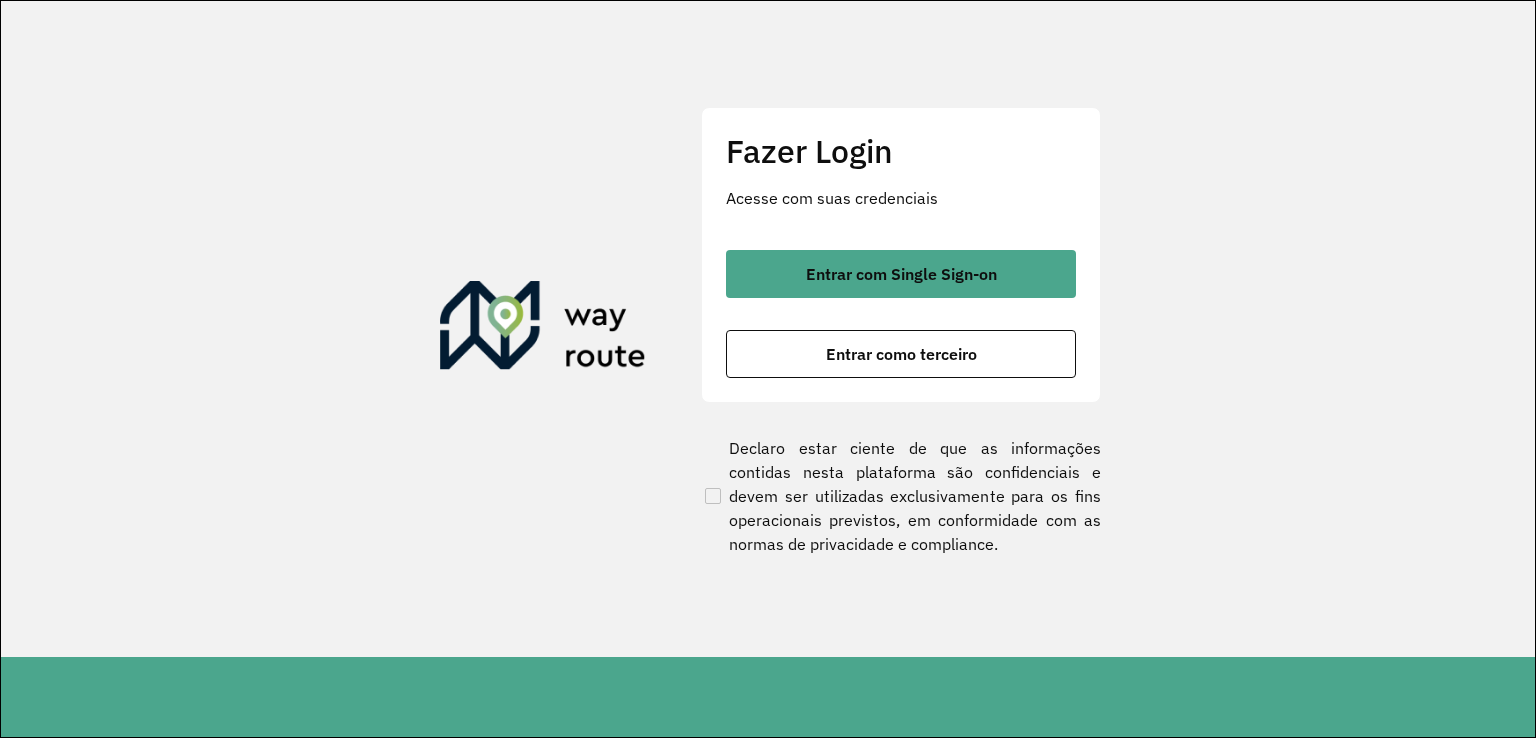 click on "Entrar com Single Sign-on" at bounding box center (901, 274) 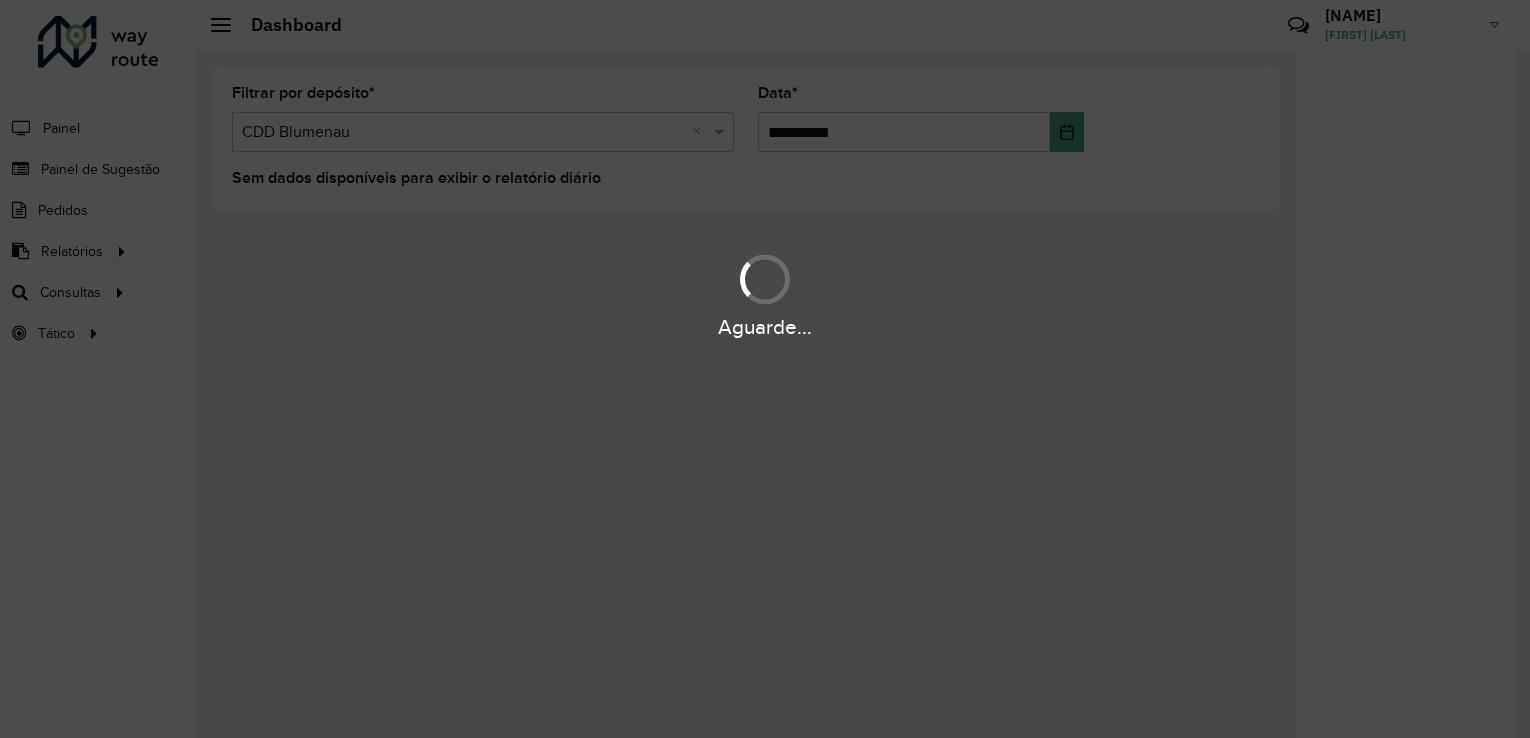 scroll, scrollTop: 0, scrollLeft: 0, axis: both 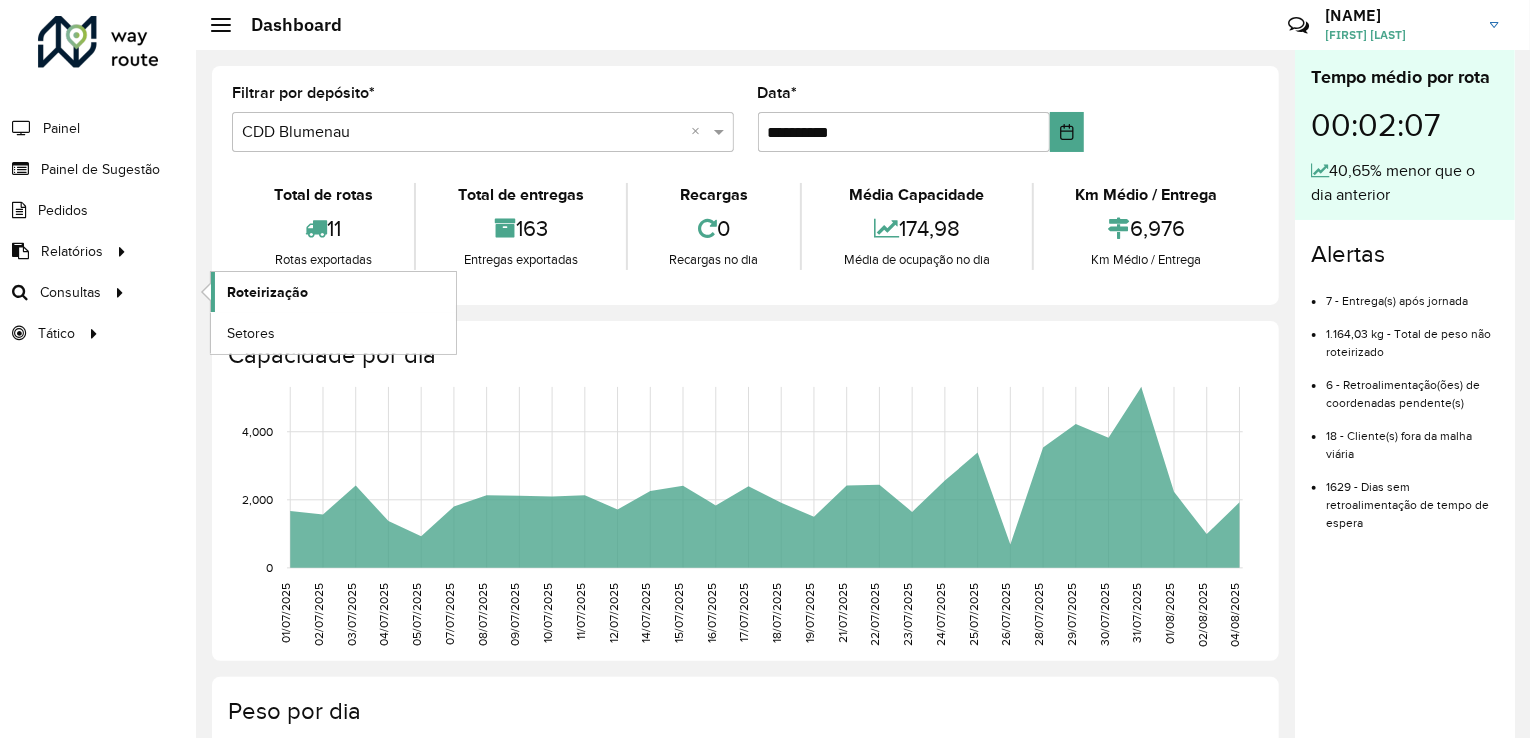 click on "Roteirização" 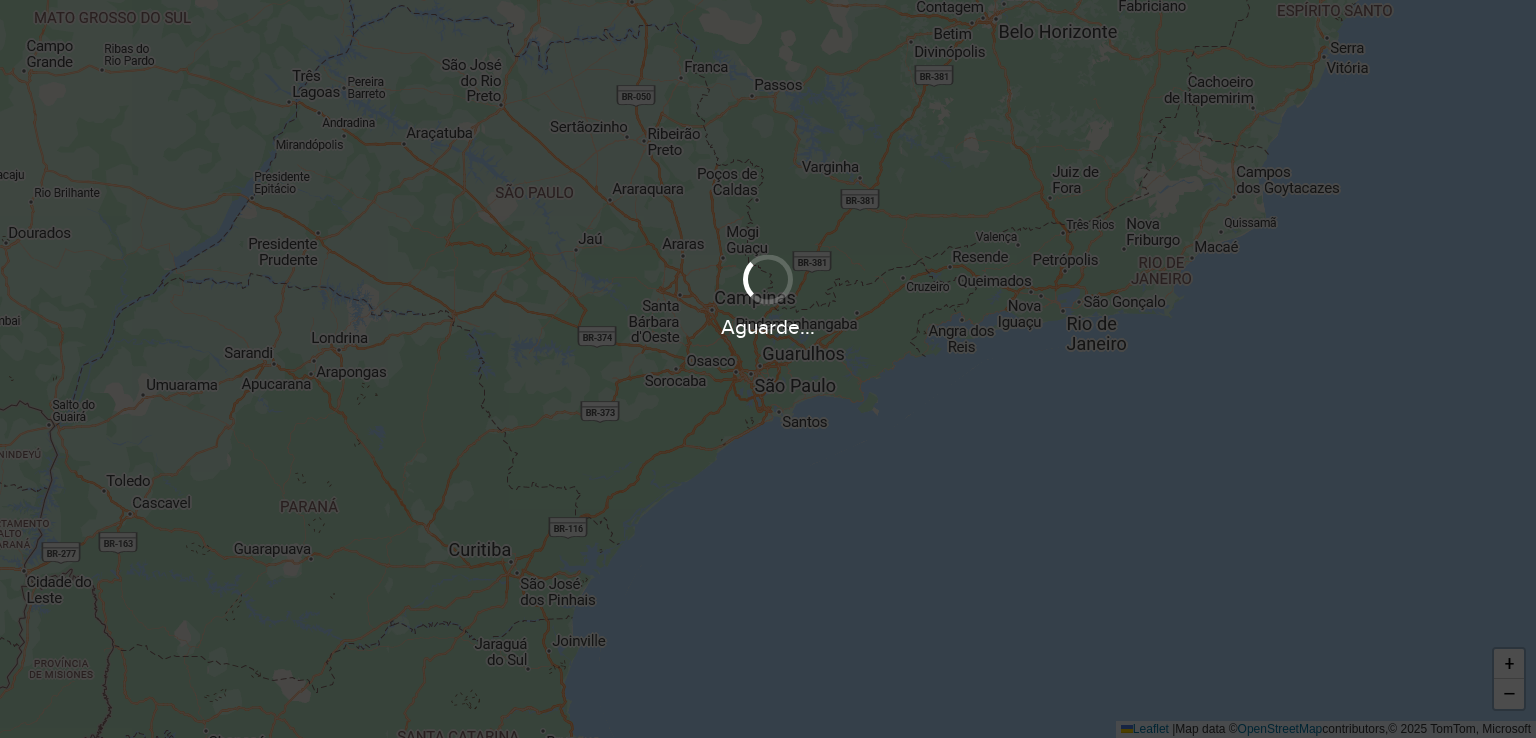 scroll, scrollTop: 0, scrollLeft: 0, axis: both 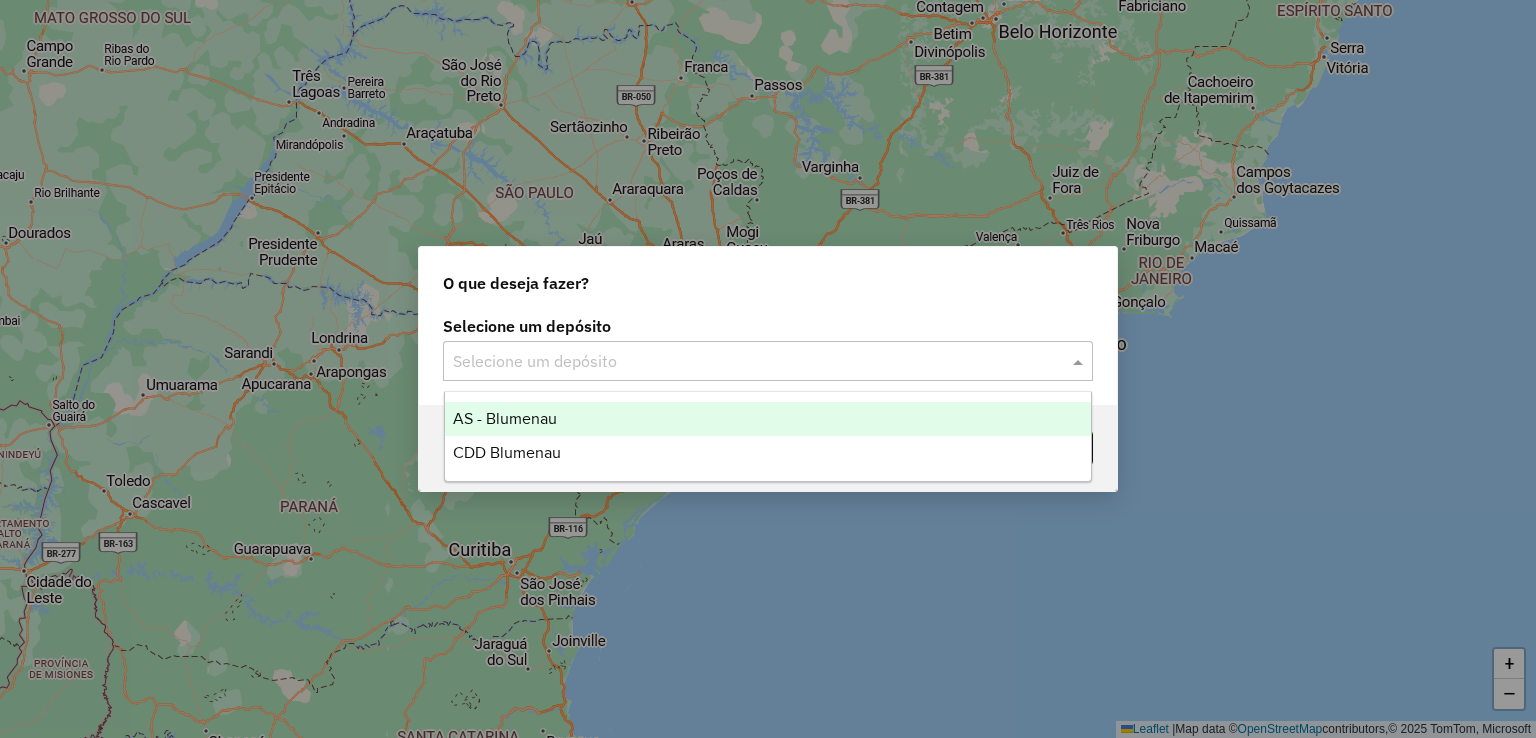 click on "Selecione um depósito" 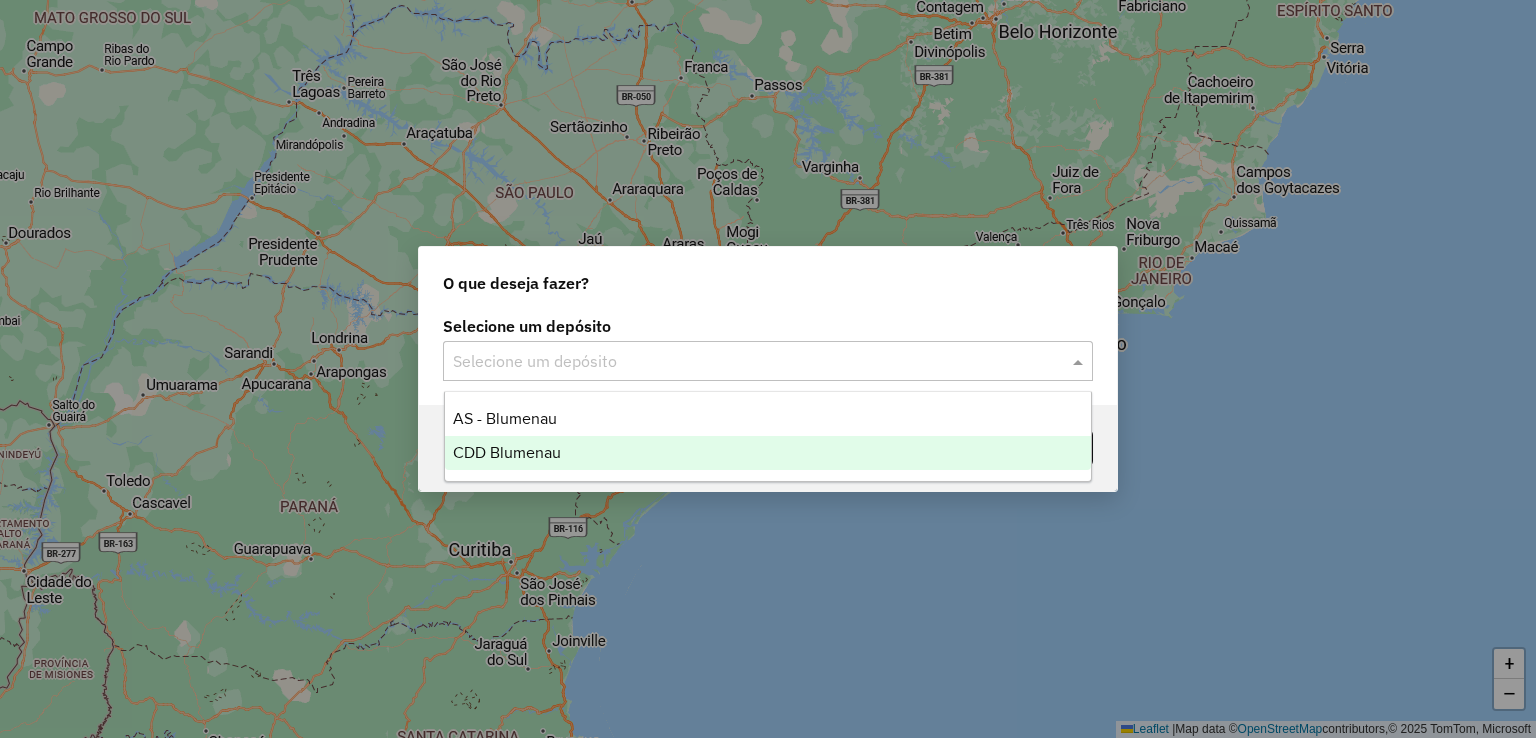 click on "CDD Blumenau" at bounding box center [768, 453] 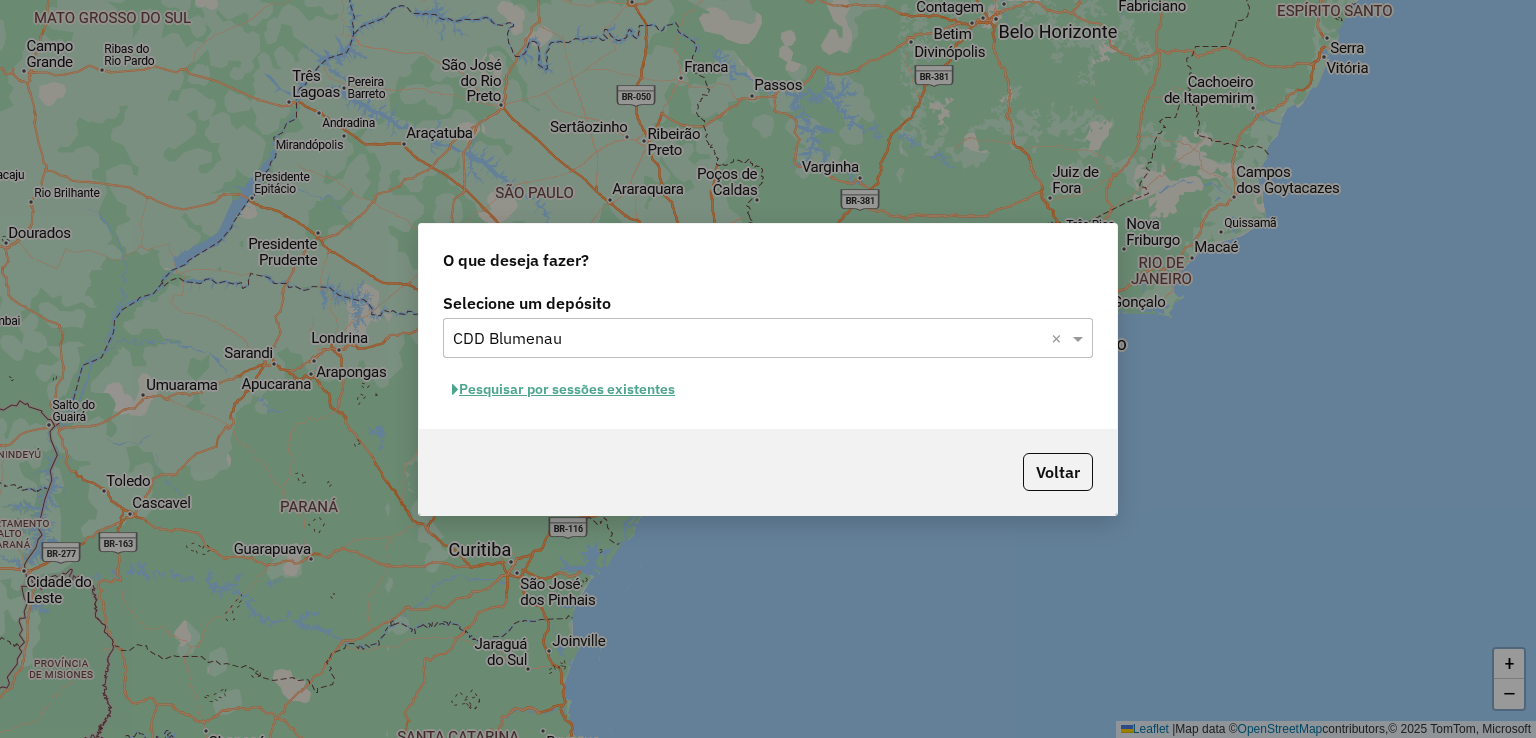 click on "Pesquisar por sessões existentes" 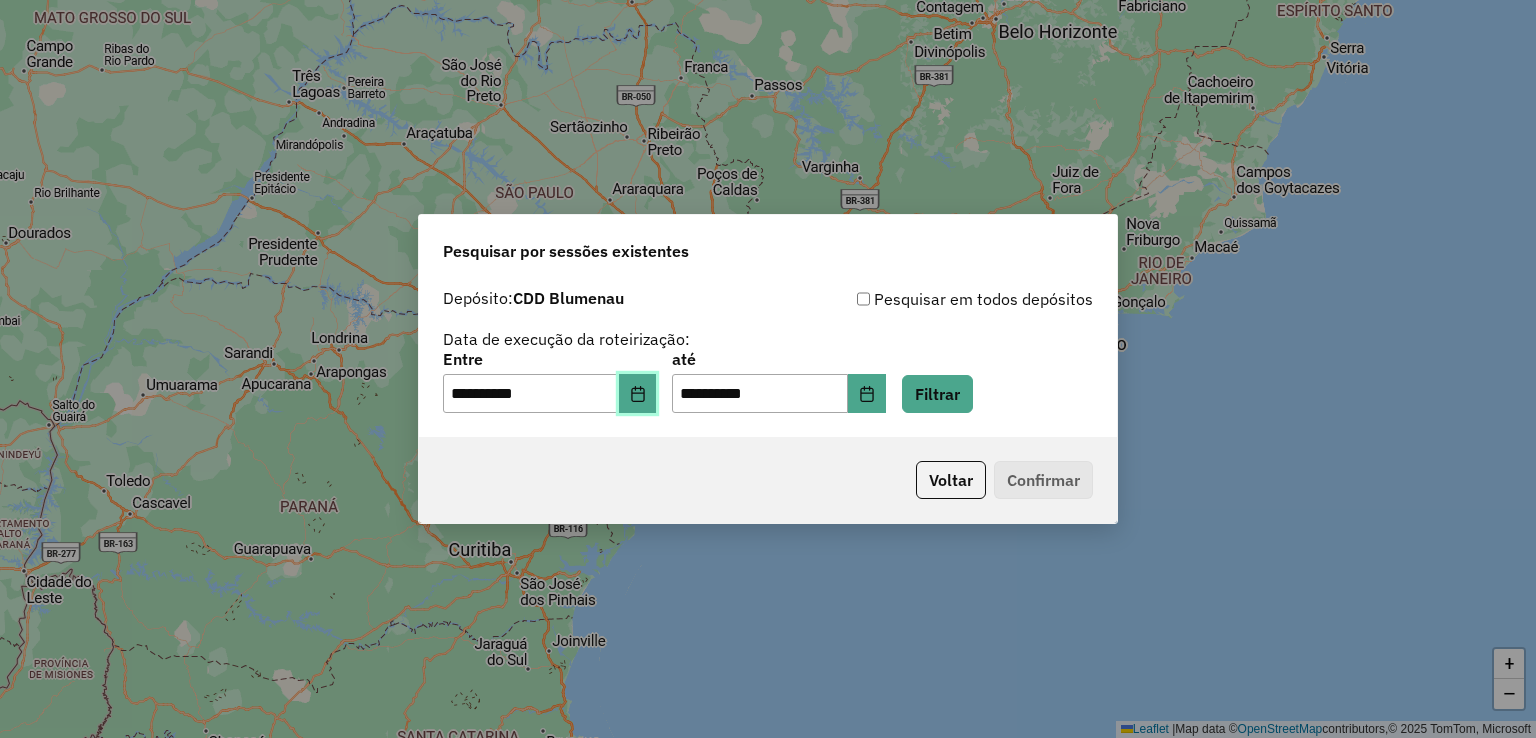 click 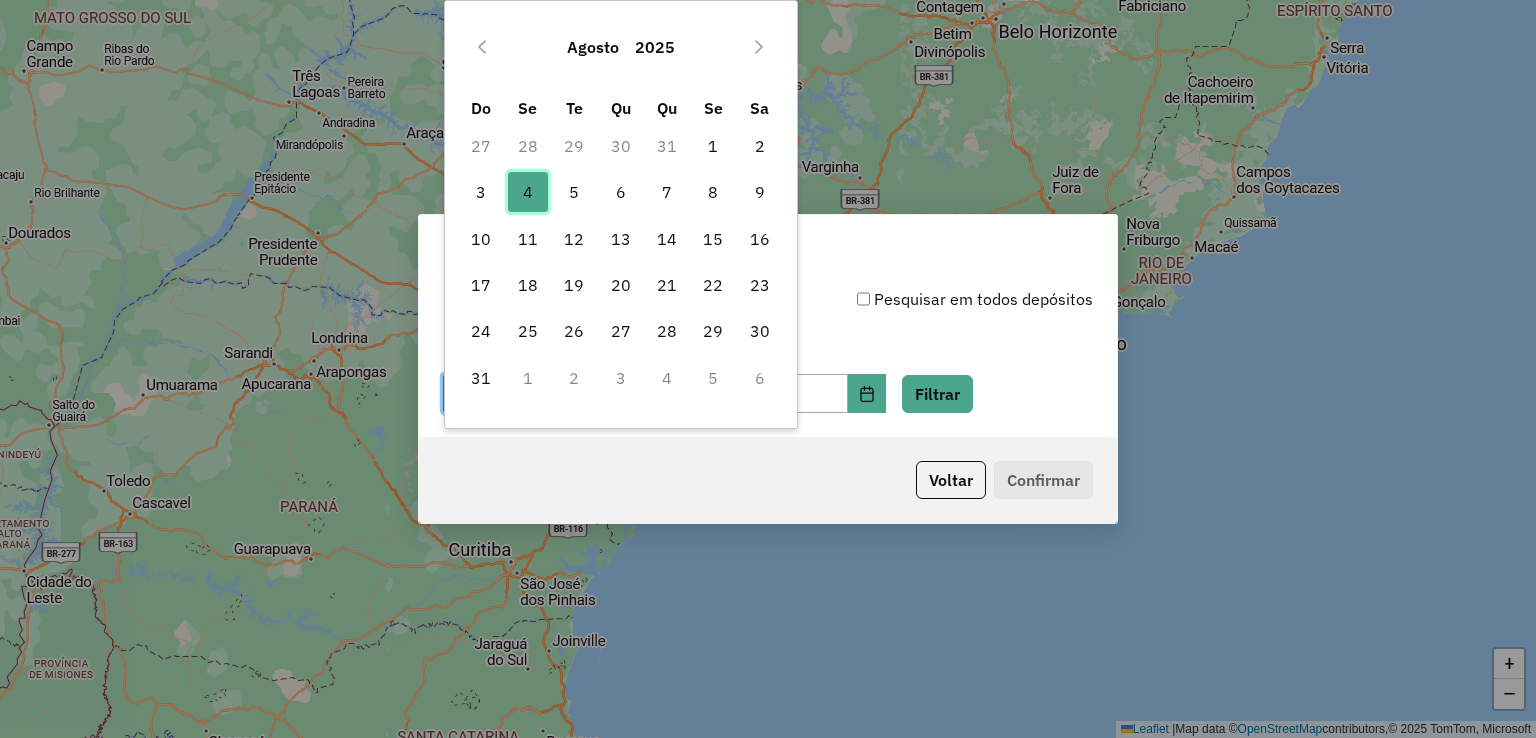 click on "4" at bounding box center (528, 192) 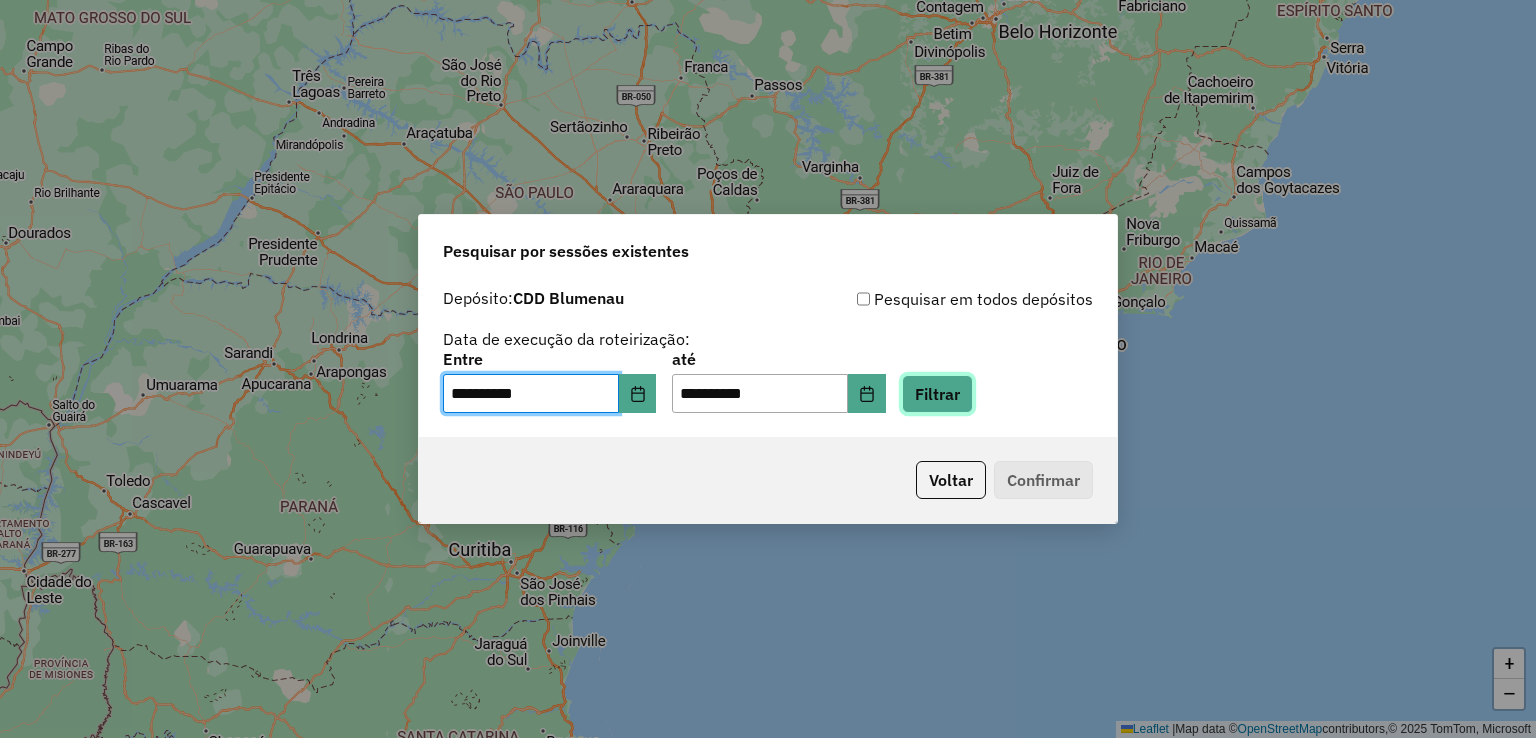 click on "Filtrar" 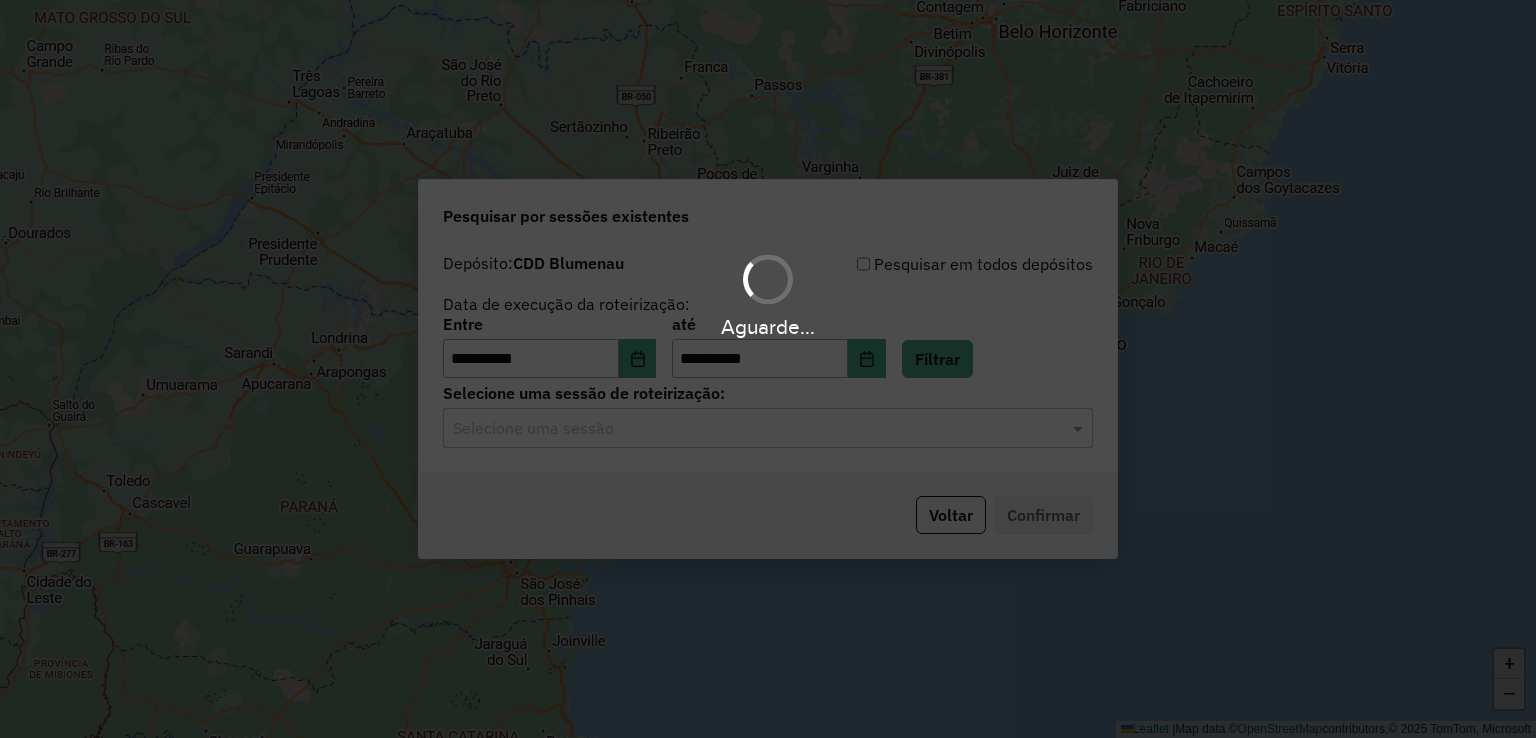 click 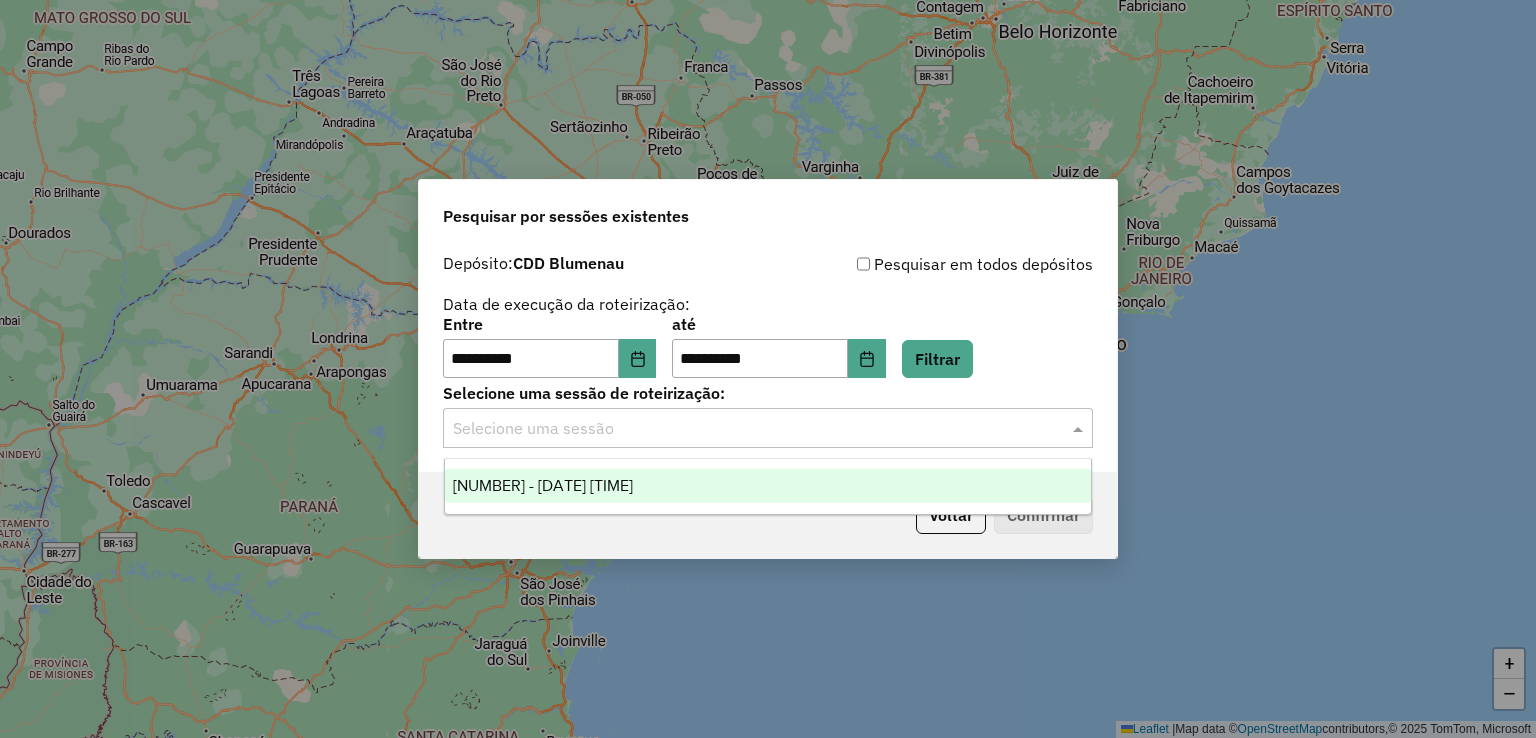 click on "1223309 - 04/08/2025 18:33" at bounding box center [768, 486] 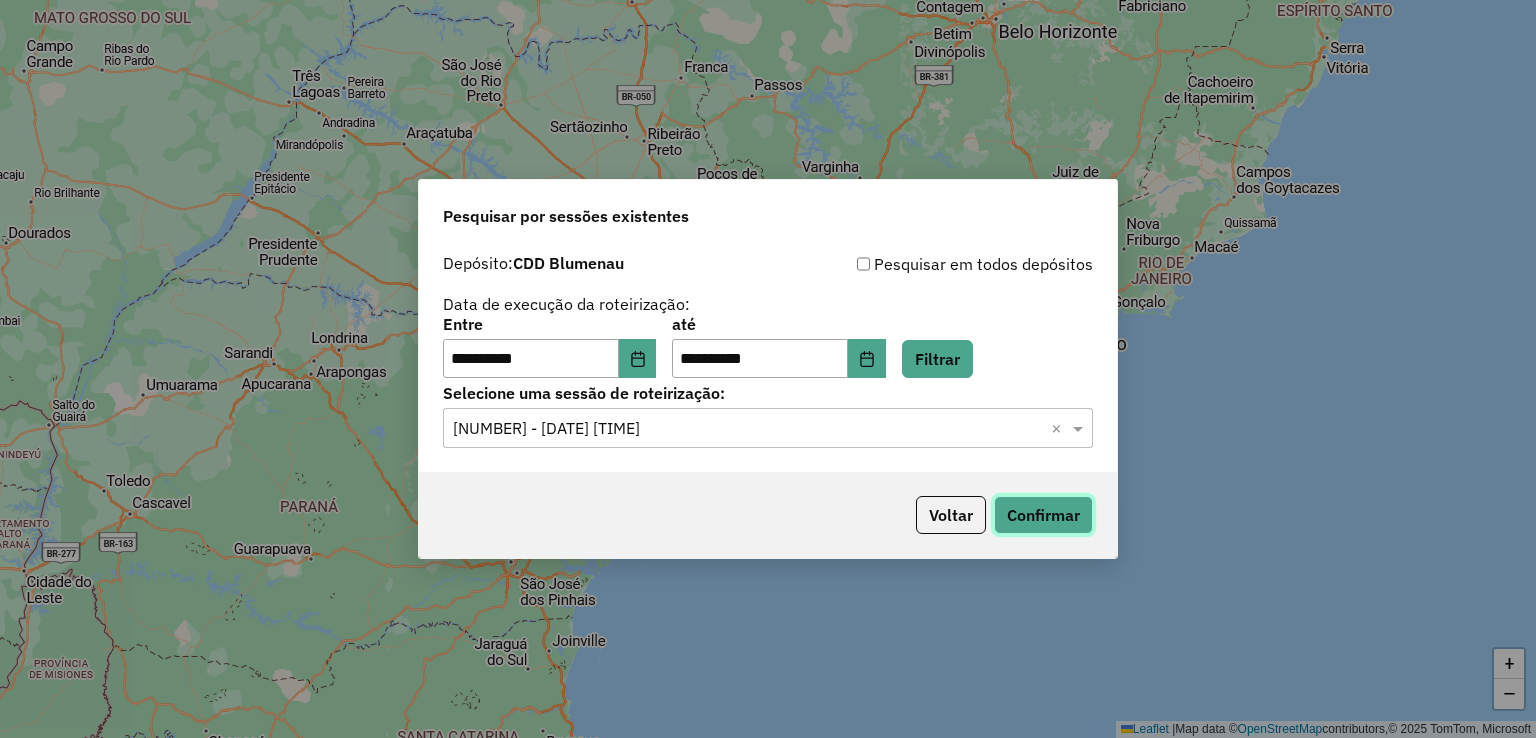 click on "Confirmar" 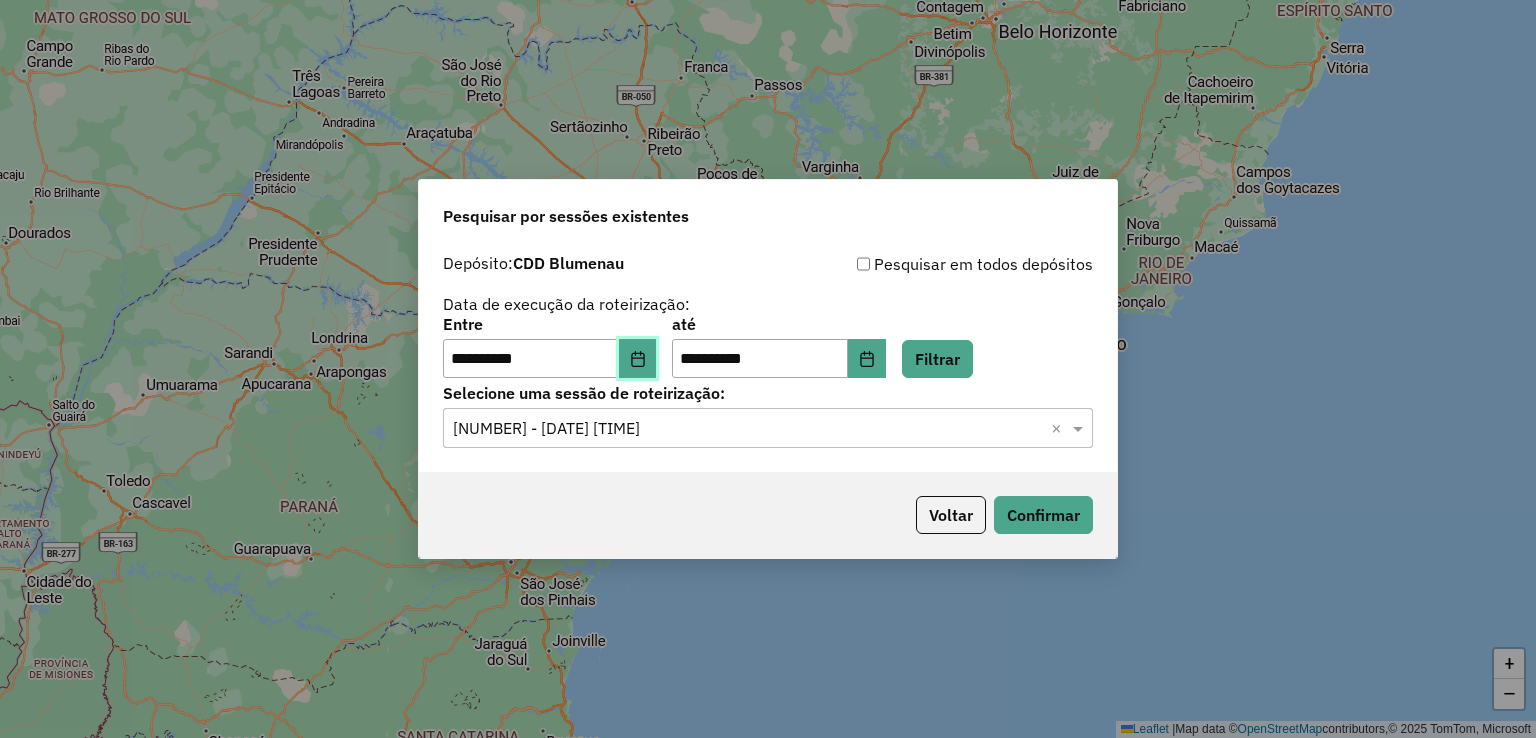 click 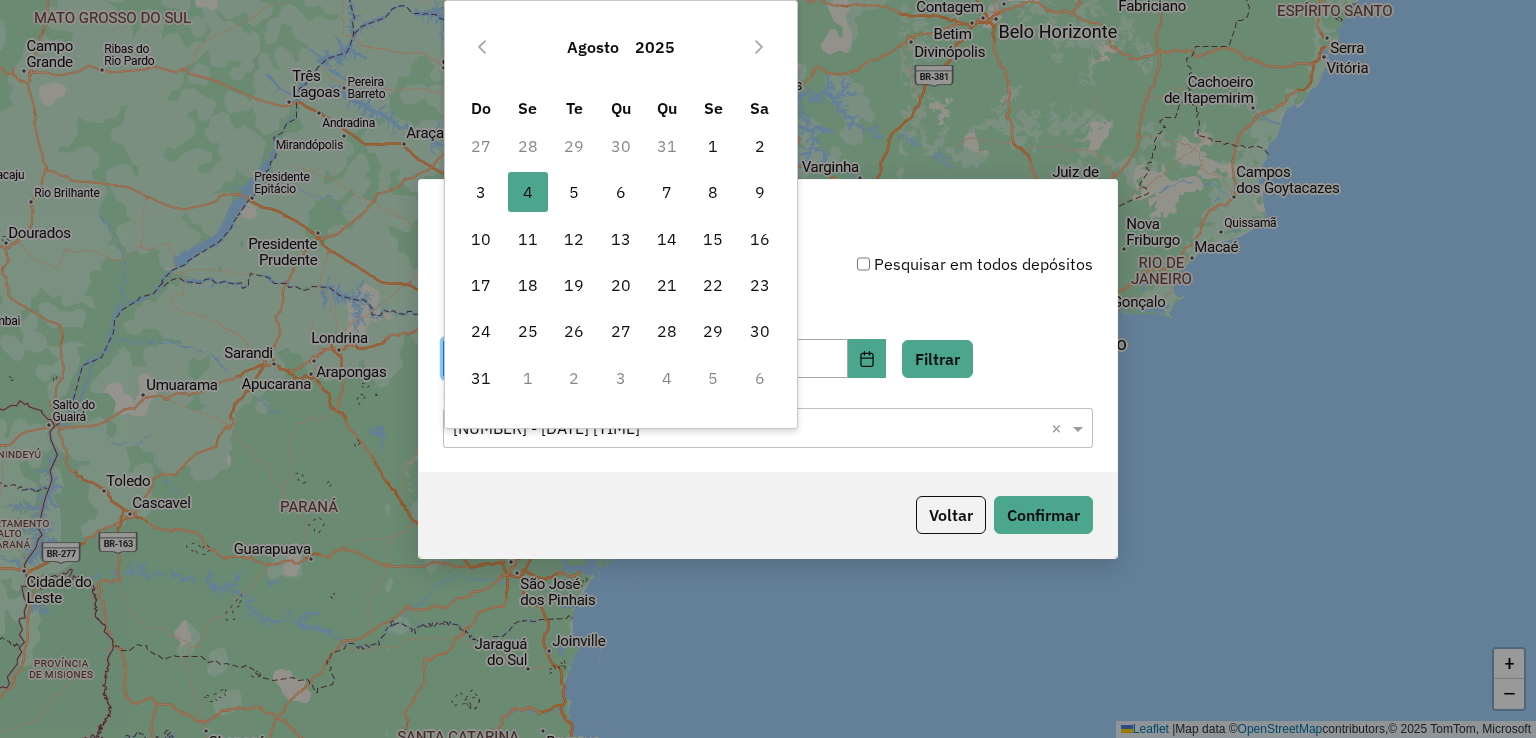 click on "28" at bounding box center [528, 146] 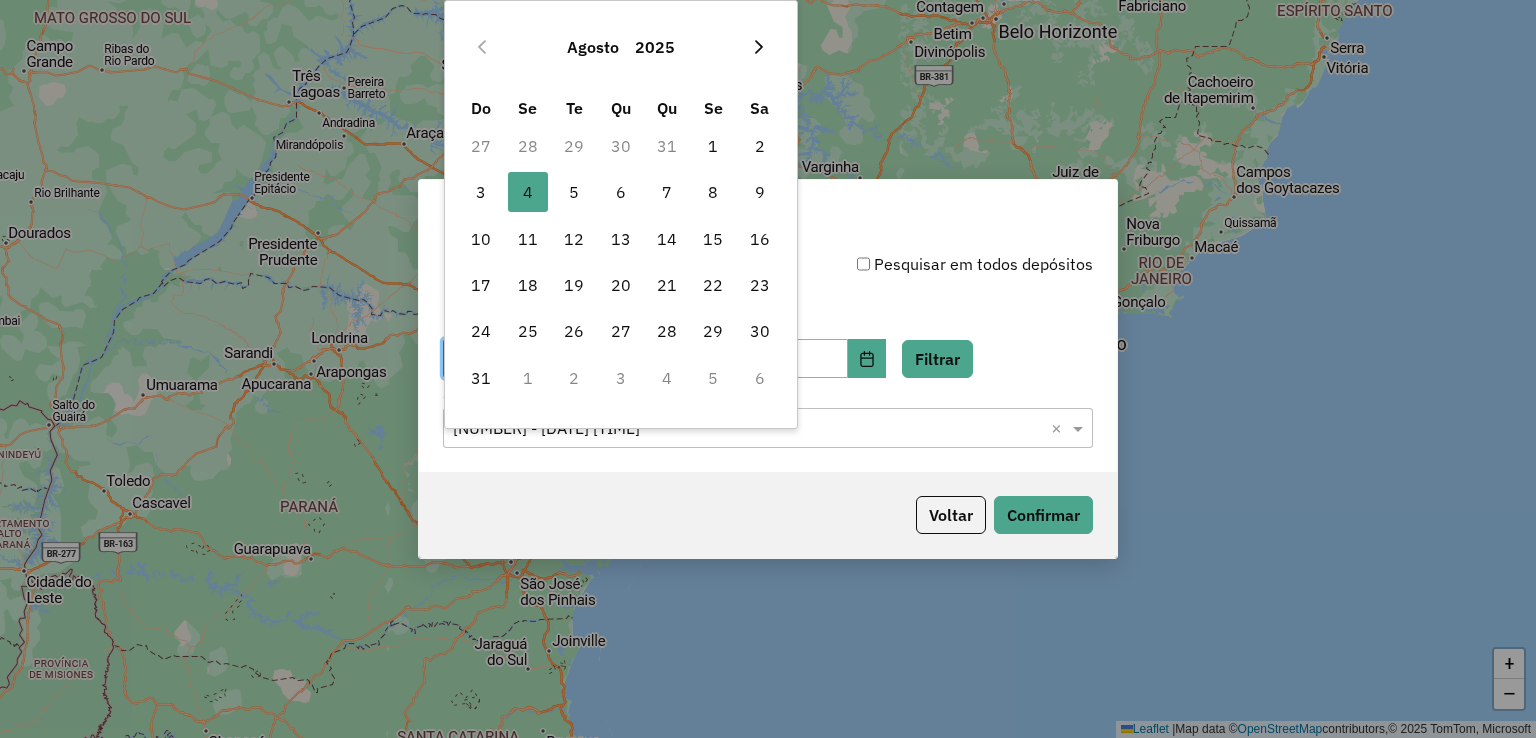 click at bounding box center (759, 47) 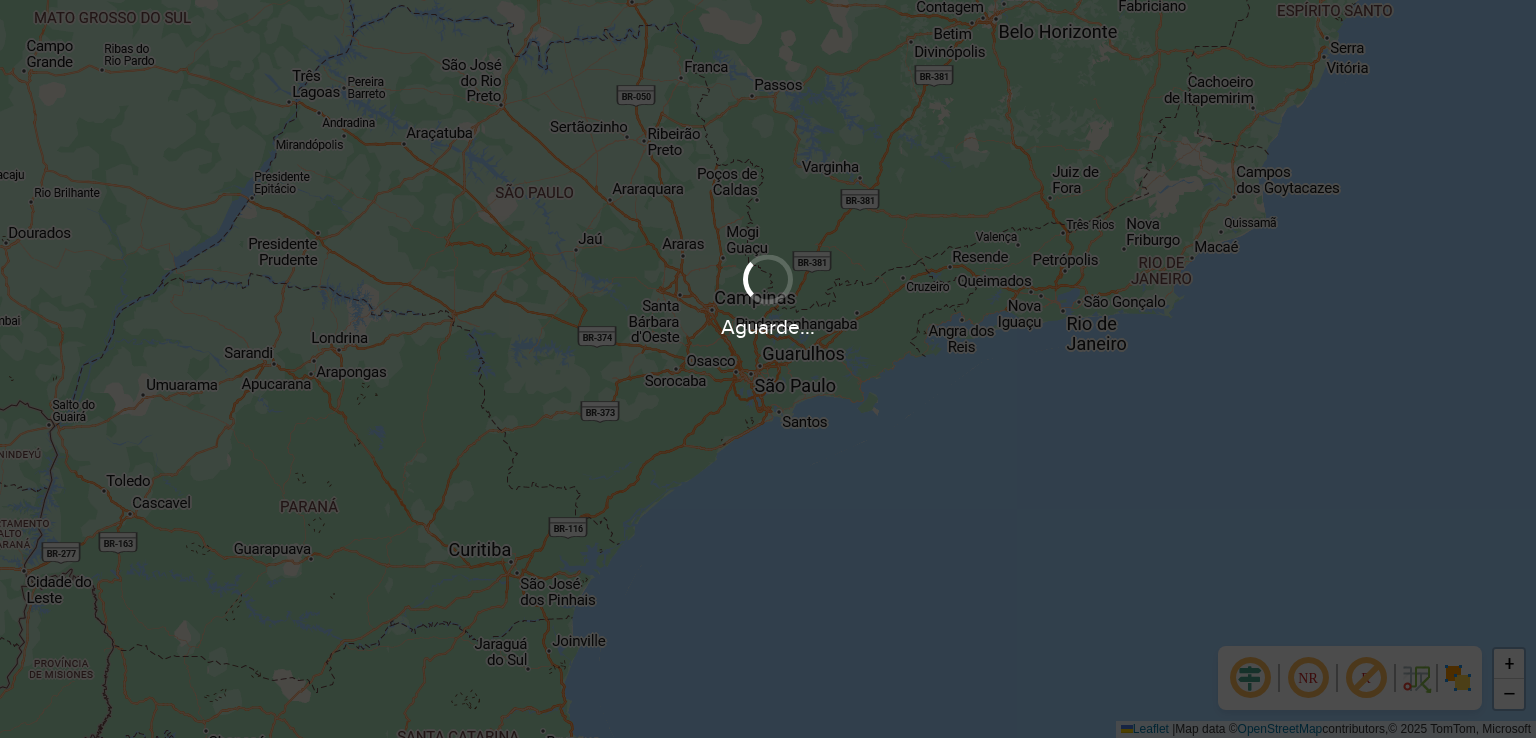 scroll, scrollTop: 0, scrollLeft: 0, axis: both 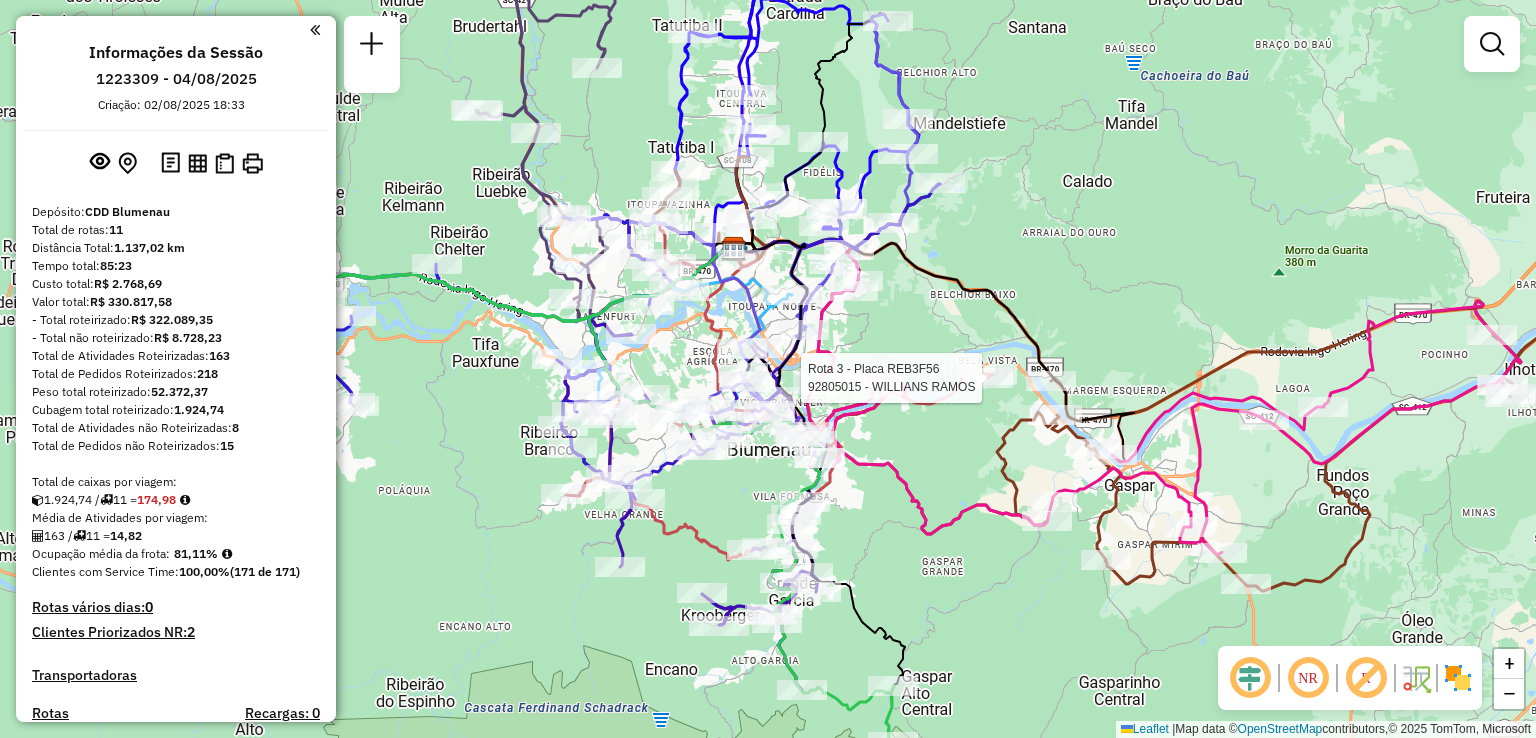 select on "**********" 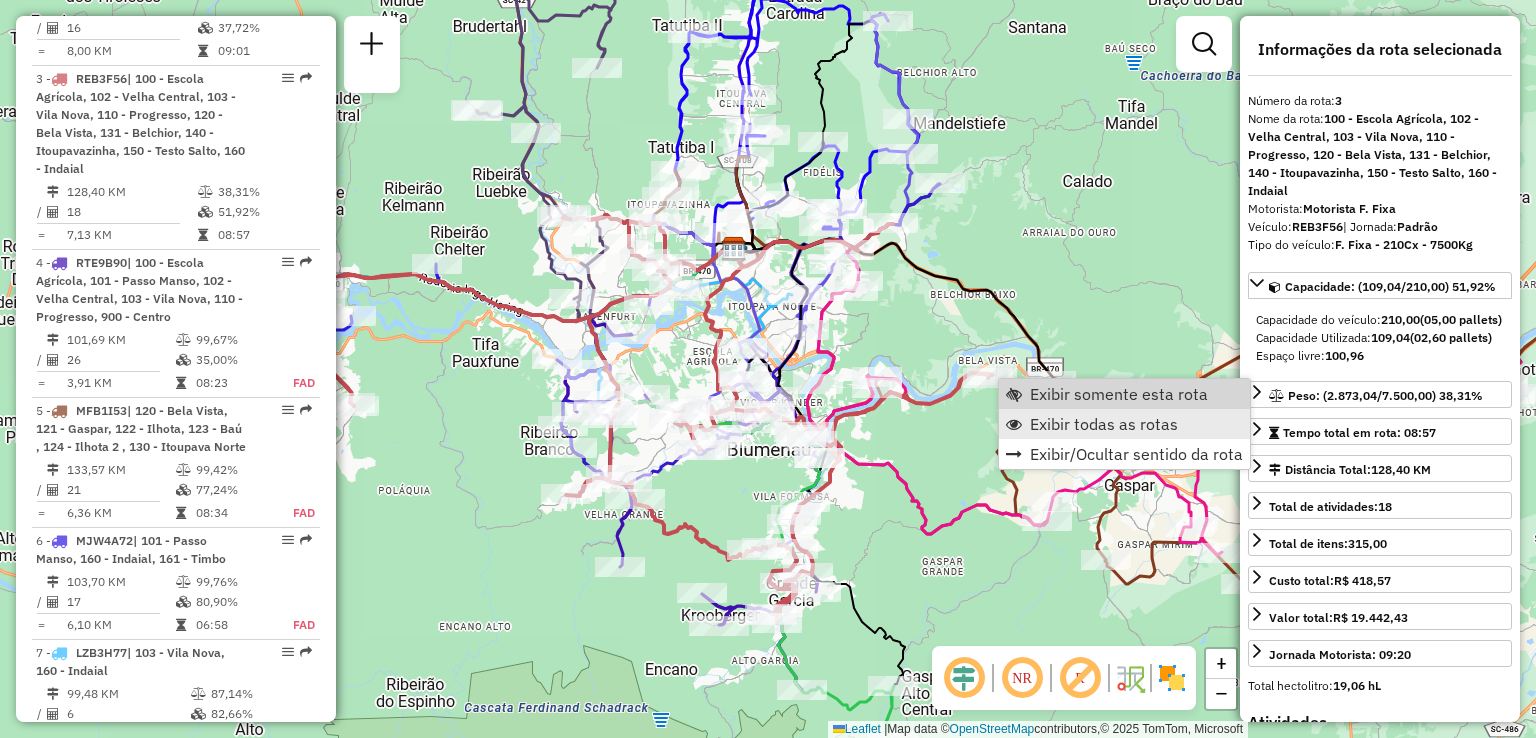 scroll, scrollTop: 994, scrollLeft: 0, axis: vertical 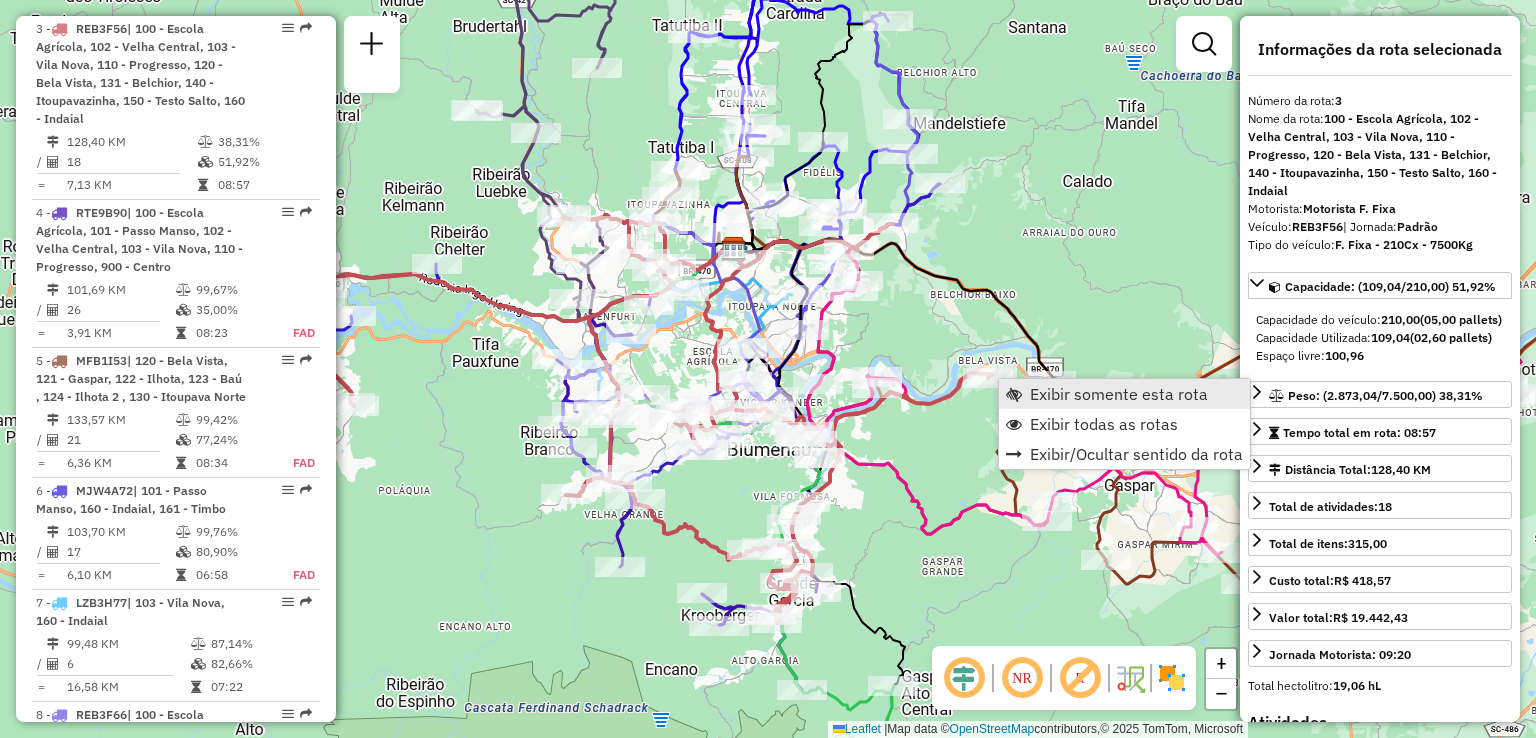 click on "Exibir somente esta rota" at bounding box center [1119, 394] 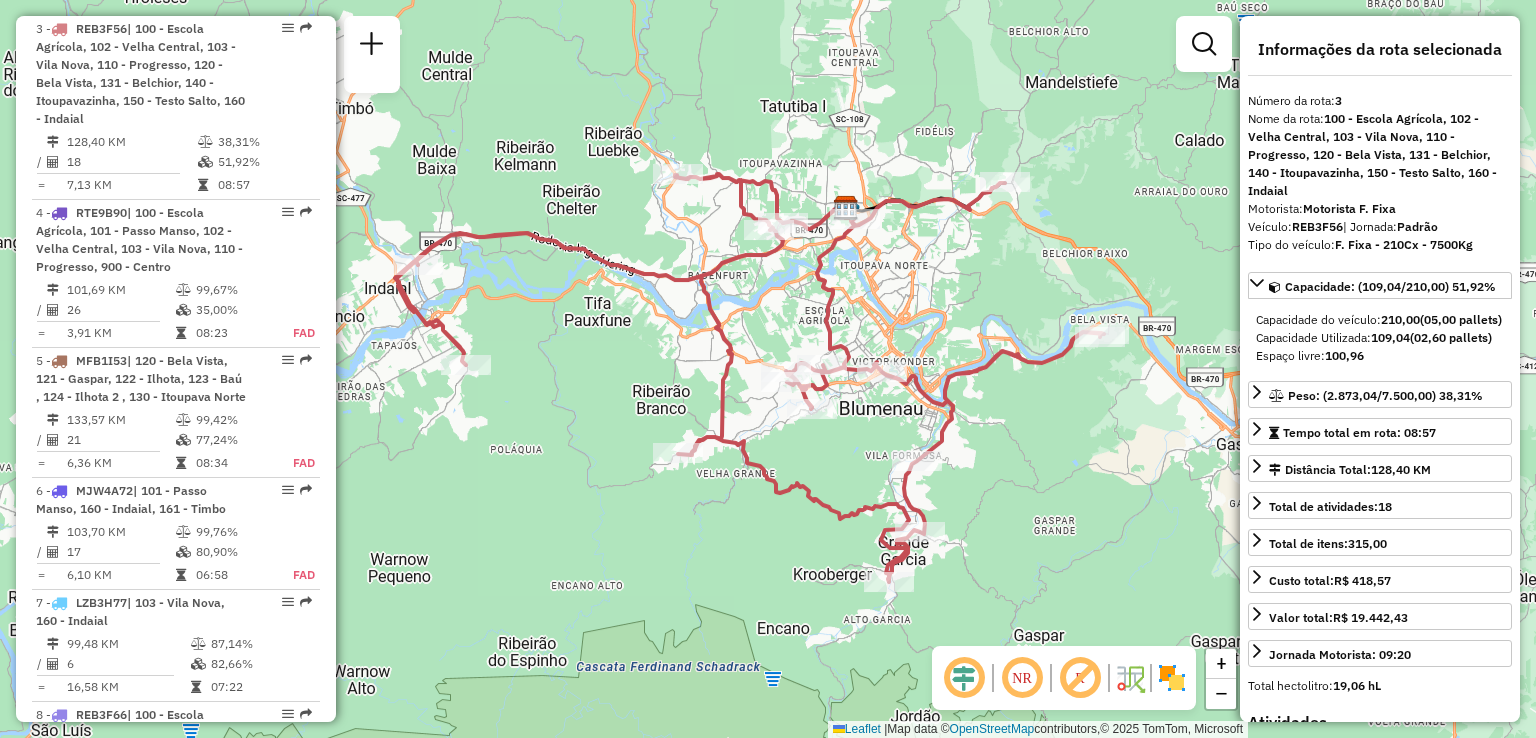 drag, startPoint x: 1047, startPoint y: 433, endPoint x: 985, endPoint y: 473, distance: 73.78347 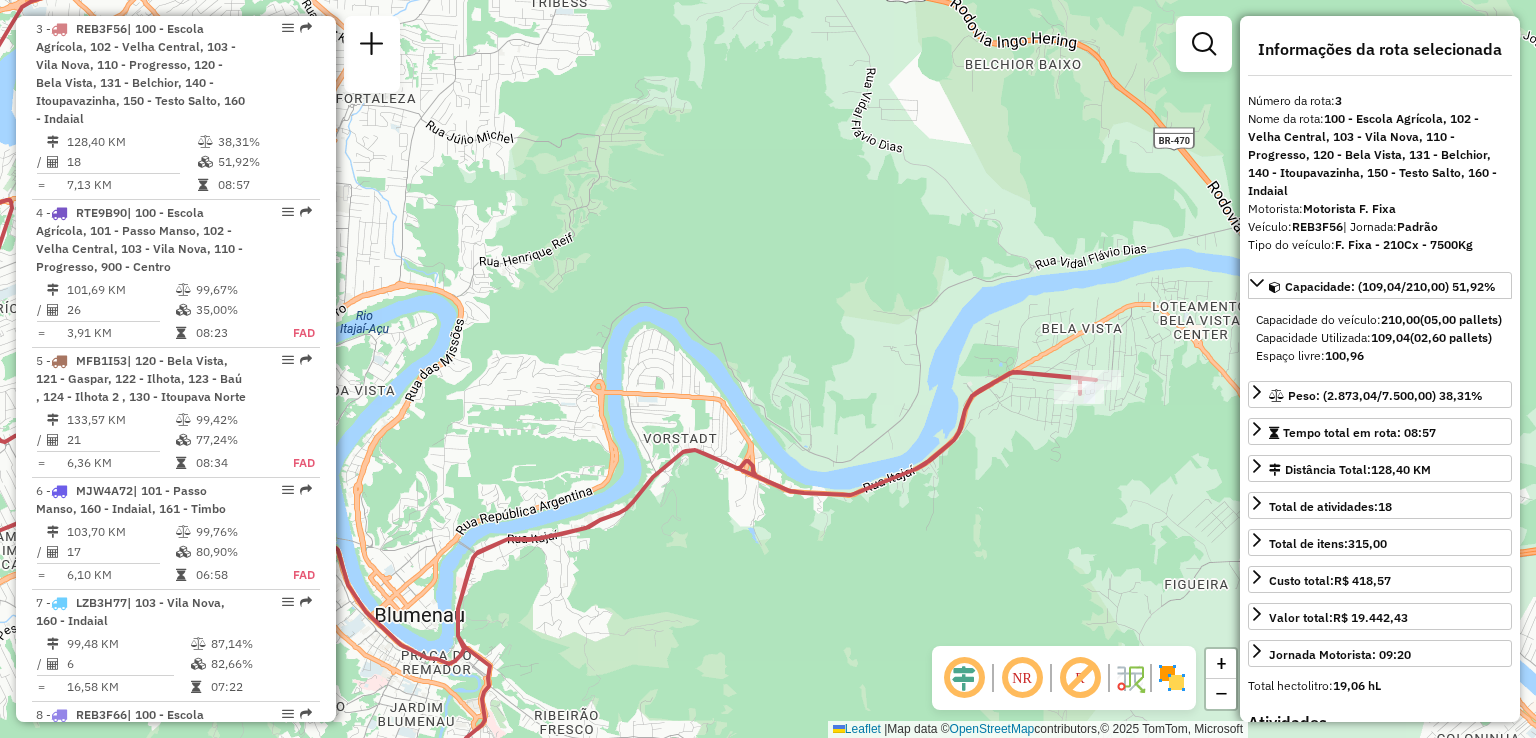 drag, startPoint x: 1076, startPoint y: 416, endPoint x: 1026, endPoint y: 433, distance: 52.810986 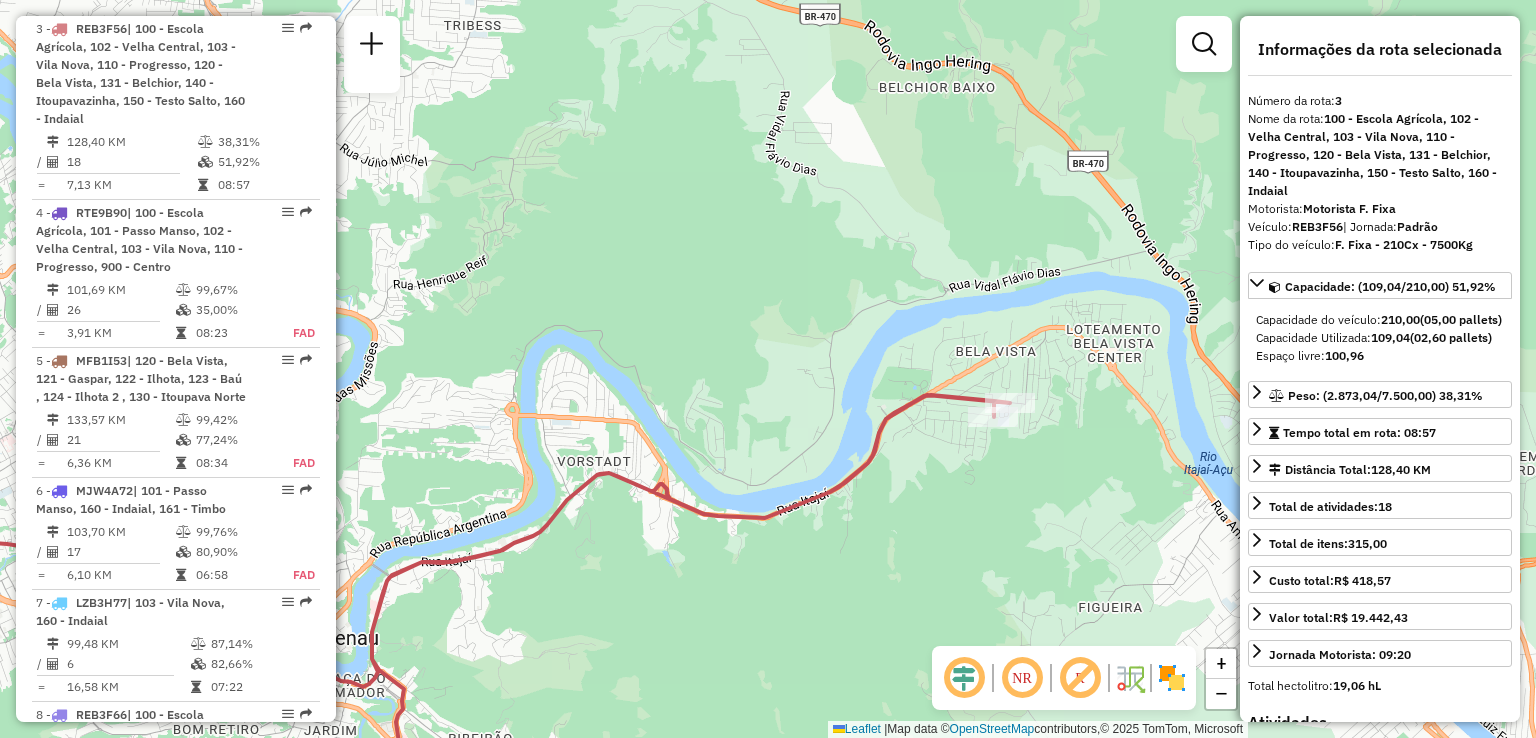 drag, startPoint x: 933, startPoint y: 481, endPoint x: 912, endPoint y: 485, distance: 21.377558 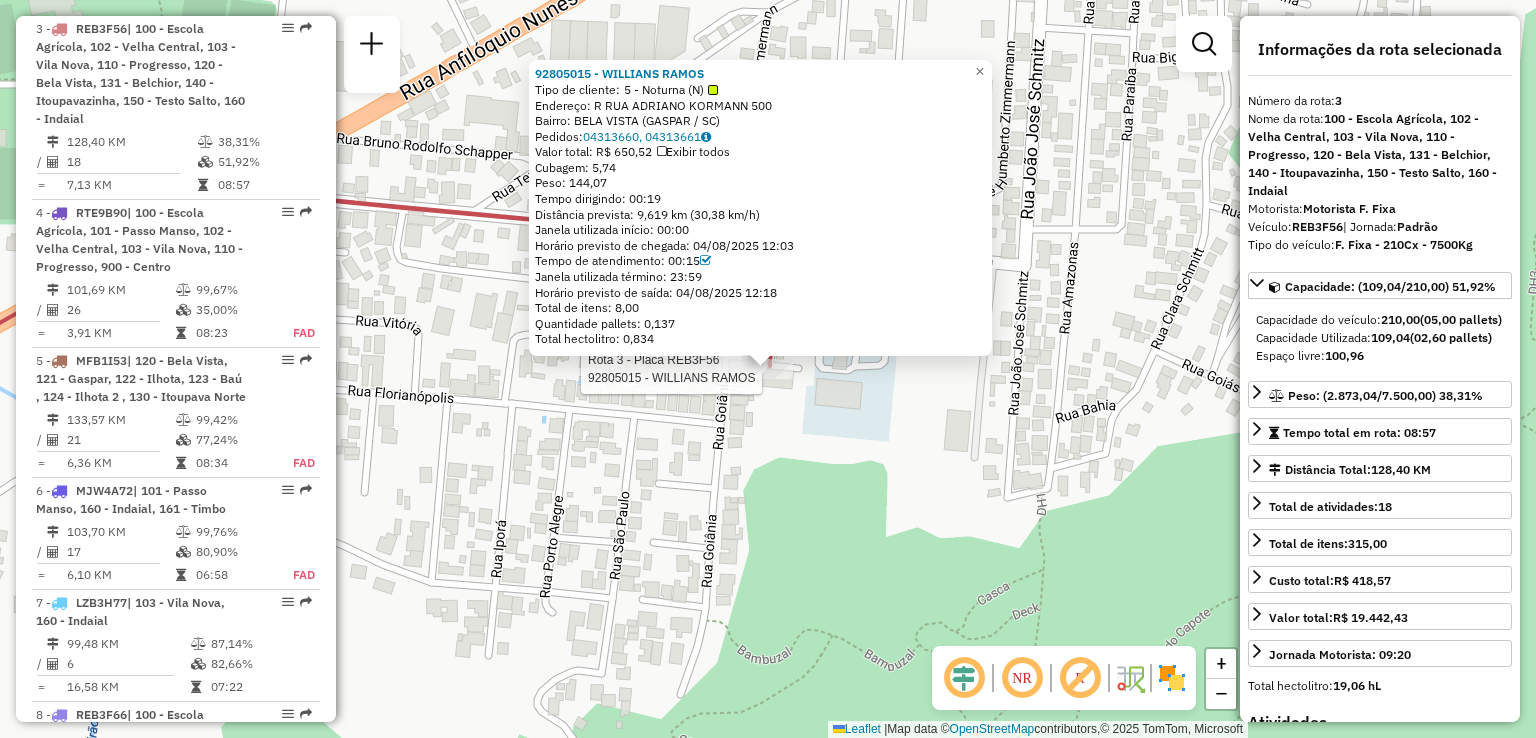 click on "Endereço: R   RUA ADRIANO KORMANN           500   Bairro: [NAME] ([CITY] / [STATE])   Pedidos:  [ORDER_NUMBER], [ORDER_NUMBER]   Valor total: R$ [PRICE]  Exibir todos   Cubagem: 5,74  Peso: 144,07  Tempo dirigindo: 00:19   Distância prevista: 9,619 km (30,38 km/h)   Janela utilizada início: 00:00   Horário previsto de chegada: 04/08/2025 12:03   Tempo de atendimento: 00:15   Janela utilizada término: 23:59   Horário previsto de saída: 04/08/2025 12:18   Total de itens: 8,00   Quantidade pallets: 0,137   Total hectolitro: 0,834  × Janela de atendimento Grade de atendimento Capacidade Transportadoras Veículos Cliente Pedidos  Rotas Selecione os dias de semana para filtrar as janelas de atendimento  Seg   Ter   Qua   Qui   Sex   Sáb   Dom  Informe o período da janela de atendimento: De: Até:  Filtrar exatamente a janela do cliente  Considerar janela de atendimento padrão   Seg   Ter   Qua   Qui   Sex   Sáb   Dom" 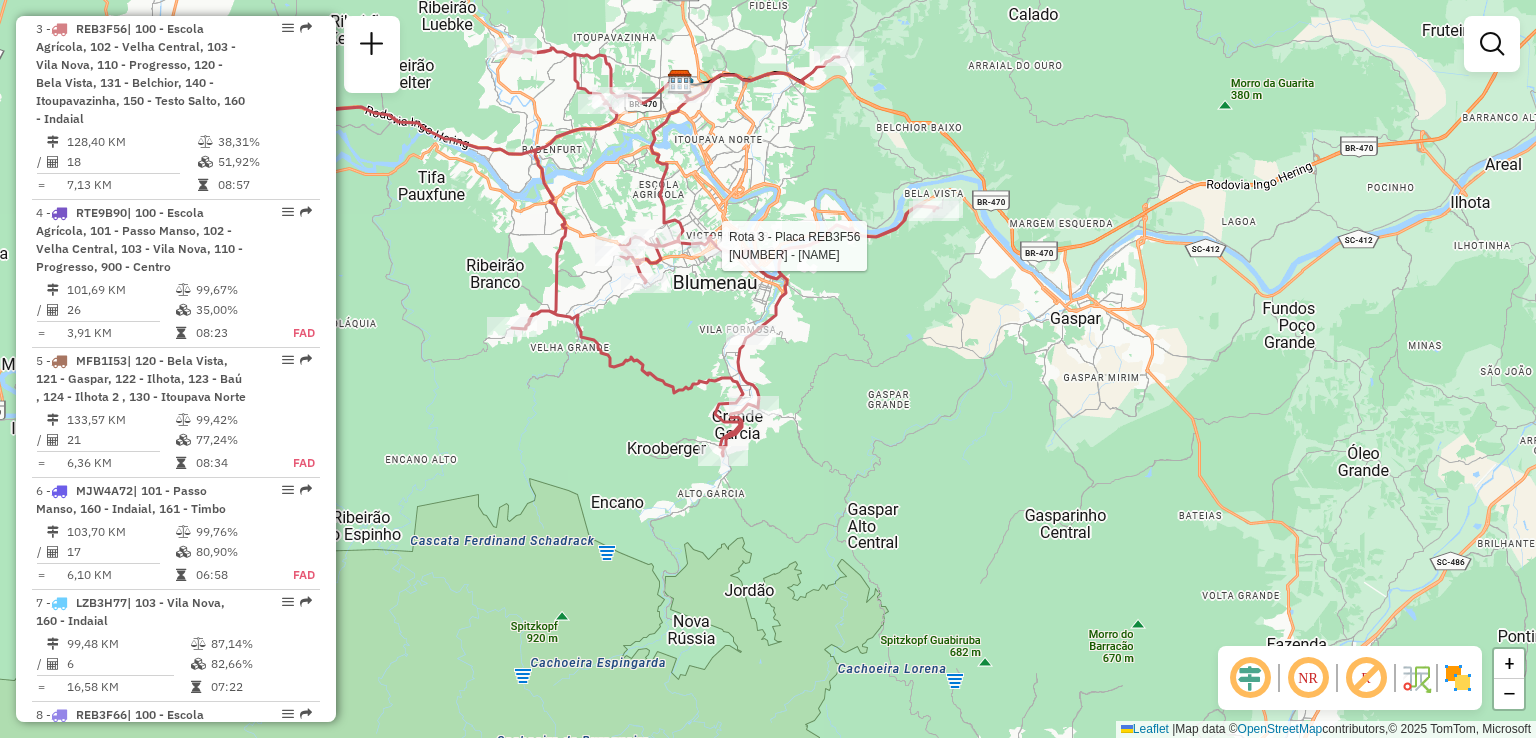 select on "**********" 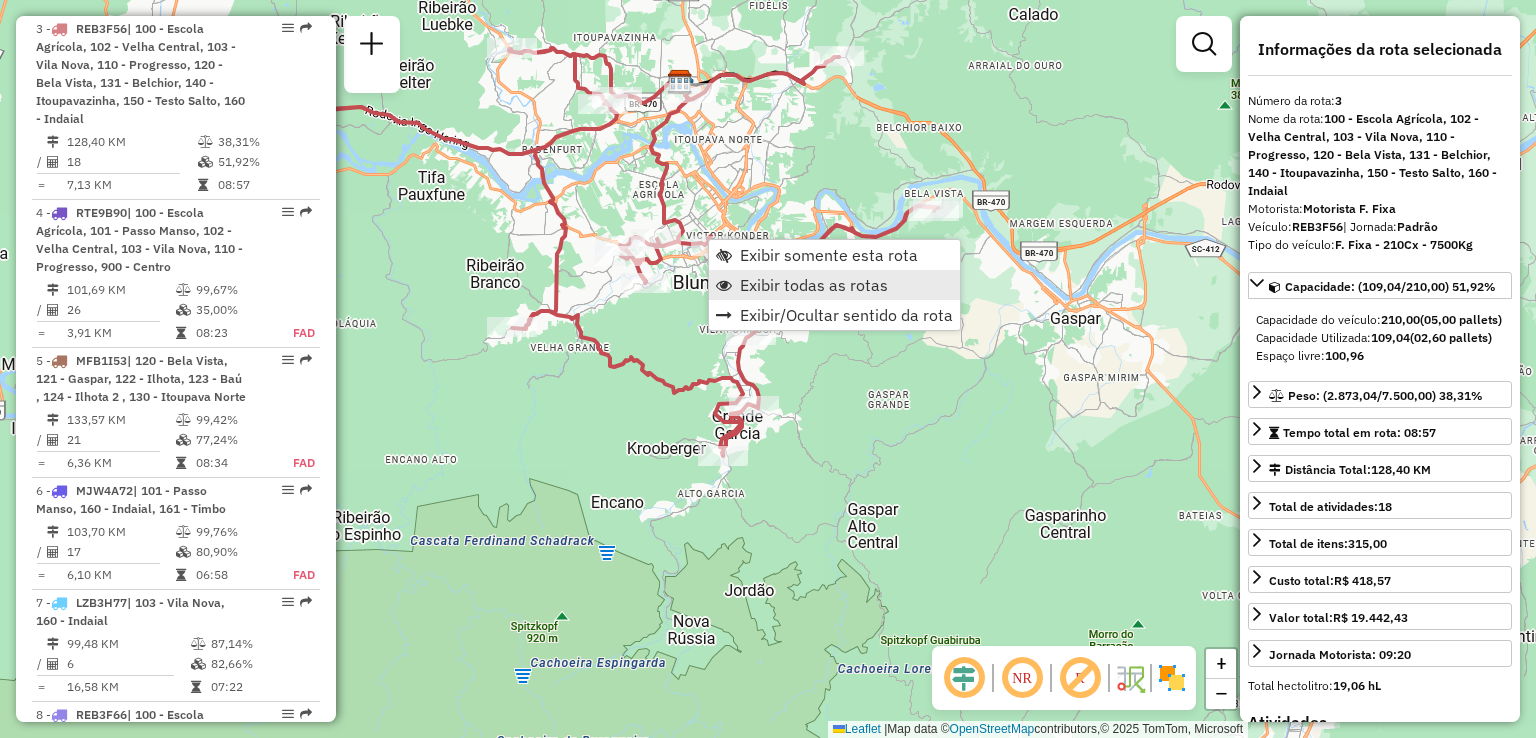 click on "Exibir todas as rotas" at bounding box center [814, 285] 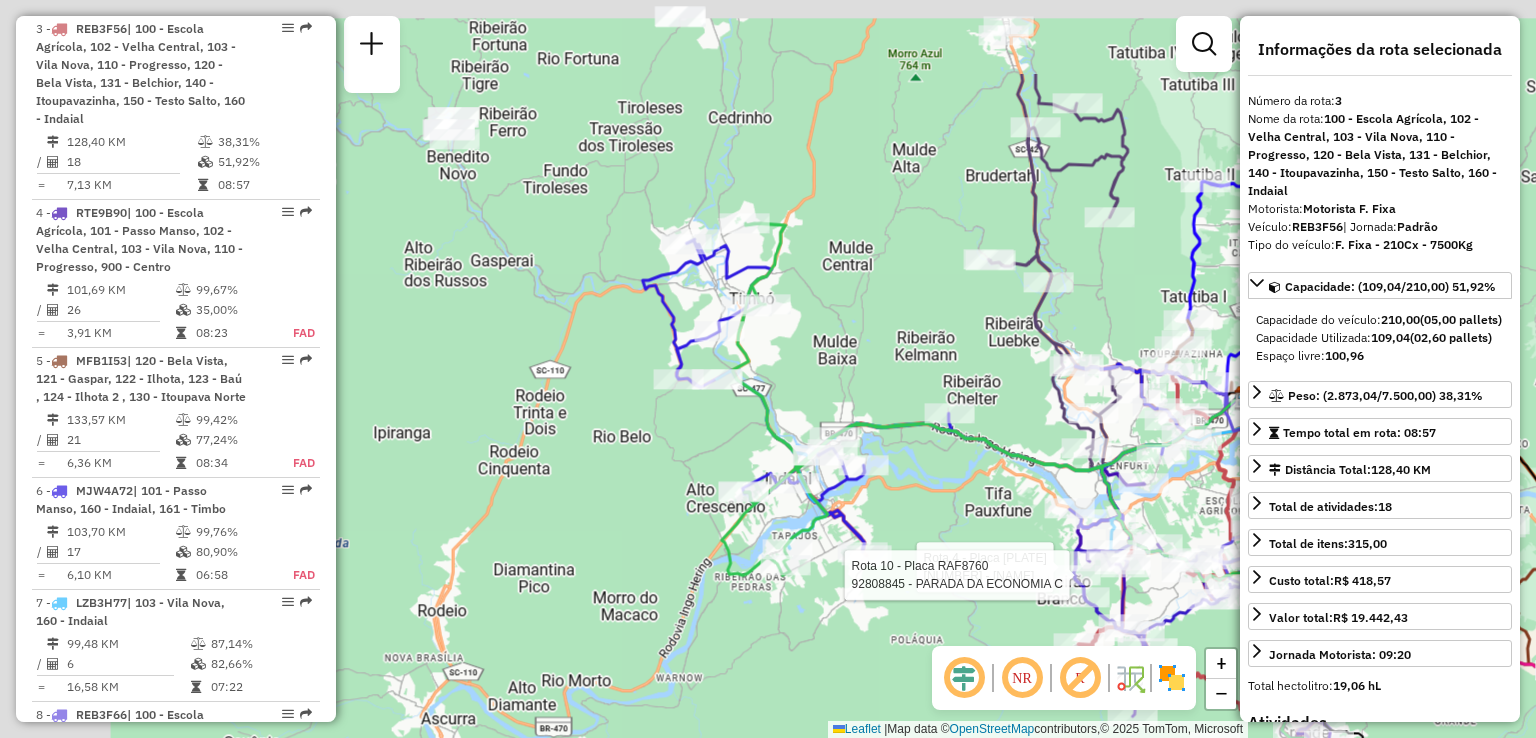 drag, startPoint x: 742, startPoint y: 373, endPoint x: 924, endPoint y: 512, distance: 229.00873 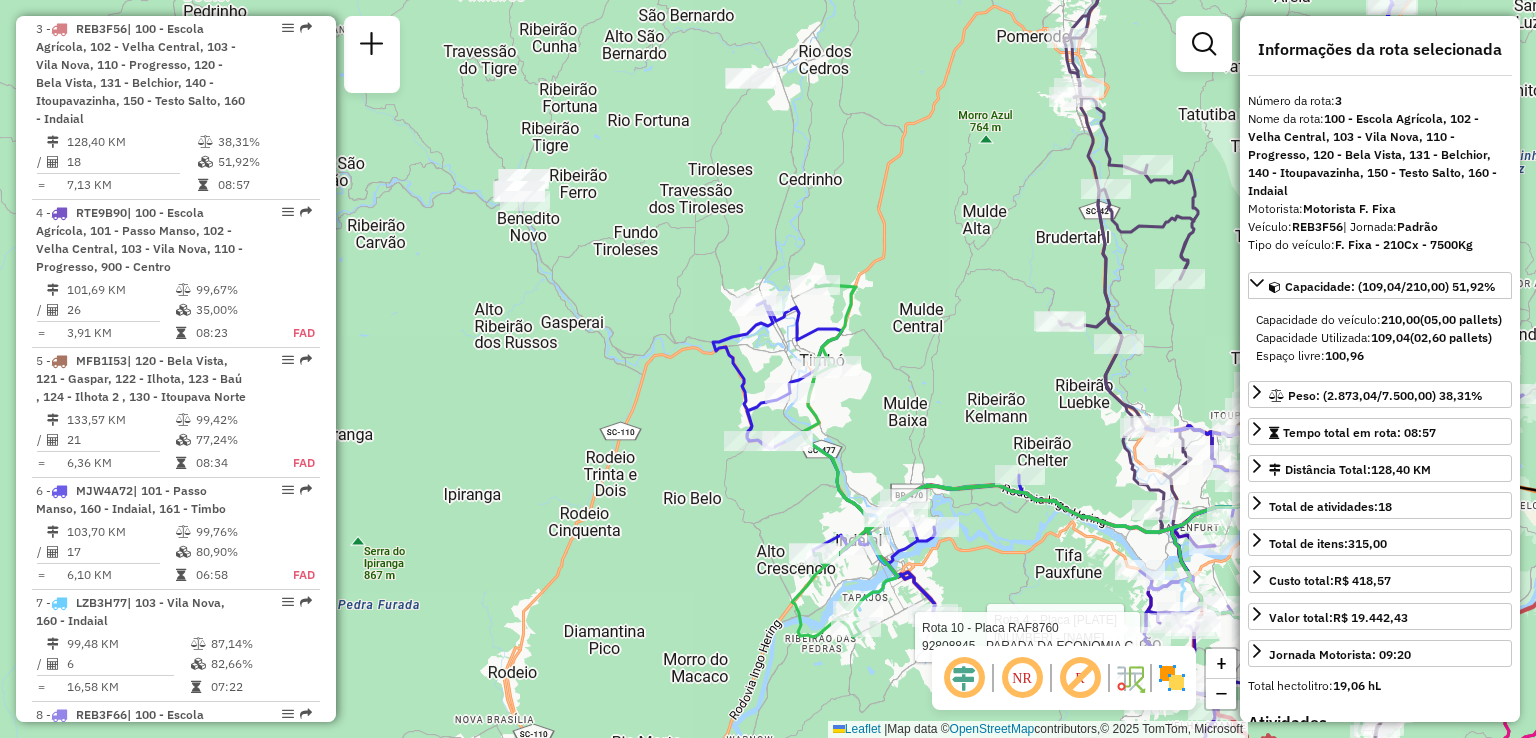 drag, startPoint x: 686, startPoint y: 329, endPoint x: 866, endPoint y: 485, distance: 238.19319 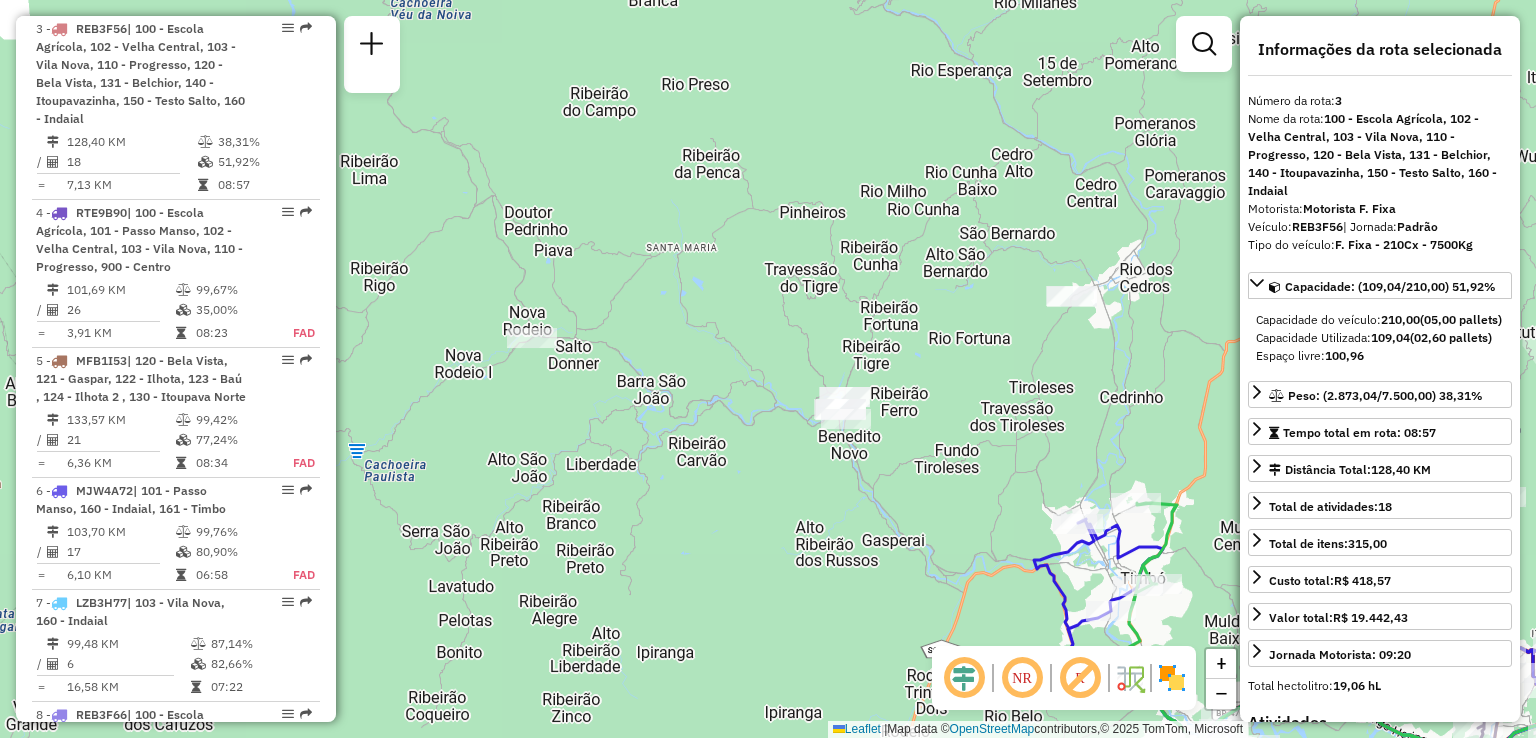 drag, startPoint x: 800, startPoint y: 481, endPoint x: 832, endPoint y: 503, distance: 38.832977 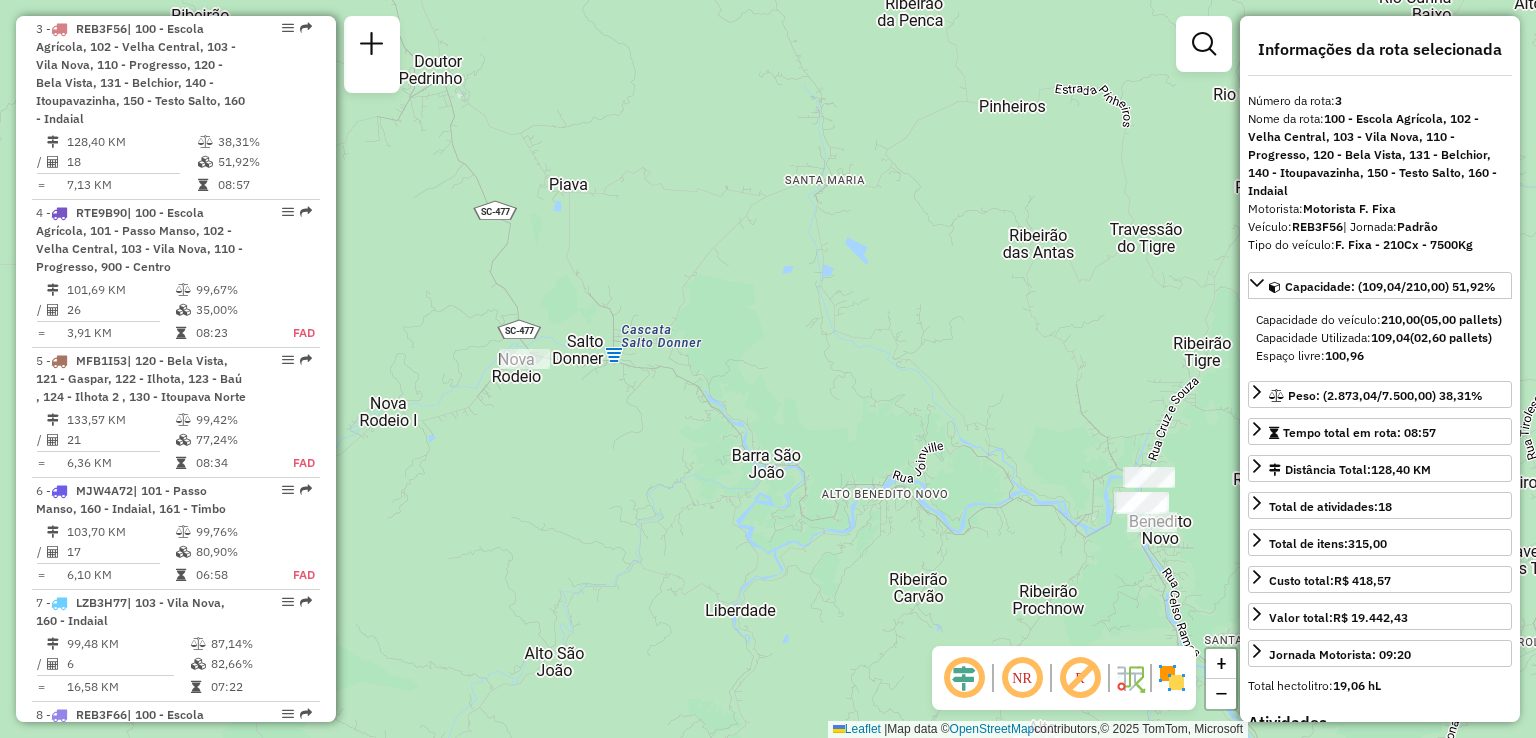 drag, startPoint x: 772, startPoint y: 437, endPoint x: 708, endPoint y: 423, distance: 65.51336 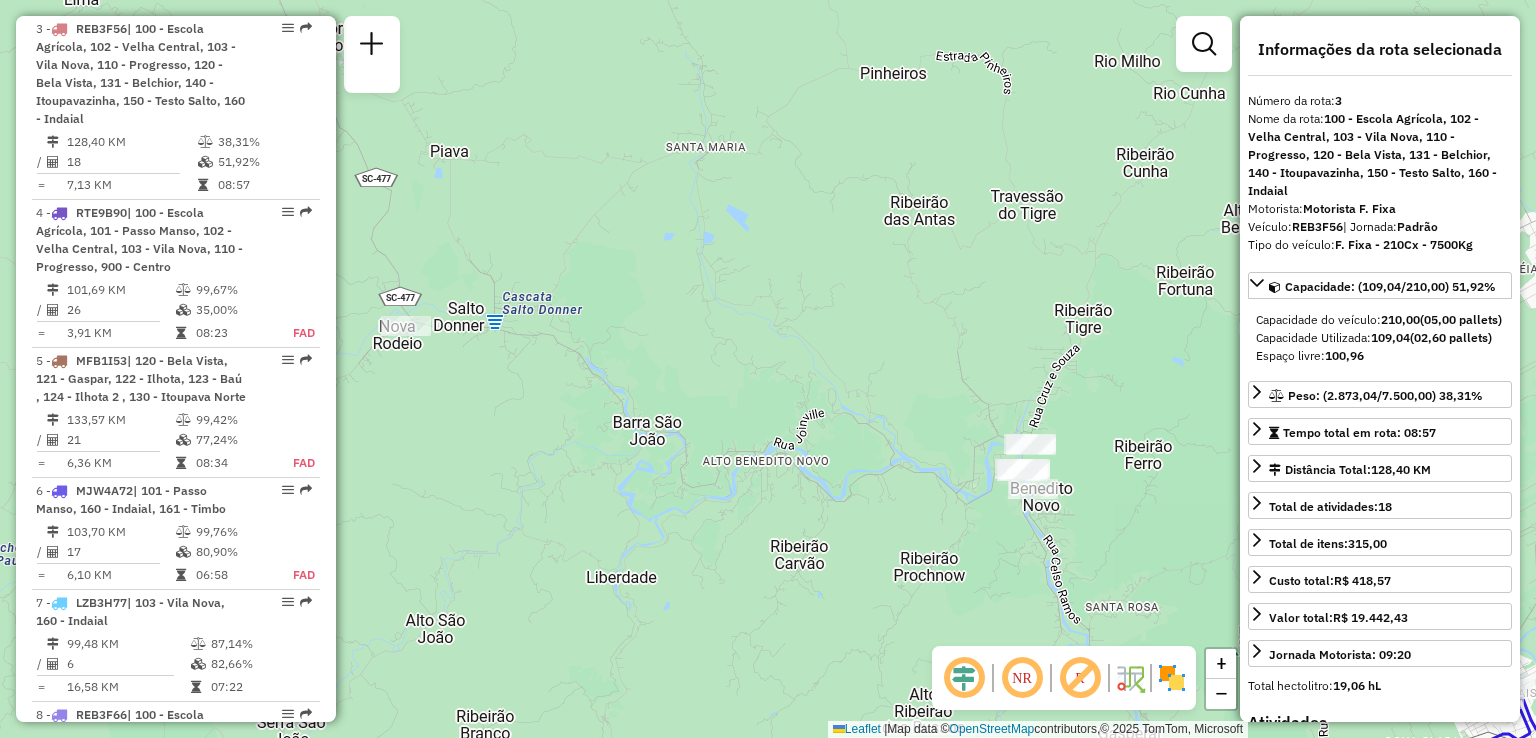 drag, startPoint x: 408, startPoint y: 364, endPoint x: 498, endPoint y: 388, distance: 93.14505 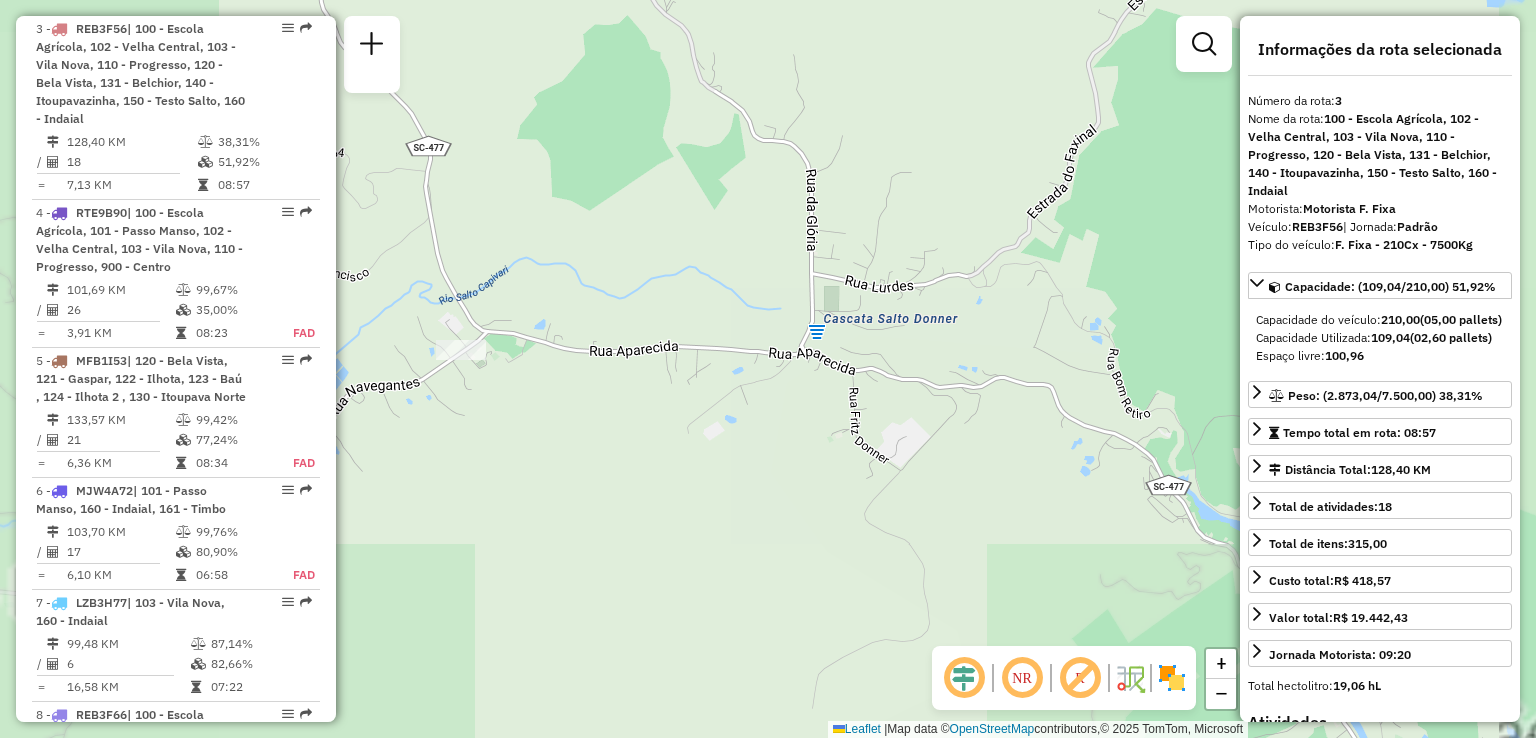 drag, startPoint x: 544, startPoint y: 342, endPoint x: 560, endPoint y: 343, distance: 16.03122 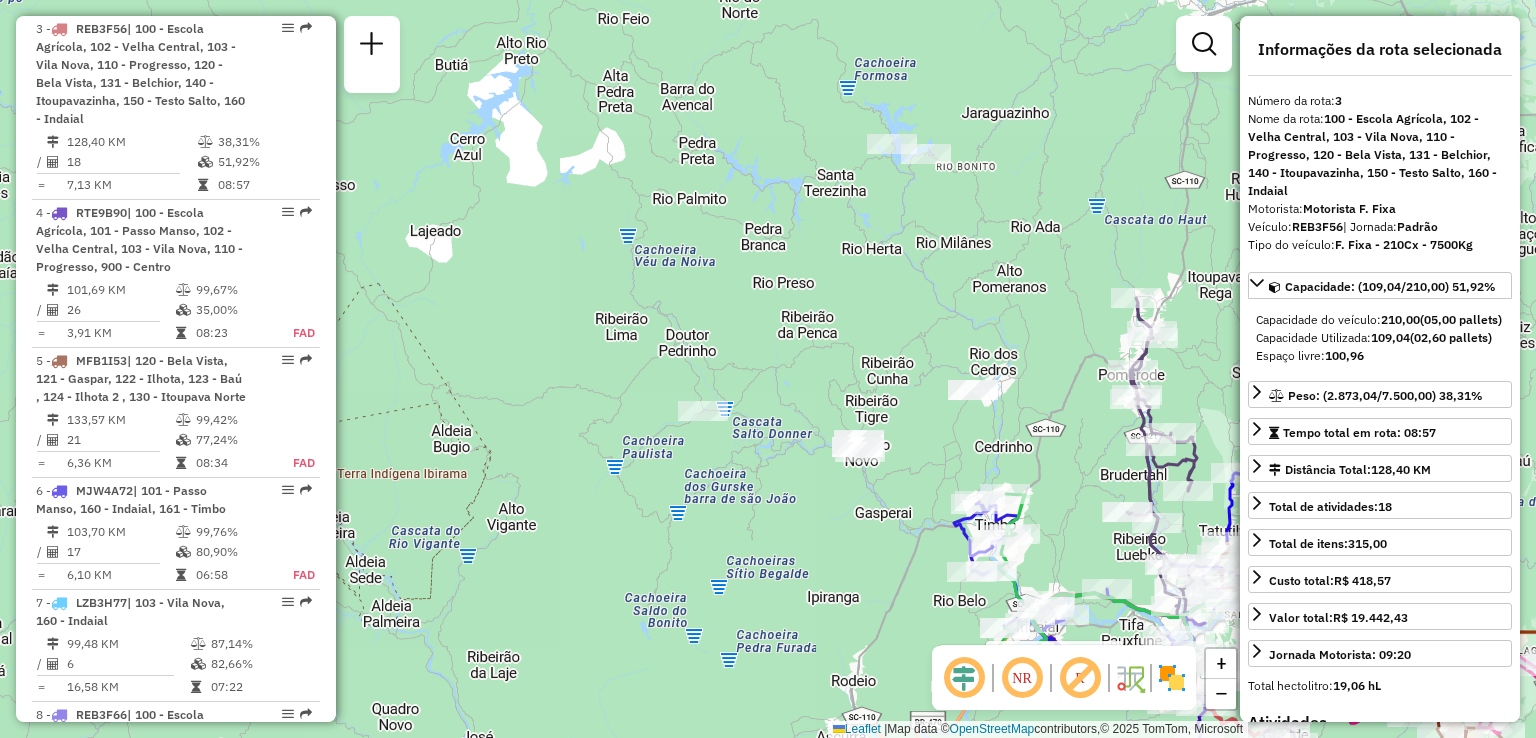 drag, startPoint x: 588, startPoint y: 365, endPoint x: 723, endPoint y: 424, distance: 147.32956 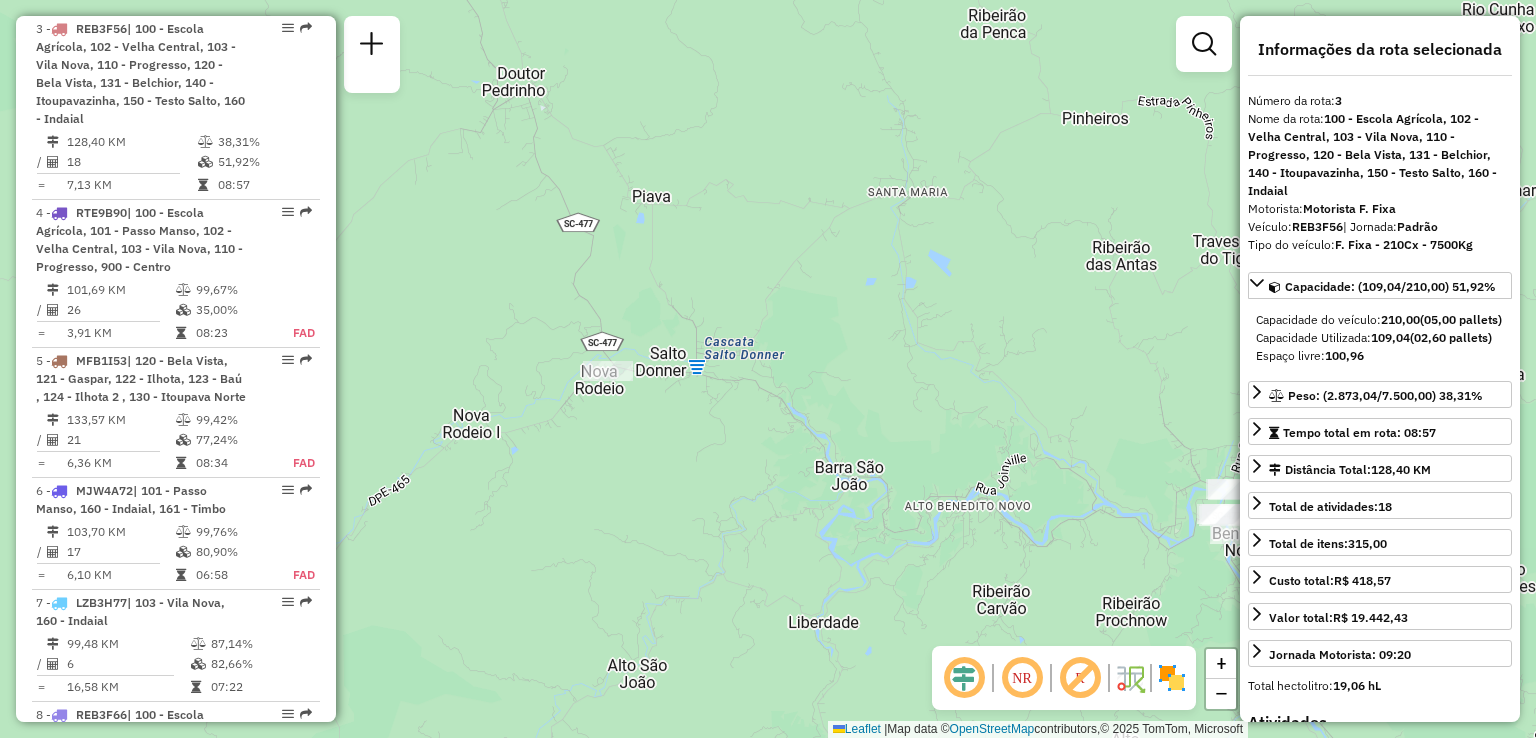 drag, startPoint x: 794, startPoint y: 436, endPoint x: 737, endPoint y: 393, distance: 71.40028 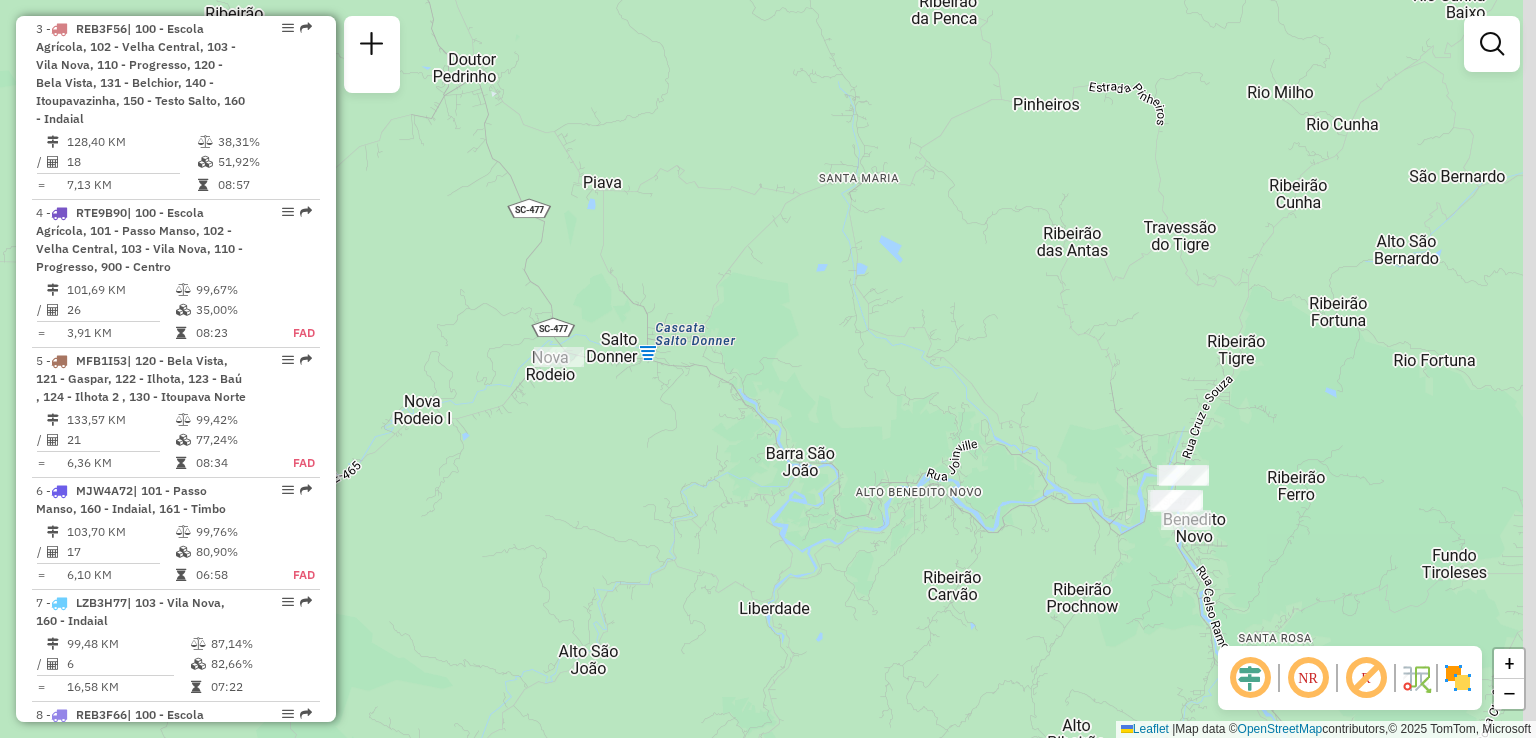 drag, startPoint x: 836, startPoint y: 438, endPoint x: 688, endPoint y: 404, distance: 151.8552 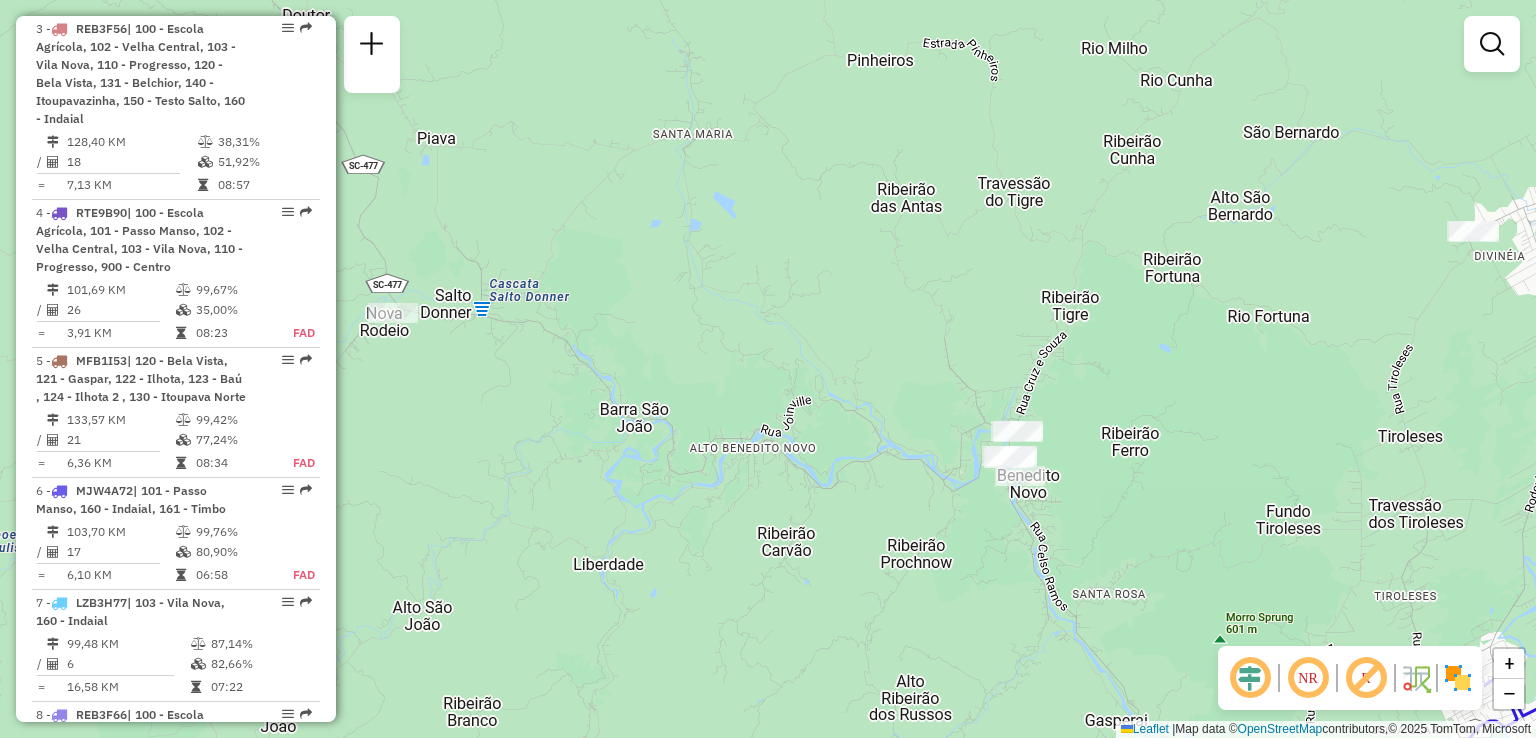 drag, startPoint x: 844, startPoint y: 431, endPoint x: 812, endPoint y: 426, distance: 32.38827 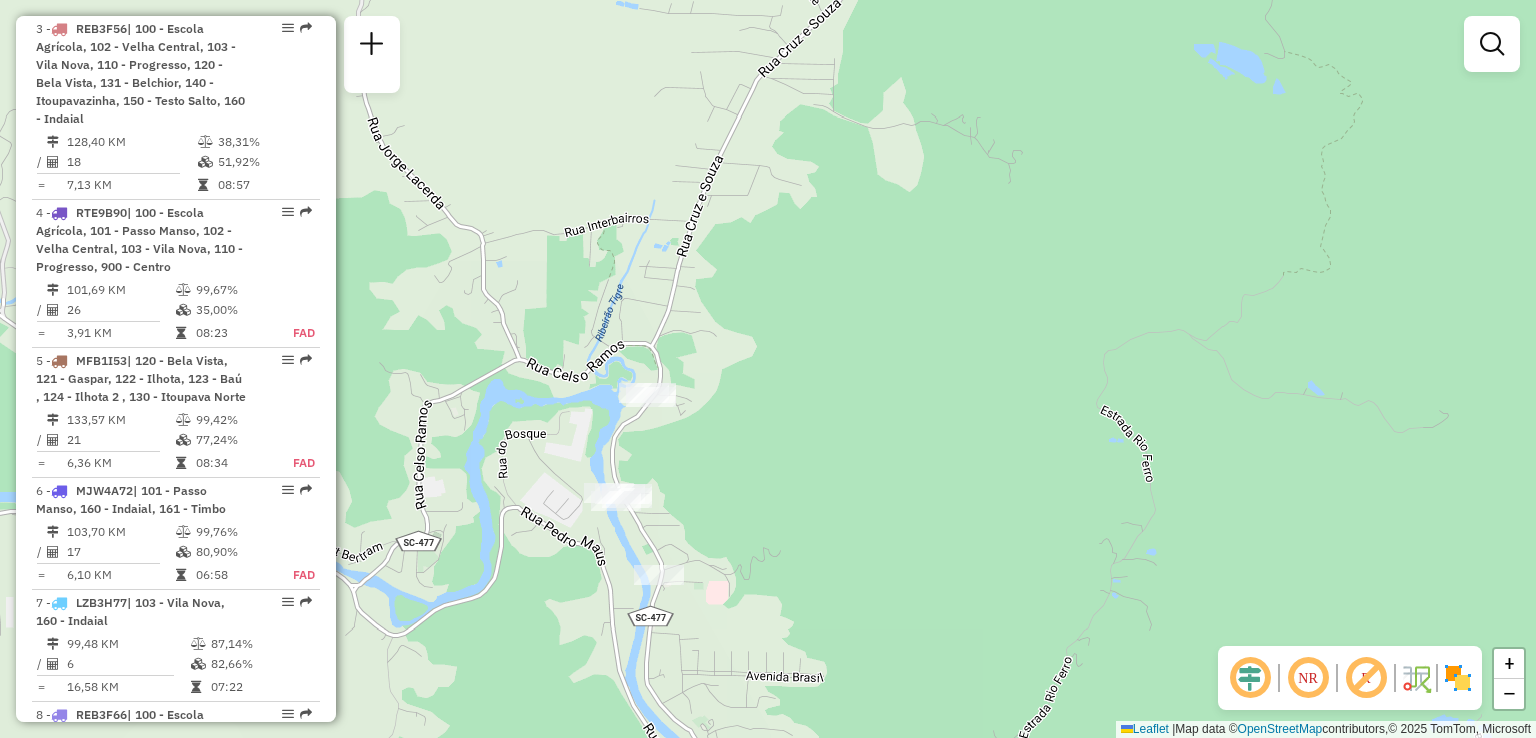drag, startPoint x: 1057, startPoint y: 449, endPoint x: 1120, endPoint y: 438, distance: 63.953106 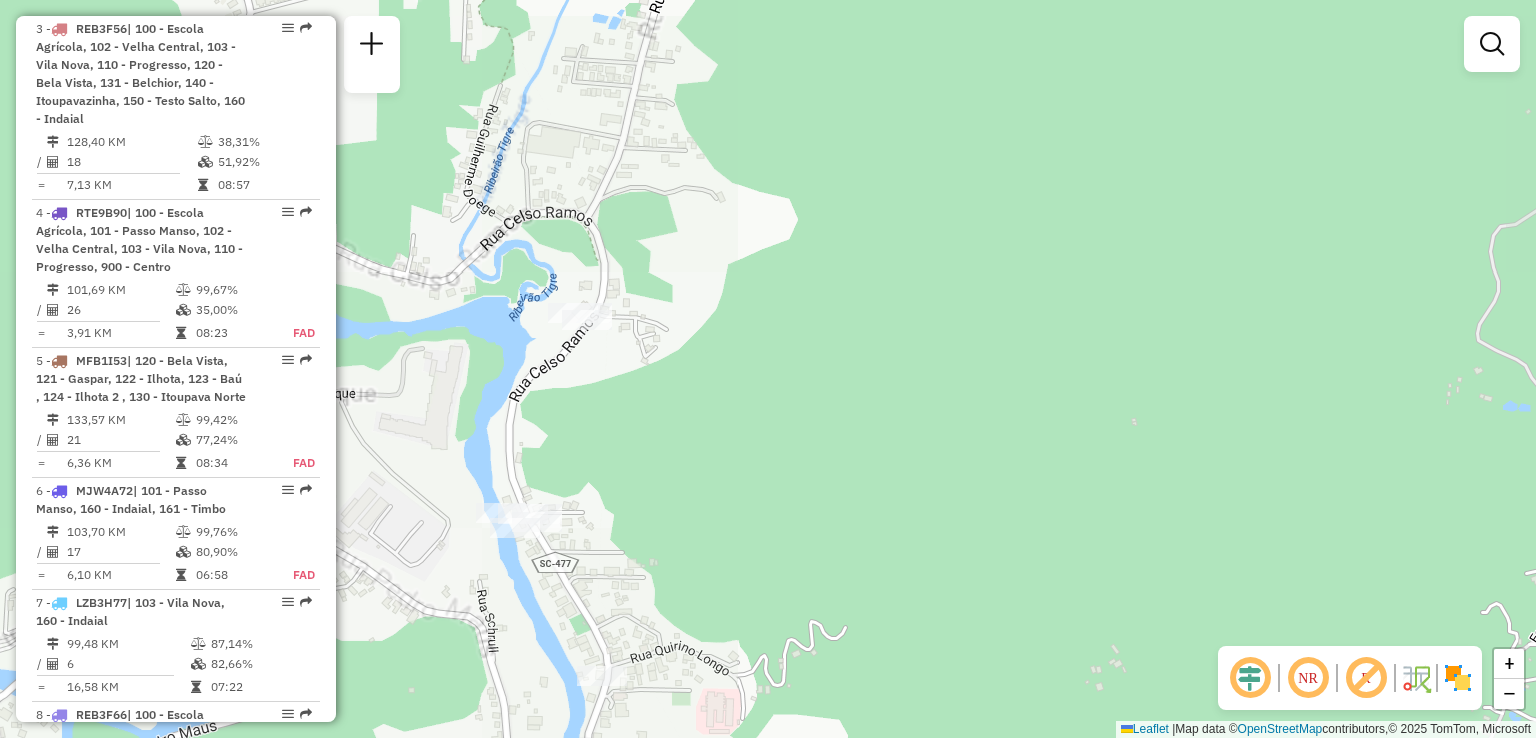click on "Janela de atendimento Grade de atendimento Capacidade Transportadoras Veículos Cliente Pedidos  Rotas Selecione os dias de semana para filtrar as janelas de atendimento  Seg   Ter   Qua   Qui   Sex   Sáb   Dom  Informe o período da janela de atendimento: De: Até:  Filtrar exatamente a janela do cliente  Considerar janela de atendimento padrão  Selecione os dias de semana para filtrar as grades de atendimento  Seg   Ter   Qua   Qui   Sex   Sáb   Dom   Considerar clientes sem dia de atendimento cadastrado  Clientes fora do dia de atendimento selecionado Filtrar as atividades entre os valores definidos abaixo:  Peso mínimo:   Peso máximo:   Cubagem mínima:   Cubagem máxima:   De:   Até:  Filtrar as atividades entre o tempo de atendimento definido abaixo:  De:   Até:   Considerar capacidade total dos clientes não roteirizados Transportadora: Selecione um ou mais itens Tipo de veículo: Selecione um ou mais itens Veículo: Selecione um ou mais itens Motorista: Selecione um ou mais itens Nome: Rótulo:" 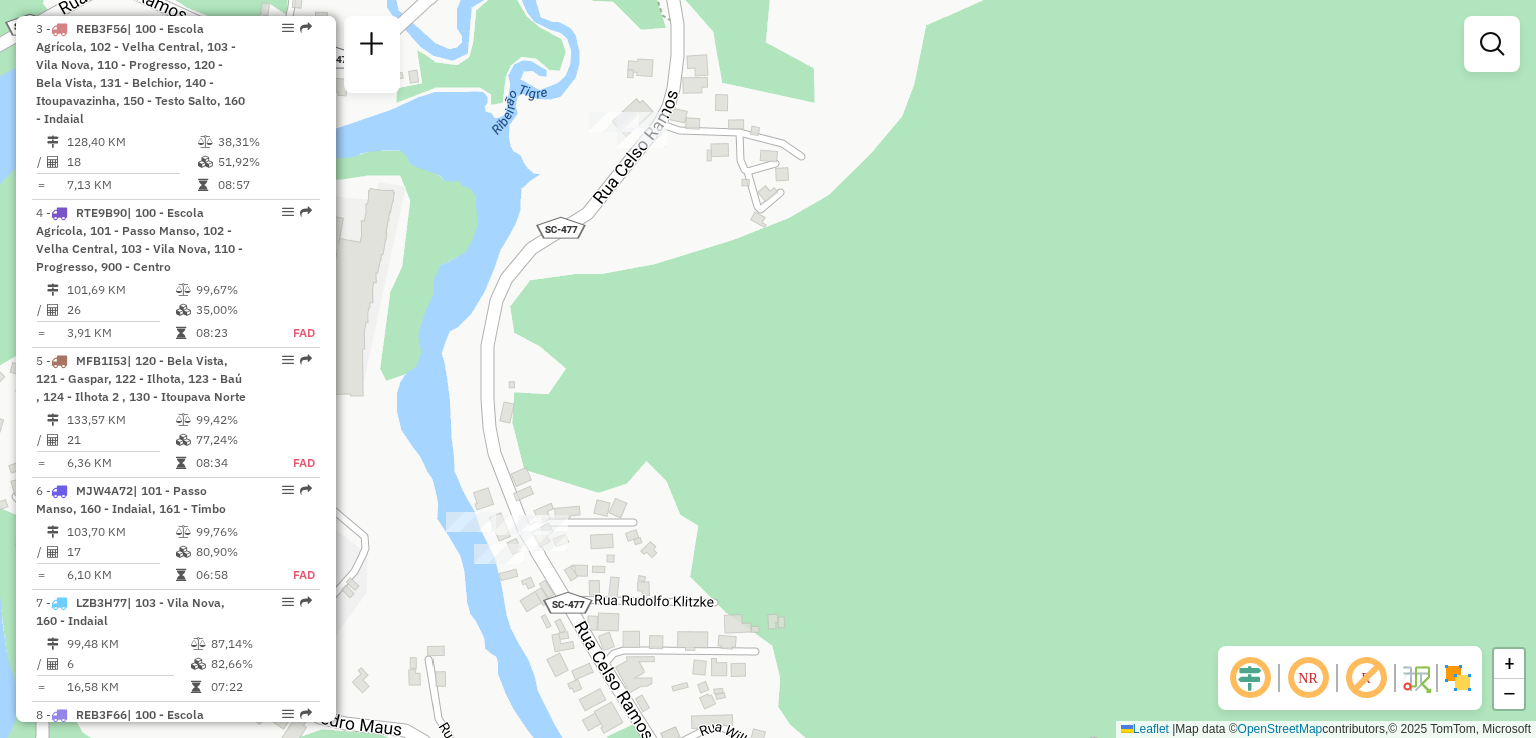 drag, startPoint x: 849, startPoint y: 437, endPoint x: 1020, endPoint y: 412, distance: 172.81783 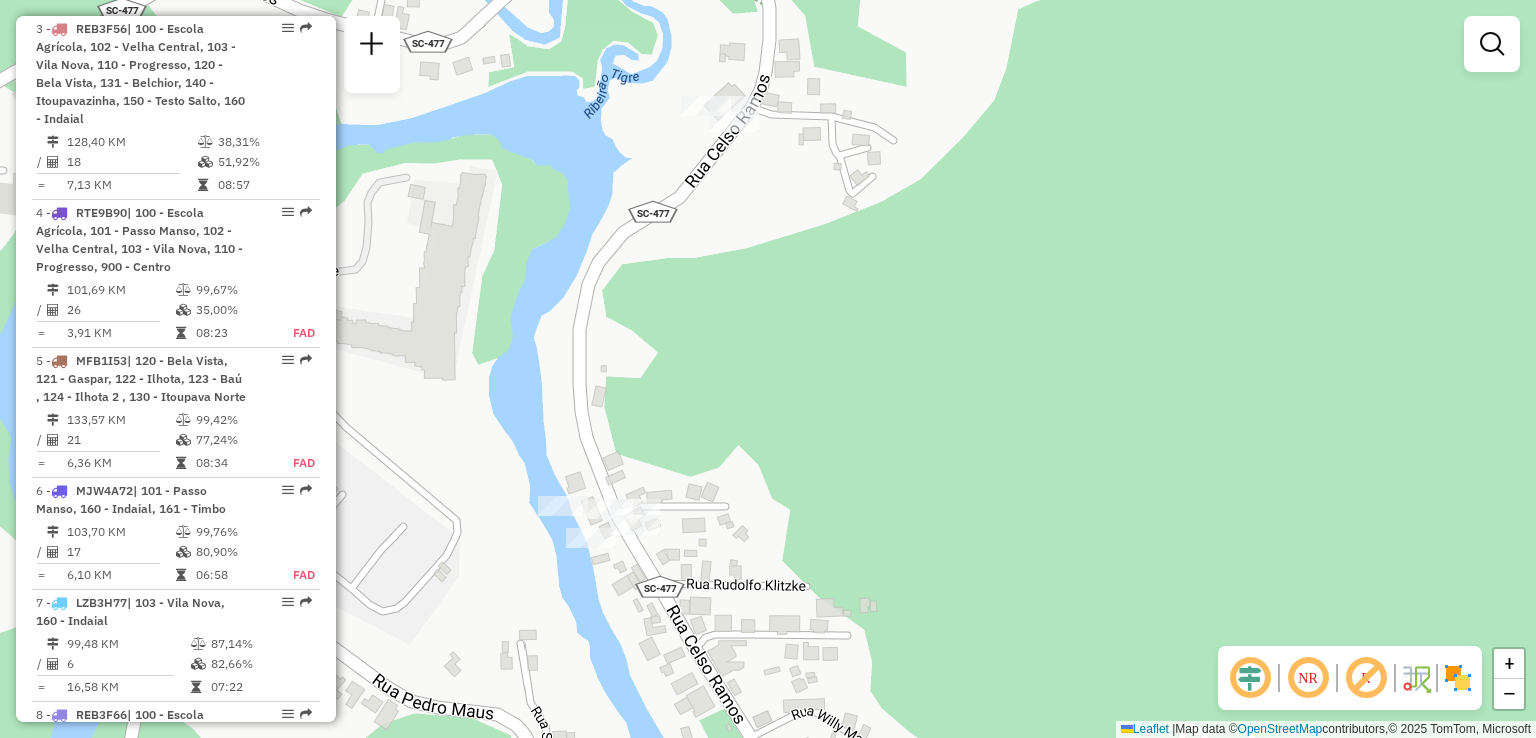 drag, startPoint x: 748, startPoint y: 292, endPoint x: 784, endPoint y: 239, distance: 64.070274 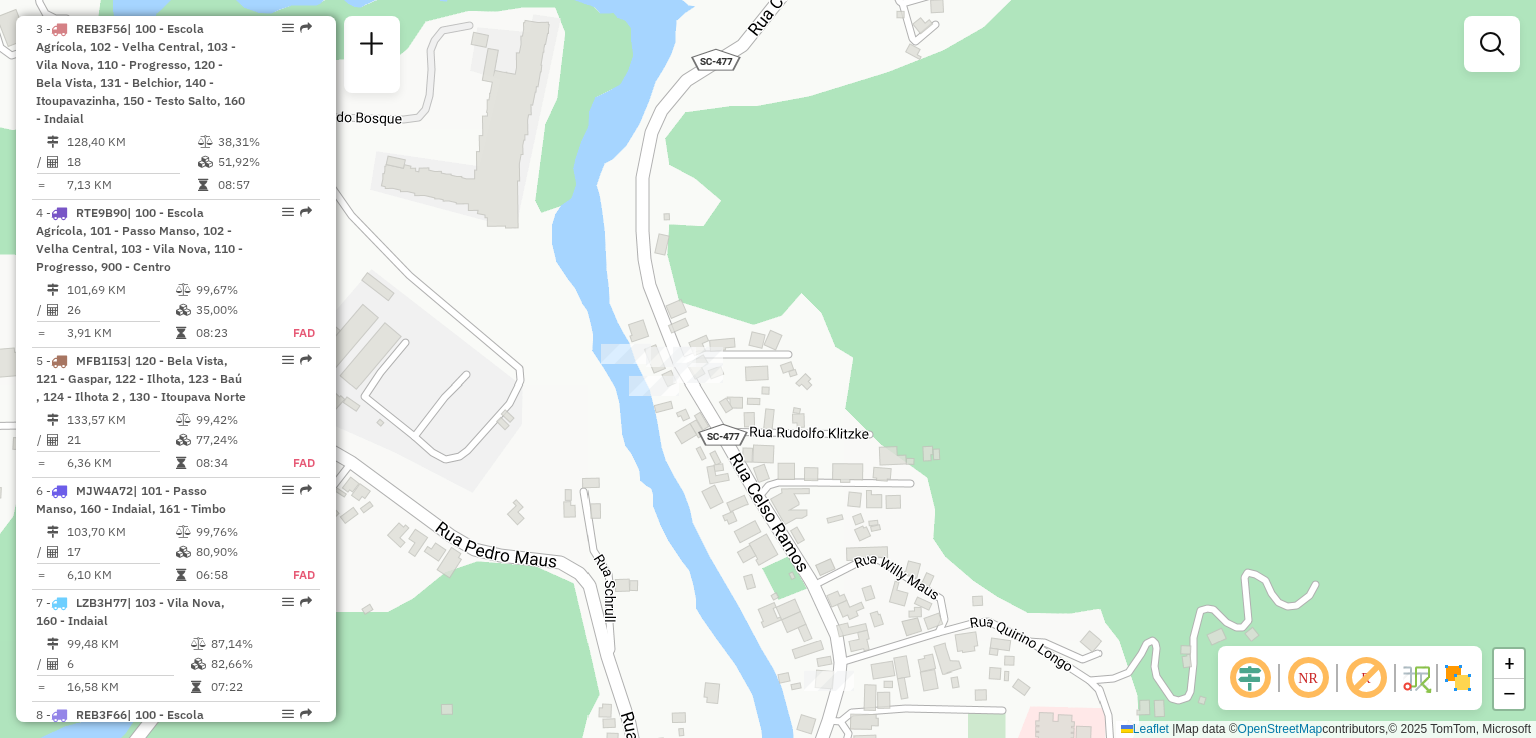 drag, startPoint x: 841, startPoint y: 445, endPoint x: 862, endPoint y: 321, distance: 125.765656 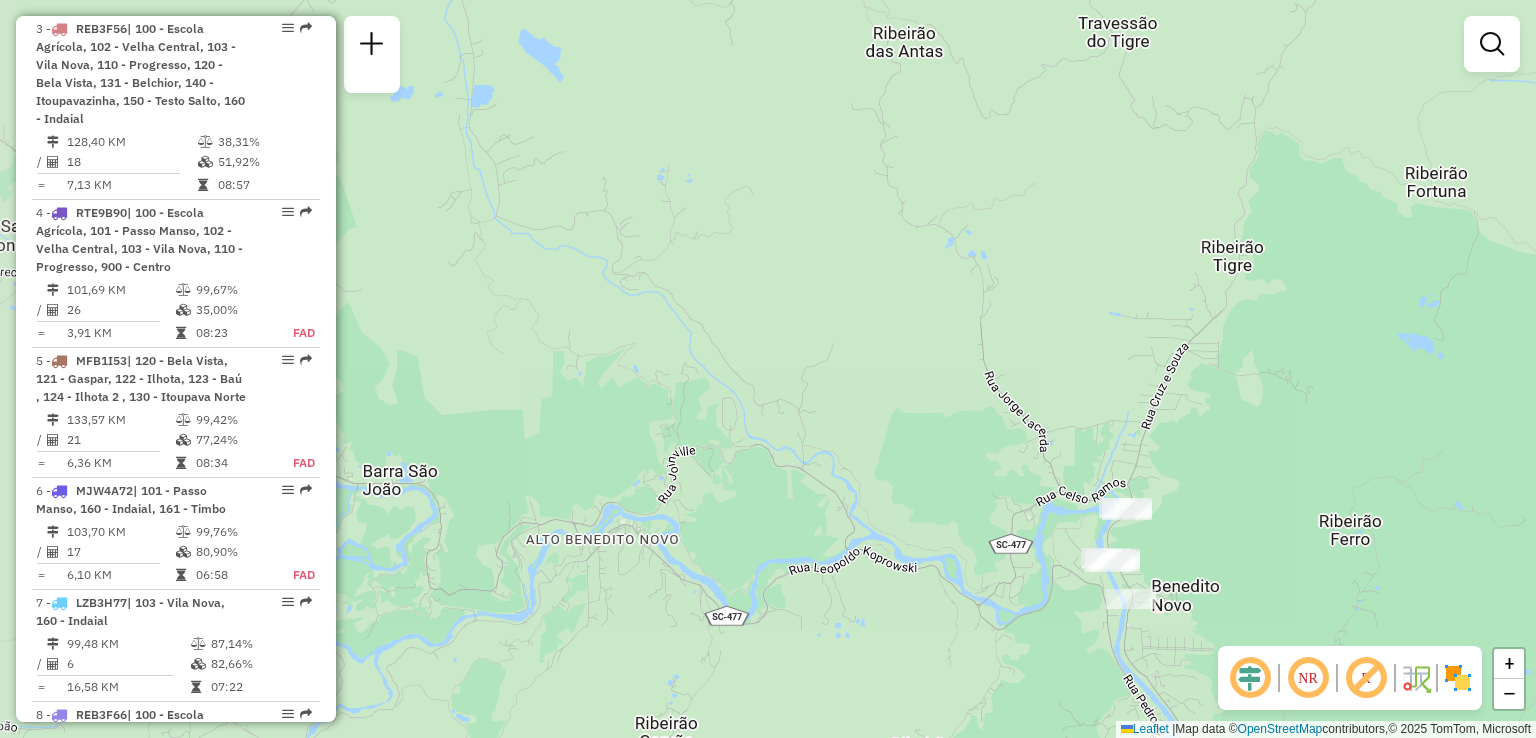 drag, startPoint x: 928, startPoint y: 384, endPoint x: 1099, endPoint y: 435, distance: 178.44327 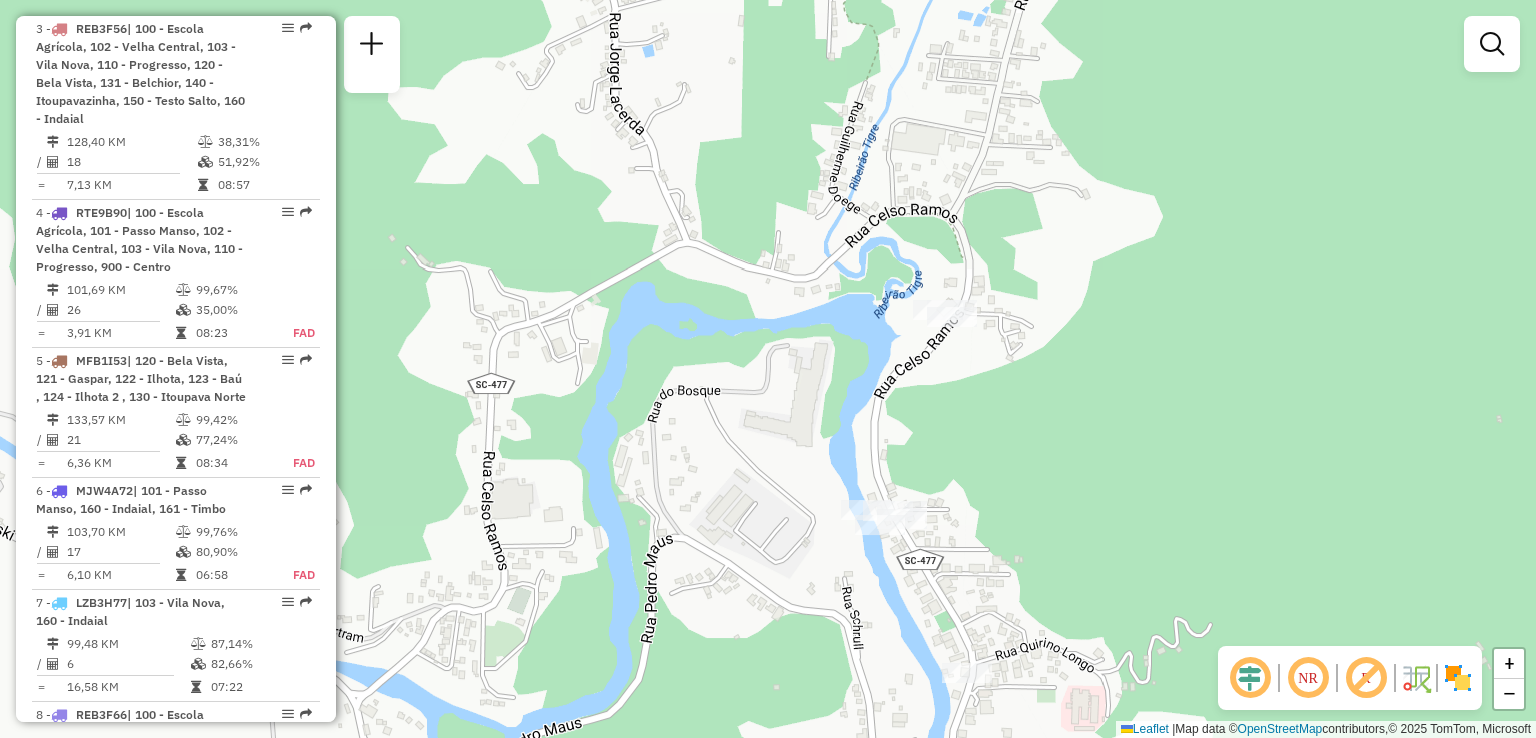 click on "Janela de atendimento Grade de atendimento Capacidade Transportadoras Veículos Cliente Pedidos  Rotas Selecione os dias de semana para filtrar as janelas de atendimento  Seg   Ter   Qua   Qui   Sex   Sáb   Dom  Informe o período da janela de atendimento: De: Até:  Filtrar exatamente a janela do cliente  Considerar janela de atendimento padrão  Selecione os dias de semana para filtrar as grades de atendimento  Seg   Ter   Qua   Qui   Sex   Sáb   Dom   Considerar clientes sem dia de atendimento cadastrado  Clientes fora do dia de atendimento selecionado Filtrar as atividades entre os valores definidos abaixo:  Peso mínimo:   Peso máximo:   Cubagem mínima:   Cubagem máxima:   De:   Até:  Filtrar as atividades entre o tempo de atendimento definido abaixo:  De:   Até:   Considerar capacidade total dos clientes não roteirizados Transportadora: Selecione um ou mais itens Tipo de veículo: Selecione um ou mais itens Veículo: Selecione um ou mais itens Motorista: Selecione um ou mais itens Nome: Rótulo:" 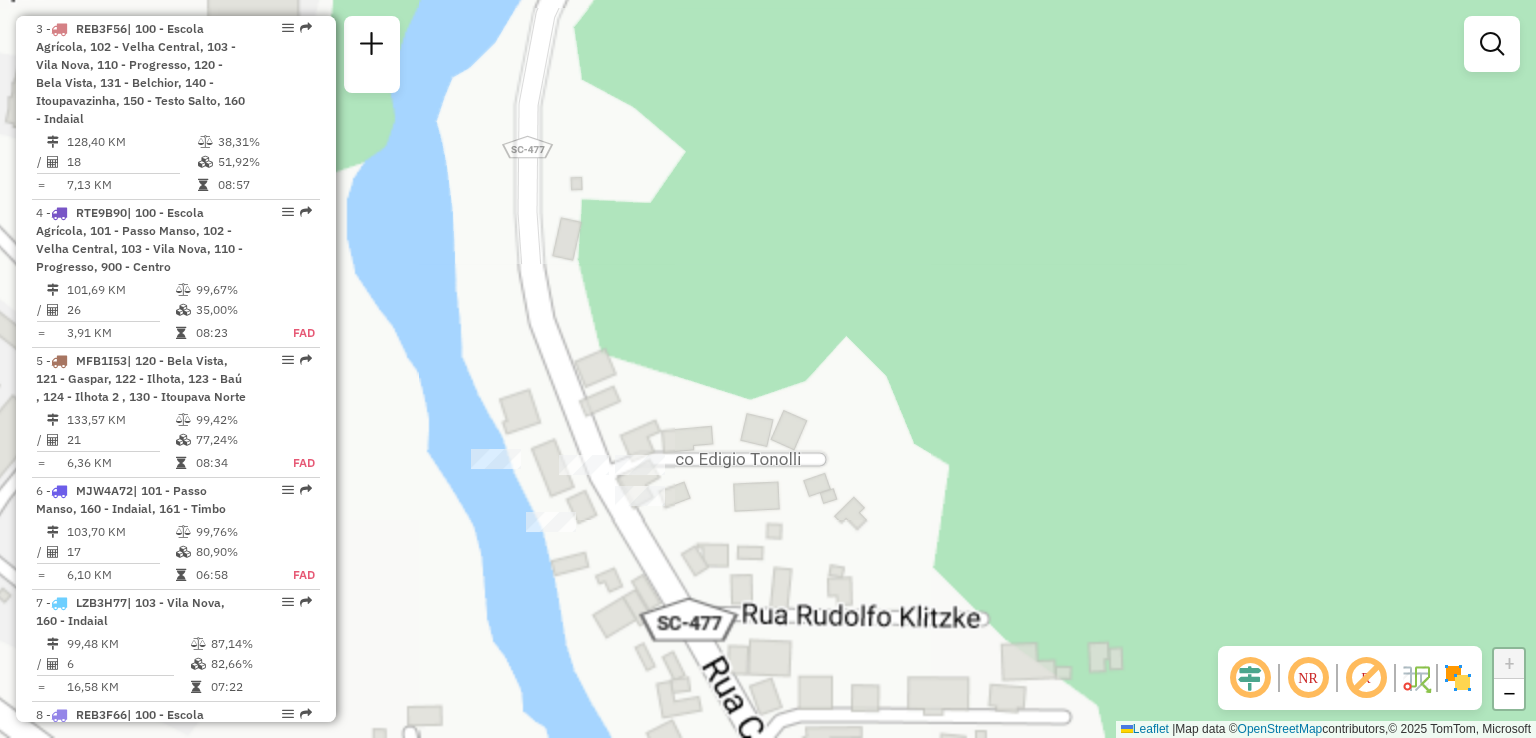 drag, startPoint x: 991, startPoint y: 520, endPoint x: 1012, endPoint y: 344, distance: 177.24841 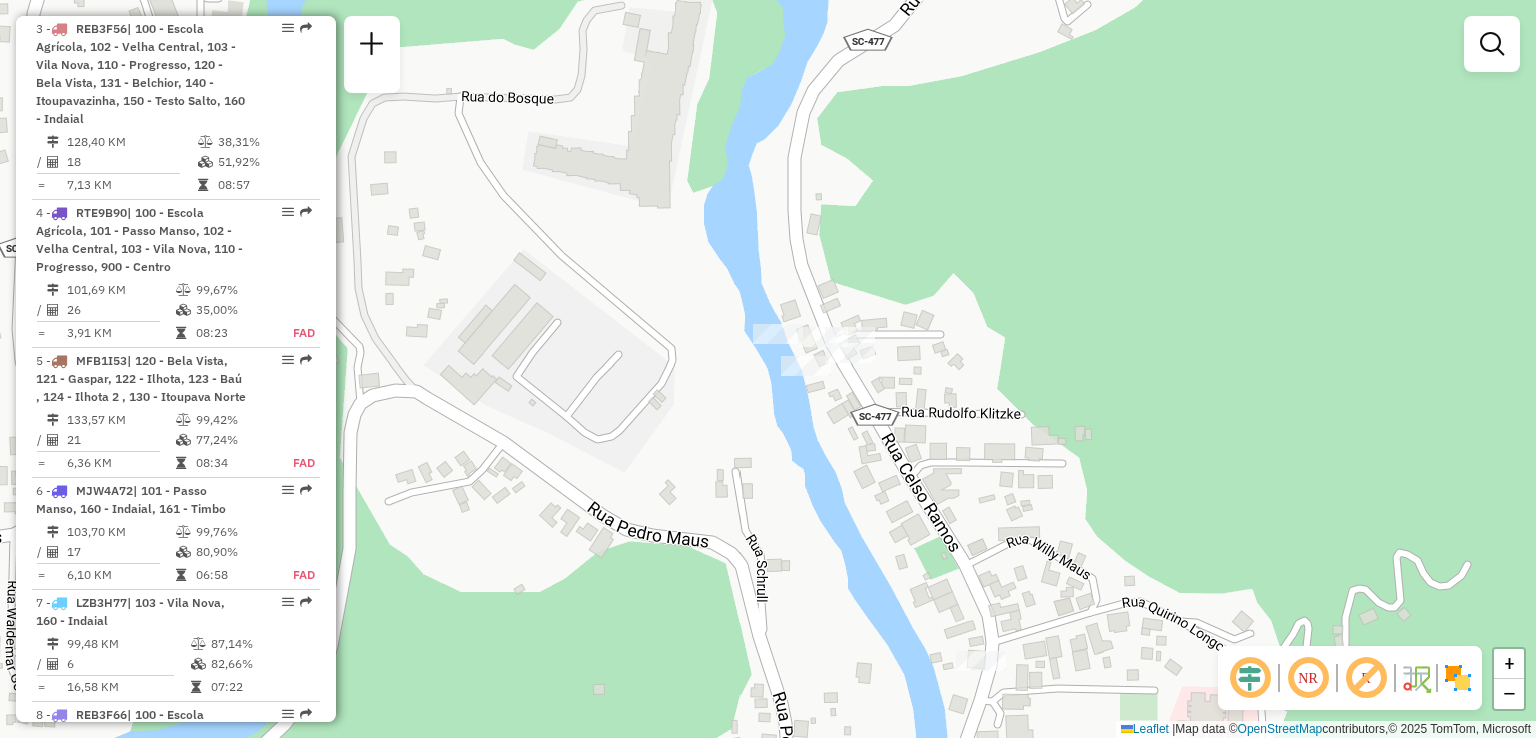 drag, startPoint x: 1056, startPoint y: 519, endPoint x: 1048, endPoint y: 494, distance: 26.24881 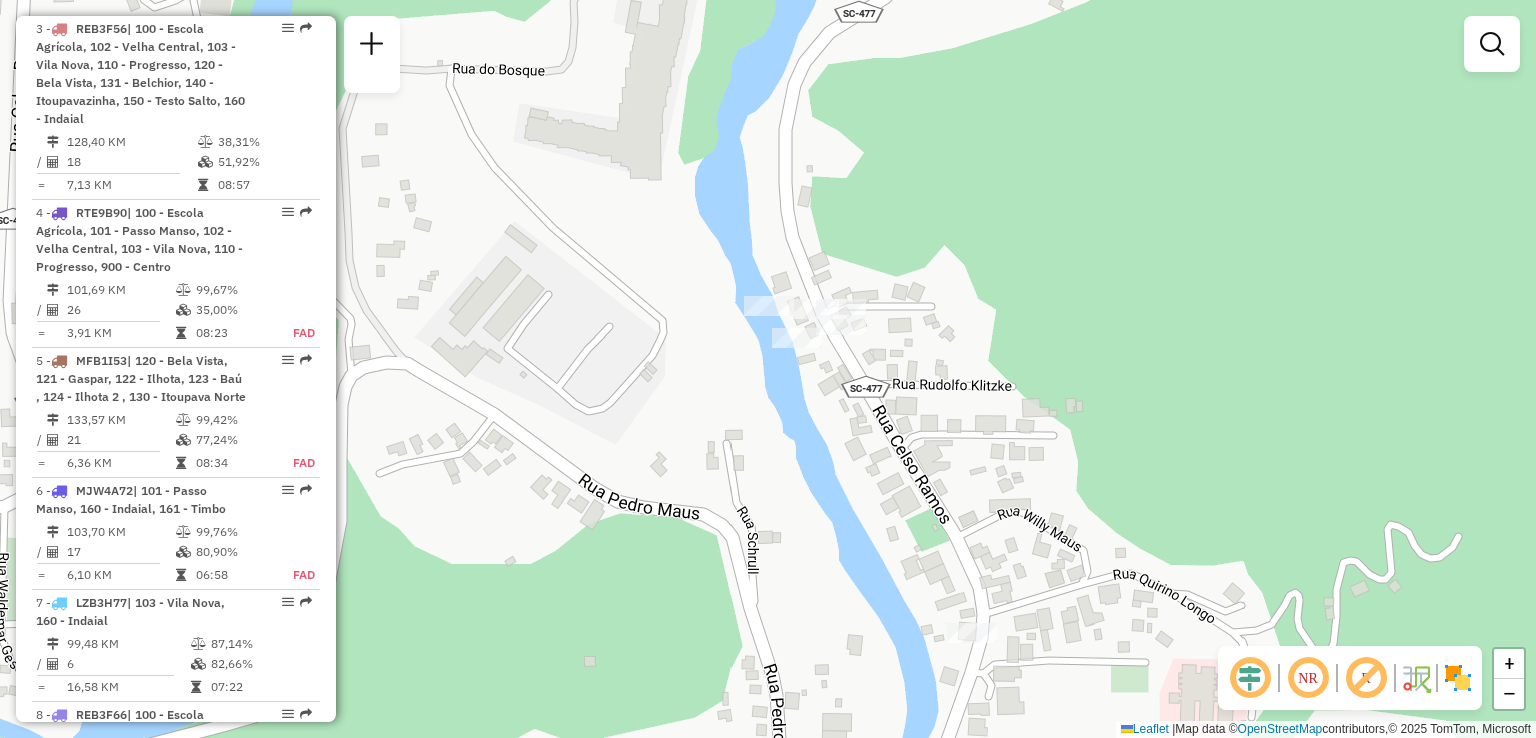drag, startPoint x: 1027, startPoint y: 510, endPoint x: 1015, endPoint y: 472, distance: 39.849716 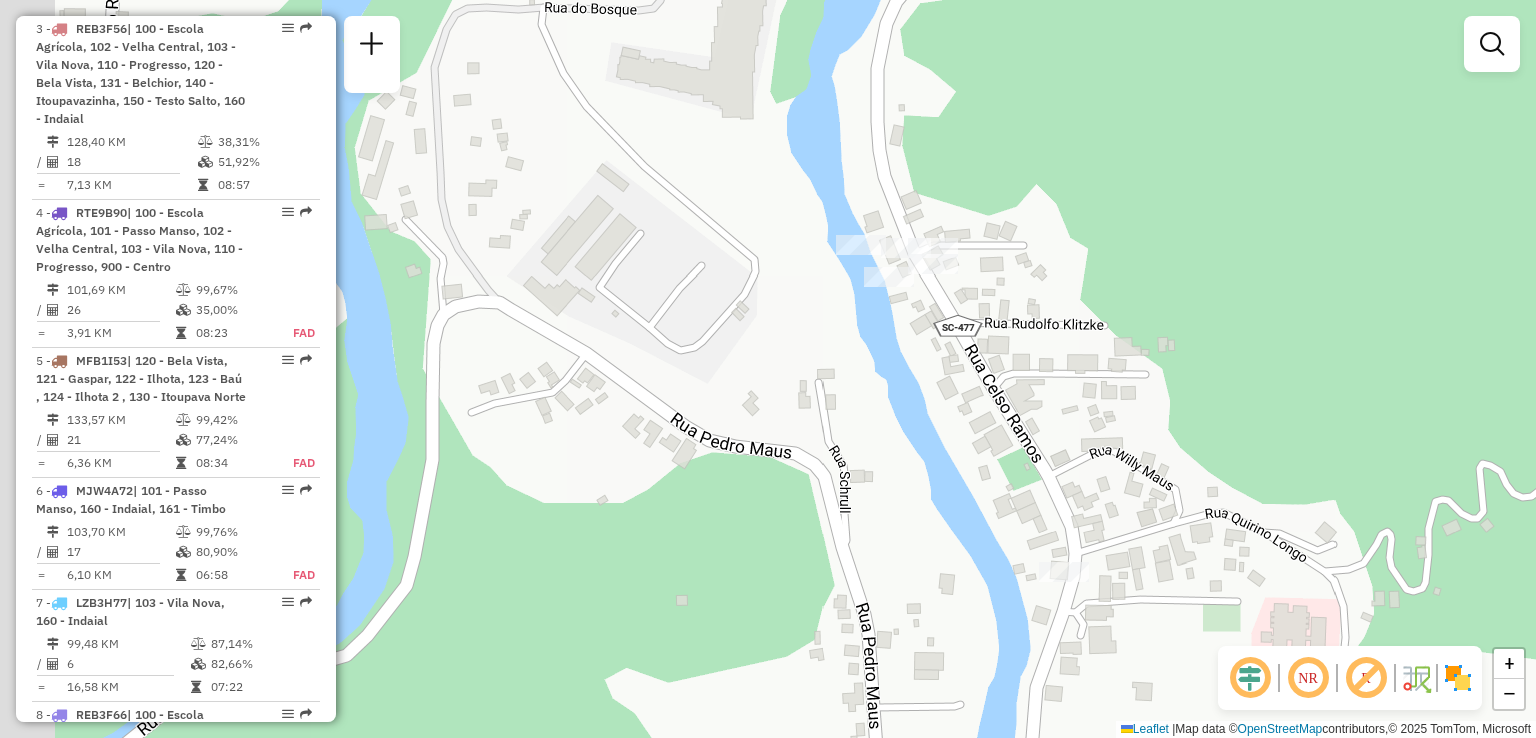 drag, startPoint x: 1032, startPoint y: 369, endPoint x: 1051, endPoint y: 357, distance: 22.472204 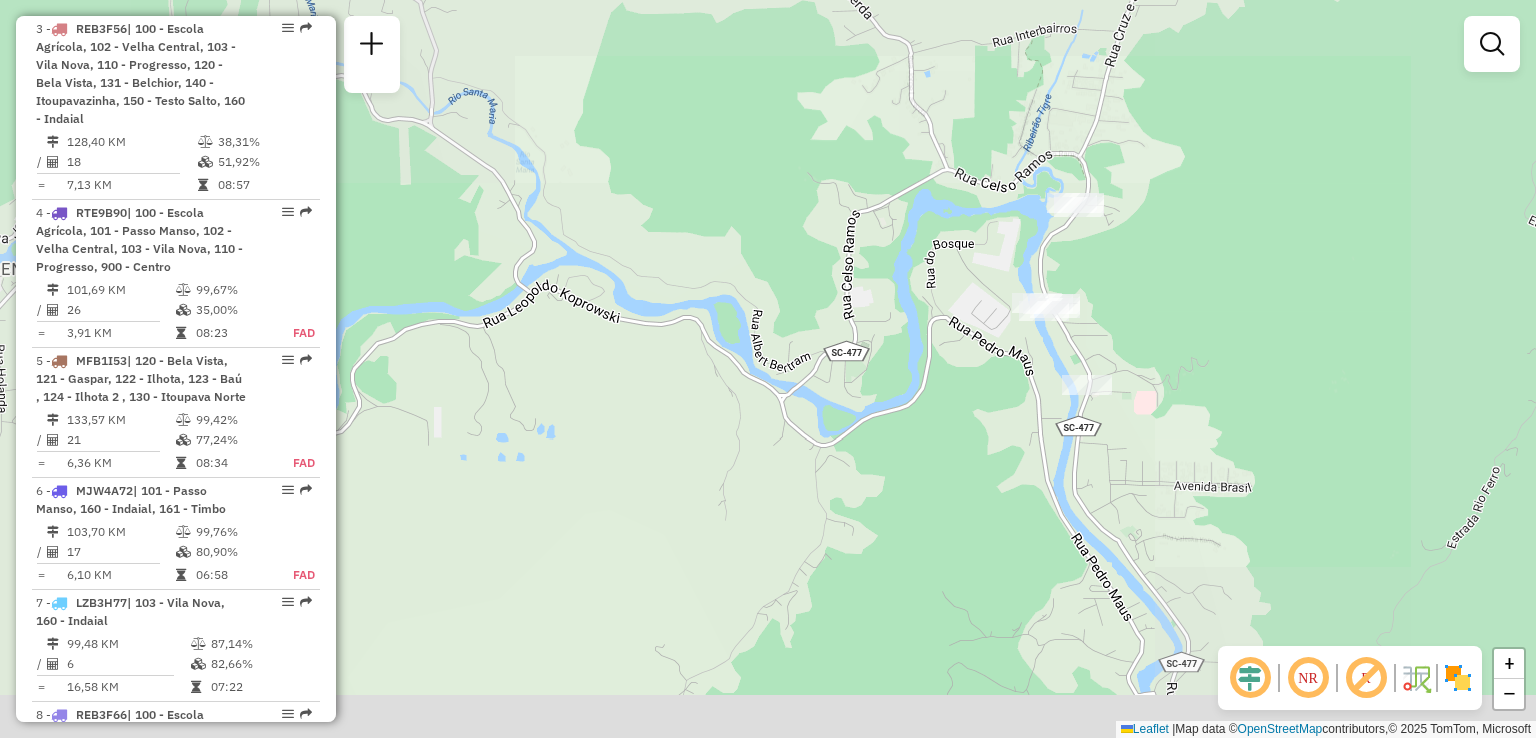 drag, startPoint x: 832, startPoint y: 337, endPoint x: 708, endPoint y: 405, distance: 141.42136 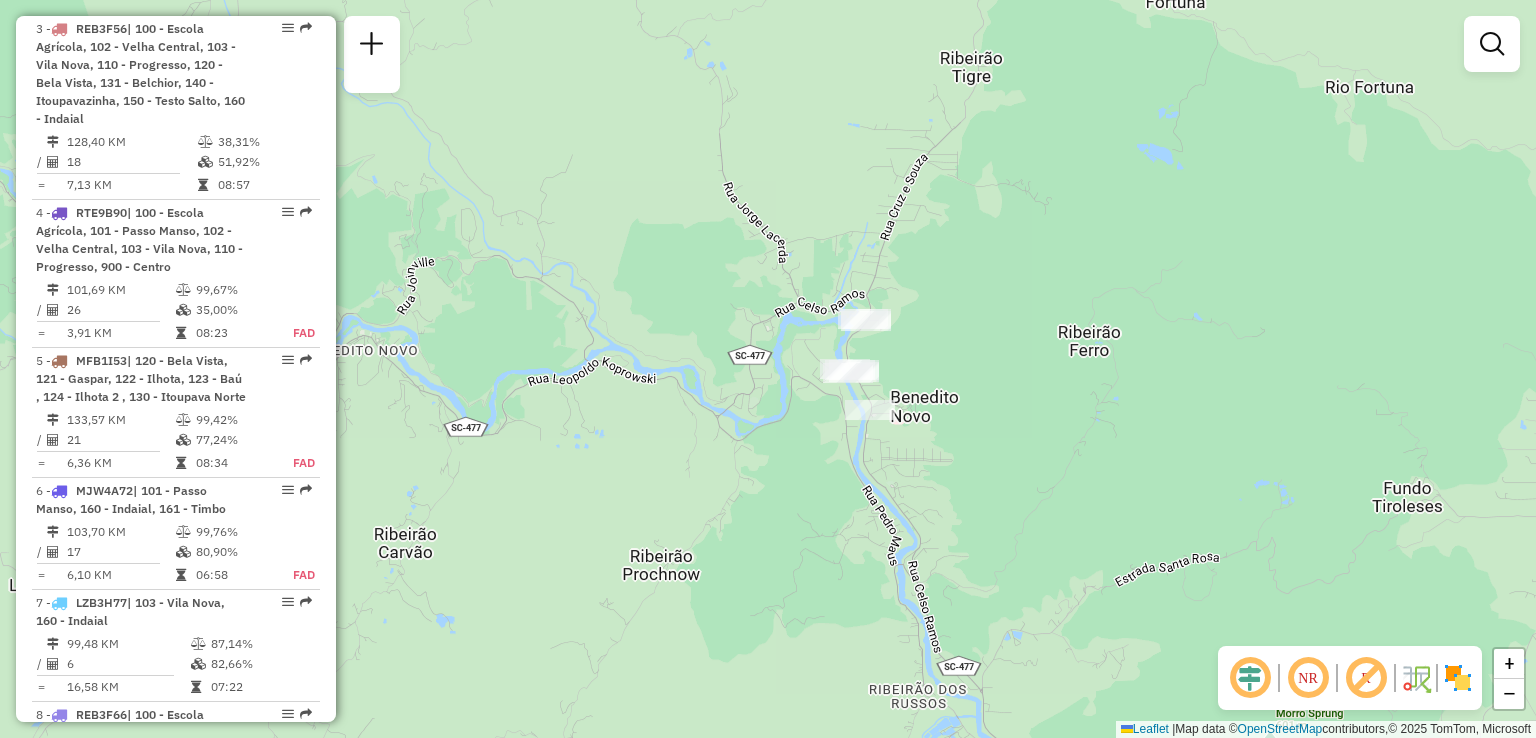 drag, startPoint x: 583, startPoint y: 427, endPoint x: 559, endPoint y: 434, distance: 25 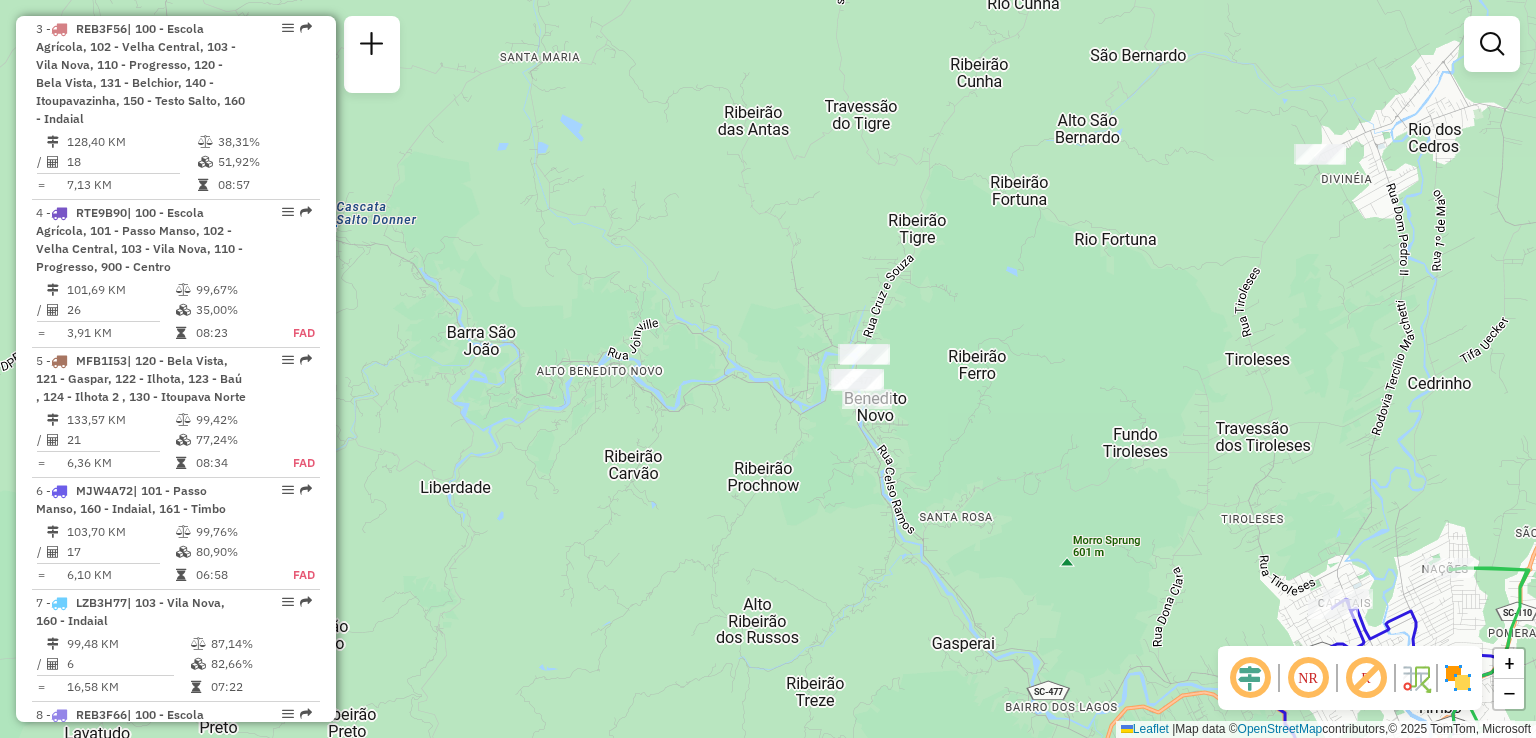 drag, startPoint x: 961, startPoint y: 385, endPoint x: 1069, endPoint y: 306, distance: 133.80957 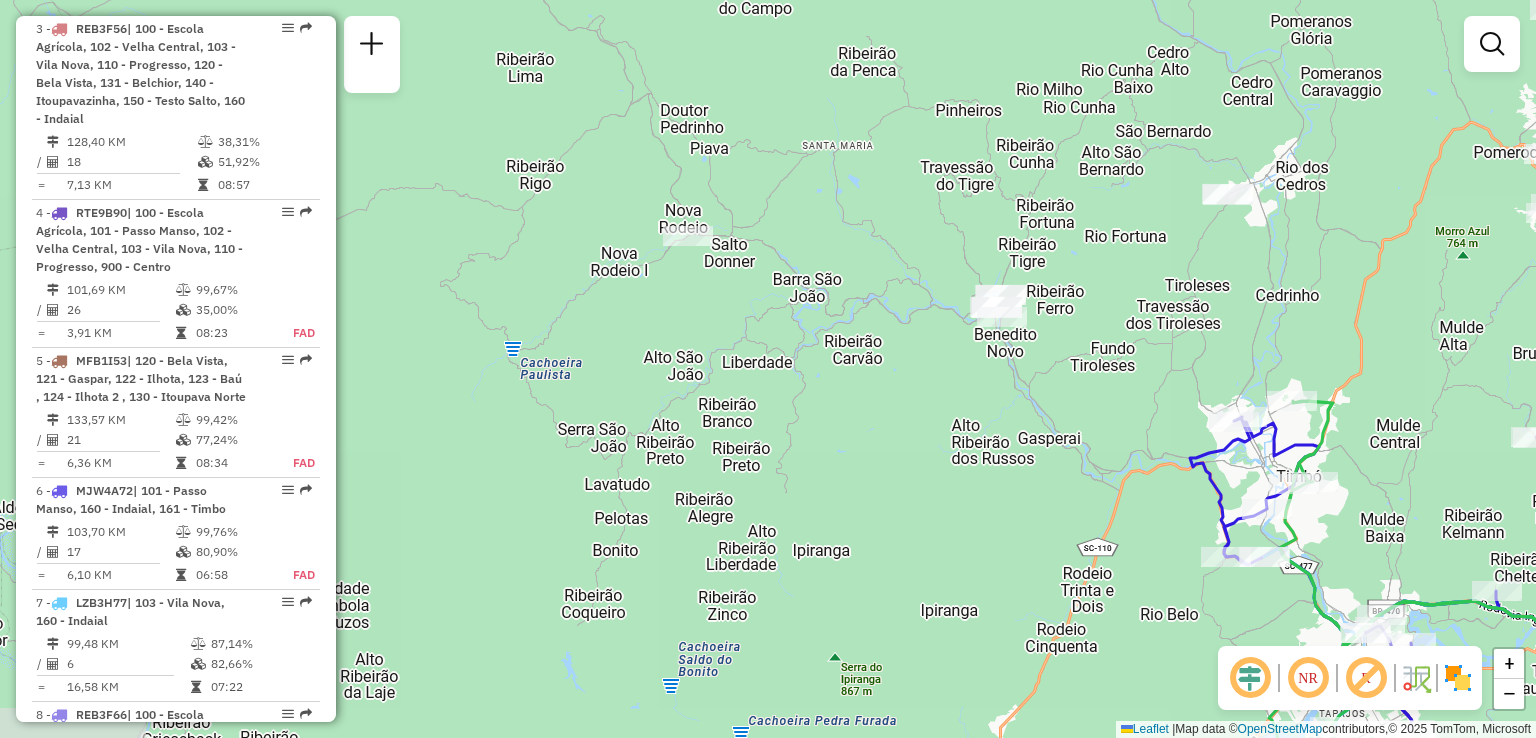 drag, startPoint x: 848, startPoint y: 437, endPoint x: 898, endPoint y: 444, distance: 50.48762 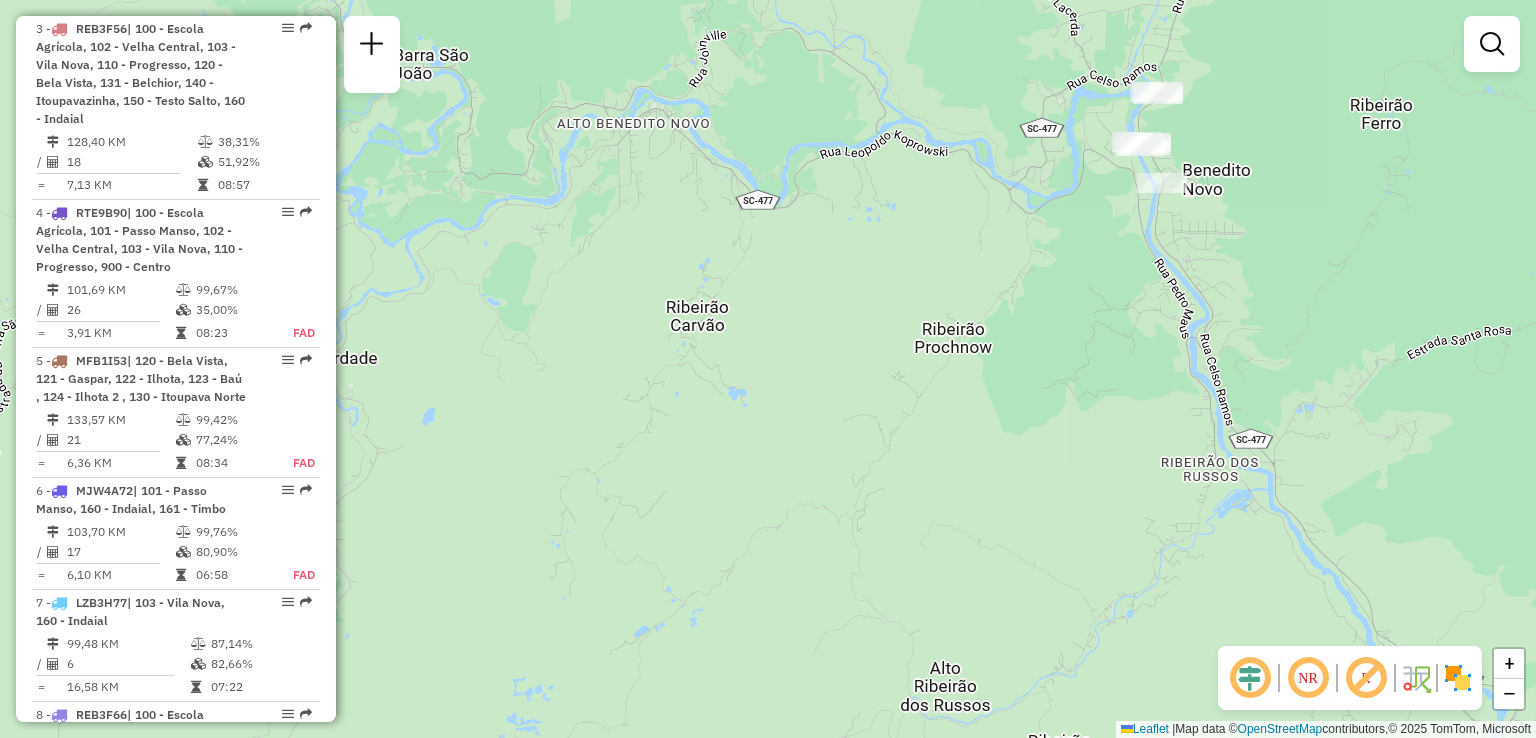 drag, startPoint x: 1089, startPoint y: 313, endPoint x: 976, endPoint y: 391, distance: 137.30623 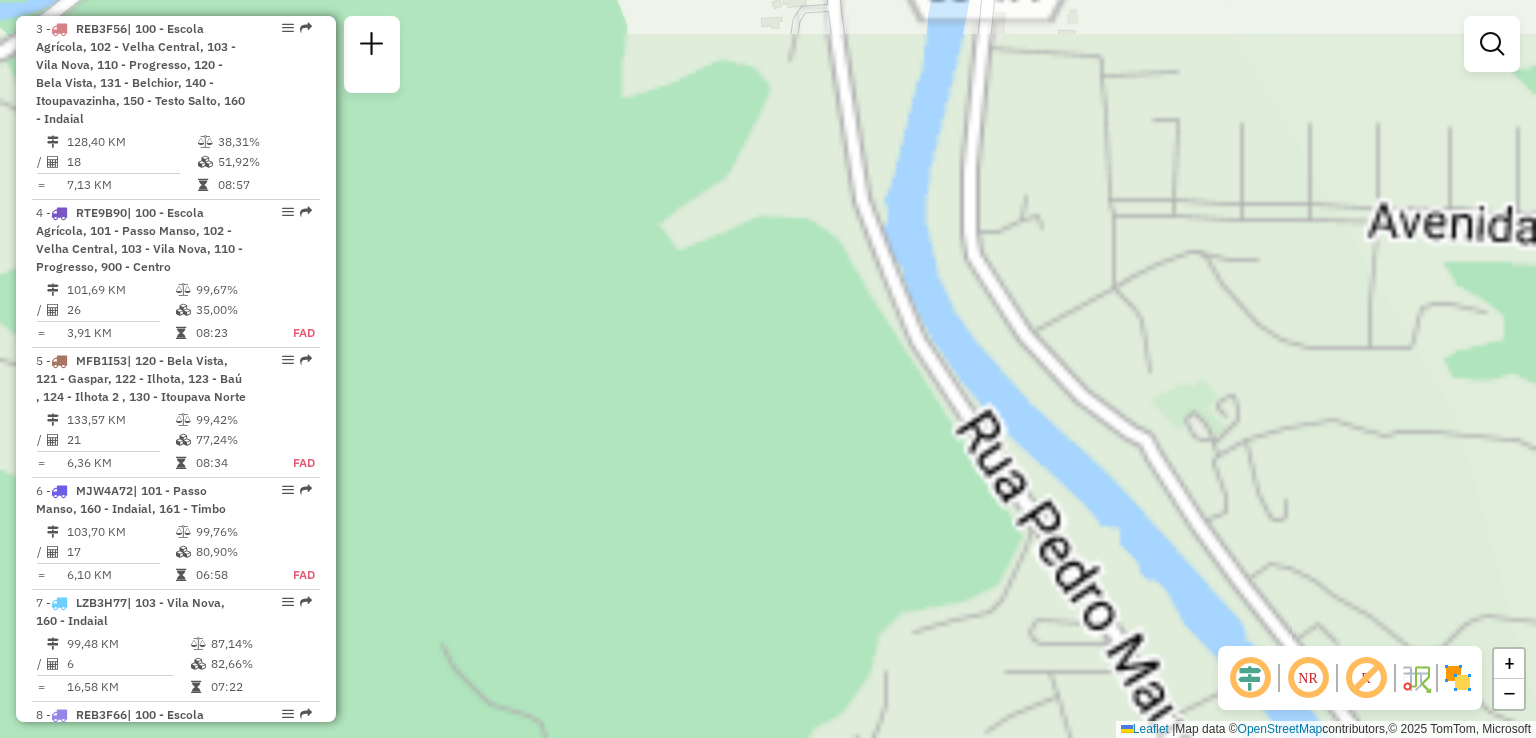 drag, startPoint x: 1041, startPoint y: 305, endPoint x: 970, endPoint y: 641, distance: 343.41956 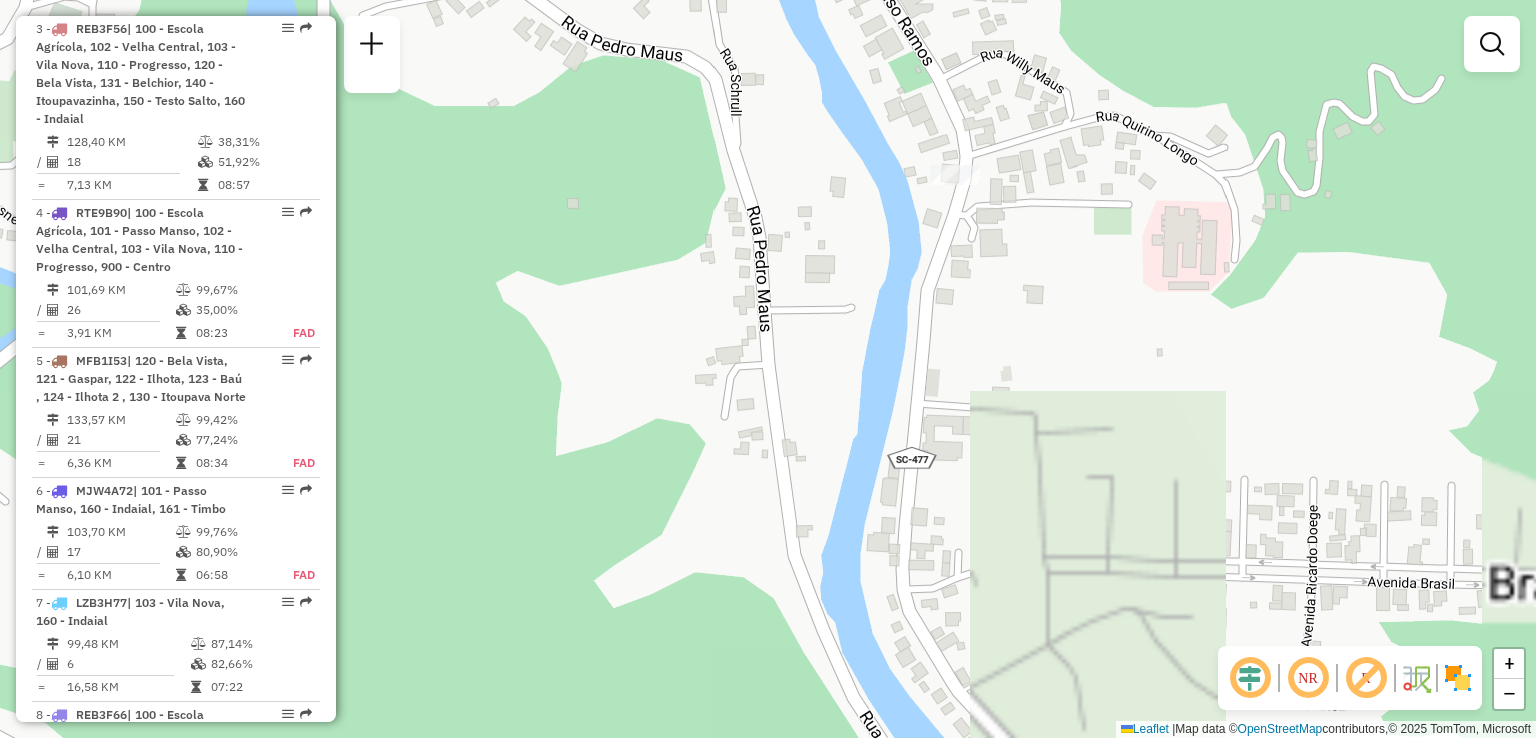 drag, startPoint x: 1062, startPoint y: 459, endPoint x: 1071, endPoint y: 688, distance: 229.17679 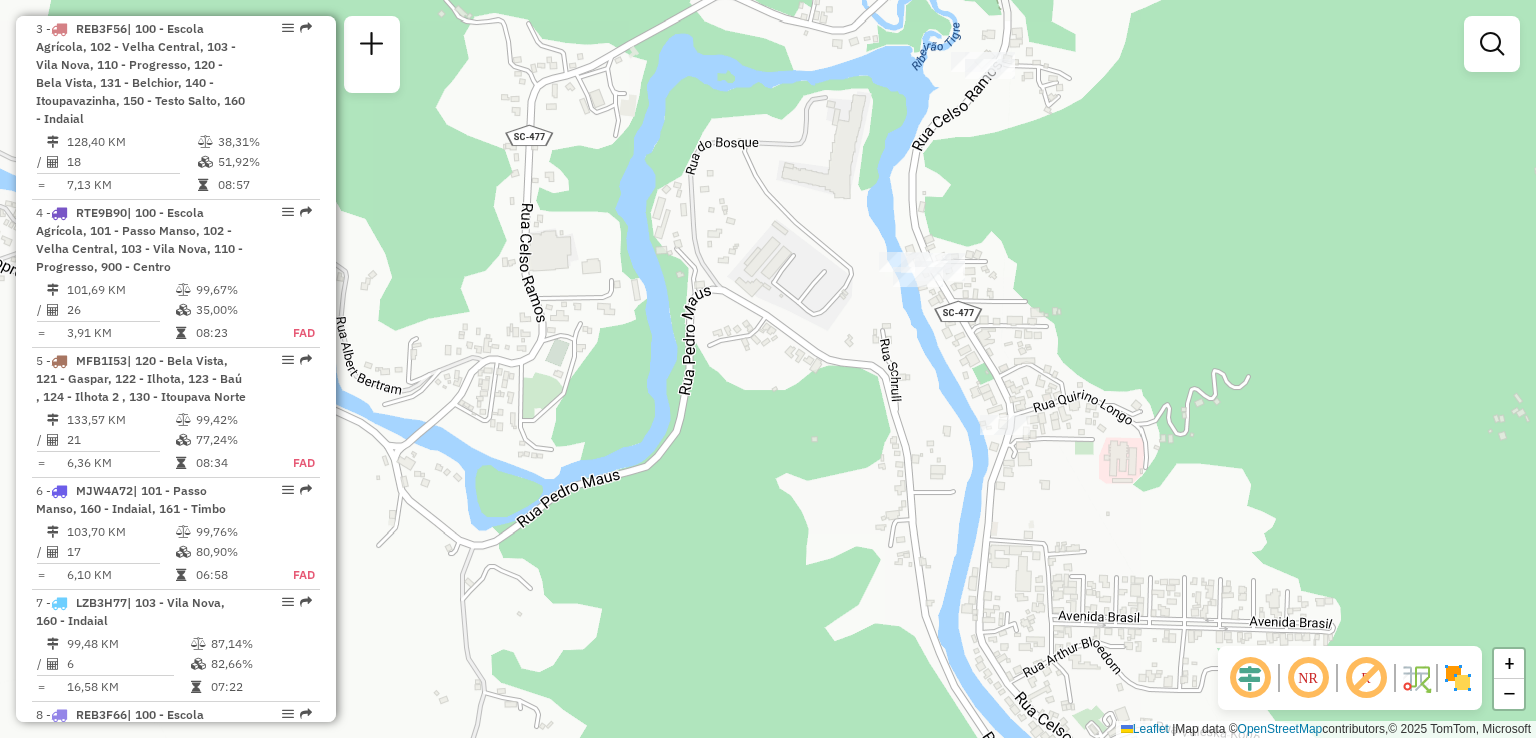 drag, startPoint x: 1096, startPoint y: 398, endPoint x: 1119, endPoint y: 497, distance: 101.636604 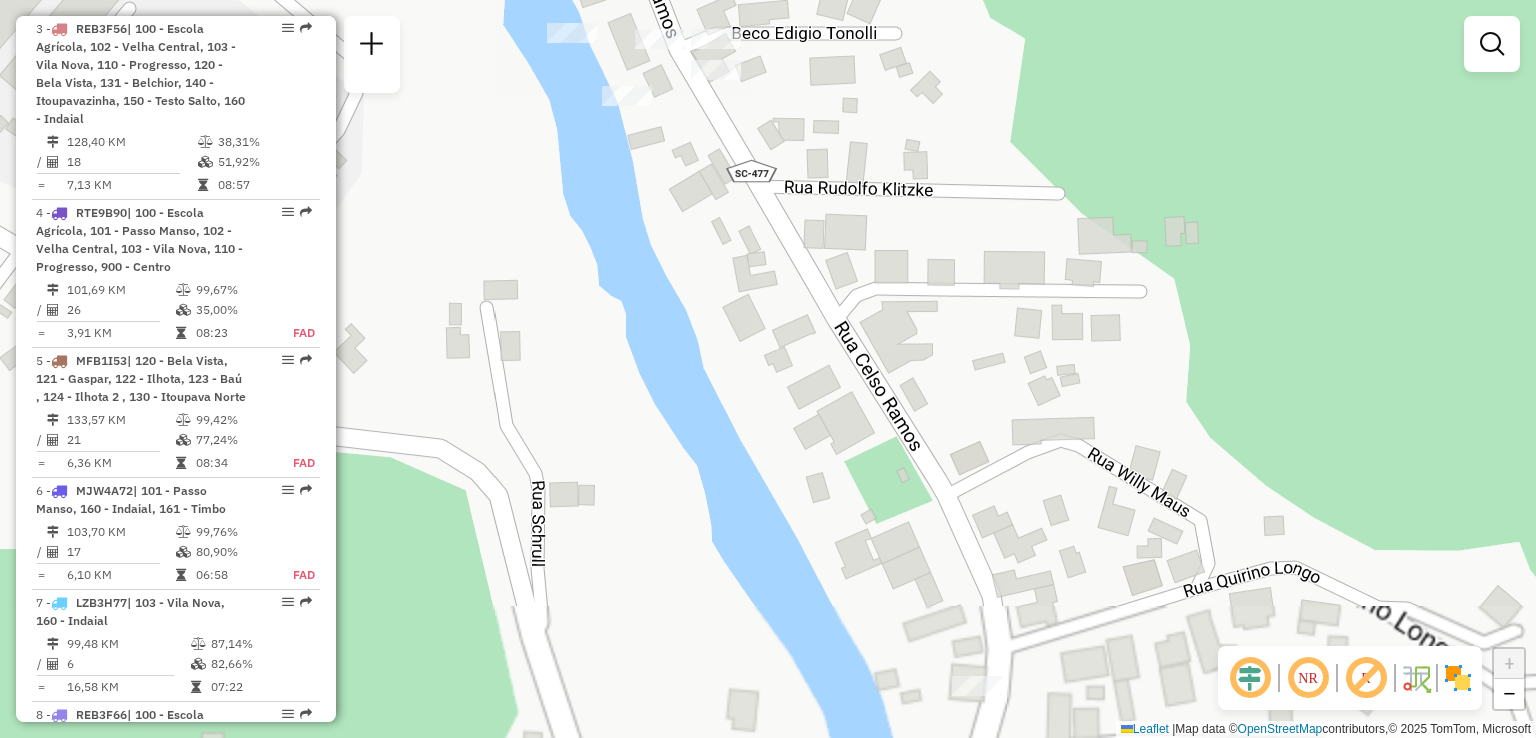drag, startPoint x: 1052, startPoint y: 461, endPoint x: 1129, endPoint y: 319, distance: 161.53328 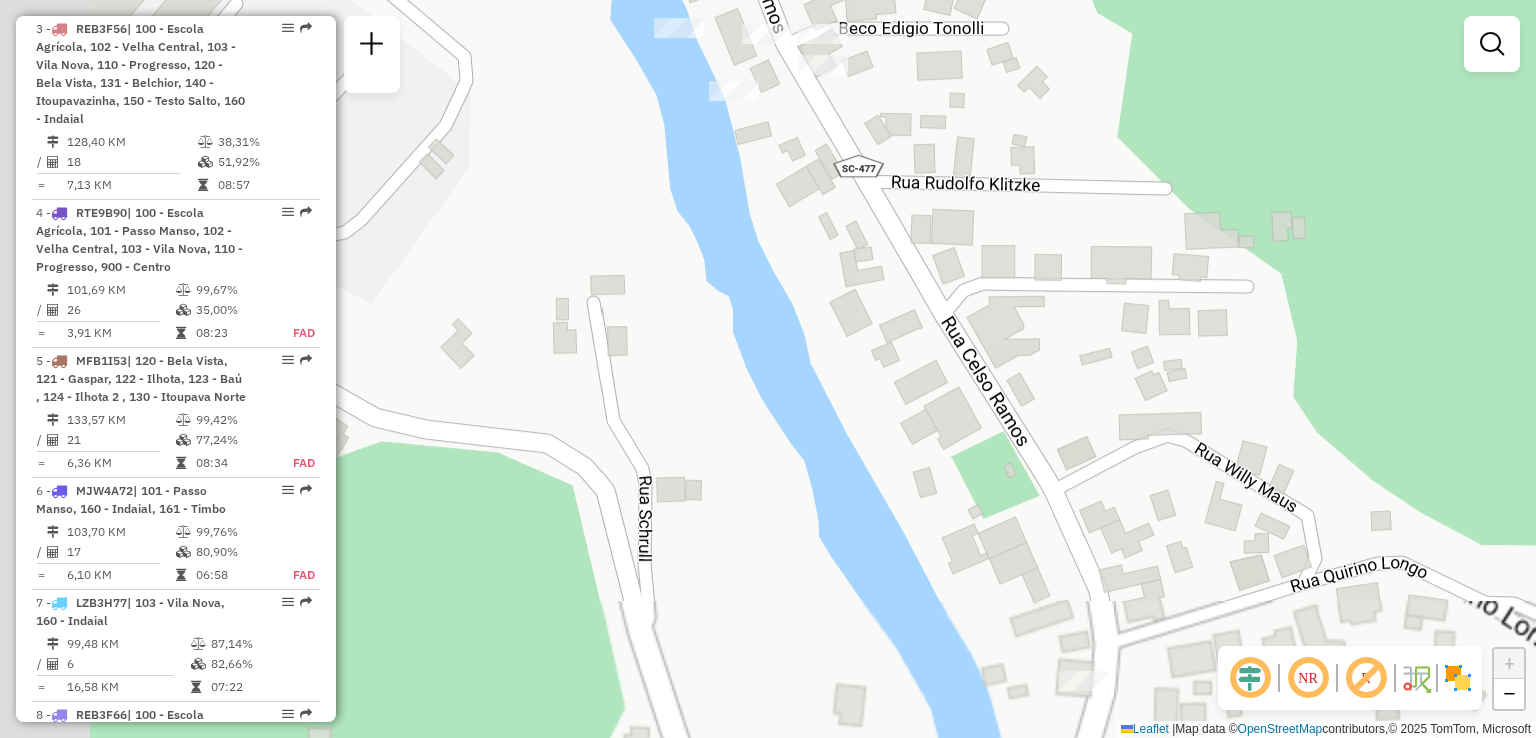 drag, startPoint x: 880, startPoint y: 629, endPoint x: 923, endPoint y: 776, distance: 153.16005 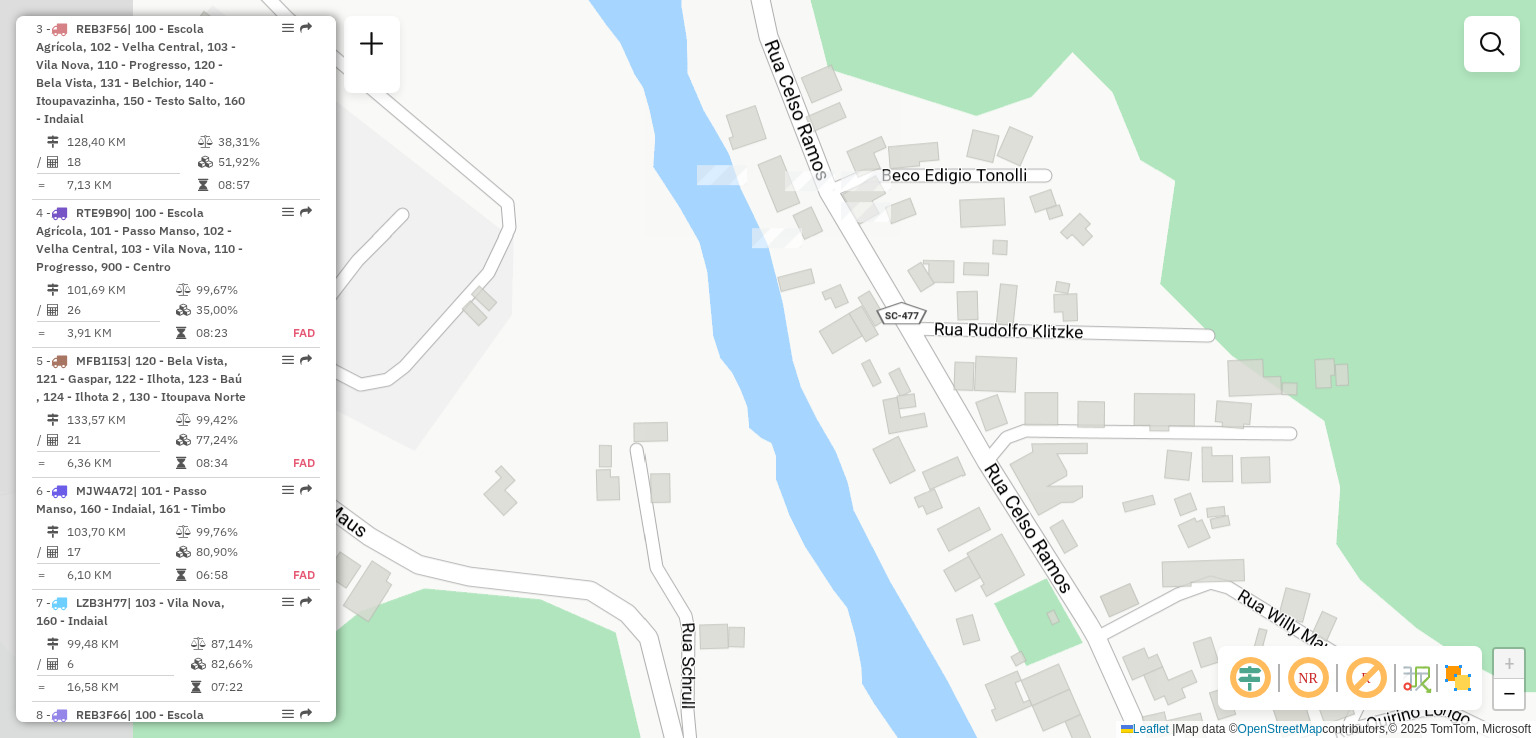 drag, startPoint x: 891, startPoint y: 629, endPoint x: 896, endPoint y: 673, distance: 44.28318 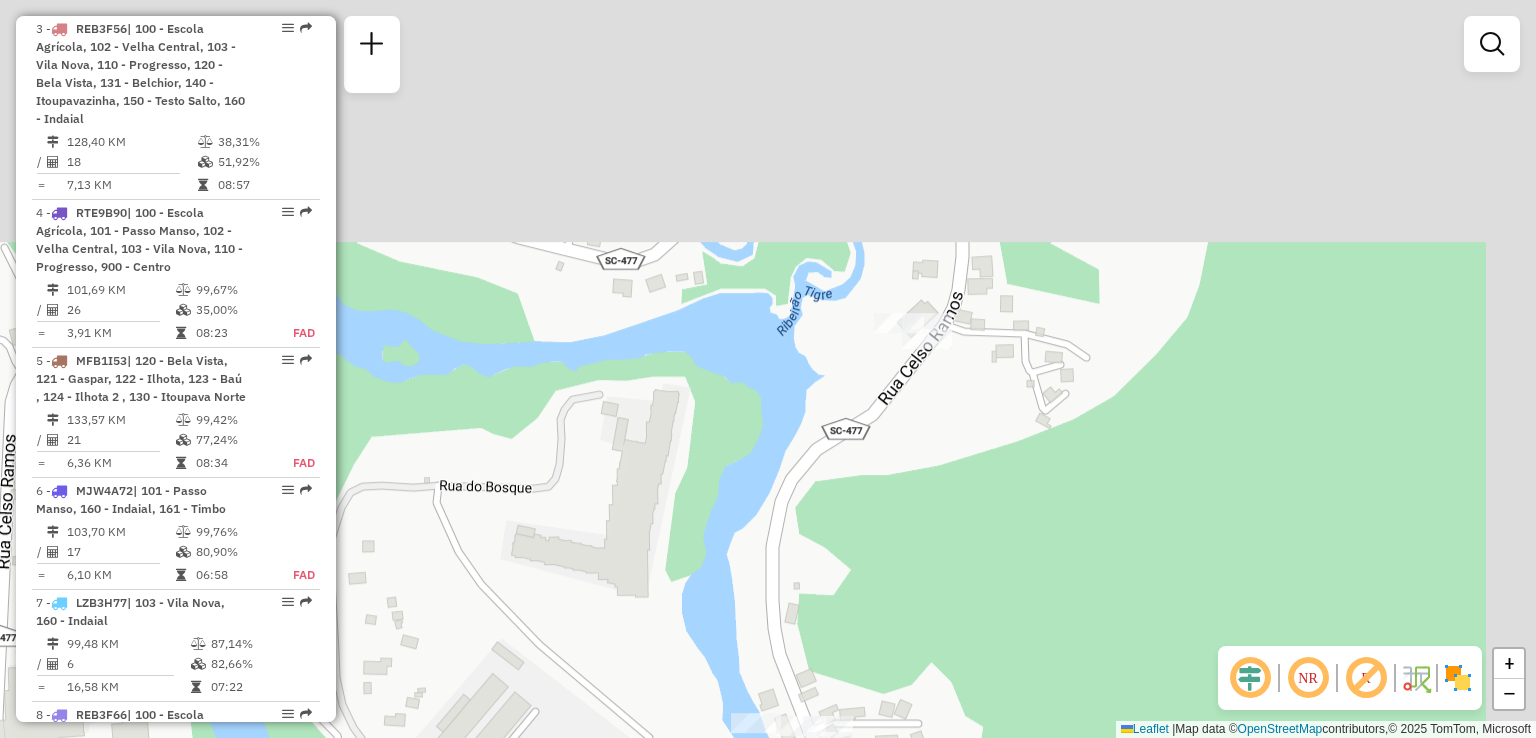 drag, startPoint x: 1108, startPoint y: 277, endPoint x: 1006, endPoint y: 583, distance: 322.5523 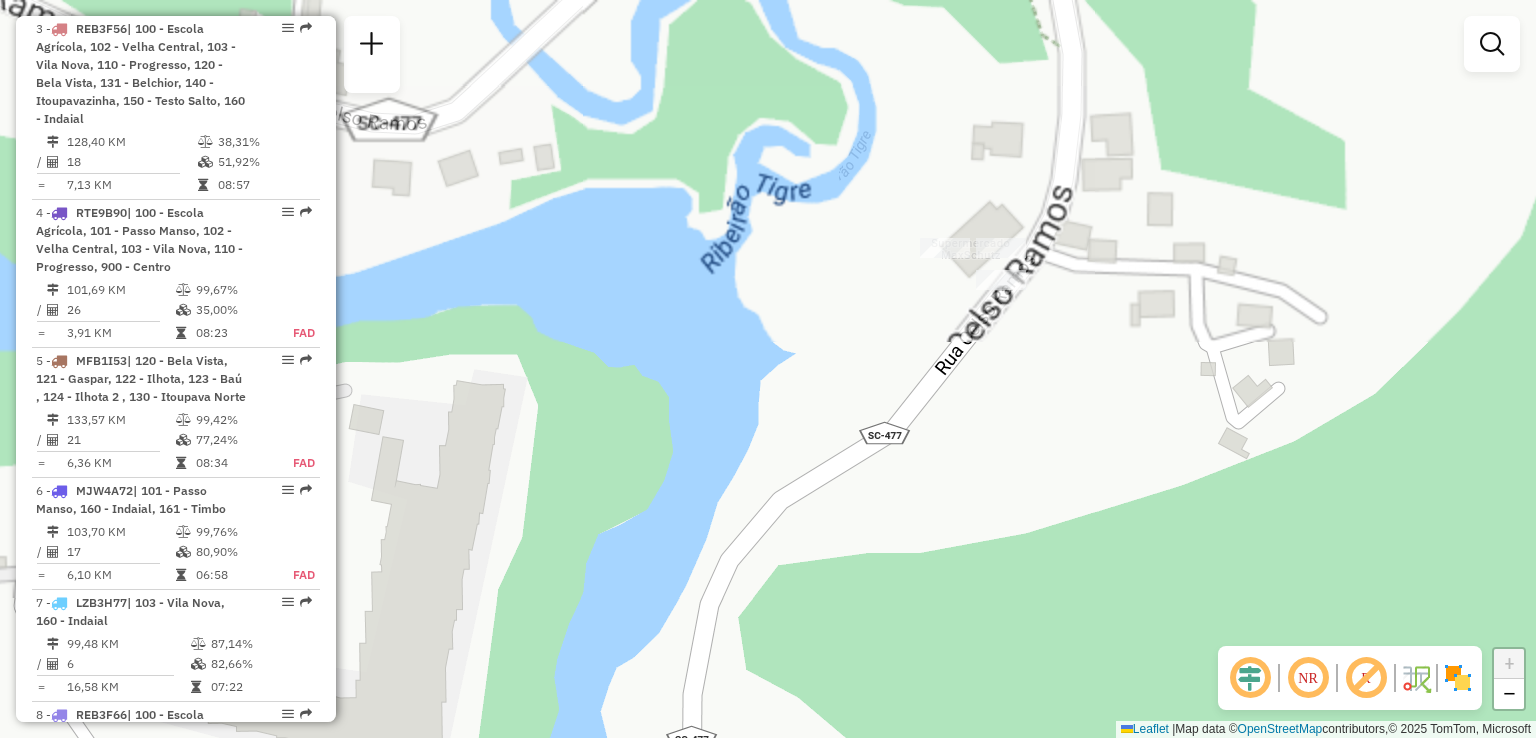 drag, startPoint x: 891, startPoint y: 377, endPoint x: 875, endPoint y: 494, distance: 118.08895 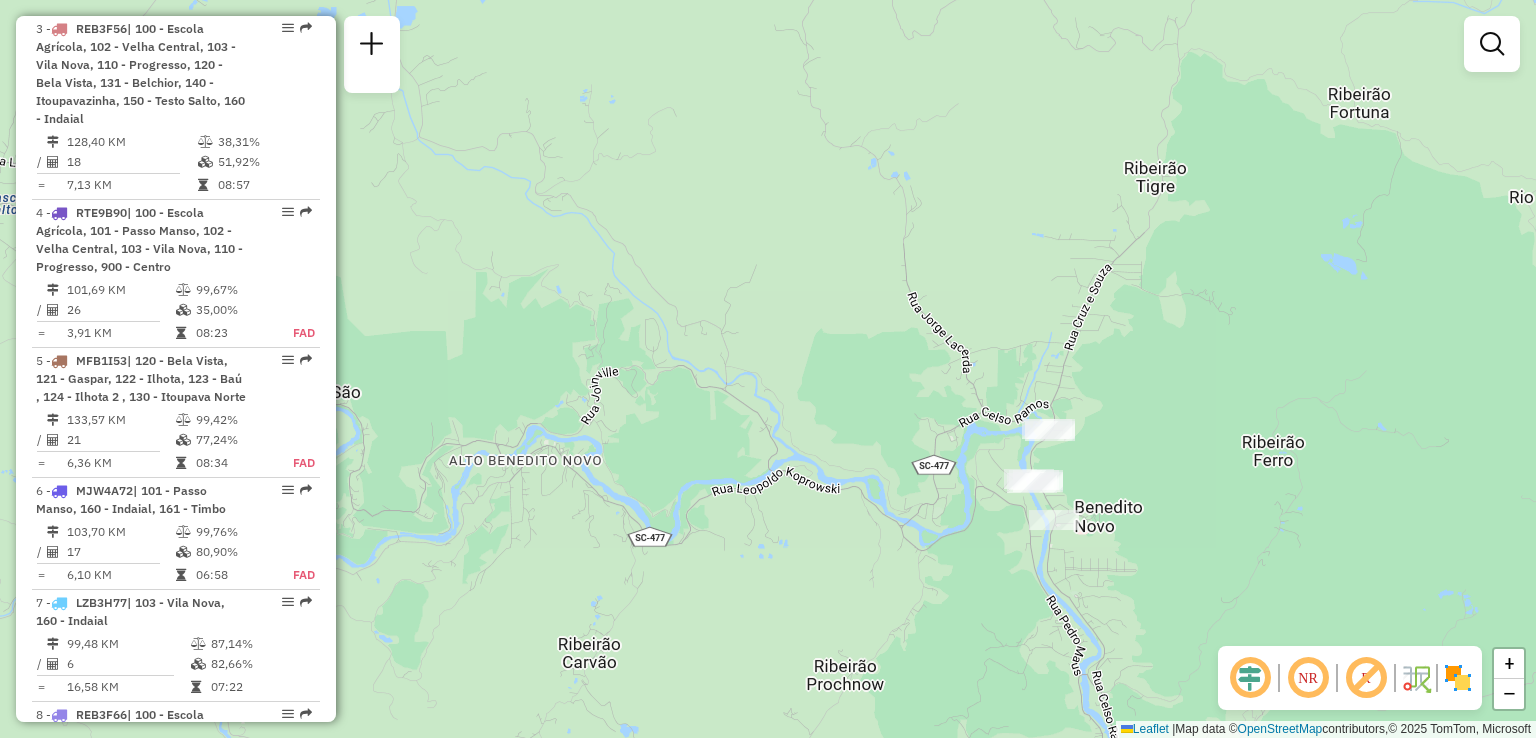 drag, startPoint x: 860, startPoint y: 417, endPoint x: 923, endPoint y: 417, distance: 63 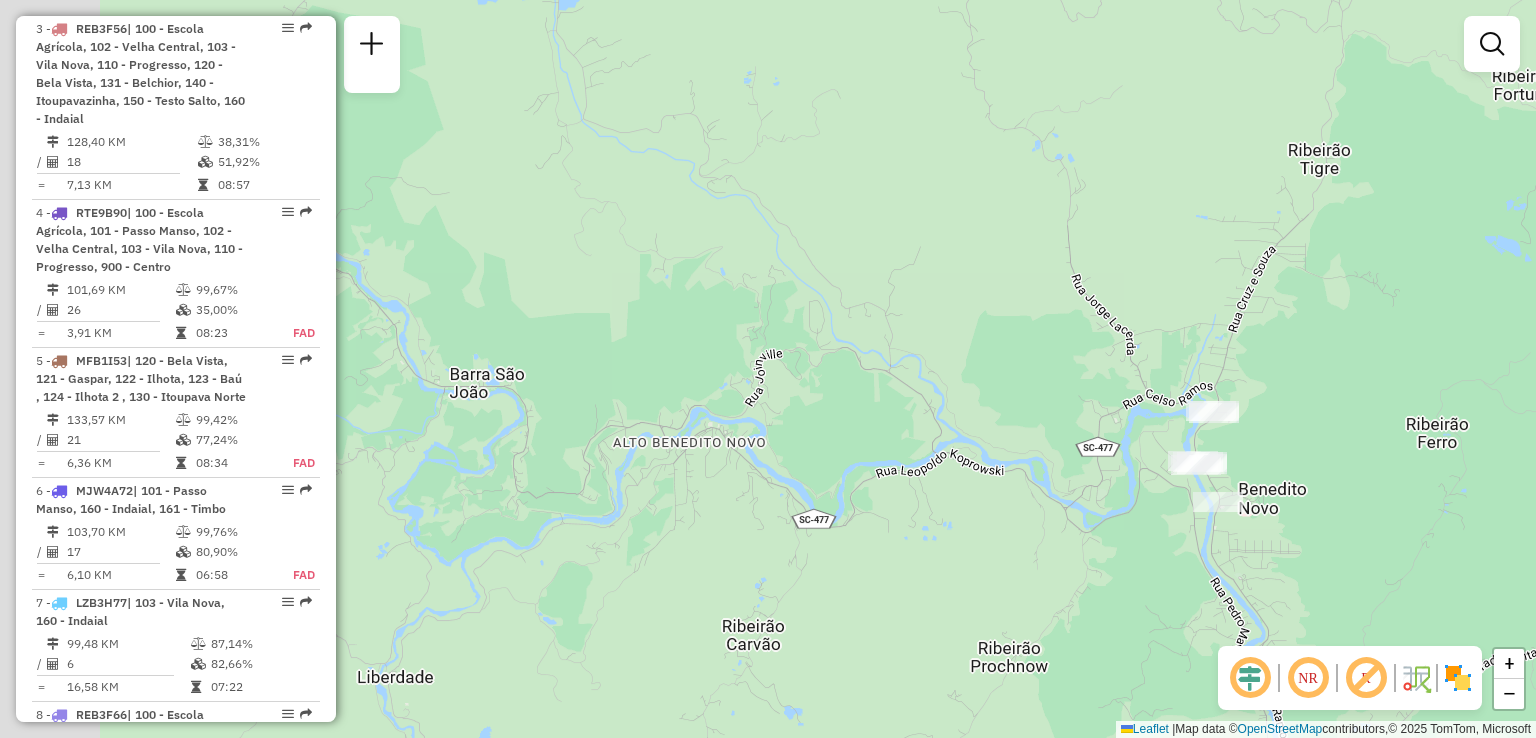 drag, startPoint x: 768, startPoint y: 473, endPoint x: 1024, endPoint y: 454, distance: 256.7041 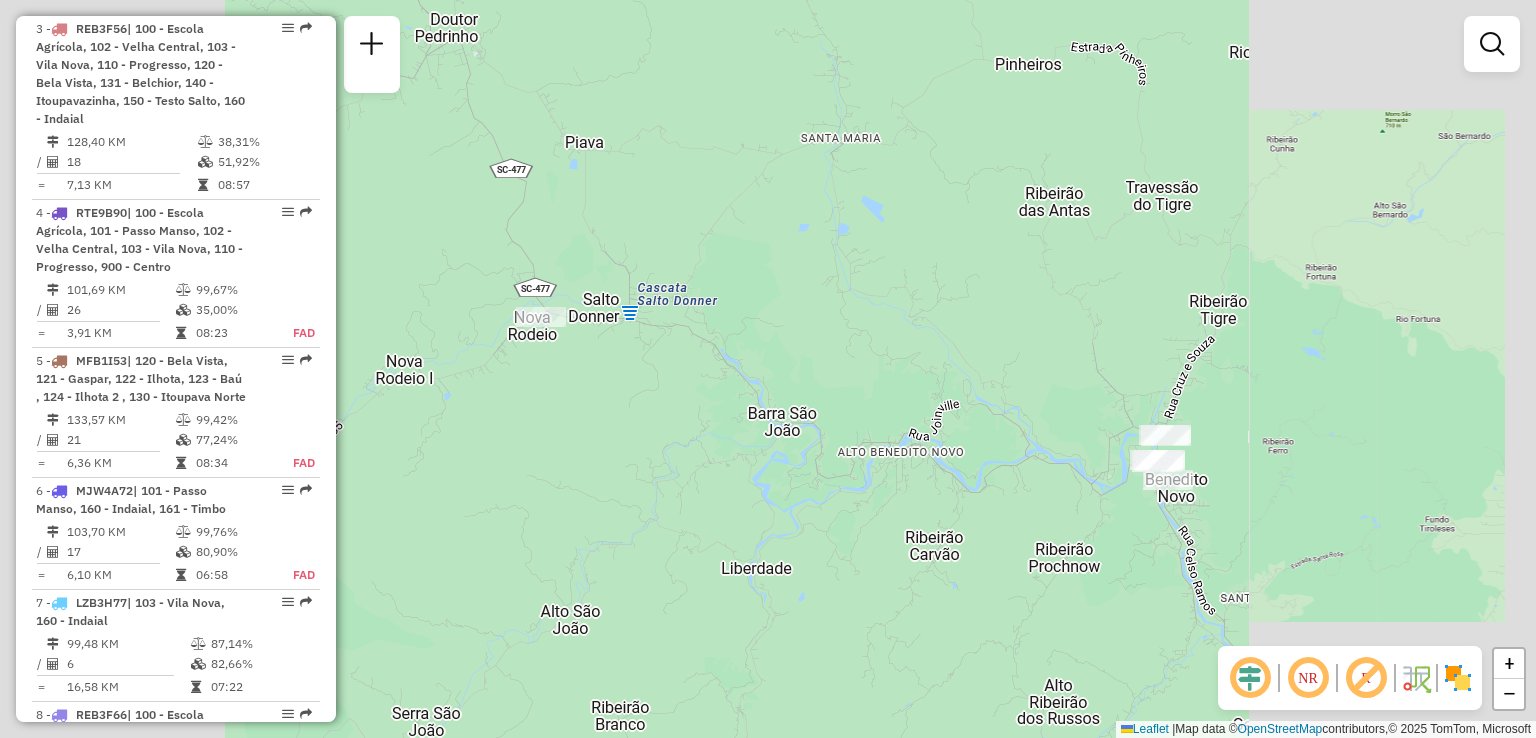 drag, startPoint x: 874, startPoint y: 465, endPoint x: 1020, endPoint y: 461, distance: 146.05478 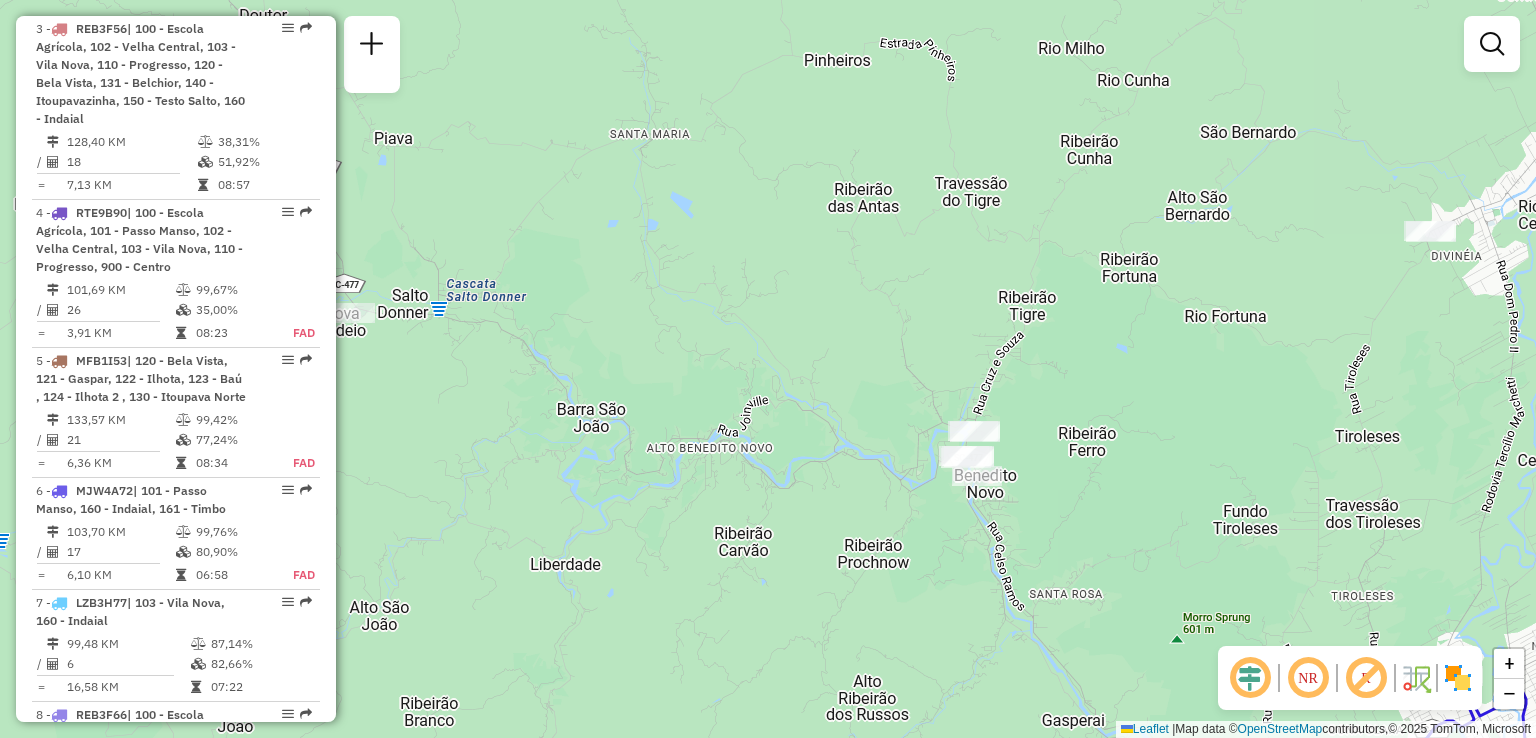 drag, startPoint x: 668, startPoint y: 437, endPoint x: 403, endPoint y: 434, distance: 265.01697 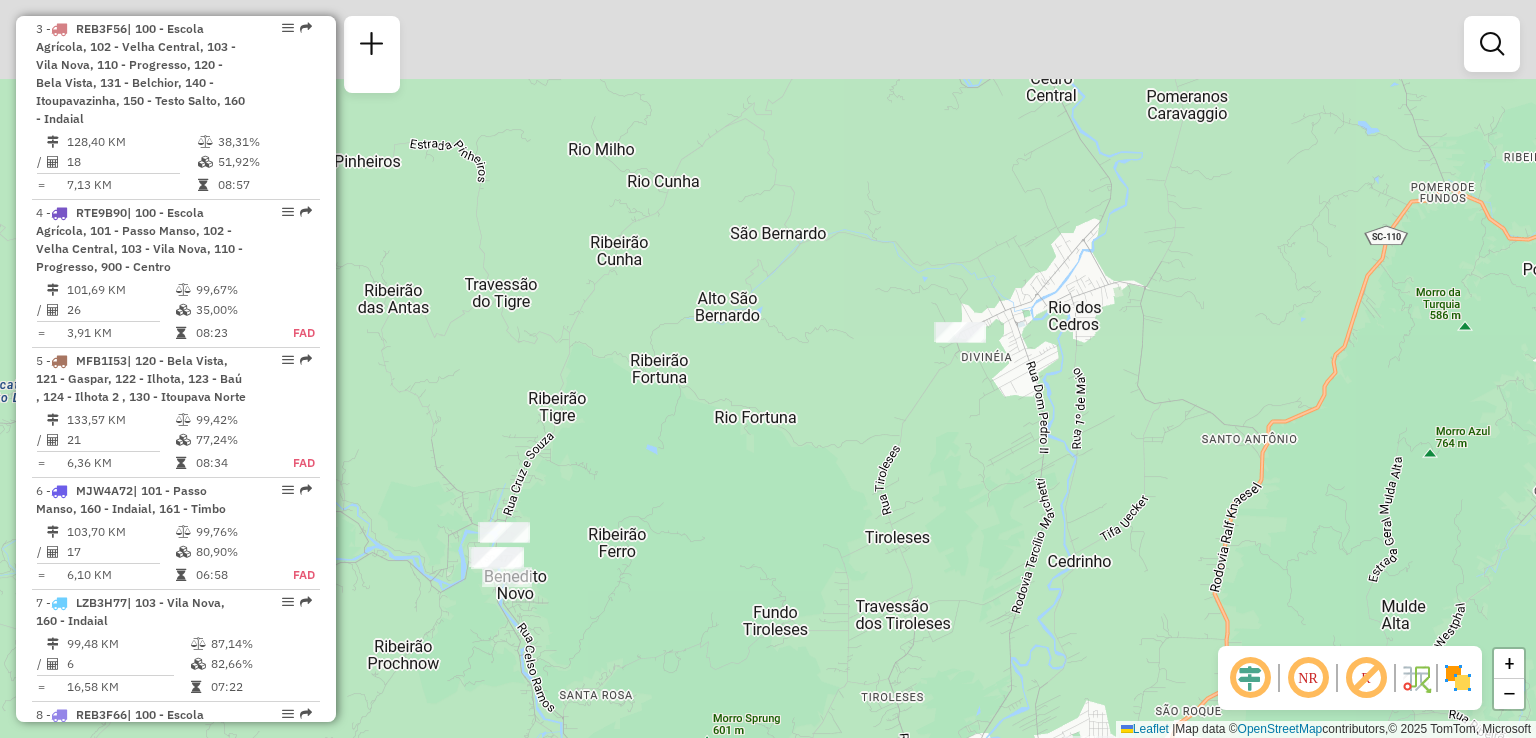 drag, startPoint x: 1036, startPoint y: 307, endPoint x: 879, endPoint y: 413, distance: 189.43336 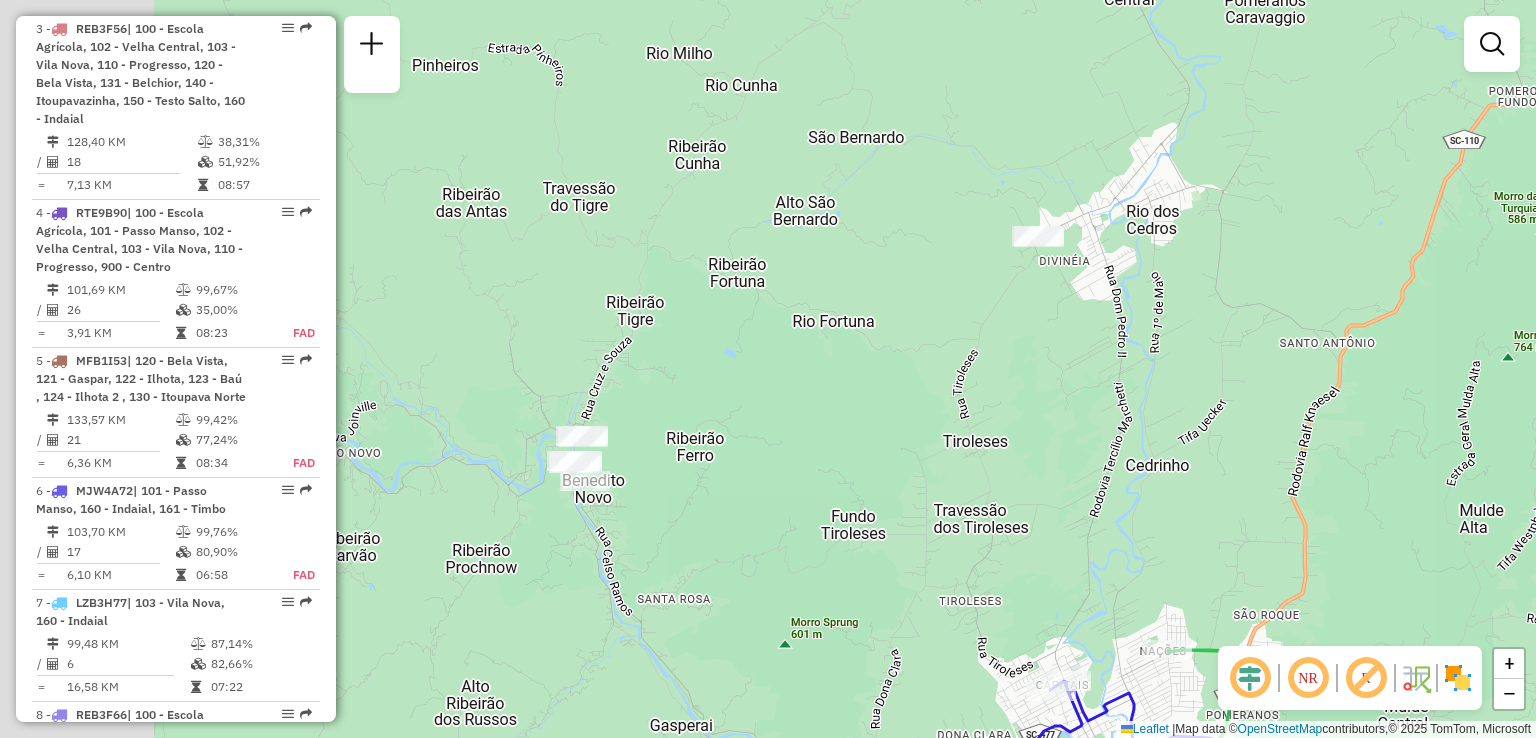 click on "Janela de atendimento Grade de atendimento Capacidade Transportadoras Veículos Cliente Pedidos  Rotas Selecione os dias de semana para filtrar as janelas de atendimento  Seg   Ter   Qua   Qui   Sex   Sáb   Dom  Informe o período da janela de atendimento: De: Até:  Filtrar exatamente a janela do cliente  Considerar janela de atendimento padrão  Selecione os dias de semana para filtrar as grades de atendimento  Seg   Ter   Qua   Qui   Sex   Sáb   Dom   Considerar clientes sem dia de atendimento cadastrado  Clientes fora do dia de atendimento selecionado Filtrar as atividades entre os valores definidos abaixo:  Peso mínimo:   Peso máximo:   Cubagem mínima:   Cubagem máxima:   De:   Até:  Filtrar as atividades entre o tempo de atendimento definido abaixo:  De:   Até:   Considerar capacidade total dos clientes não roteirizados Transportadora: Selecione um ou mais itens Tipo de veículo: Selecione um ou mais itens Veículo: Selecione um ou mais itens Motorista: Selecione um ou mais itens Nome: Rótulo:" 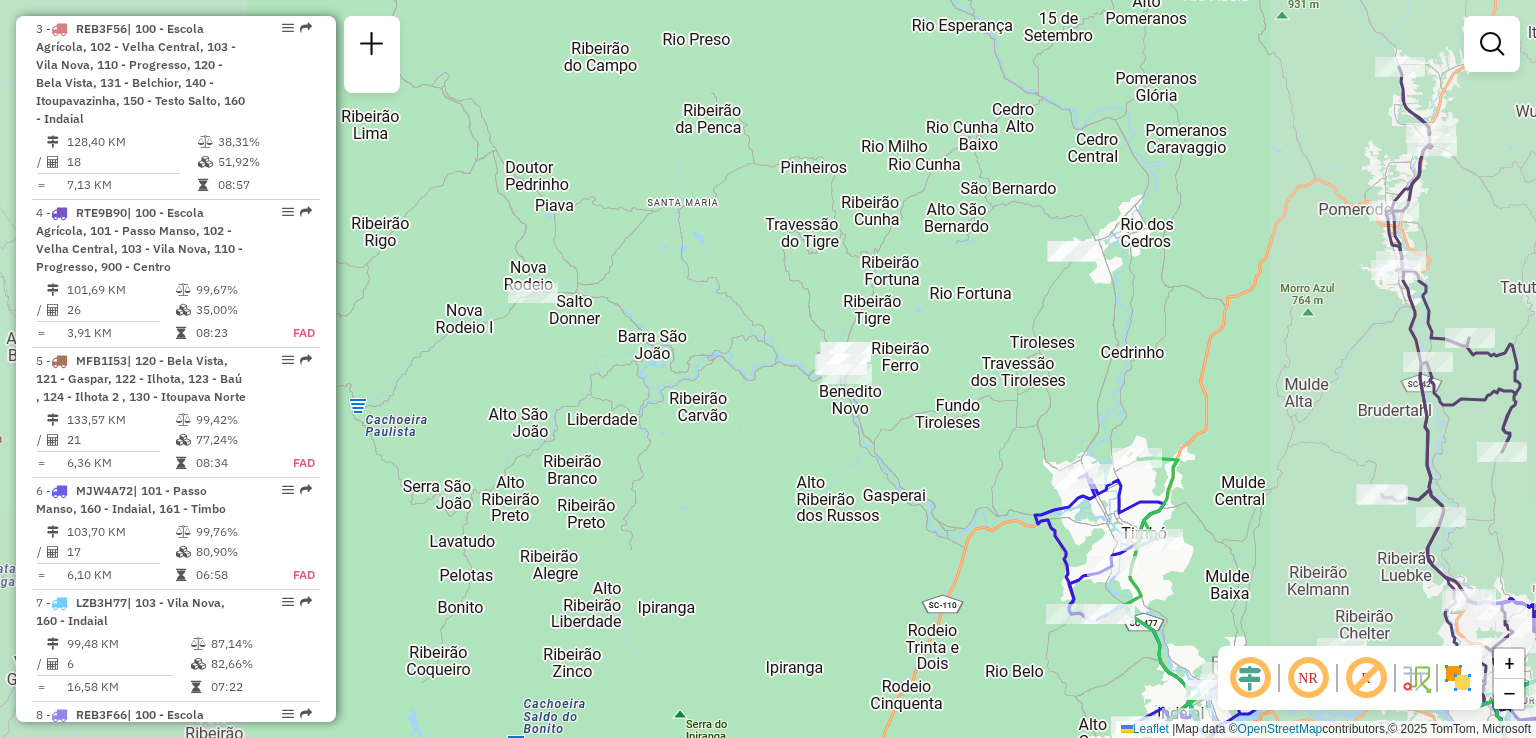 drag, startPoint x: 865, startPoint y: 361, endPoint x: 948, endPoint y: 336, distance: 86.683334 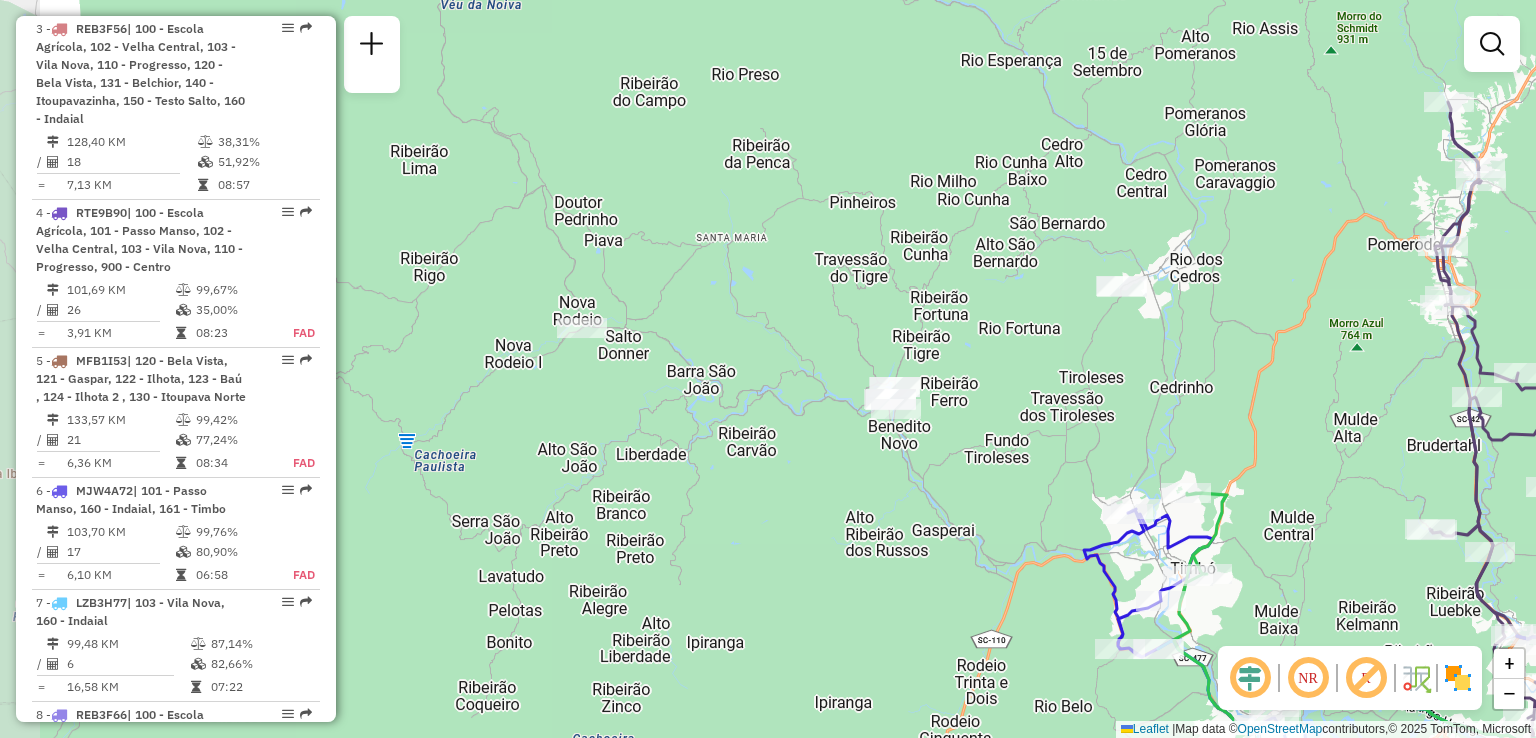 drag, startPoint x: 692, startPoint y: 378, endPoint x: 764, endPoint y: 403, distance: 76.2168 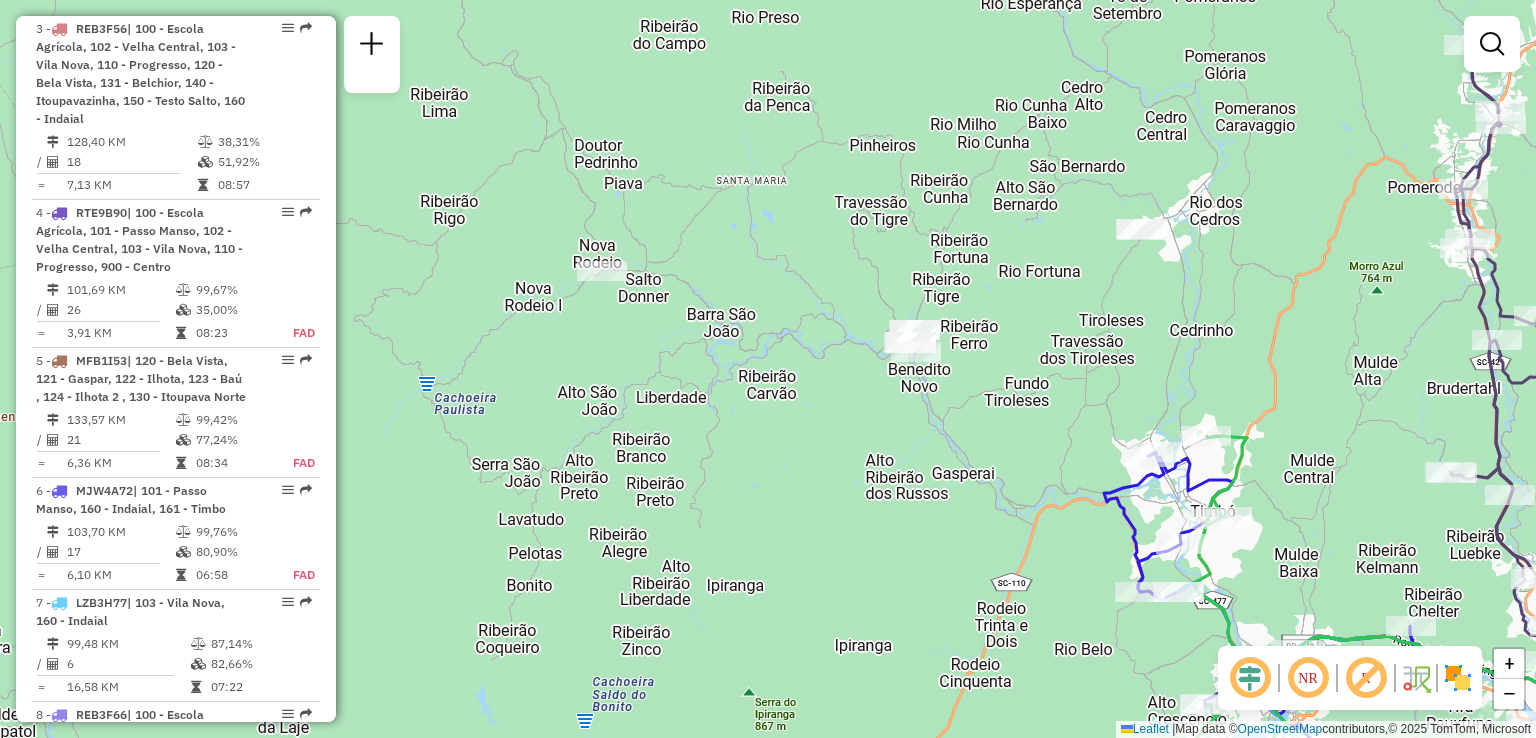 drag, startPoint x: 754, startPoint y: 447, endPoint x: 744, endPoint y: 381, distance: 66.75328 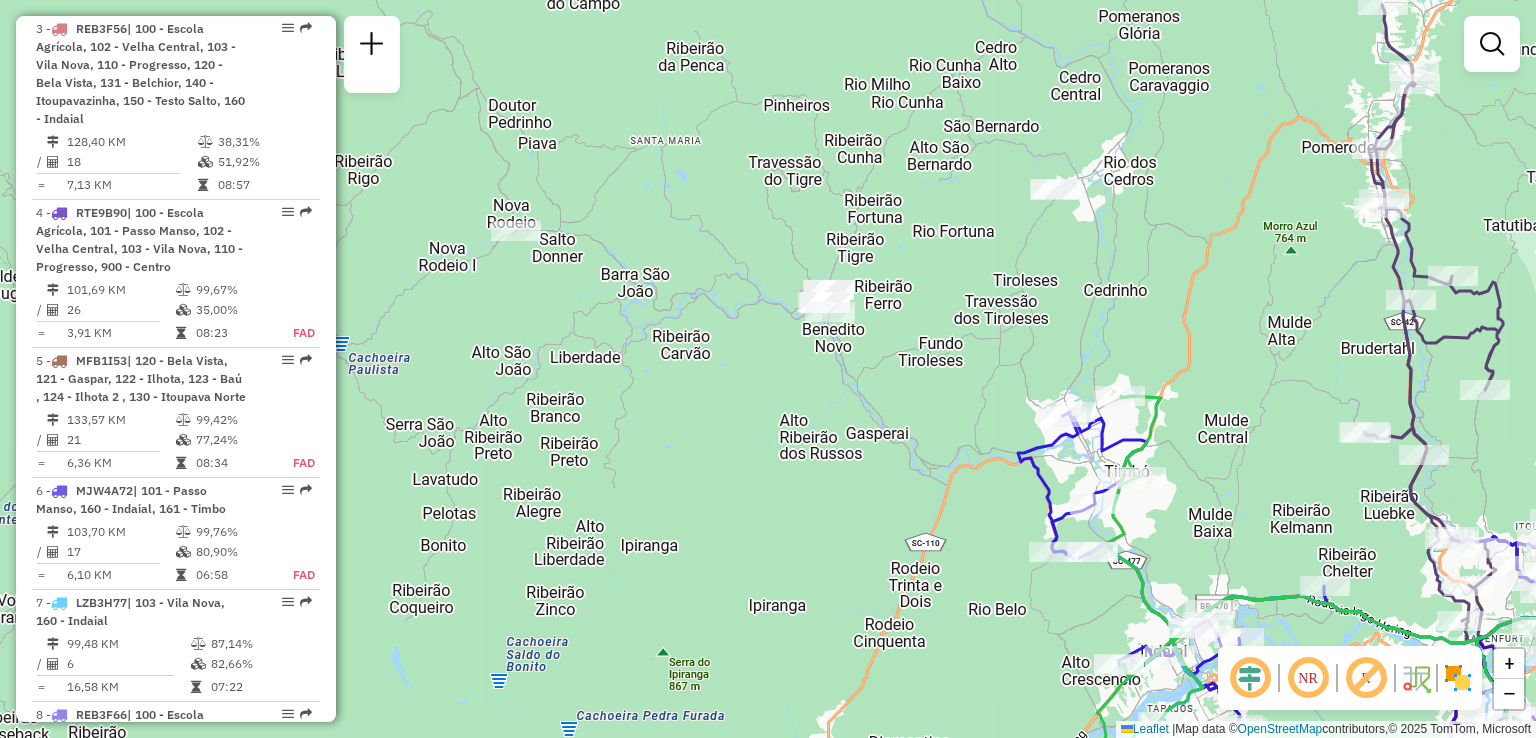drag, startPoint x: 865, startPoint y: 400, endPoint x: 773, endPoint y: 365, distance: 98.43272 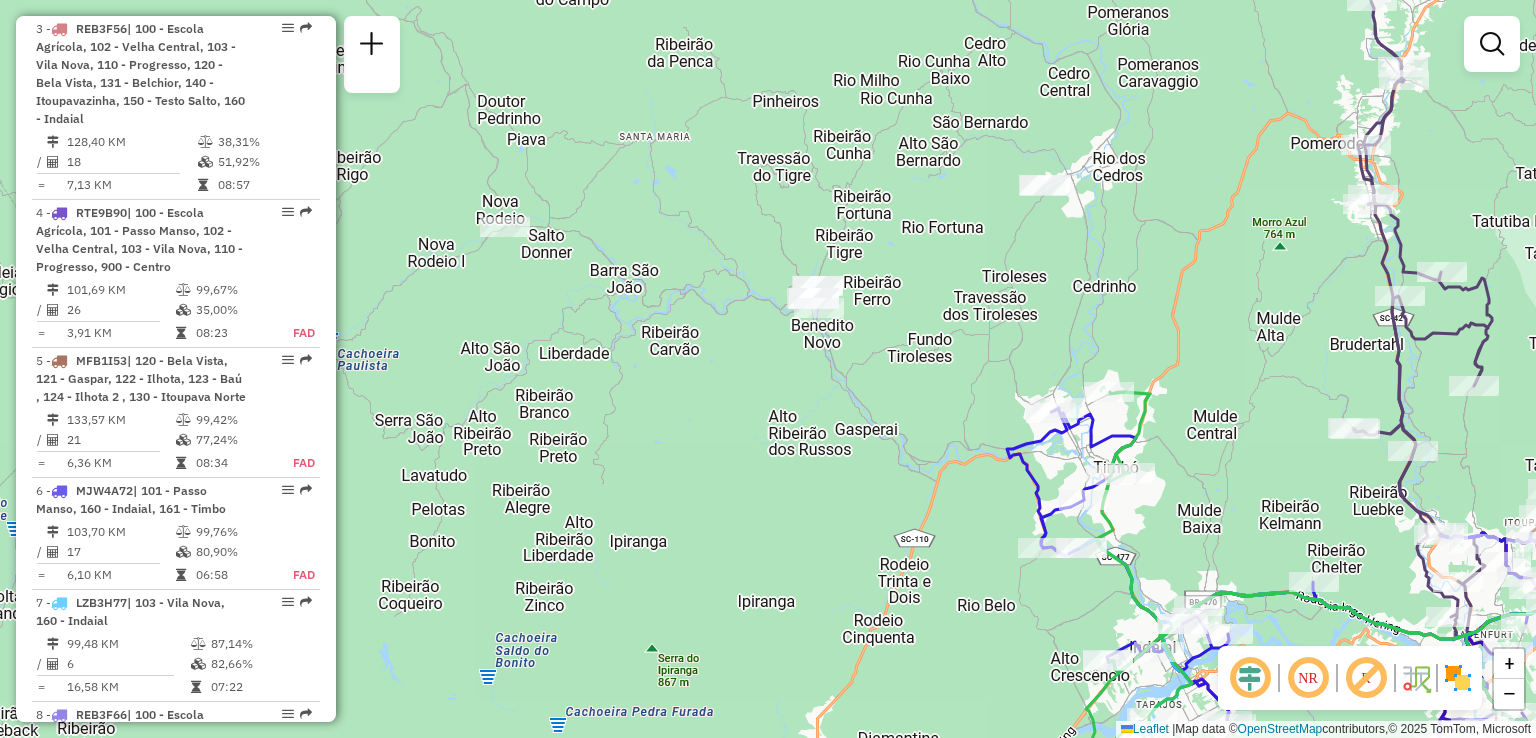 click on "Janela de atendimento Grade de atendimento Capacidade Transportadoras Veículos Cliente Pedidos  Rotas Selecione os dias de semana para filtrar as janelas de atendimento  Seg   Ter   Qua   Qui   Sex   Sáb   Dom  Informe o período da janela de atendimento: De: Até:  Filtrar exatamente a janela do cliente  Considerar janela de atendimento padrão  Selecione os dias de semana para filtrar as grades de atendimento  Seg   Ter   Qua   Qui   Sex   Sáb   Dom   Considerar clientes sem dia de atendimento cadastrado  Clientes fora do dia de atendimento selecionado Filtrar as atividades entre os valores definidos abaixo:  Peso mínimo:   Peso máximo:   Cubagem mínima:   Cubagem máxima:   De:   Até:  Filtrar as atividades entre o tempo de atendimento definido abaixo:  De:   Até:   Considerar capacidade total dos clientes não roteirizados Transportadora: Selecione um ou mais itens Tipo de veículo: Selecione um ou mais itens Veículo: Selecione um ou mais itens Motorista: Selecione um ou mais itens Nome: Rótulo:" 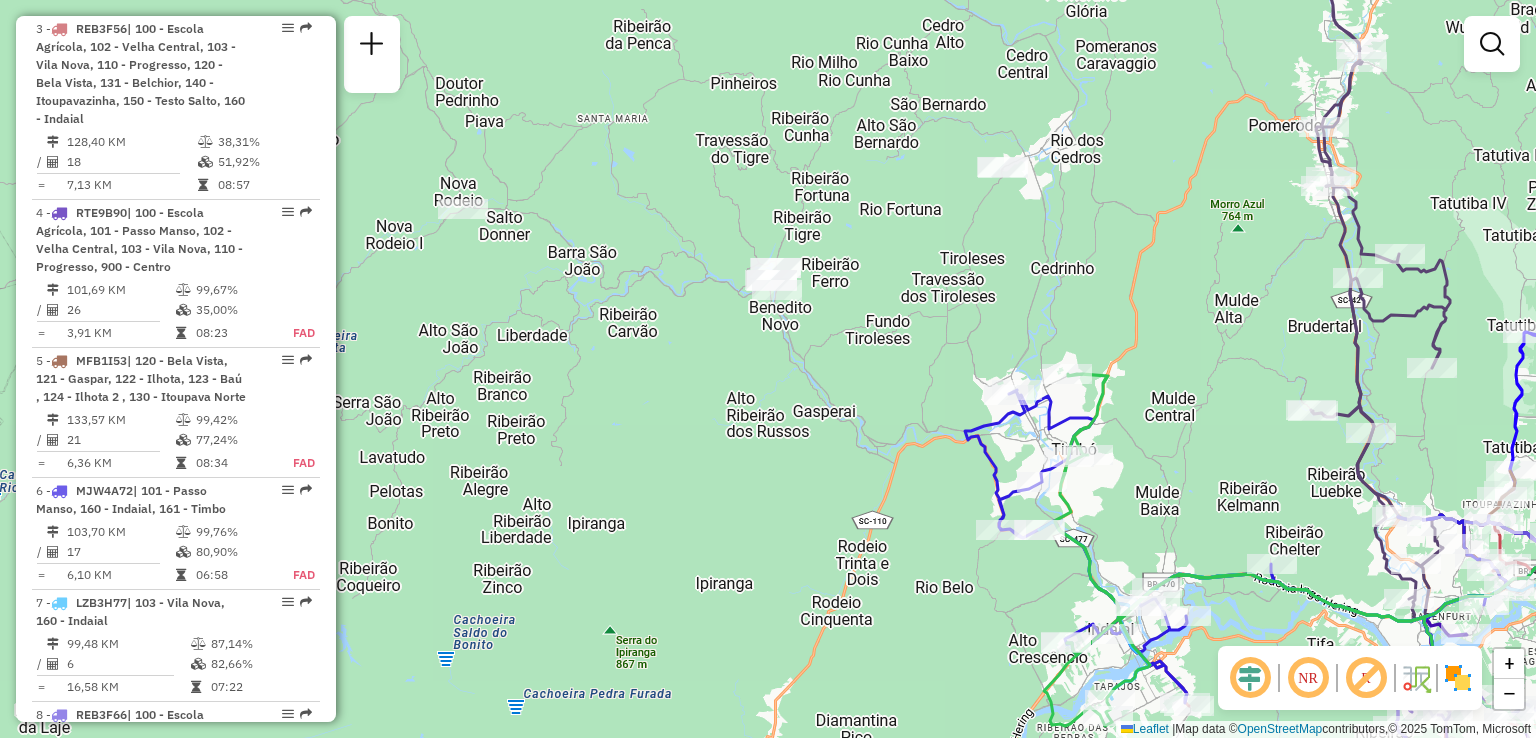 drag, startPoint x: 846, startPoint y: 464, endPoint x: 765, endPoint y: 437, distance: 85.3815 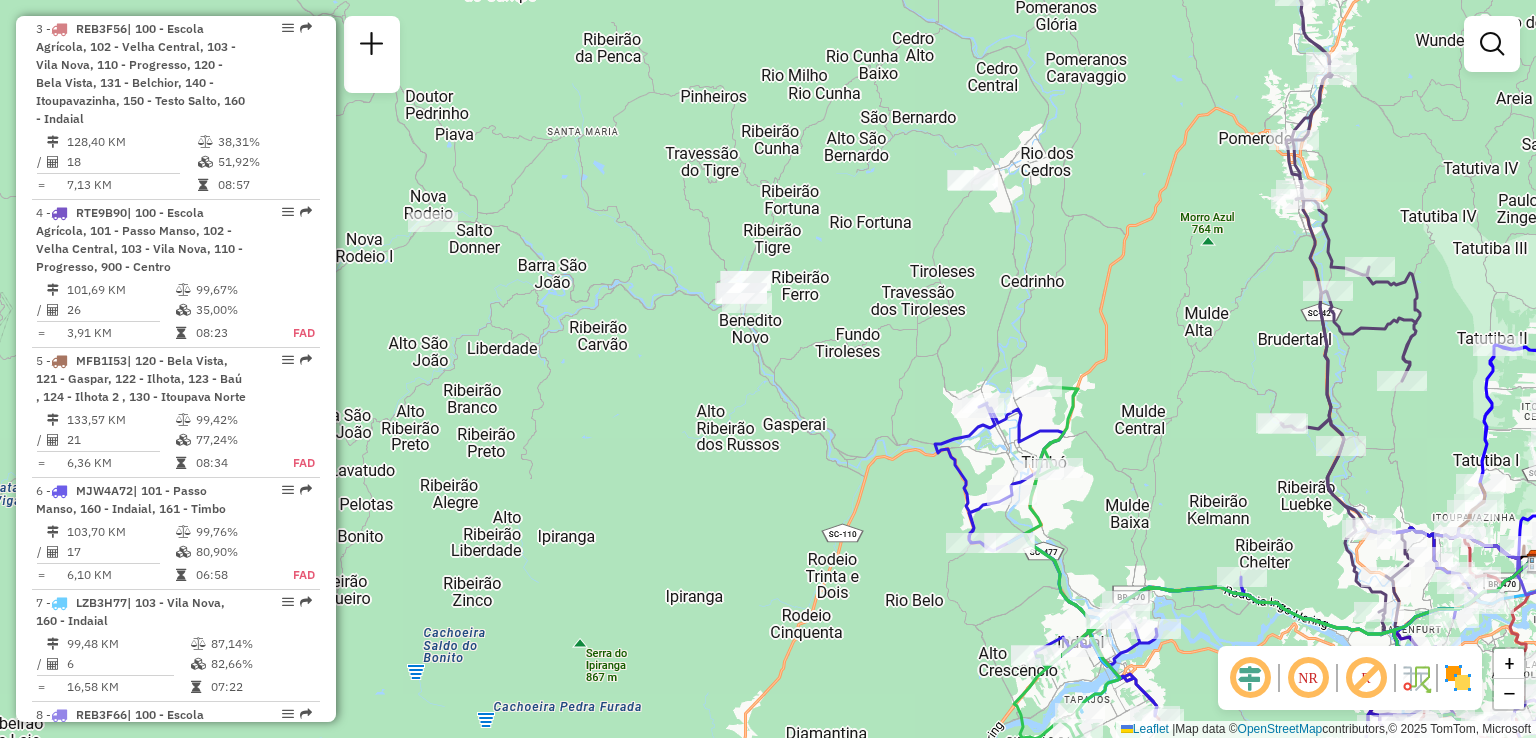 drag, startPoint x: 813, startPoint y: 467, endPoint x: 820, endPoint y: 496, distance: 29.832869 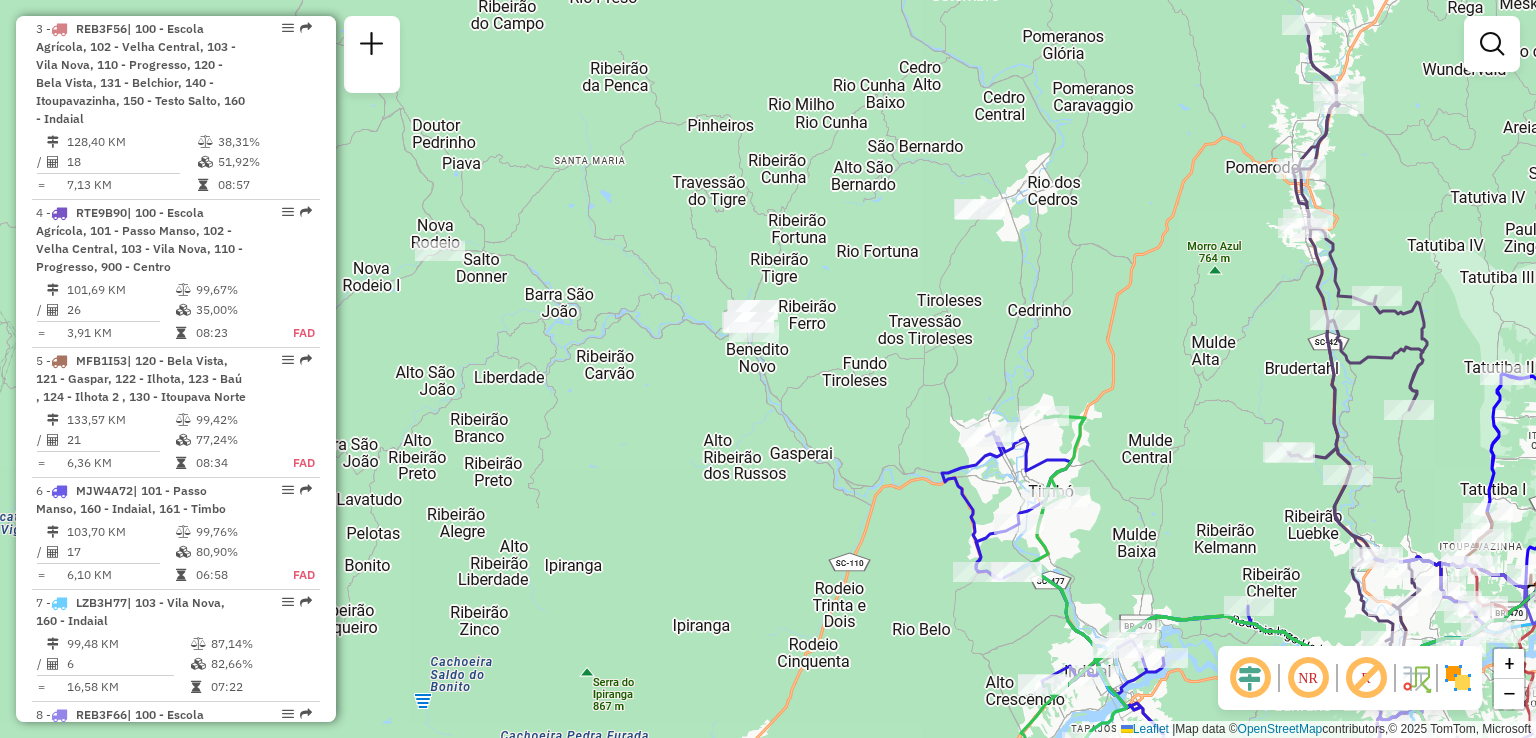 drag, startPoint x: 789, startPoint y: 497, endPoint x: 615, endPoint y: 422, distance: 189.47559 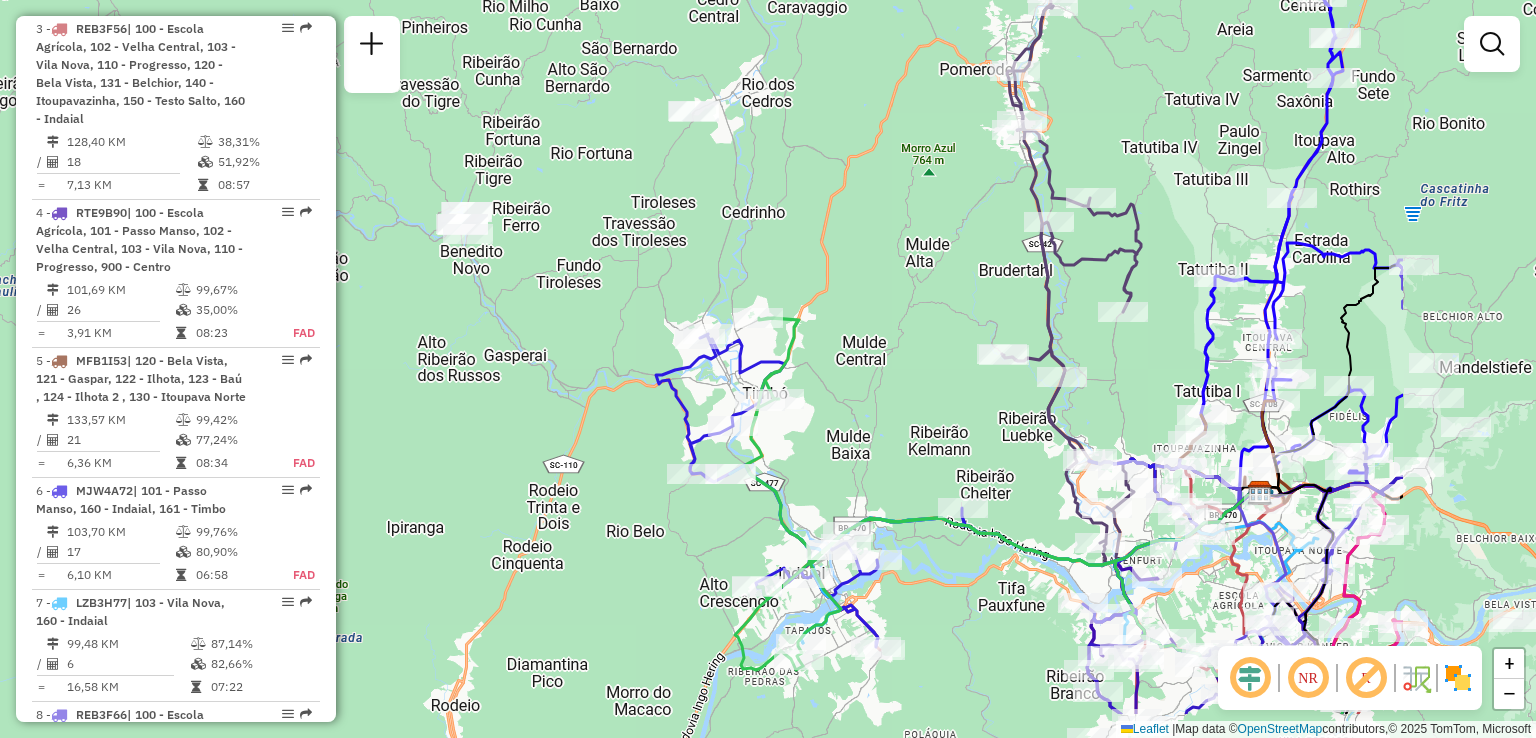 drag, startPoint x: 892, startPoint y: 390, endPoint x: 880, endPoint y: 371, distance: 22.472204 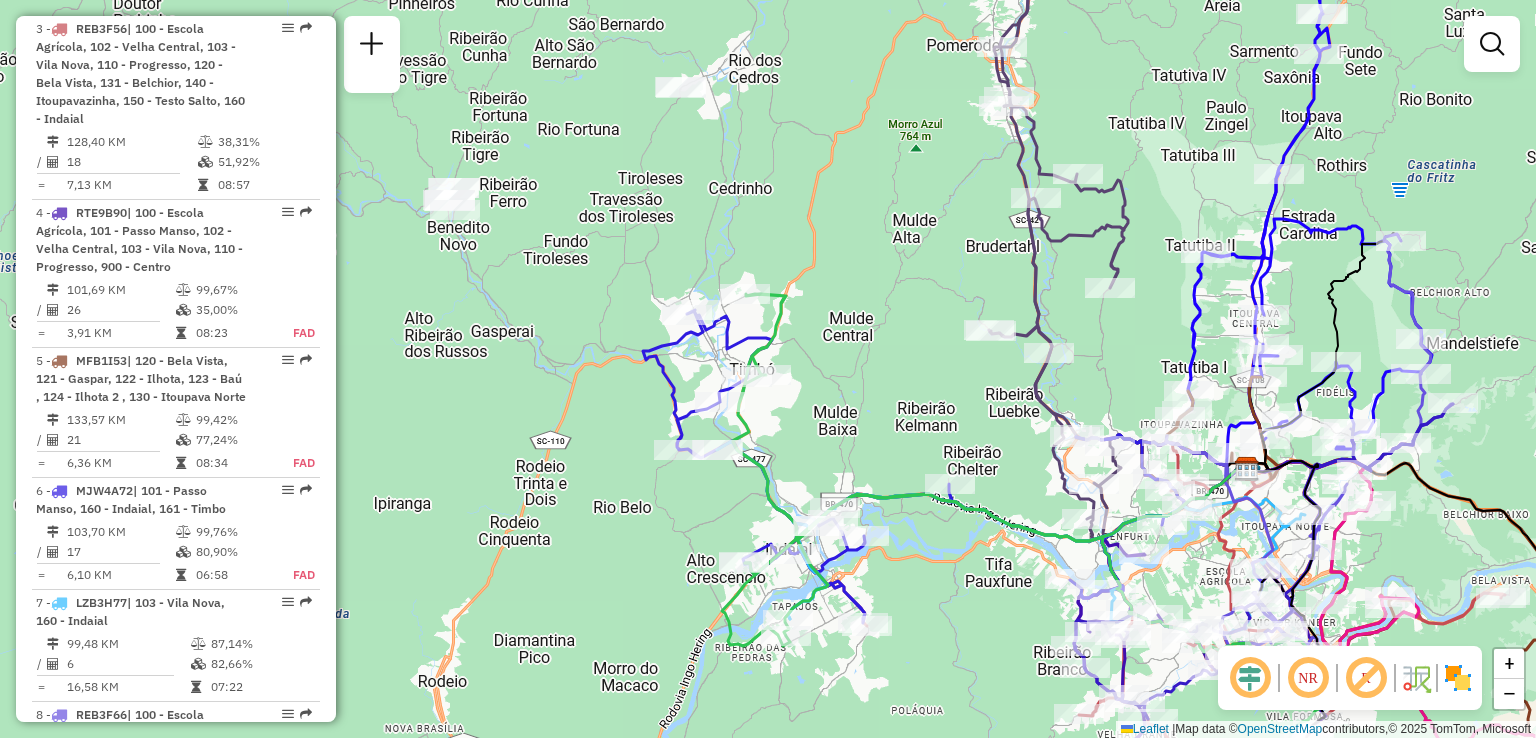 click on "Janela de atendimento Grade de atendimento Capacidade Transportadoras Veículos Cliente Pedidos  Rotas Selecione os dias de semana para filtrar as janelas de atendimento  Seg   Ter   Qua   Qui   Sex   Sáb   Dom  Informe o período da janela de atendimento: De: Até:  Filtrar exatamente a janela do cliente  Considerar janela de atendimento padrão  Selecione os dias de semana para filtrar as grades de atendimento  Seg   Ter   Qua   Qui   Sex   Sáb   Dom   Considerar clientes sem dia de atendimento cadastrado  Clientes fora do dia de atendimento selecionado Filtrar as atividades entre os valores definidos abaixo:  Peso mínimo:   Peso máximo:   Cubagem mínima:   Cubagem máxima:   De:   Até:  Filtrar as atividades entre o tempo de atendimento definido abaixo:  De:   Até:   Considerar capacidade total dos clientes não roteirizados Transportadora: Selecione um ou mais itens Tipo de veículo: Selecione um ou mais itens Veículo: Selecione um ou mais itens Motorista: Selecione um ou mais itens Nome: Rótulo:" 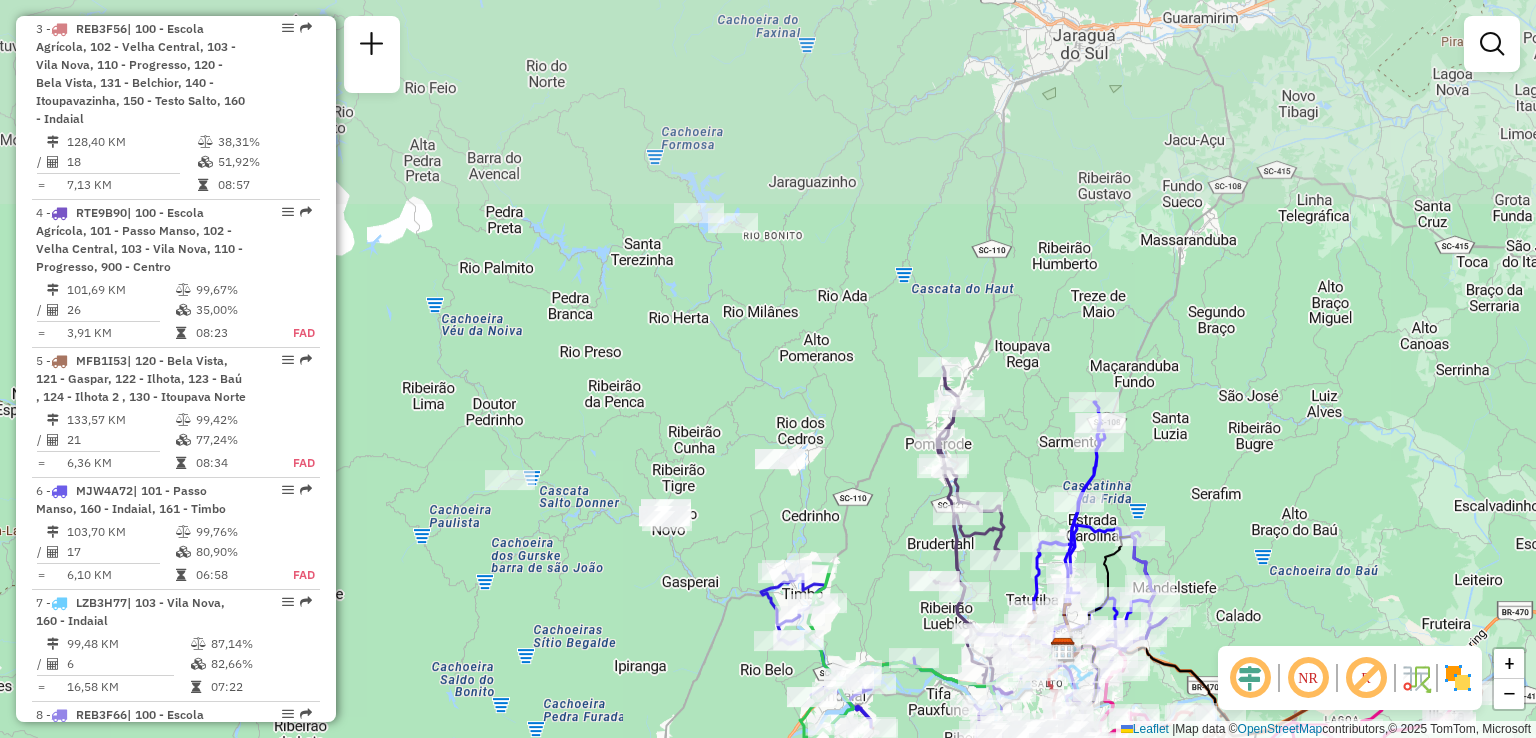 drag, startPoint x: 652, startPoint y: 424, endPoint x: 674, endPoint y: 561, distance: 138.75517 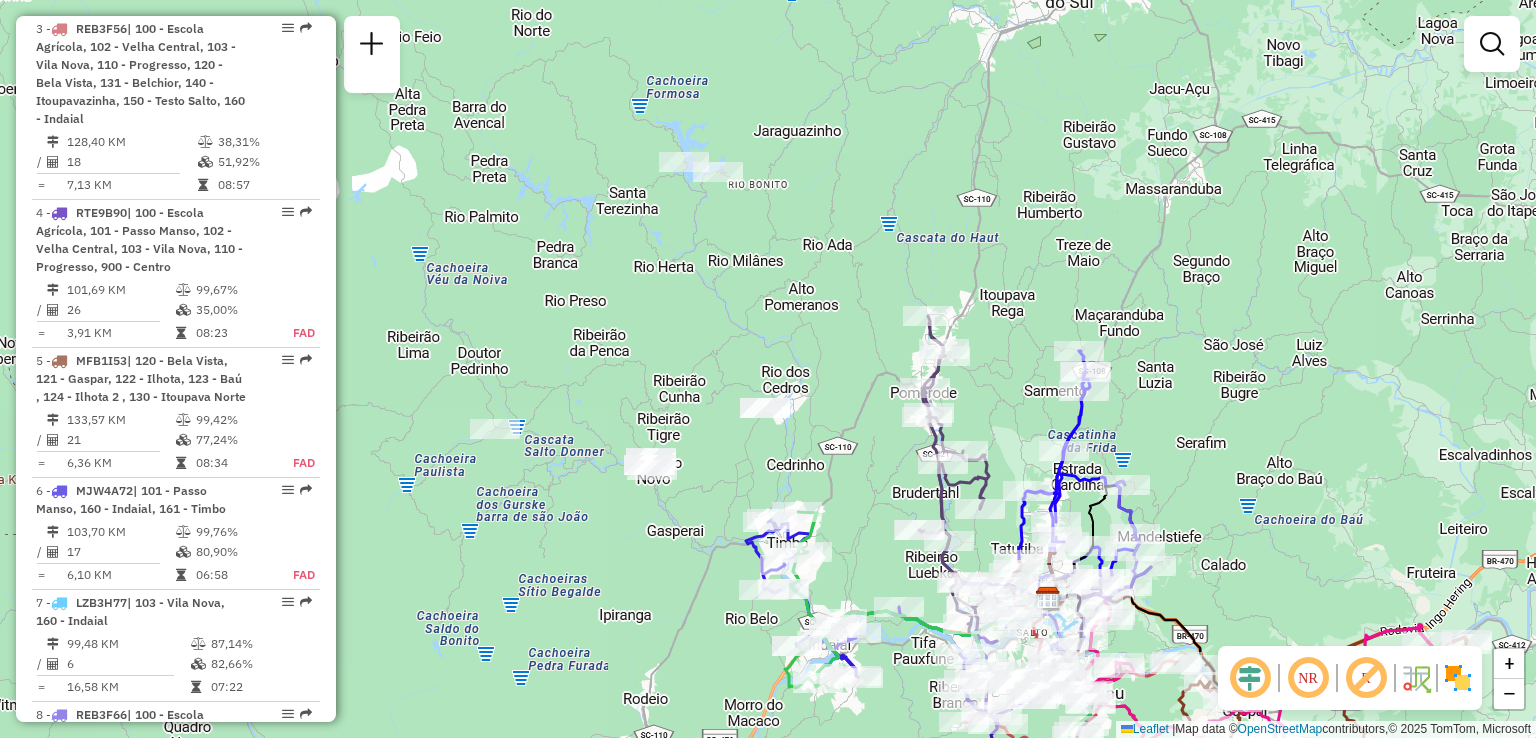 click on "Janela de atendimento Grade de atendimento Capacidade Transportadoras Veículos Cliente Pedidos  Rotas Selecione os dias de semana para filtrar as janelas de atendimento  Seg   Ter   Qua   Qui   Sex   Sáb   Dom  Informe o período da janela de atendimento: De: Até:  Filtrar exatamente a janela do cliente  Considerar janela de atendimento padrão  Selecione os dias de semana para filtrar as grades de atendimento  Seg   Ter   Qua   Qui   Sex   Sáb   Dom   Considerar clientes sem dia de atendimento cadastrado  Clientes fora do dia de atendimento selecionado Filtrar as atividades entre os valores definidos abaixo:  Peso mínimo:   Peso máximo:   Cubagem mínima:   Cubagem máxima:   De:   Até:  Filtrar as atividades entre o tempo de atendimento definido abaixo:  De:   Até:   Considerar capacidade total dos clientes não roteirizados Transportadora: Selecione um ou mais itens Tipo de veículo: Selecione um ou mais itens Veículo: Selecione um ou mais itens Motorista: Selecione um ou mais itens Nome: Rótulo:" 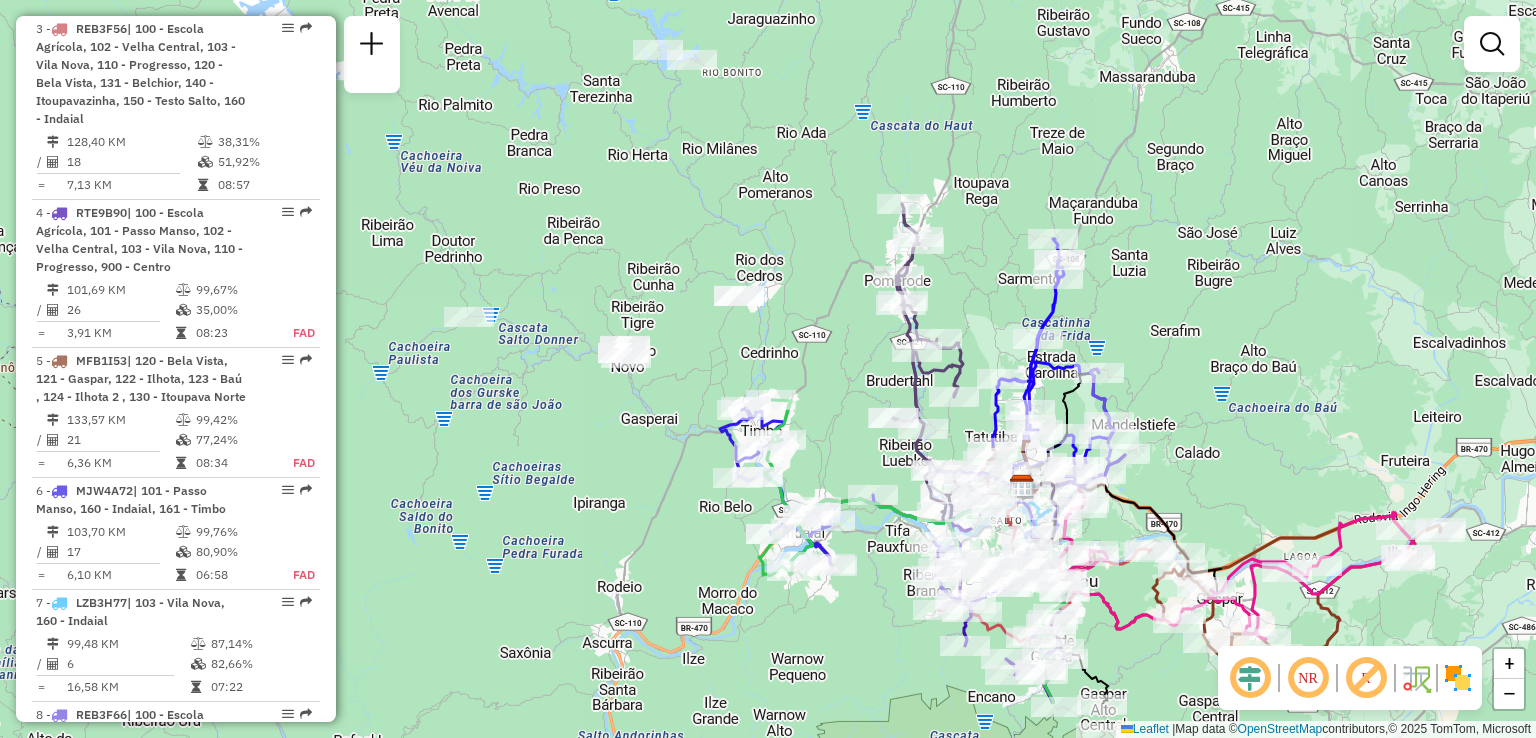 drag, startPoint x: 860, startPoint y: 462, endPoint x: 833, endPoint y: 348, distance: 117.15375 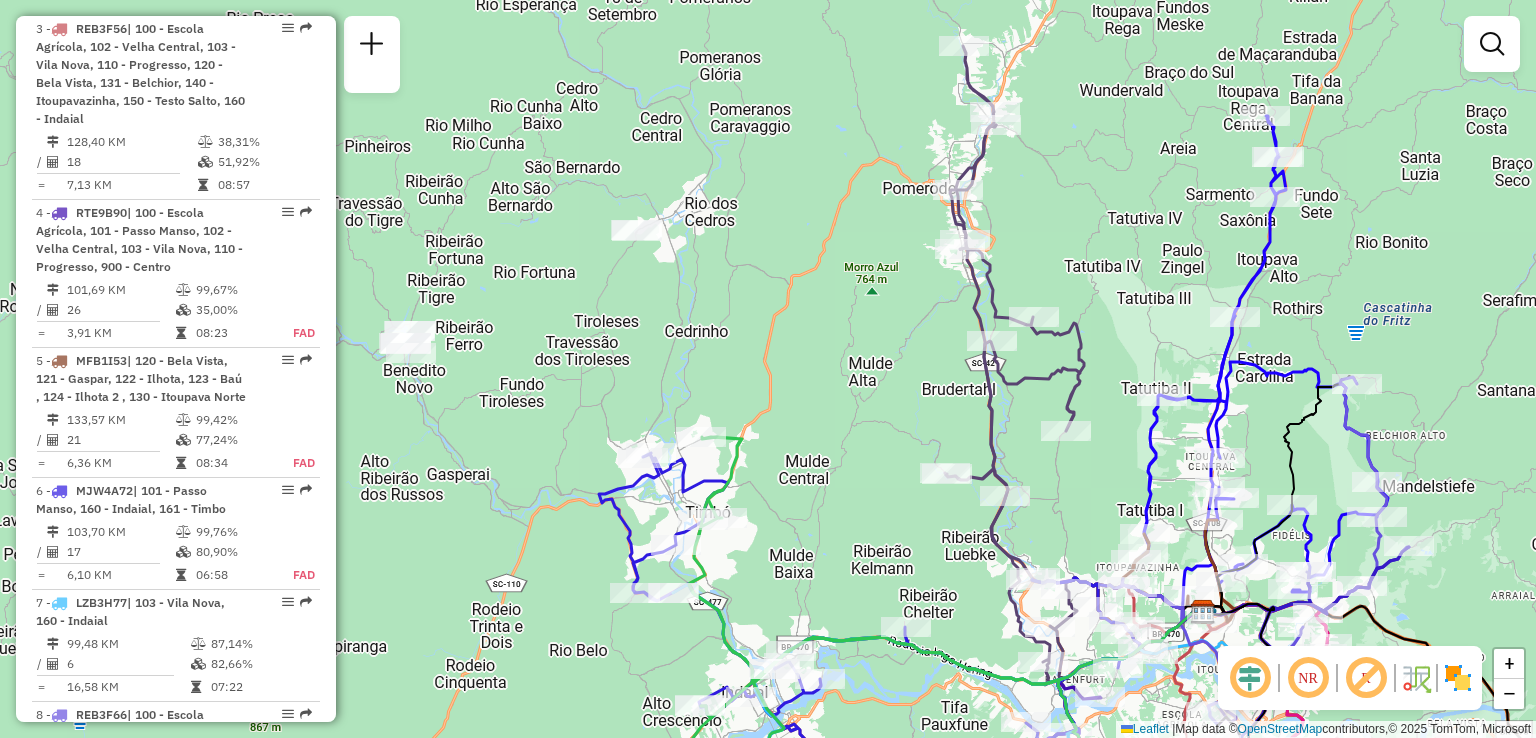 drag, startPoint x: 828, startPoint y: 338, endPoint x: 796, endPoint y: 209, distance: 132.90974 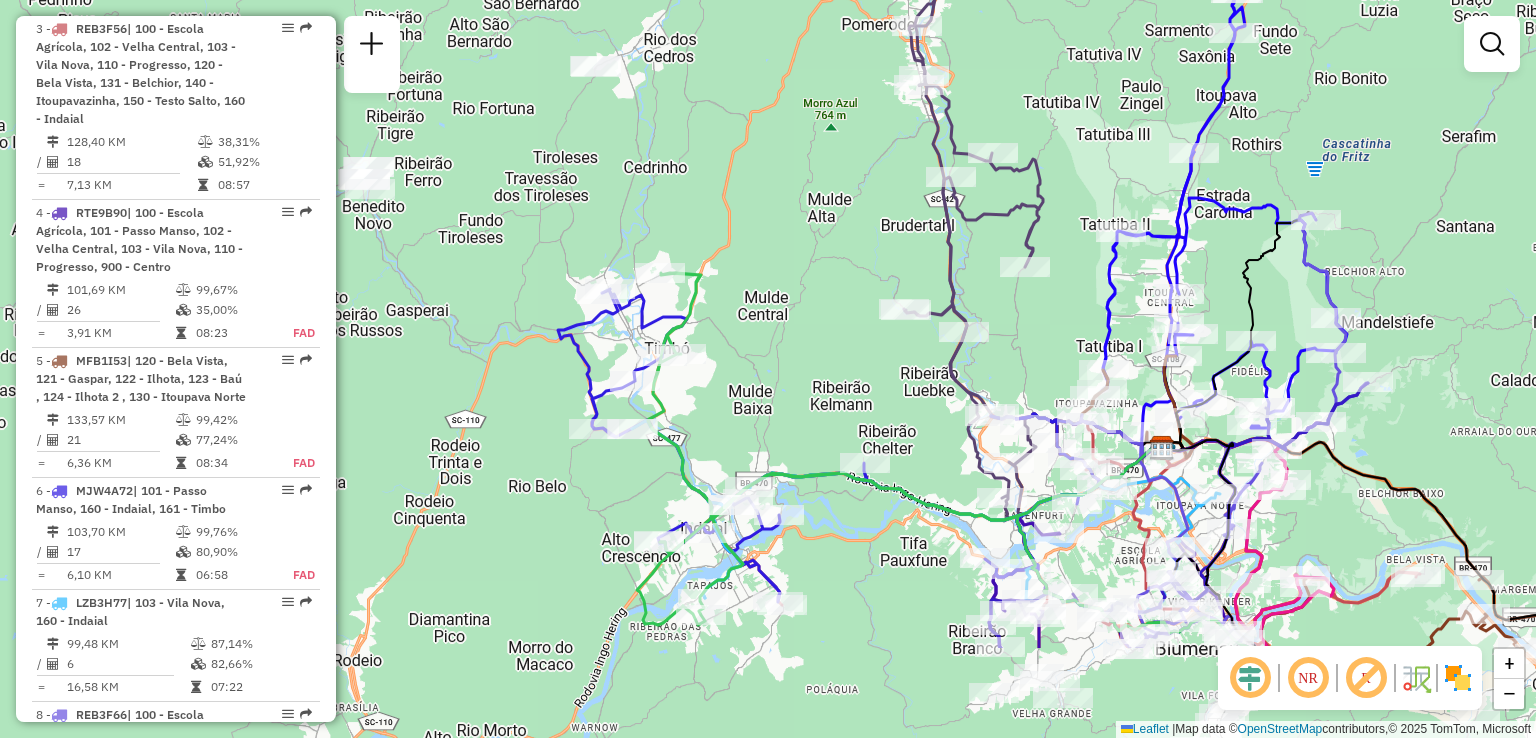 drag, startPoint x: 851, startPoint y: 401, endPoint x: 853, endPoint y: 299, distance: 102.01961 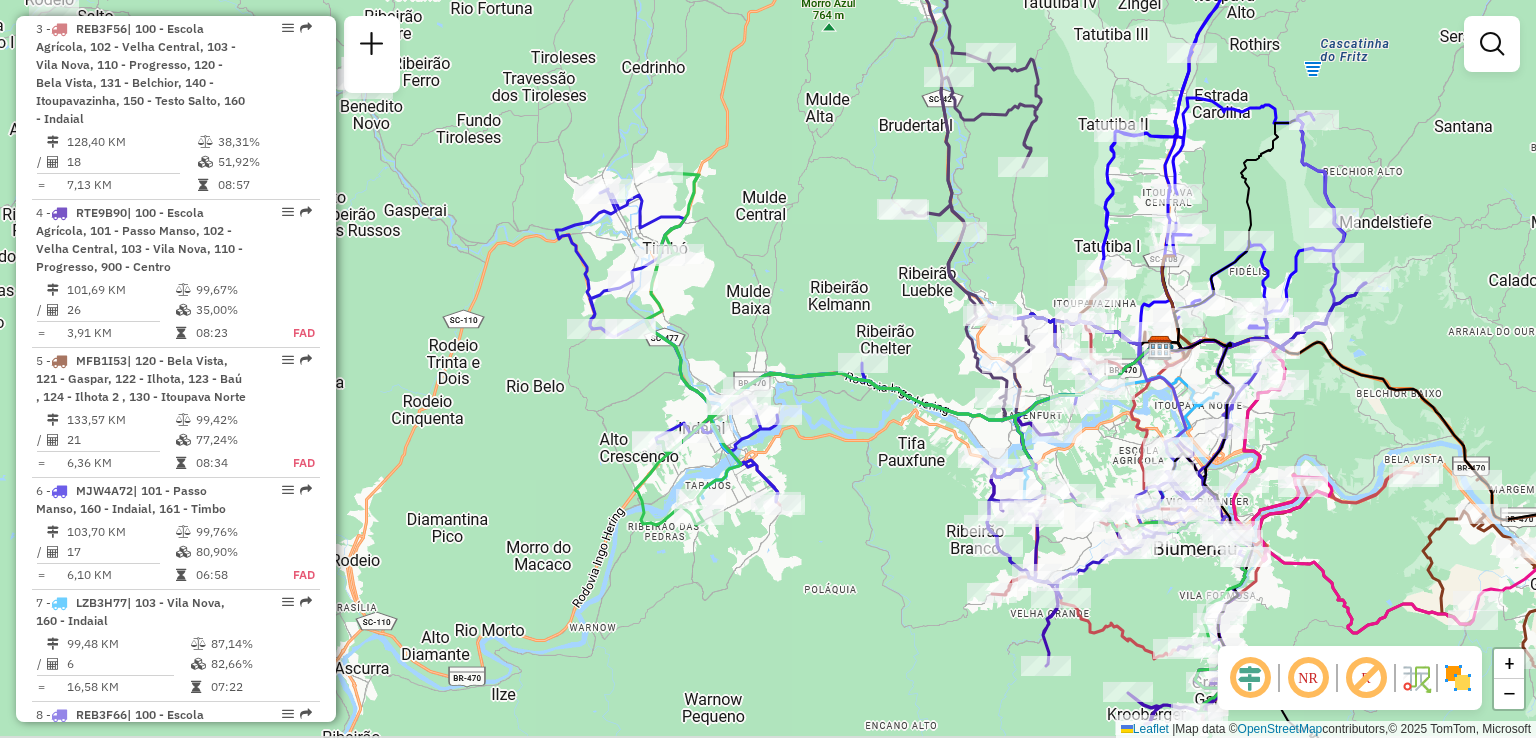 drag, startPoint x: 545, startPoint y: 404, endPoint x: 483, endPoint y: 401, distance: 62.072536 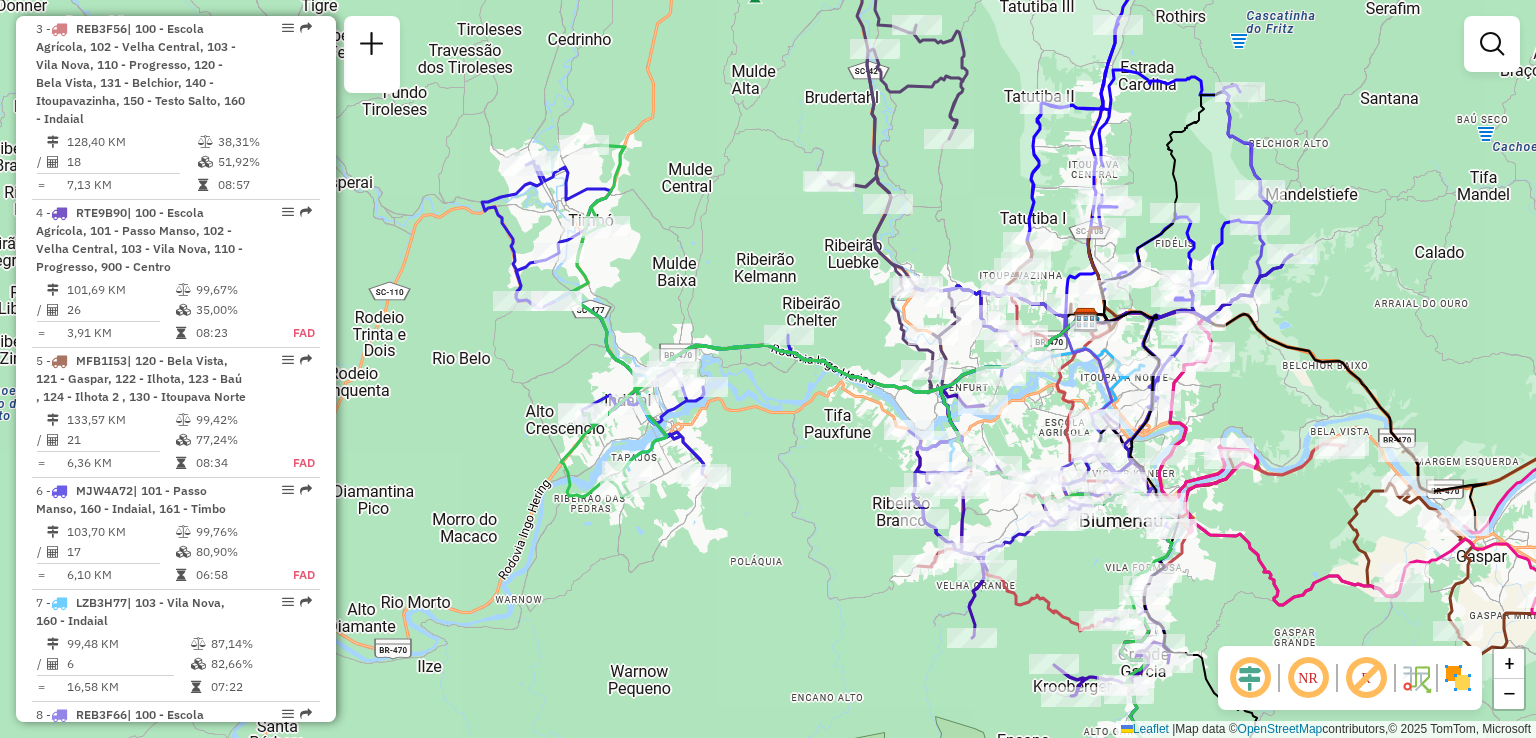 drag, startPoint x: 824, startPoint y: 541, endPoint x: 764, endPoint y: 451, distance: 108.16654 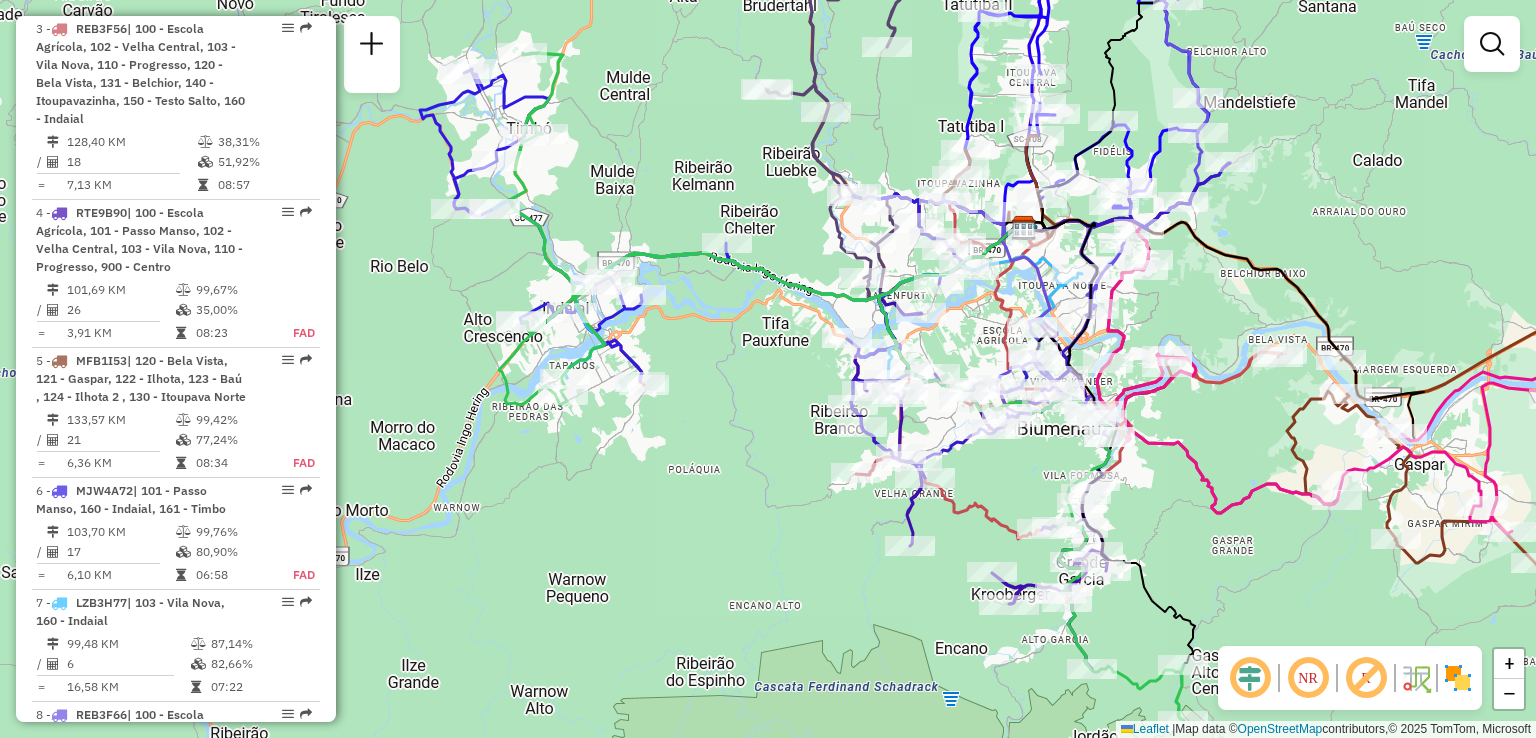 drag, startPoint x: 905, startPoint y: 591, endPoint x: 848, endPoint y: 521, distance: 90.27181 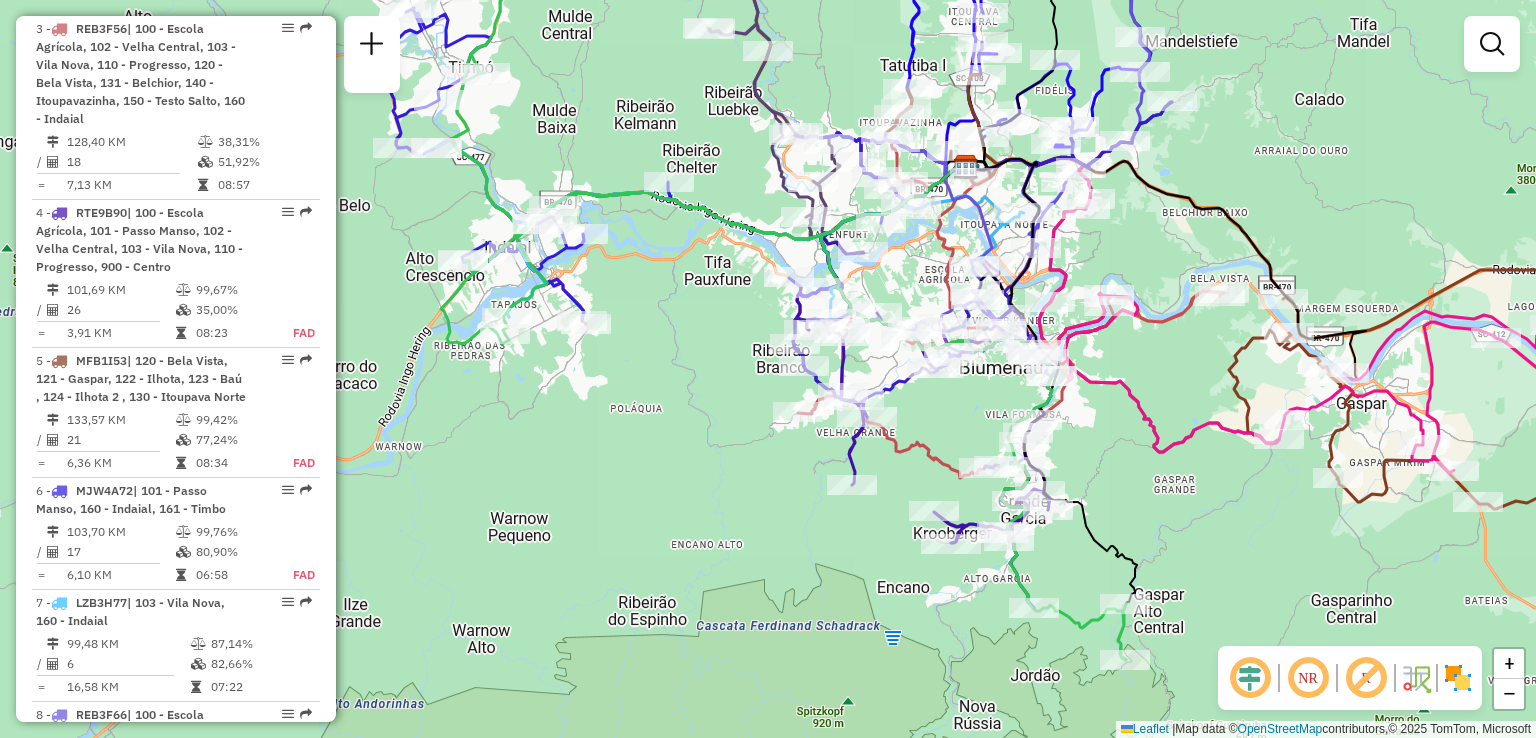 drag, startPoint x: 1272, startPoint y: 386, endPoint x: 1215, endPoint y: 575, distance: 197.4082 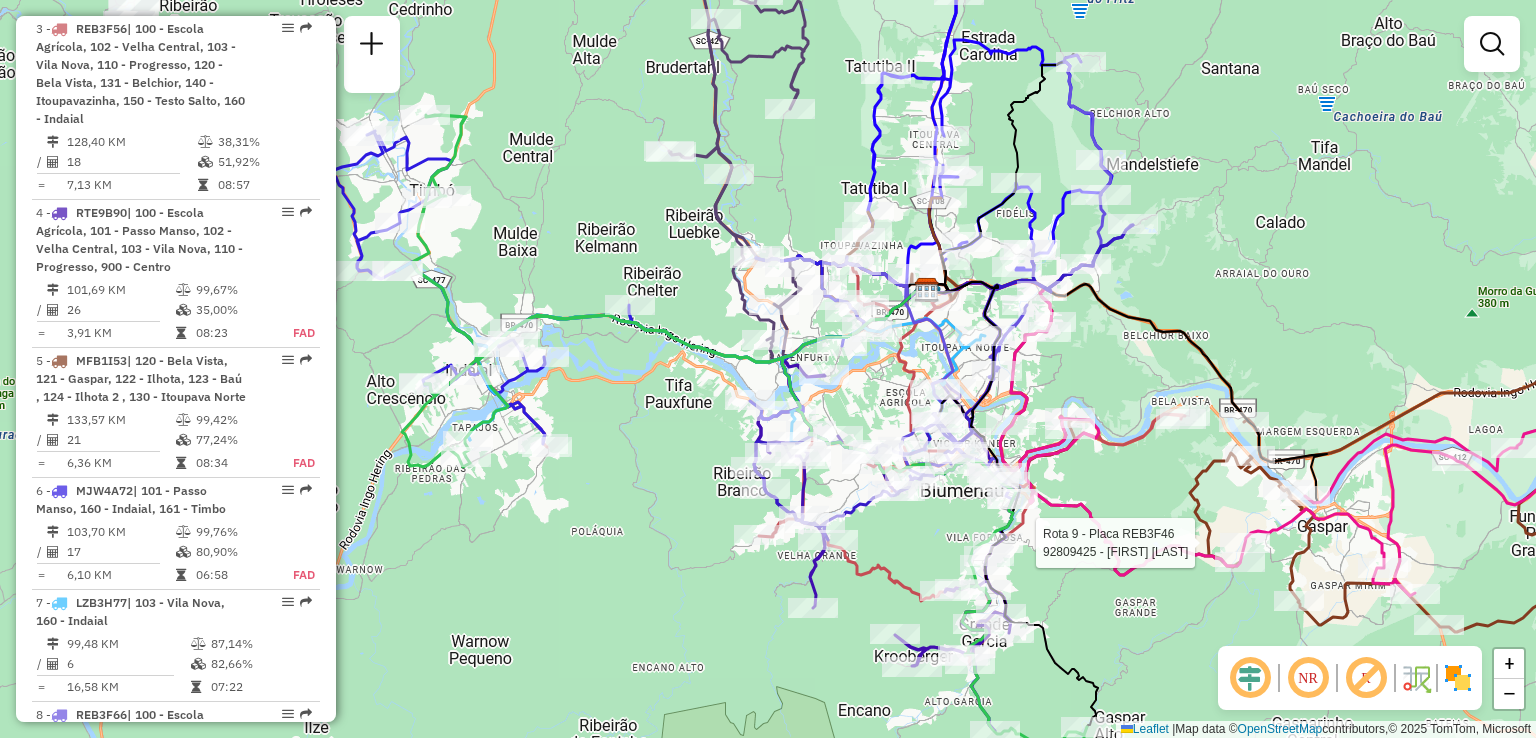 drag, startPoint x: 1092, startPoint y: 404, endPoint x: 1102, endPoint y: 358, distance: 47.07441 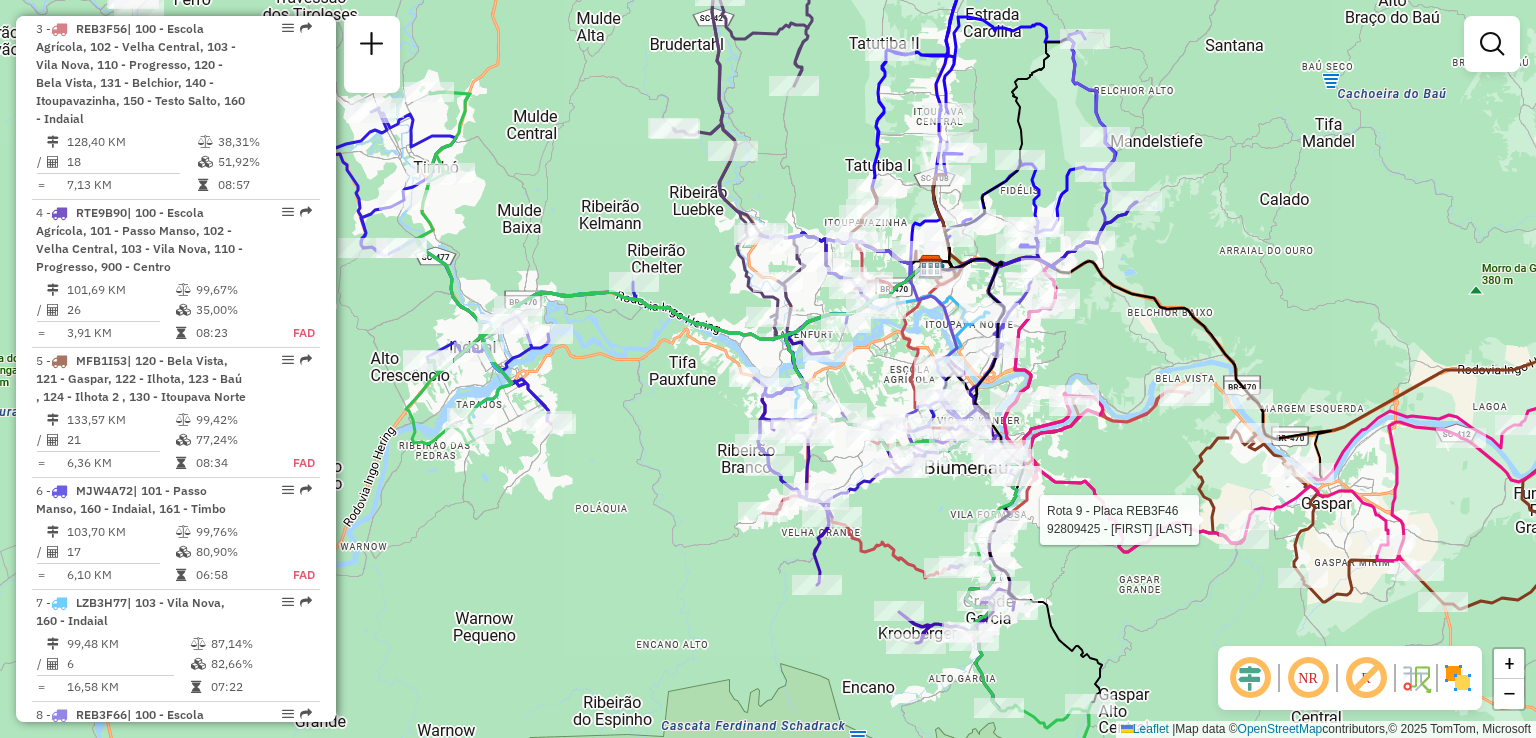 drag, startPoint x: 1111, startPoint y: 360, endPoint x: 1112, endPoint y: 339, distance: 21.023796 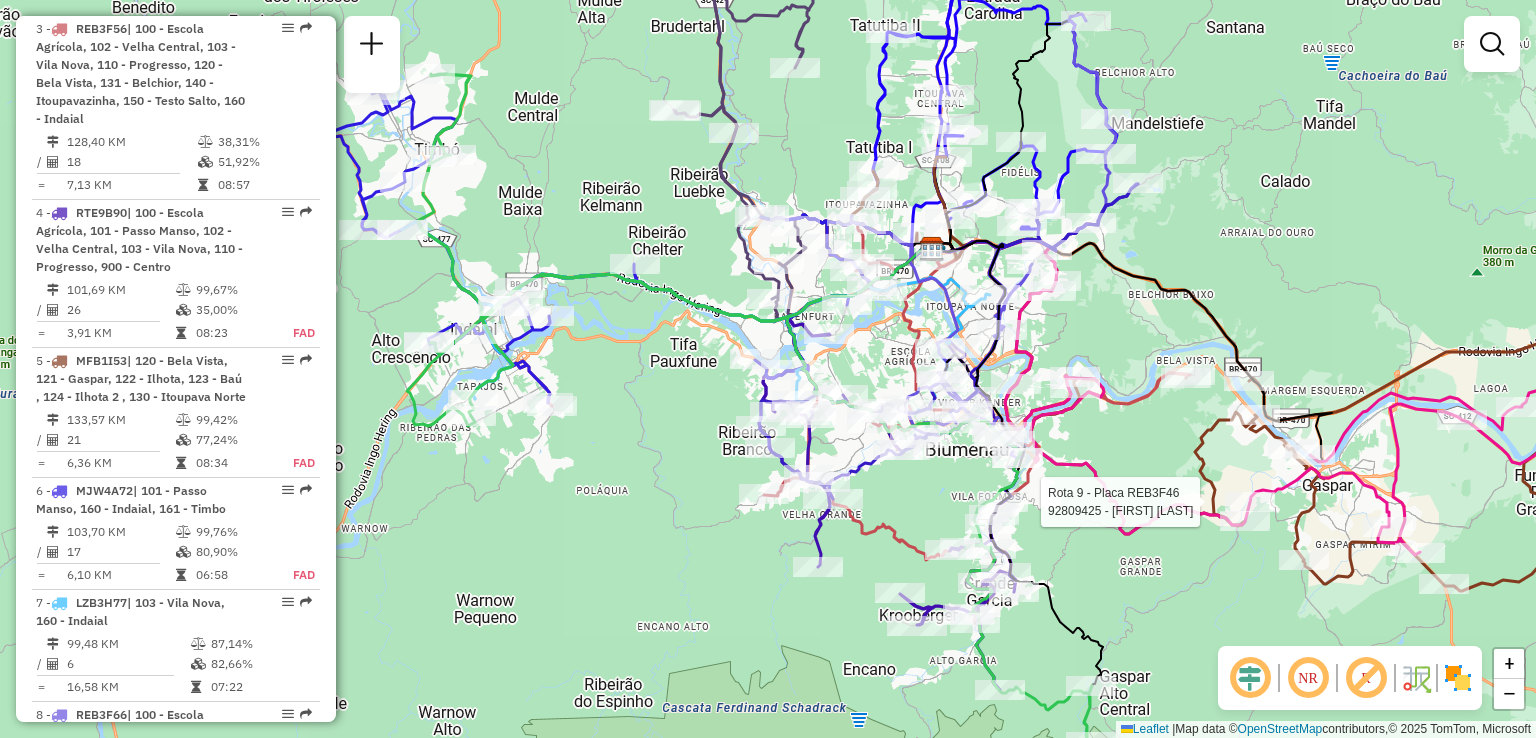 drag, startPoint x: 1170, startPoint y: 293, endPoint x: 1191, endPoint y: 263, distance: 36.619667 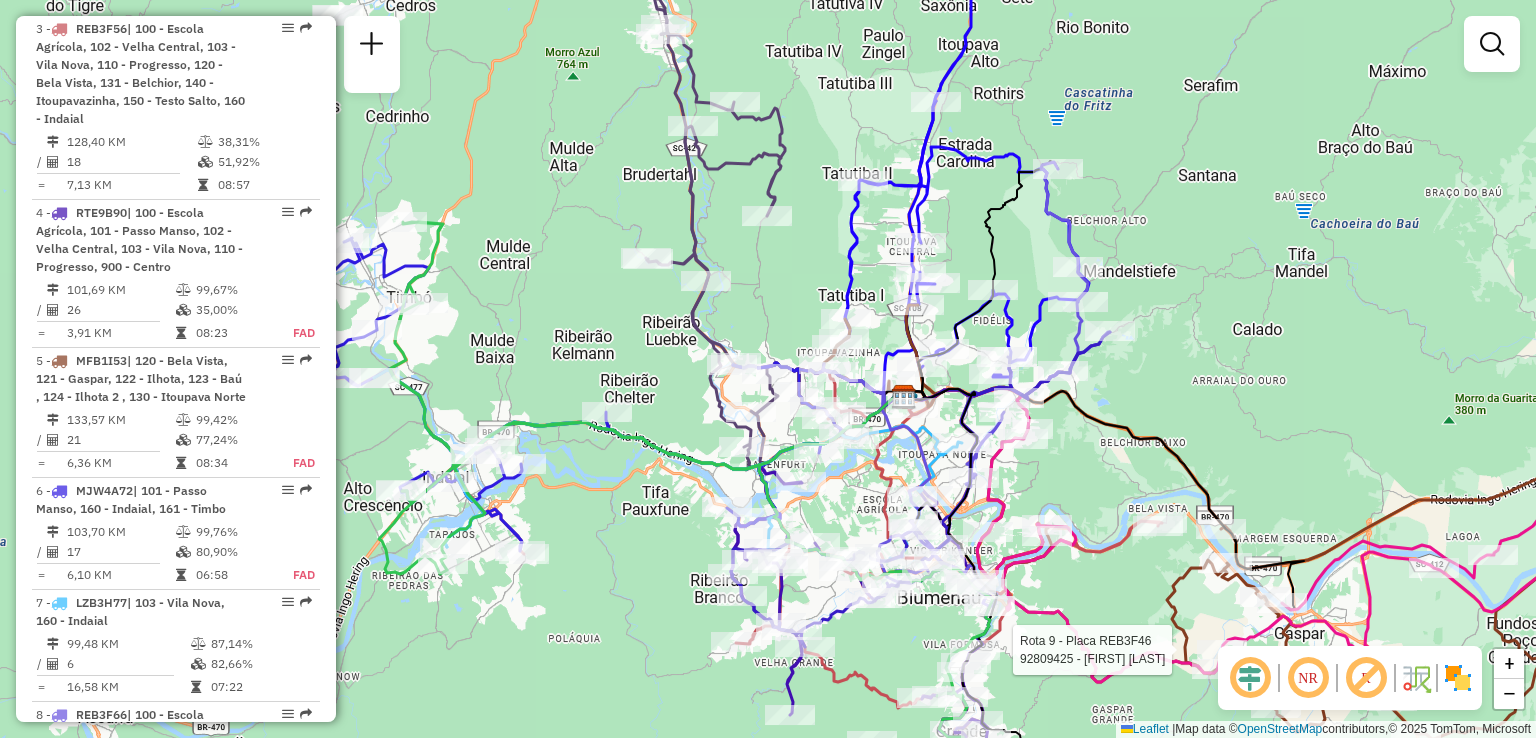drag, startPoint x: 952, startPoint y: 221, endPoint x: 883, endPoint y: 283, distance: 92.76314 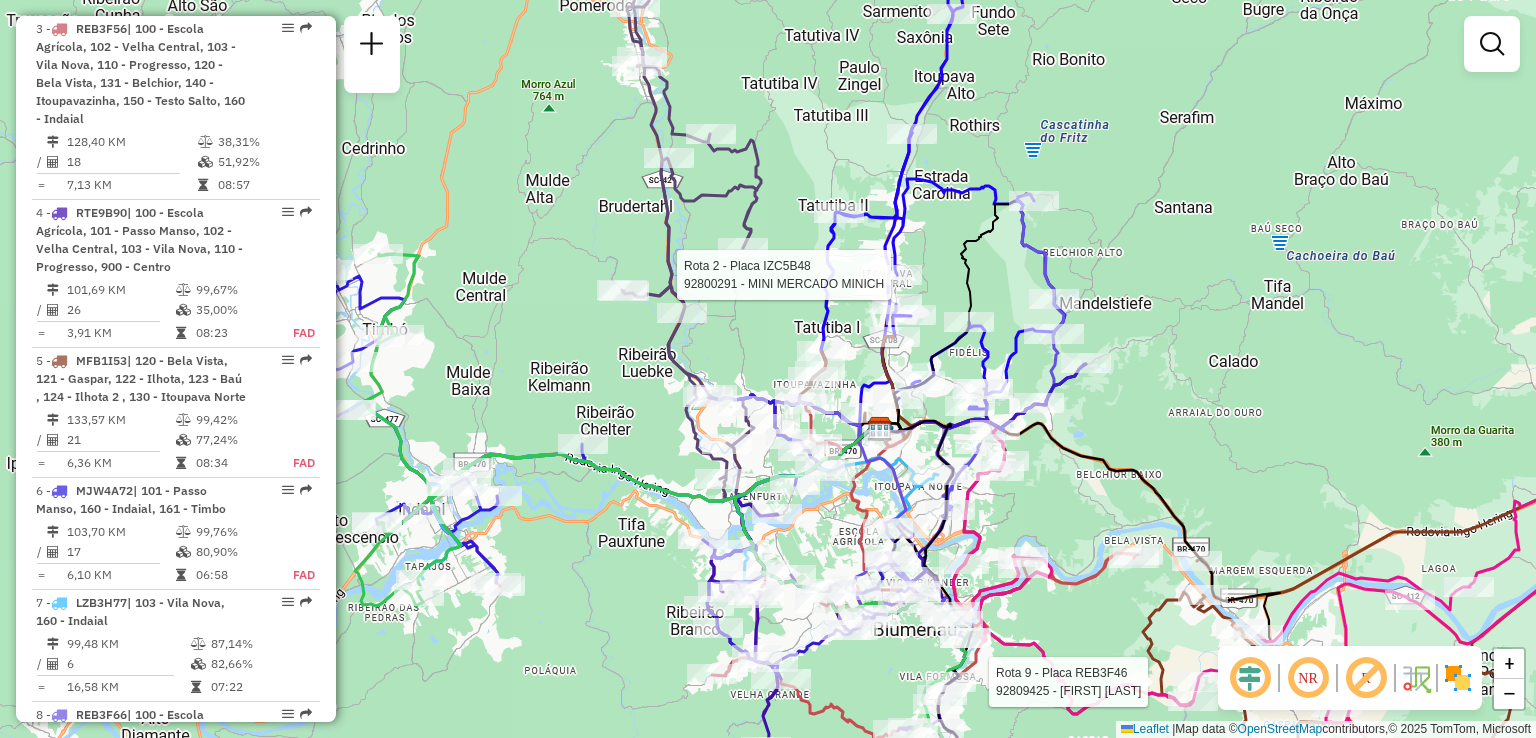 drag, startPoint x: 964, startPoint y: 264, endPoint x: 968, endPoint y: 213, distance: 51.156624 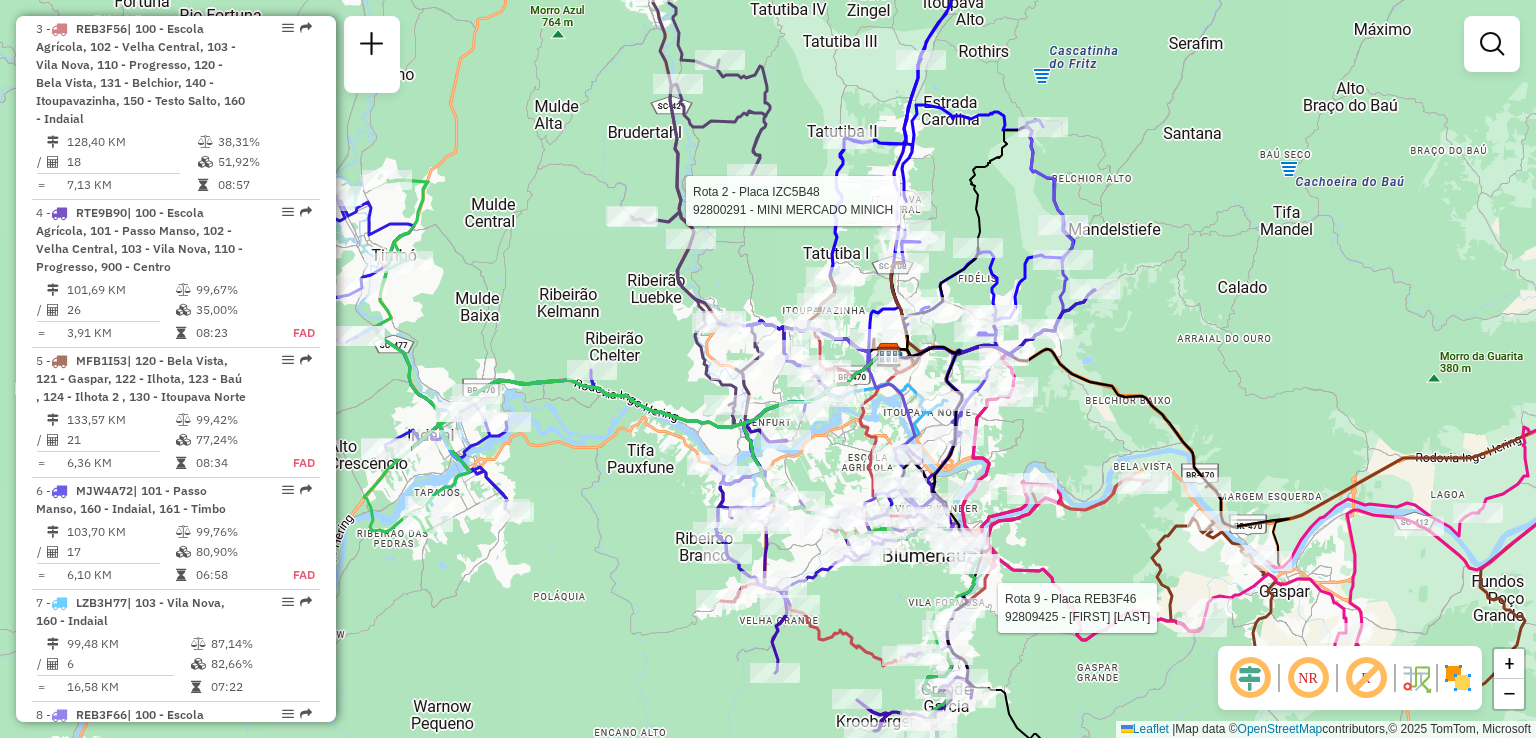 drag, startPoint x: 1113, startPoint y: 436, endPoint x: 1131, endPoint y: 333, distance: 104.56099 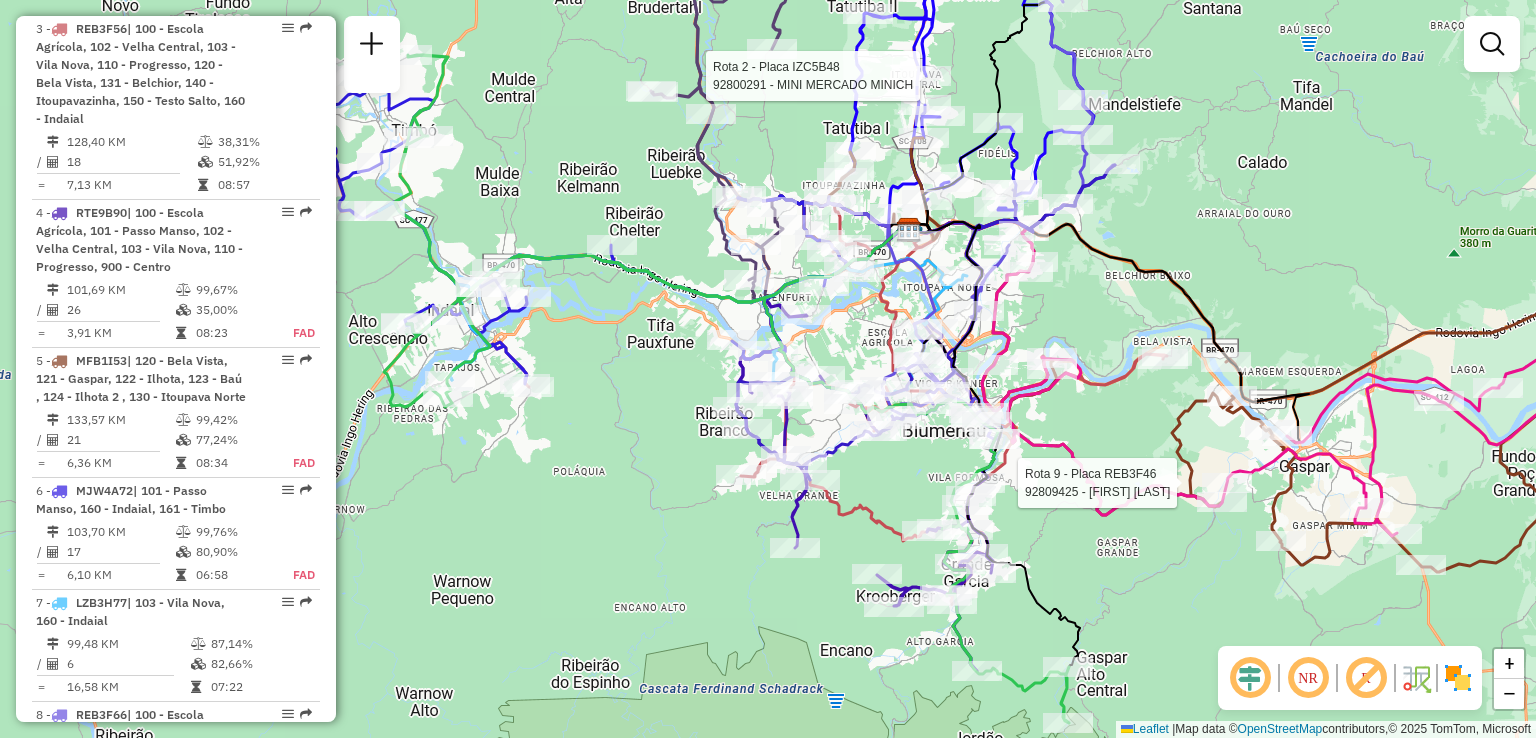 drag, startPoint x: 1108, startPoint y: 389, endPoint x: 1120, endPoint y: 300, distance: 89.80534 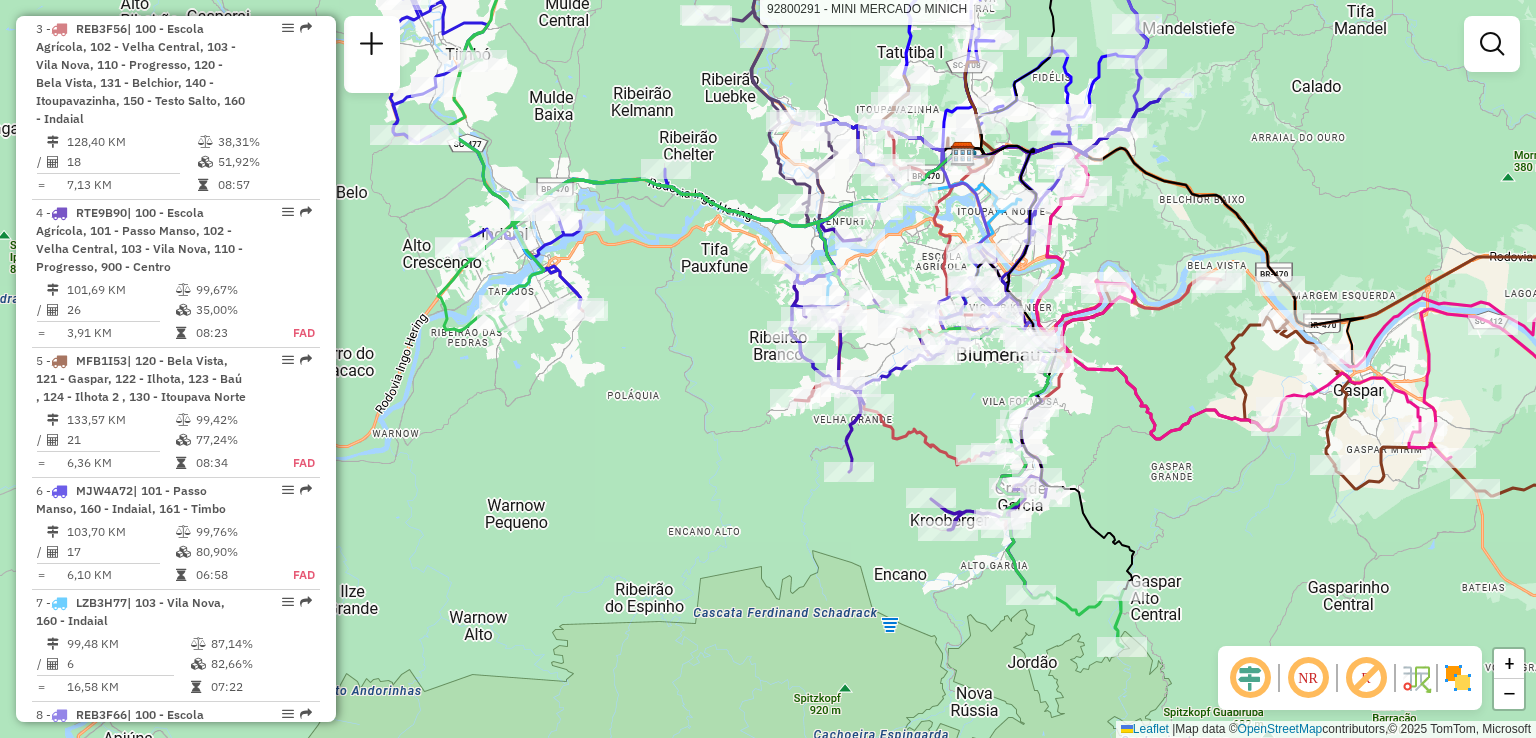 drag, startPoint x: 1091, startPoint y: 416, endPoint x: 1167, endPoint y: 415, distance: 76.00658 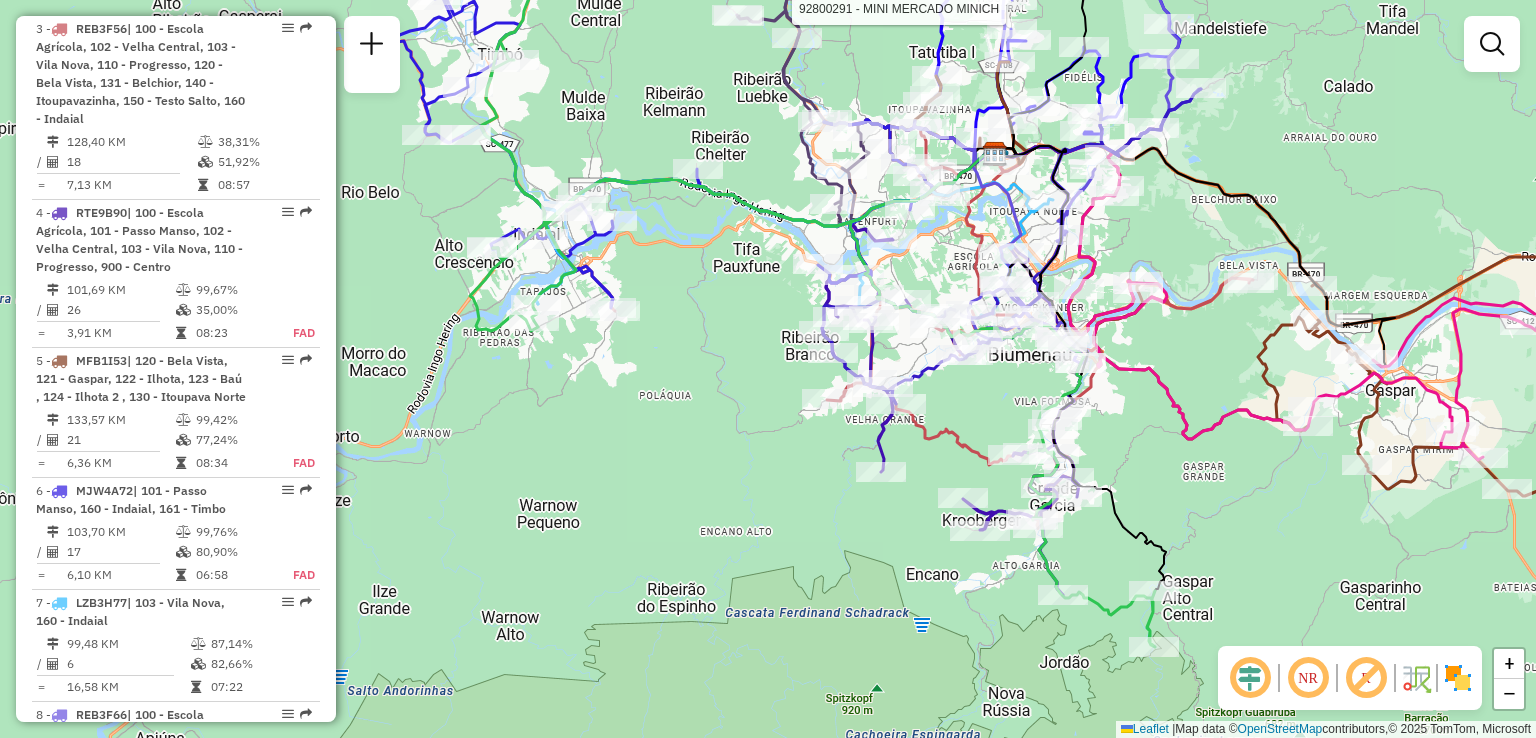 click on "Rota 2 - Placa IZC5B48  92800291 - MINI MERCADO MINICH Janela de atendimento Grade de atendimento Capacidade Transportadoras Veículos Cliente Pedidos  Rotas Selecione os dias de semana para filtrar as janelas de atendimento  Seg   Ter   Qua   Qui   Sex   Sáb   Dom  Informe o período da janela de atendimento: De: Até:  Filtrar exatamente a janela do cliente  Considerar janela de atendimento padrão  Selecione os dias de semana para filtrar as grades de atendimento  Seg   Ter   Qua   Qui   Sex   Sáb   Dom   Considerar clientes sem dia de atendimento cadastrado  Clientes fora do dia de atendimento selecionado Filtrar as atividades entre os valores definidos abaixo:  Peso mínimo:   Peso máximo:   Cubagem mínima:   Cubagem máxima:   De:   Até:  Filtrar as atividades entre o tempo de atendimento definido abaixo:  De:   Até:   Considerar capacidade total dos clientes não roteirizados Transportadora: Selecione um ou mais itens Tipo de veículo: Selecione um ou mais itens Veículo: Motorista: Nome: Setor:" 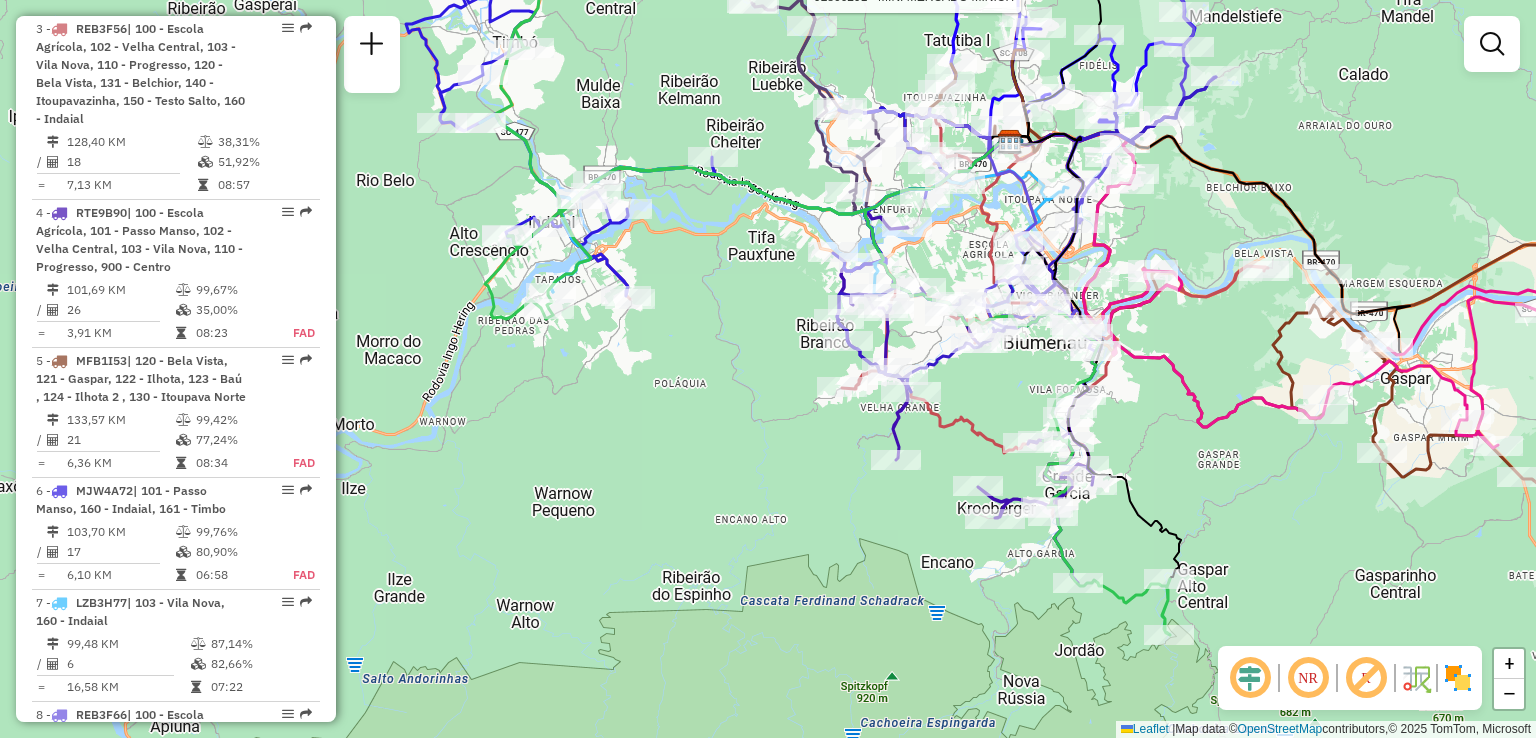 click on "Rota 2 - Placa IZC5B48  92800291 - MINI MERCADO MINICH Janela de atendimento Grade de atendimento Capacidade Transportadoras Veículos Cliente Pedidos  Rotas Selecione os dias de semana para filtrar as janelas de atendimento  Seg   Ter   Qua   Qui   Sex   Sáb   Dom  Informe o período da janela de atendimento: De: Até:  Filtrar exatamente a janela do cliente  Considerar janela de atendimento padrão  Selecione os dias de semana para filtrar as grades de atendimento  Seg   Ter   Qua   Qui   Sex   Sáb   Dom   Considerar clientes sem dia de atendimento cadastrado  Clientes fora do dia de atendimento selecionado Filtrar as atividades entre os valores definidos abaixo:  Peso mínimo:   Peso máximo:   Cubagem mínima:   Cubagem máxima:   De:   Até:  Filtrar as atividades entre o tempo de atendimento definido abaixo:  De:   Até:   Considerar capacidade total dos clientes não roteirizados Transportadora: Selecione um ou mais itens Tipo de veículo: Selecione um ou mais itens Veículo: Motorista: Nome: Setor:" 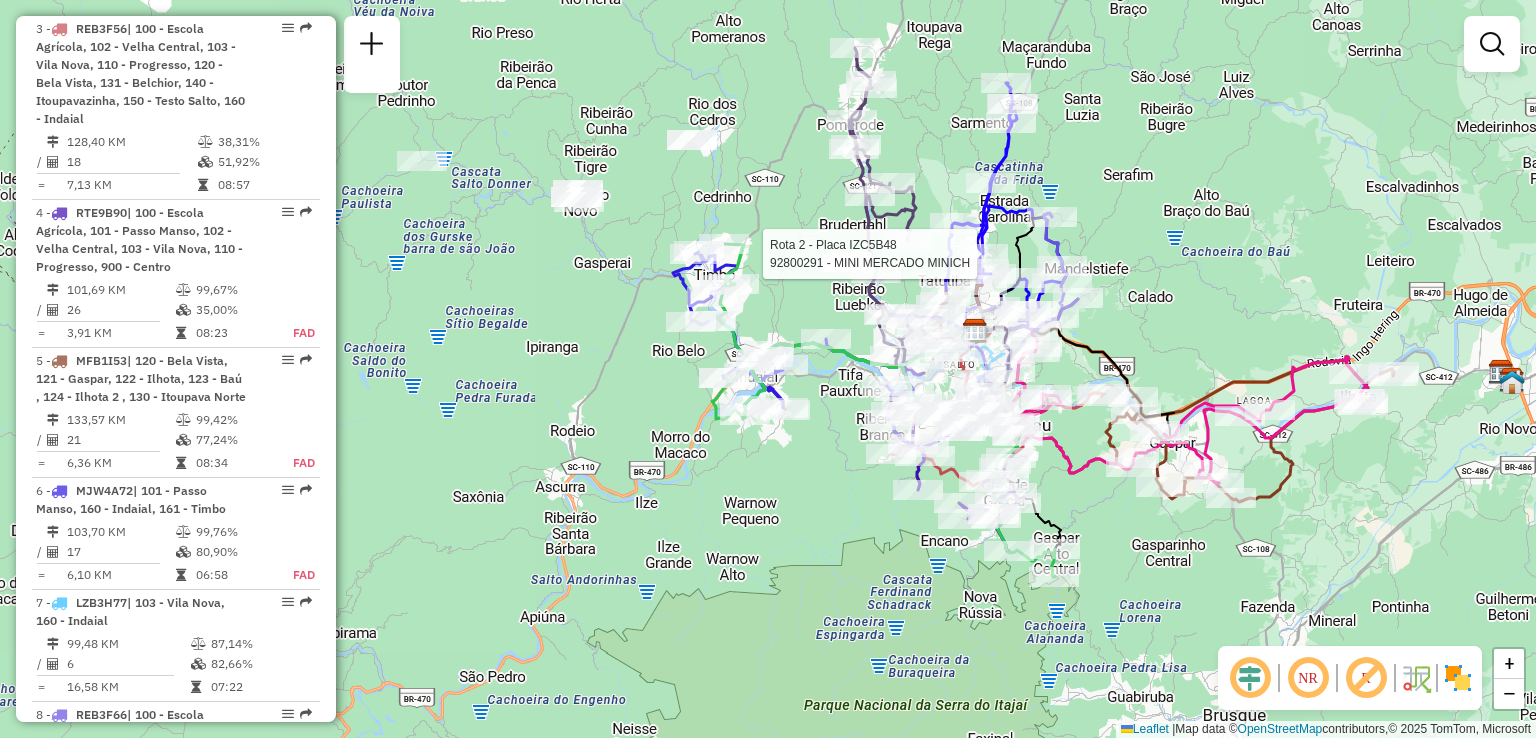 drag, startPoint x: 794, startPoint y: 528, endPoint x: 752, endPoint y: 557, distance: 51.0392 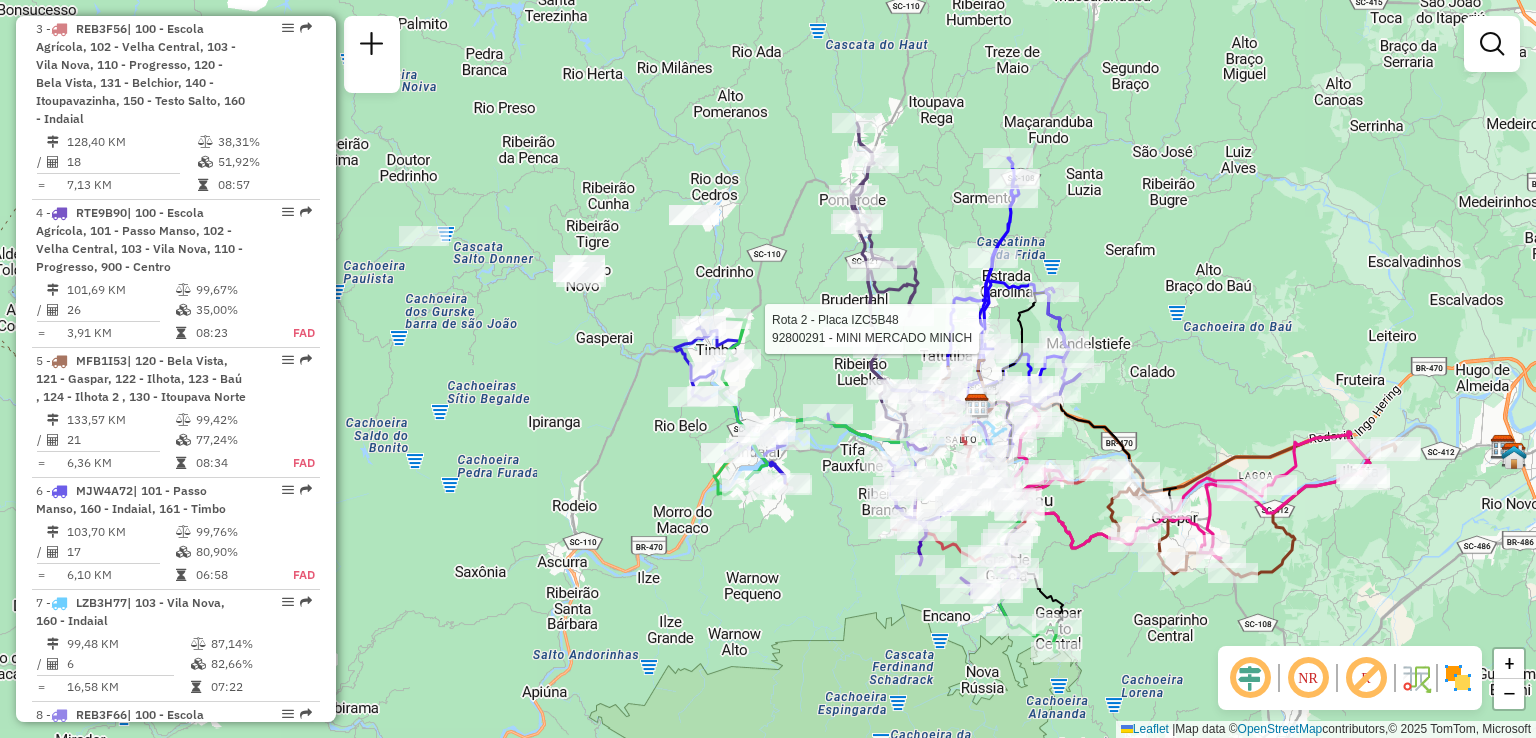 drag, startPoint x: 825, startPoint y: 534, endPoint x: 906, endPoint y: 601, distance: 105.11898 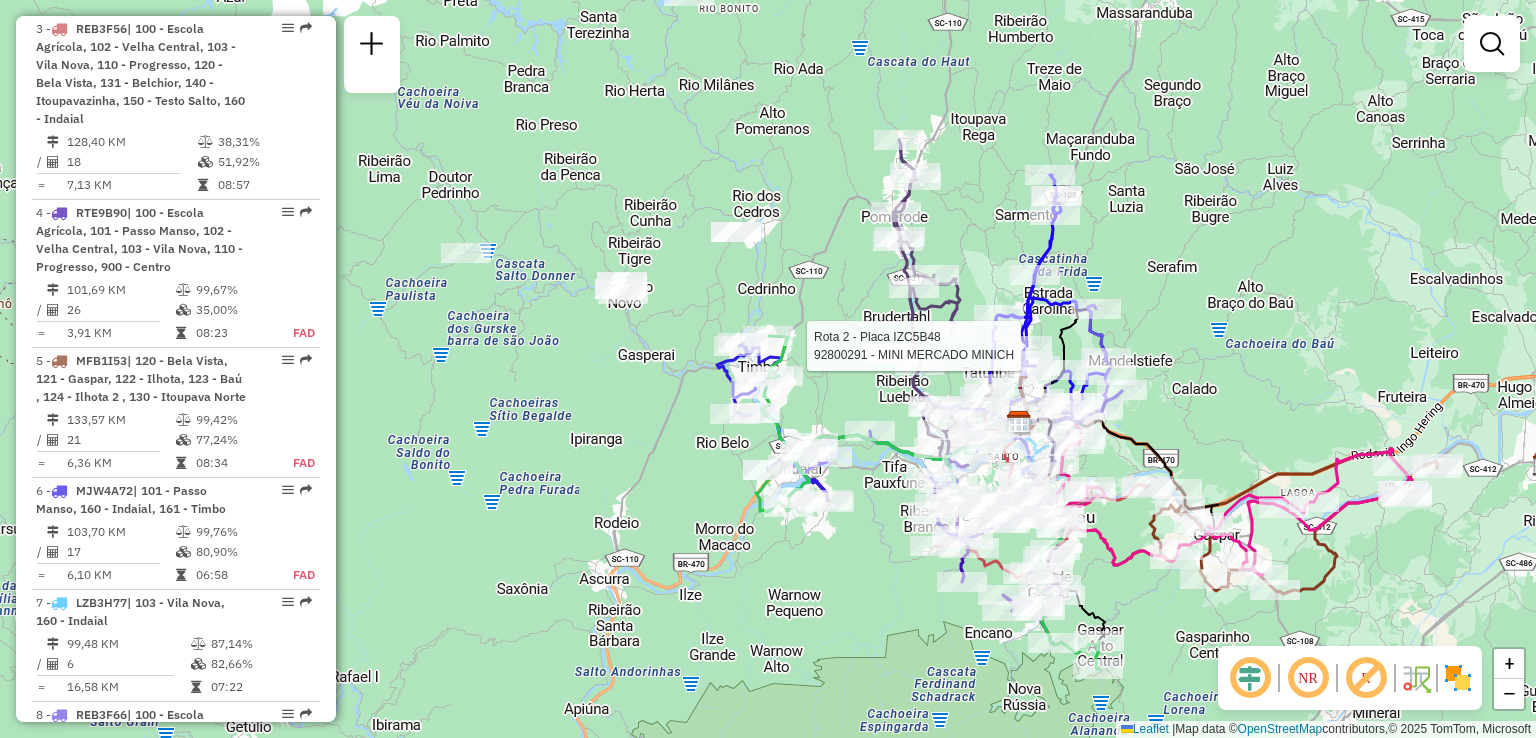 drag, startPoint x: 586, startPoint y: 571, endPoint x: 621, endPoint y: 644, distance: 80.95678 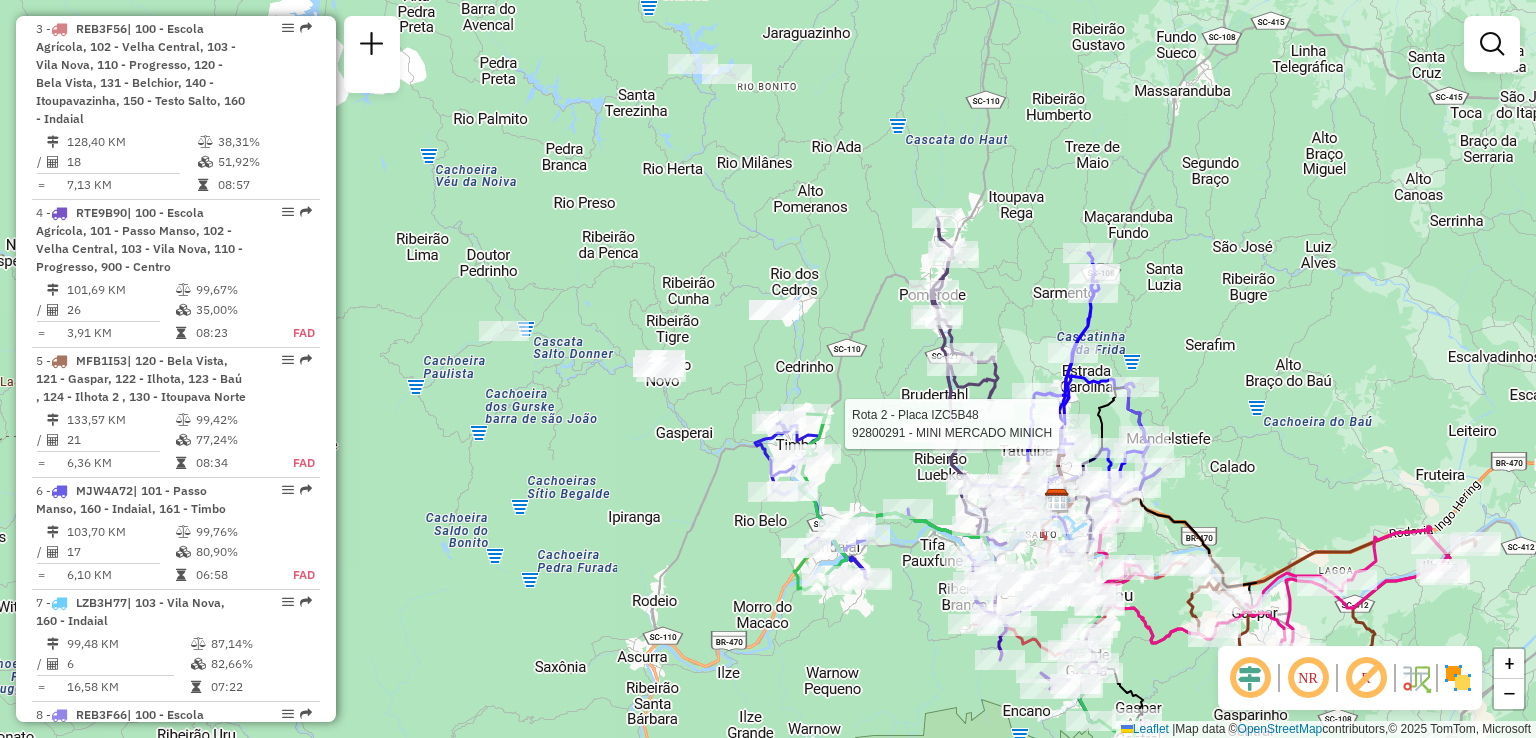 click on "Rota 2 - Placa IZC5B48  92800291 - MINI MERCADO MINICH Janela de atendimento Grade de atendimento Capacidade Transportadoras Veículos Cliente Pedidos  Rotas Selecione os dias de semana para filtrar as janelas de atendimento  Seg   Ter   Qua   Qui   Sex   Sáb   Dom  Informe o período da janela de atendimento: De: Até:  Filtrar exatamente a janela do cliente  Considerar janela de atendimento padrão  Selecione os dias de semana para filtrar as grades de atendimento  Seg   Ter   Qua   Qui   Sex   Sáb   Dom   Considerar clientes sem dia de atendimento cadastrado  Clientes fora do dia de atendimento selecionado Filtrar as atividades entre os valores definidos abaixo:  Peso mínimo:   Peso máximo:   Cubagem mínima:   Cubagem máxima:   De:   Até:  Filtrar as atividades entre o tempo de atendimento definido abaixo:  De:   Até:   Considerar capacidade total dos clientes não roteirizados Transportadora: Selecione um ou mais itens Tipo de veículo: Selecione um ou mais itens Veículo: Motorista: Nome: Setor:" 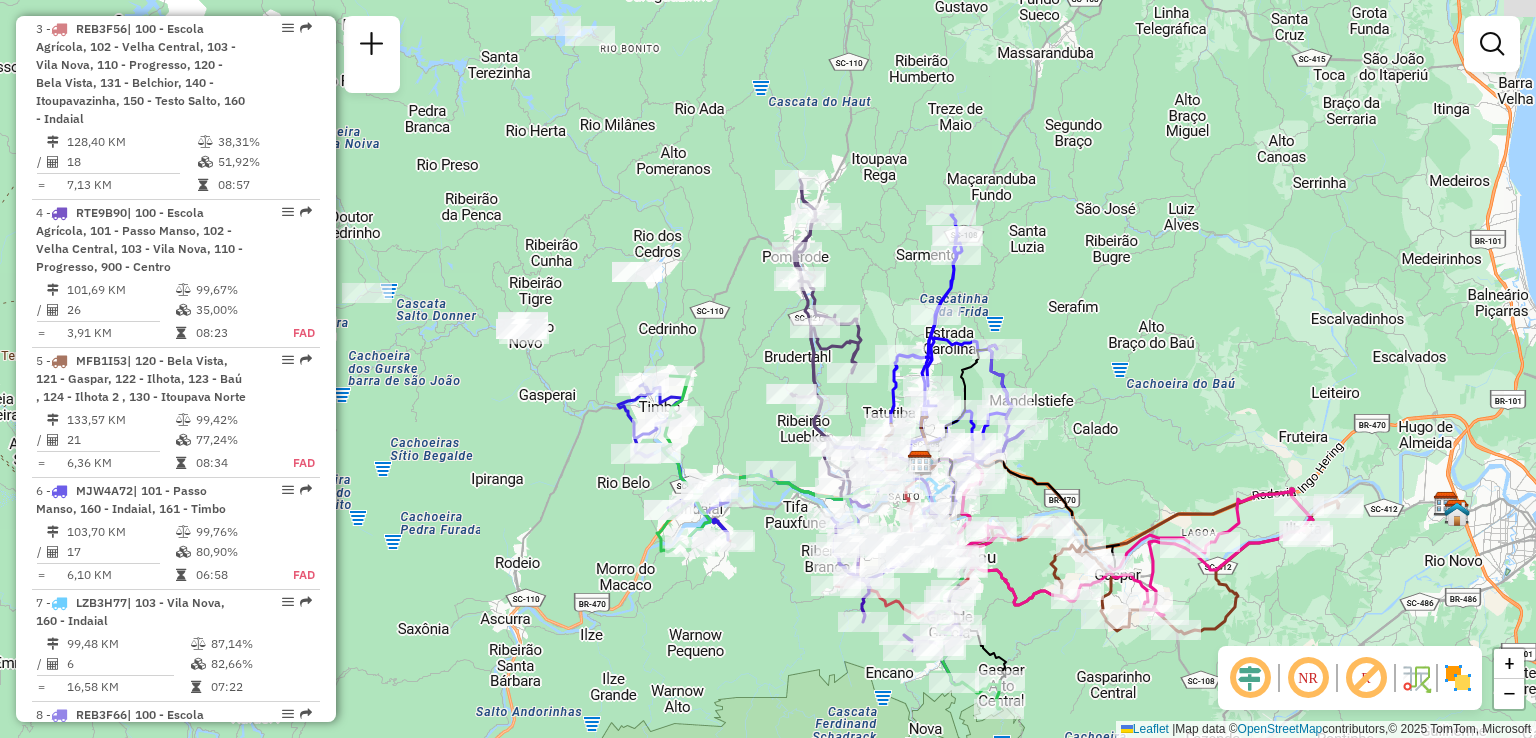 drag, startPoint x: 1296, startPoint y: 443, endPoint x: 1051, endPoint y: 391, distance: 250.45758 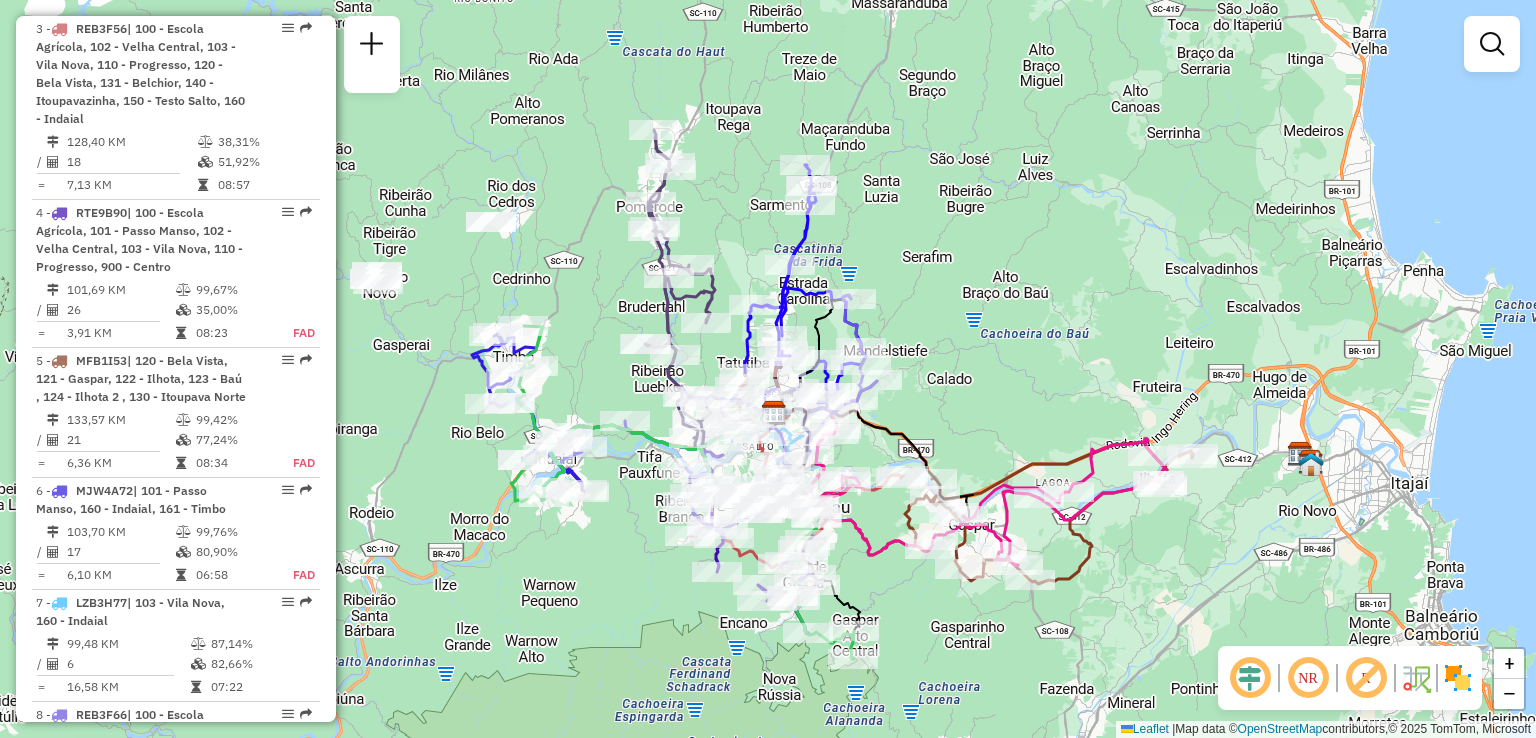 drag, startPoint x: 1042, startPoint y: 373, endPoint x: 1025, endPoint y: 309, distance: 66.21933 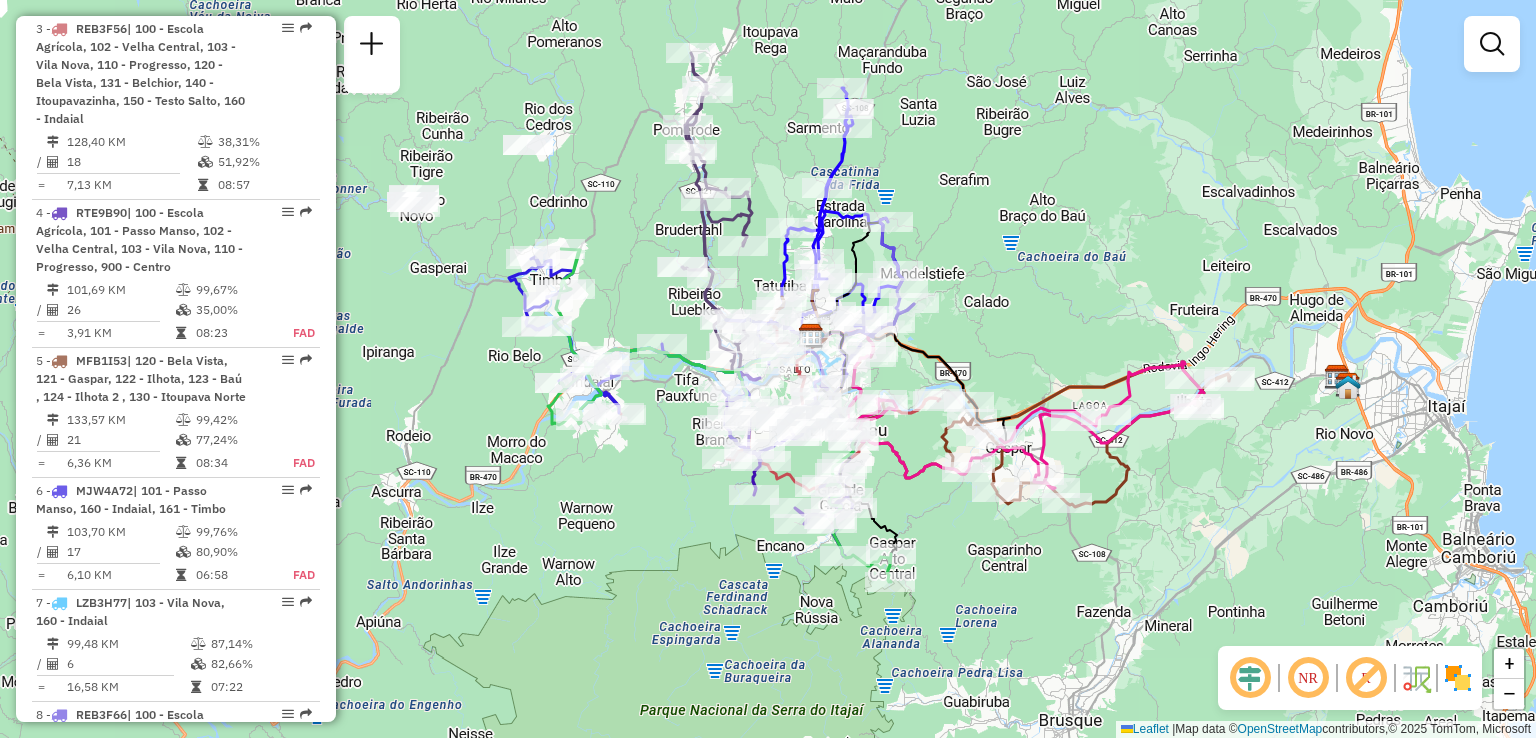 drag, startPoint x: 1043, startPoint y: 571, endPoint x: 1044, endPoint y: 590, distance: 19.026299 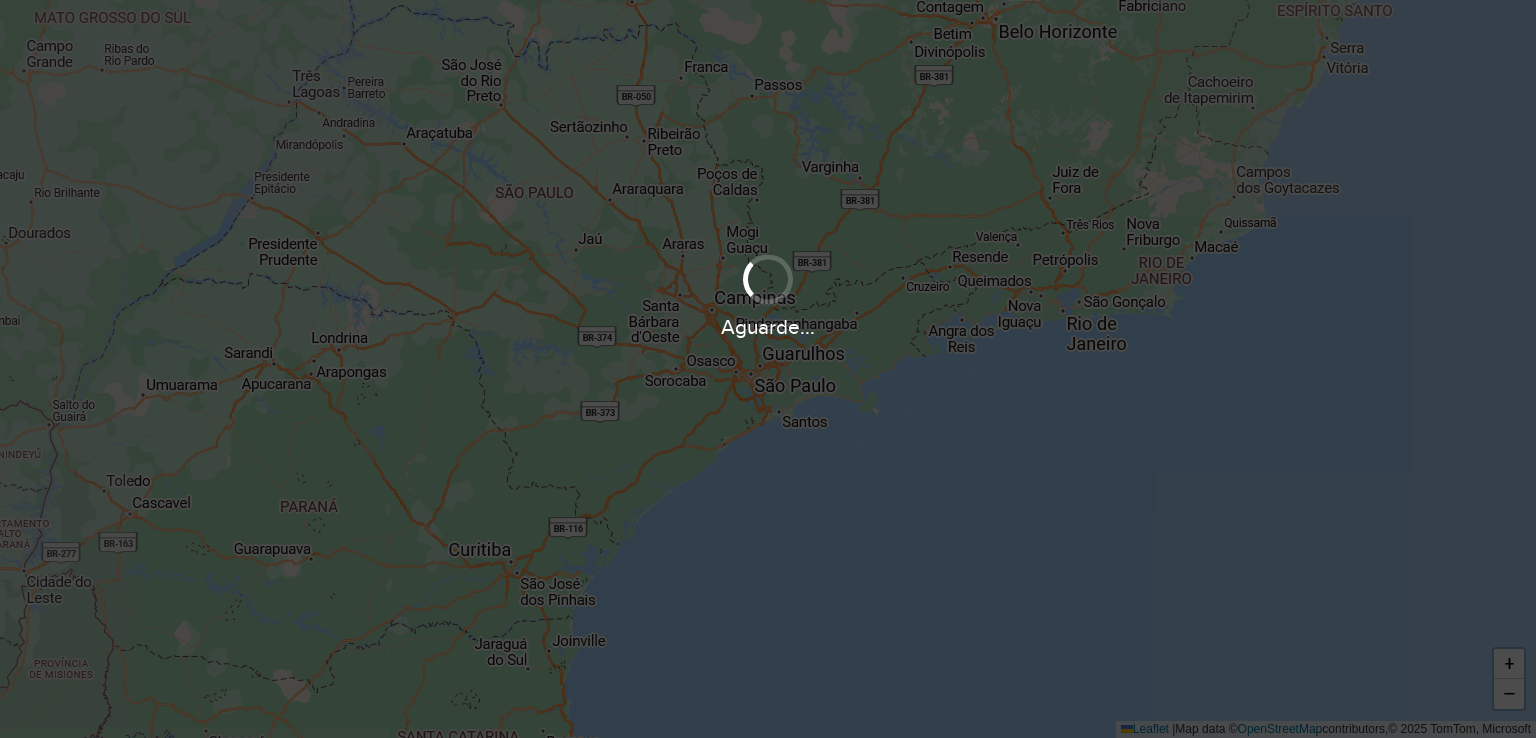 scroll, scrollTop: 0, scrollLeft: 0, axis: both 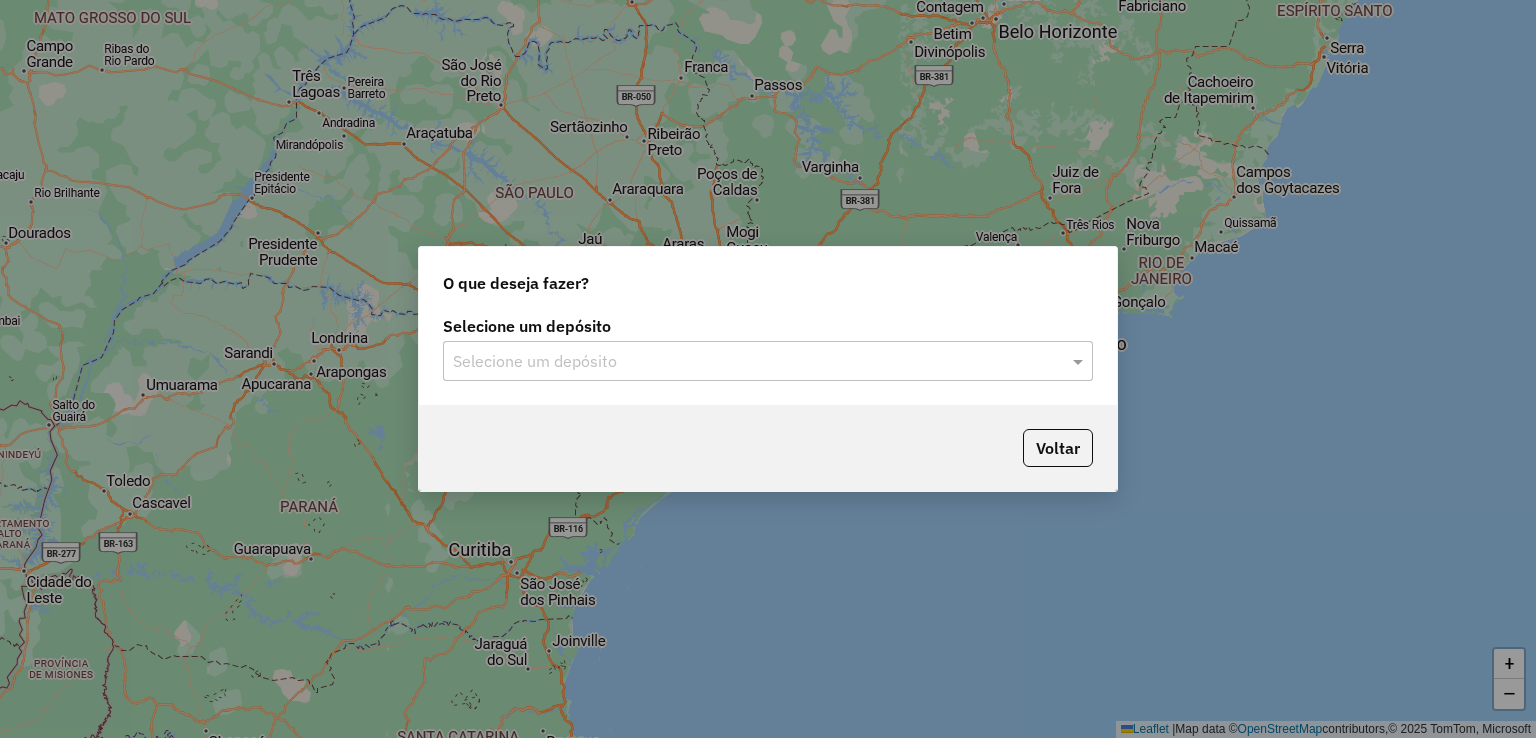 click 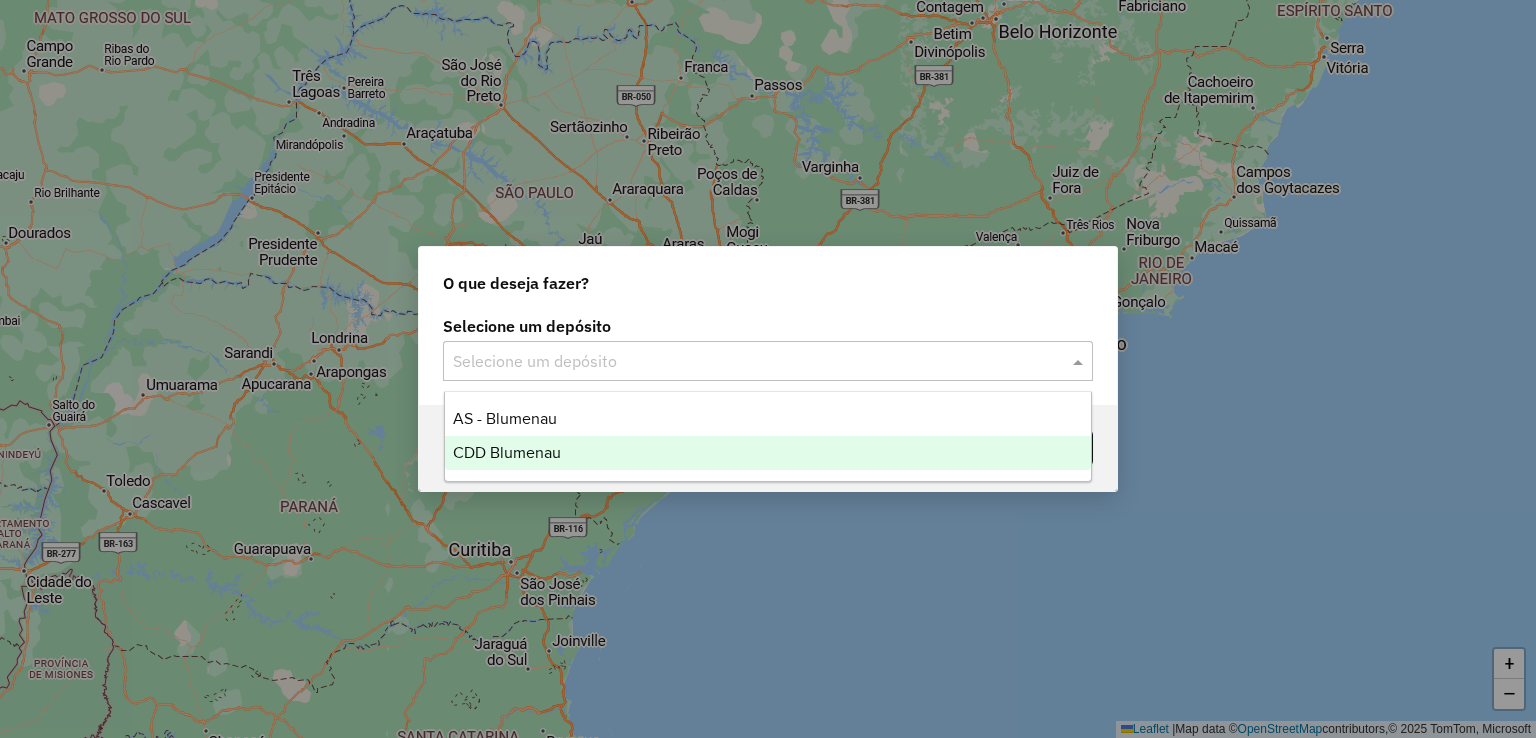 click on "CDD Blumenau" at bounding box center (507, 452) 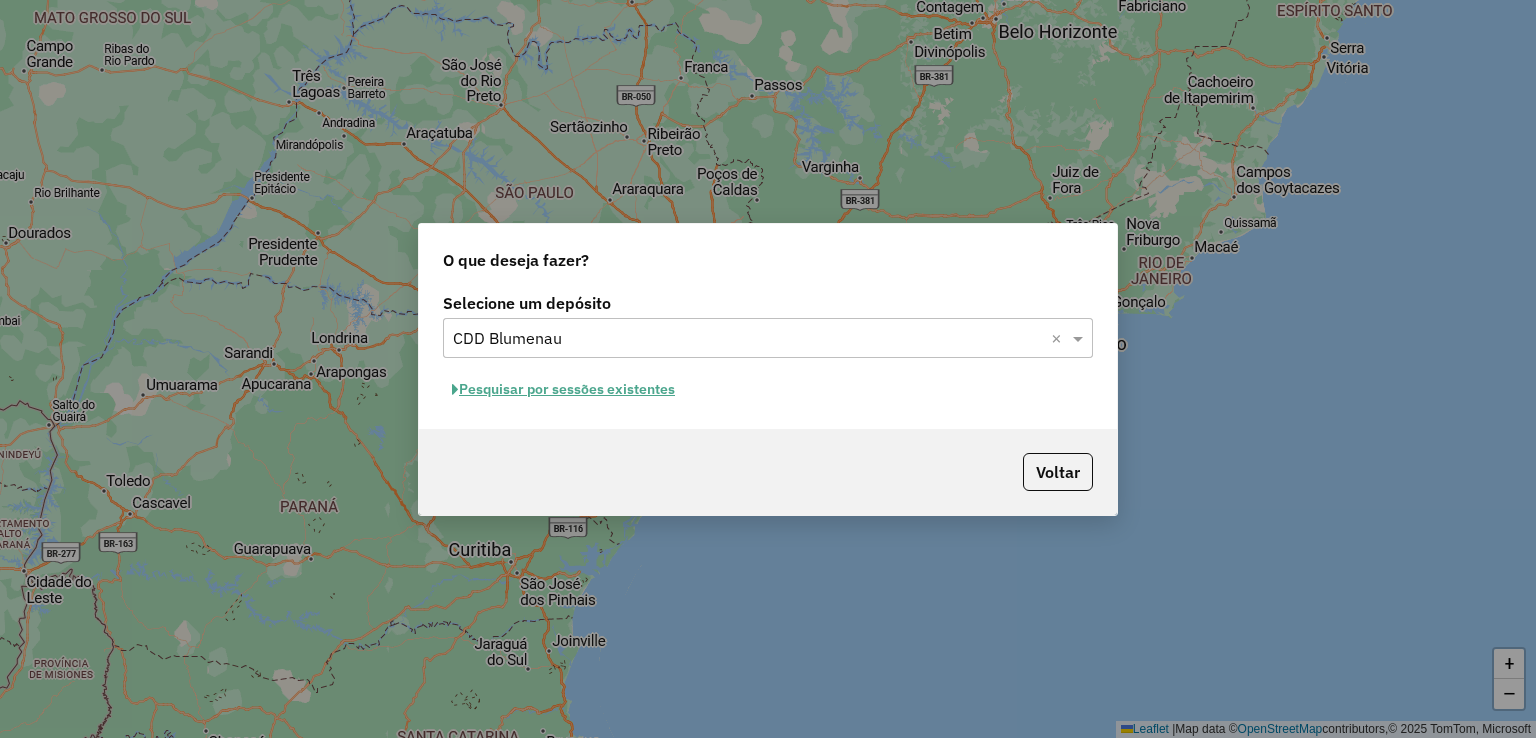 click on "Pesquisar por sessões existentes" 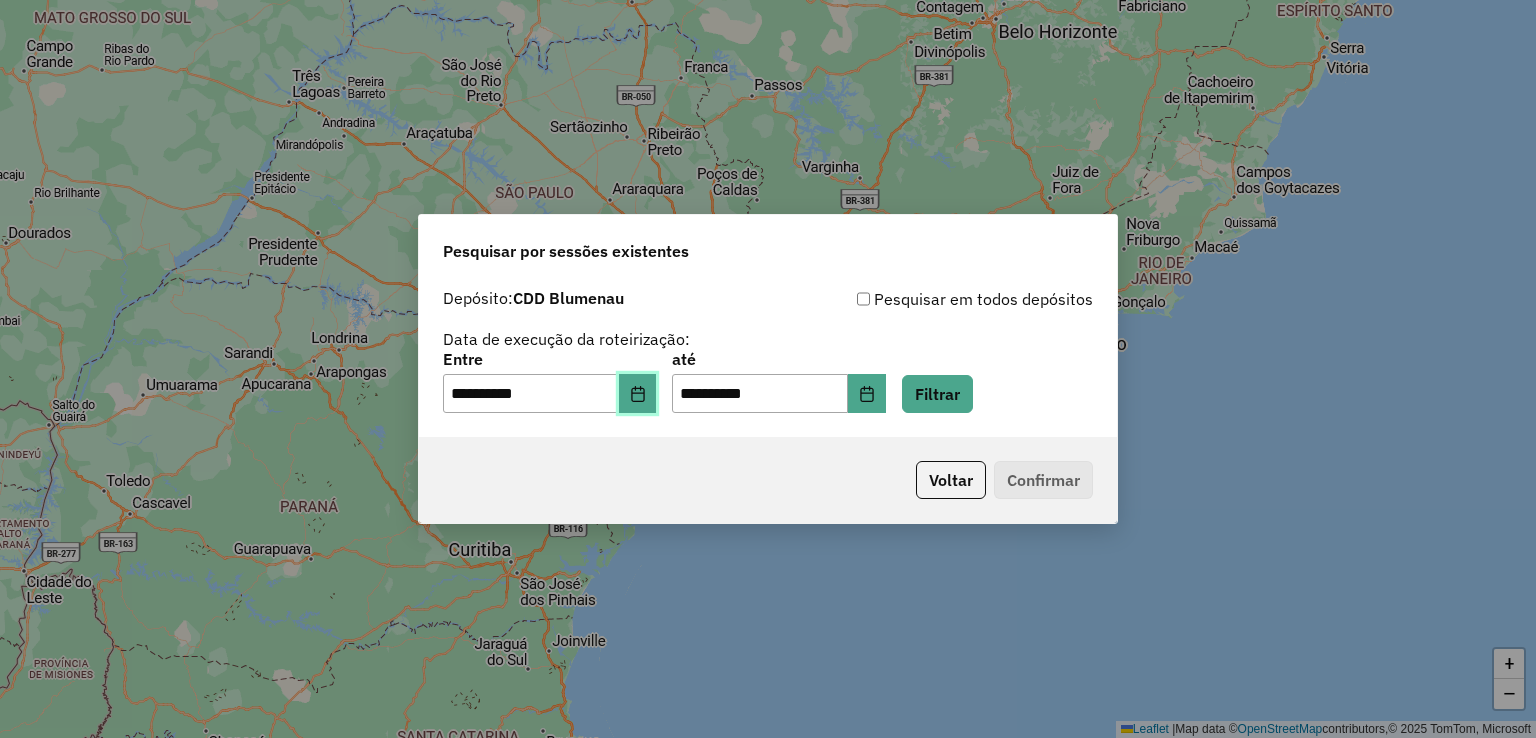 click 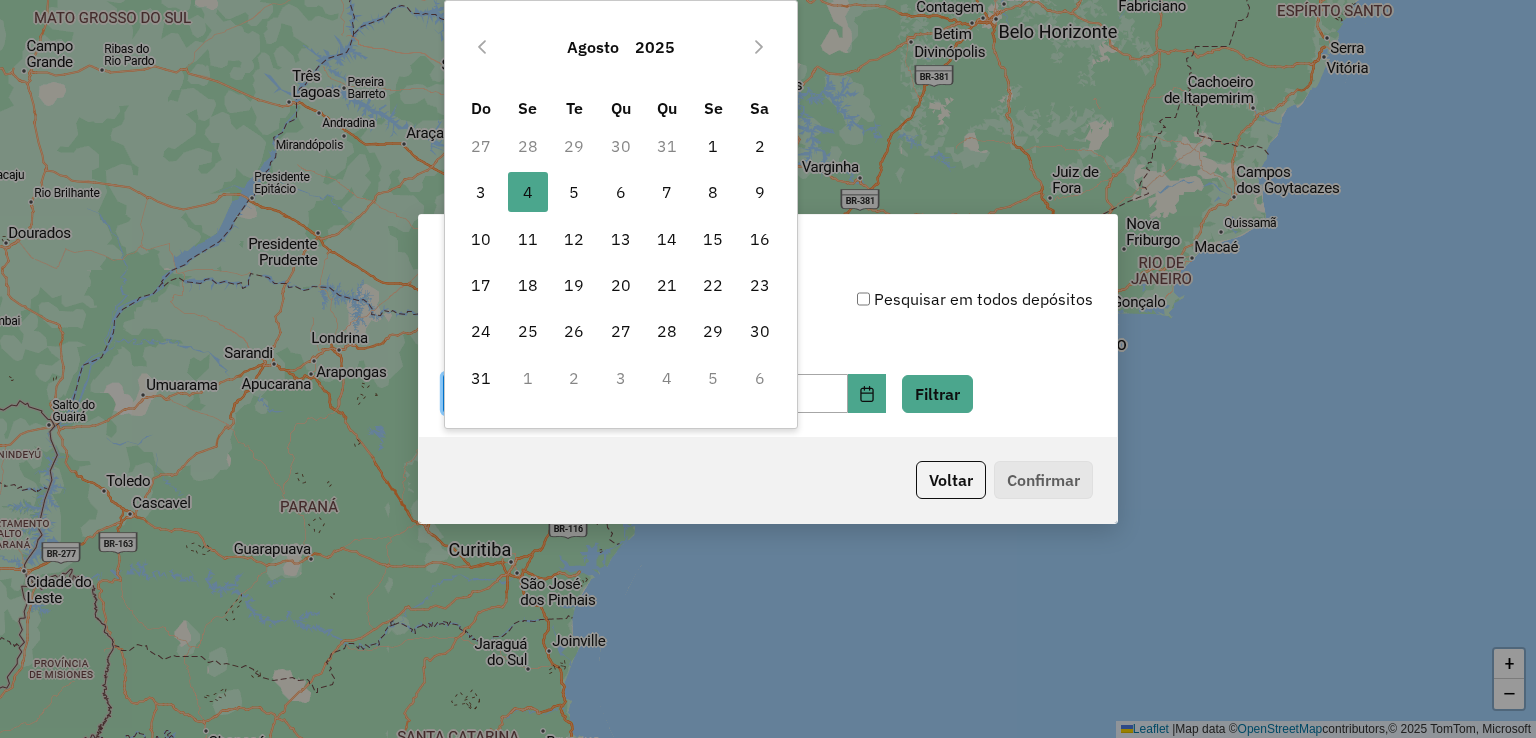 click on "28" at bounding box center (528, 146) 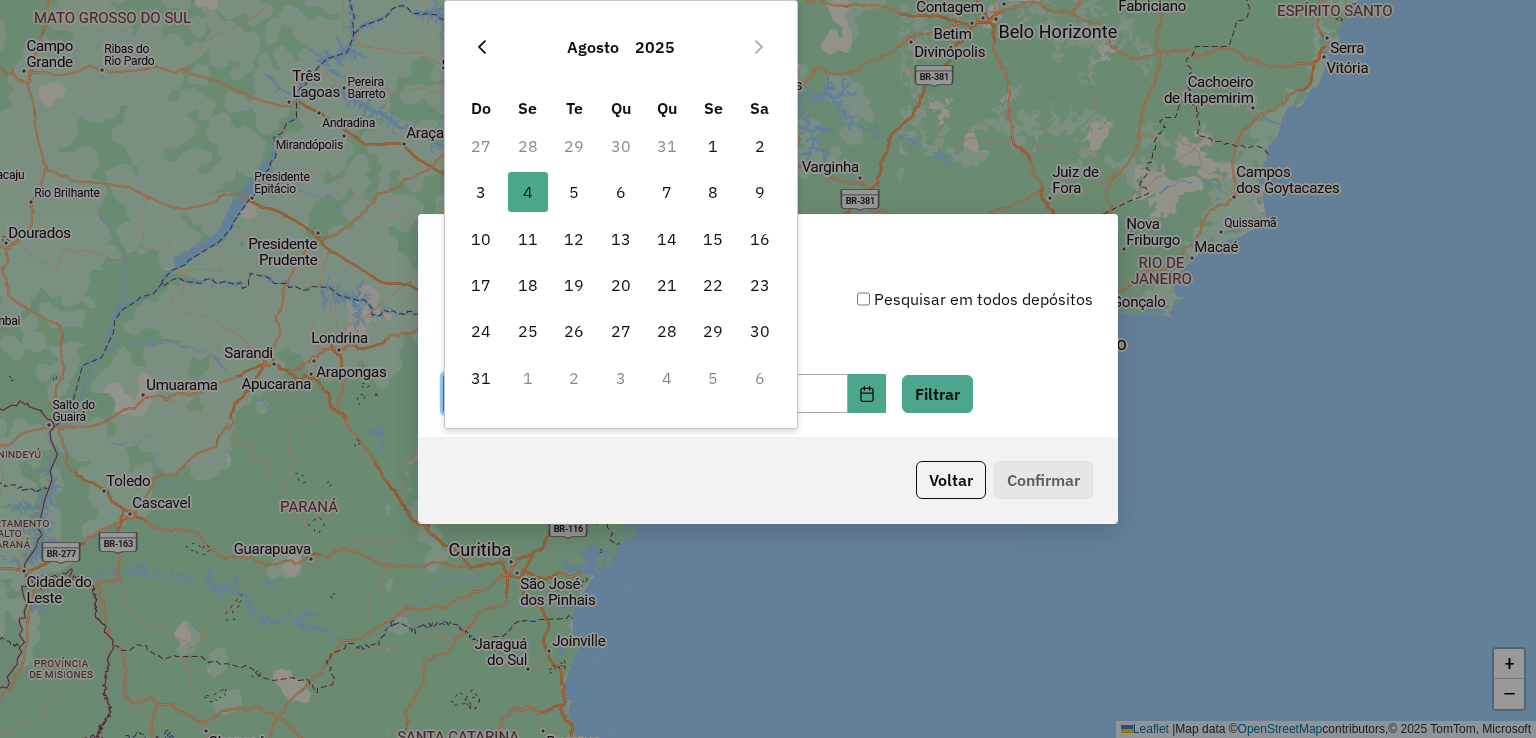 click 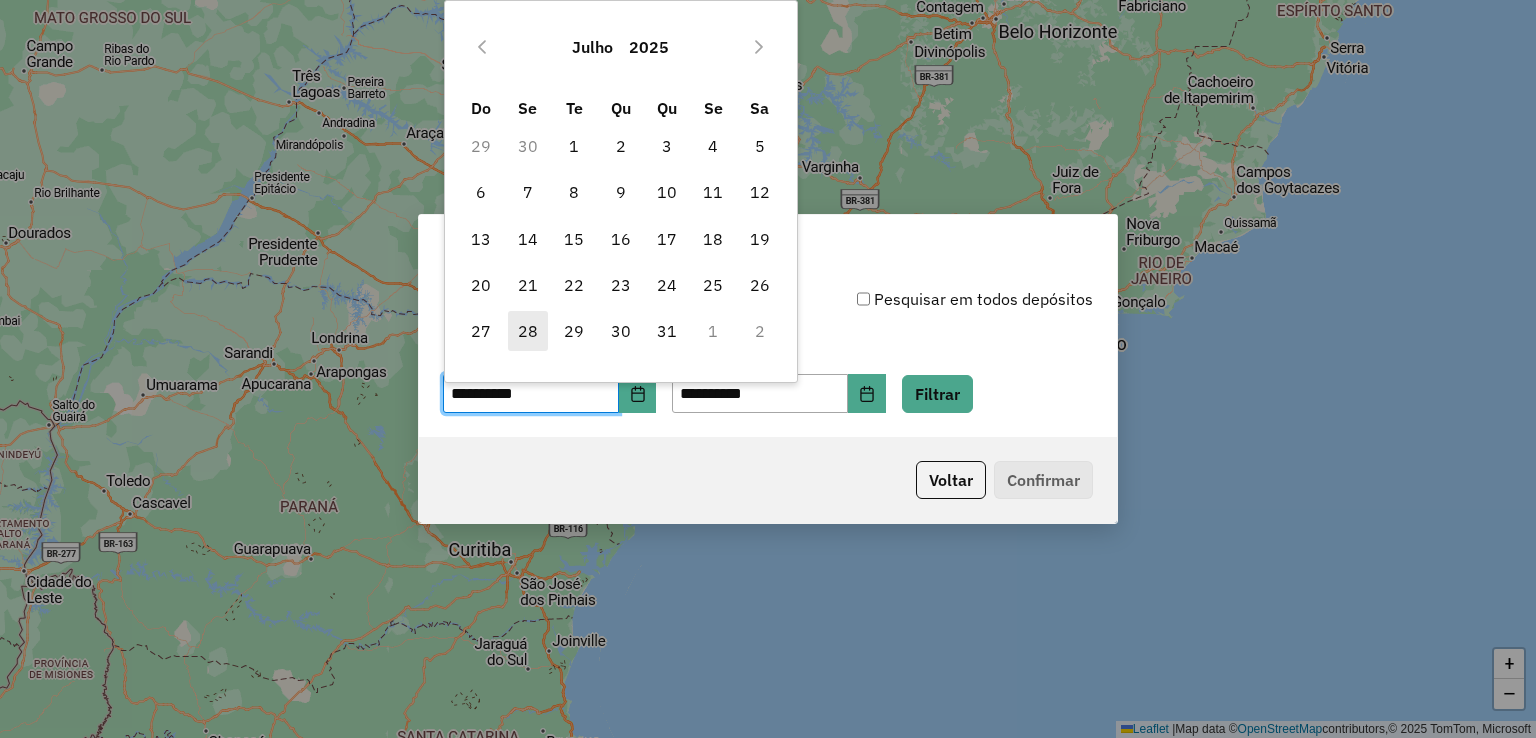 click on "28" at bounding box center [528, 331] 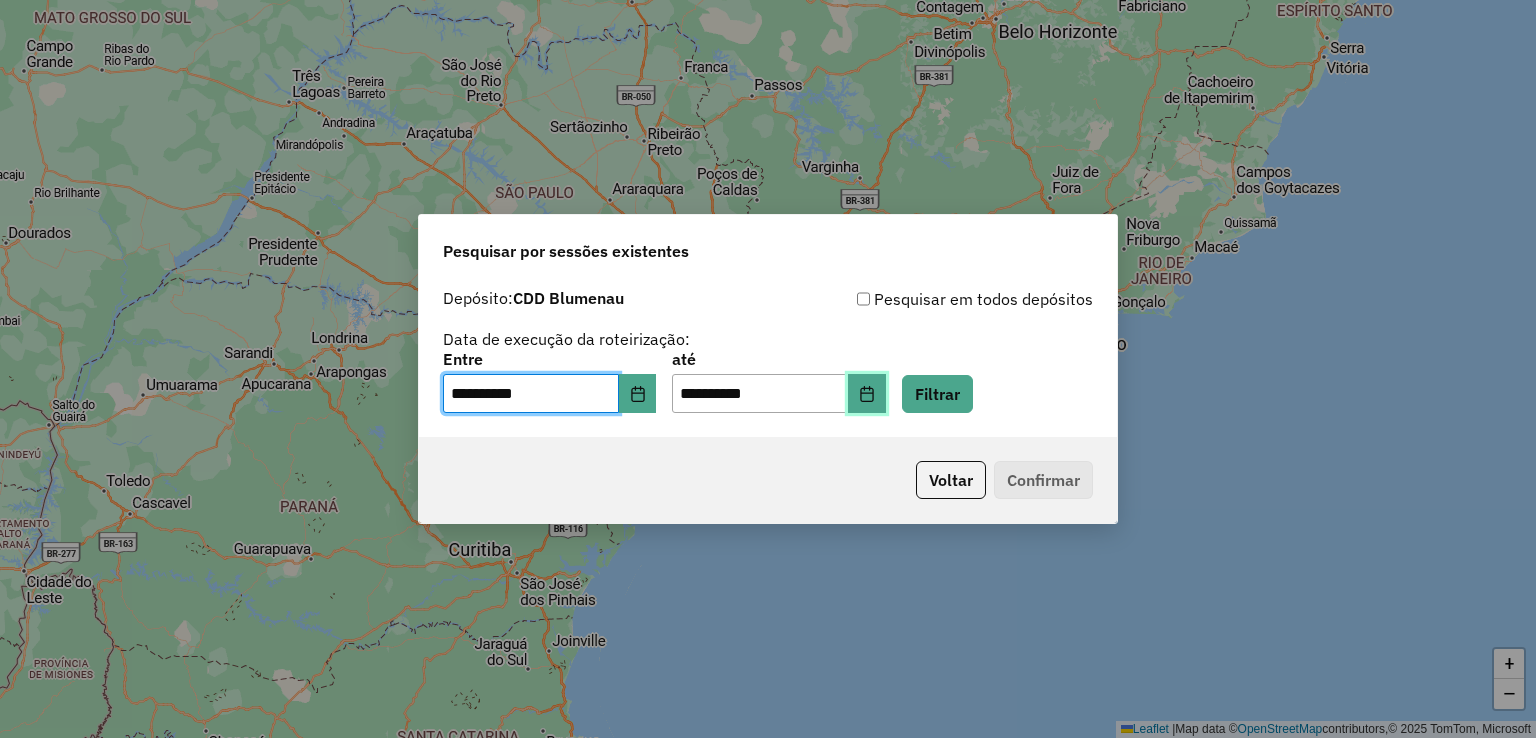 click 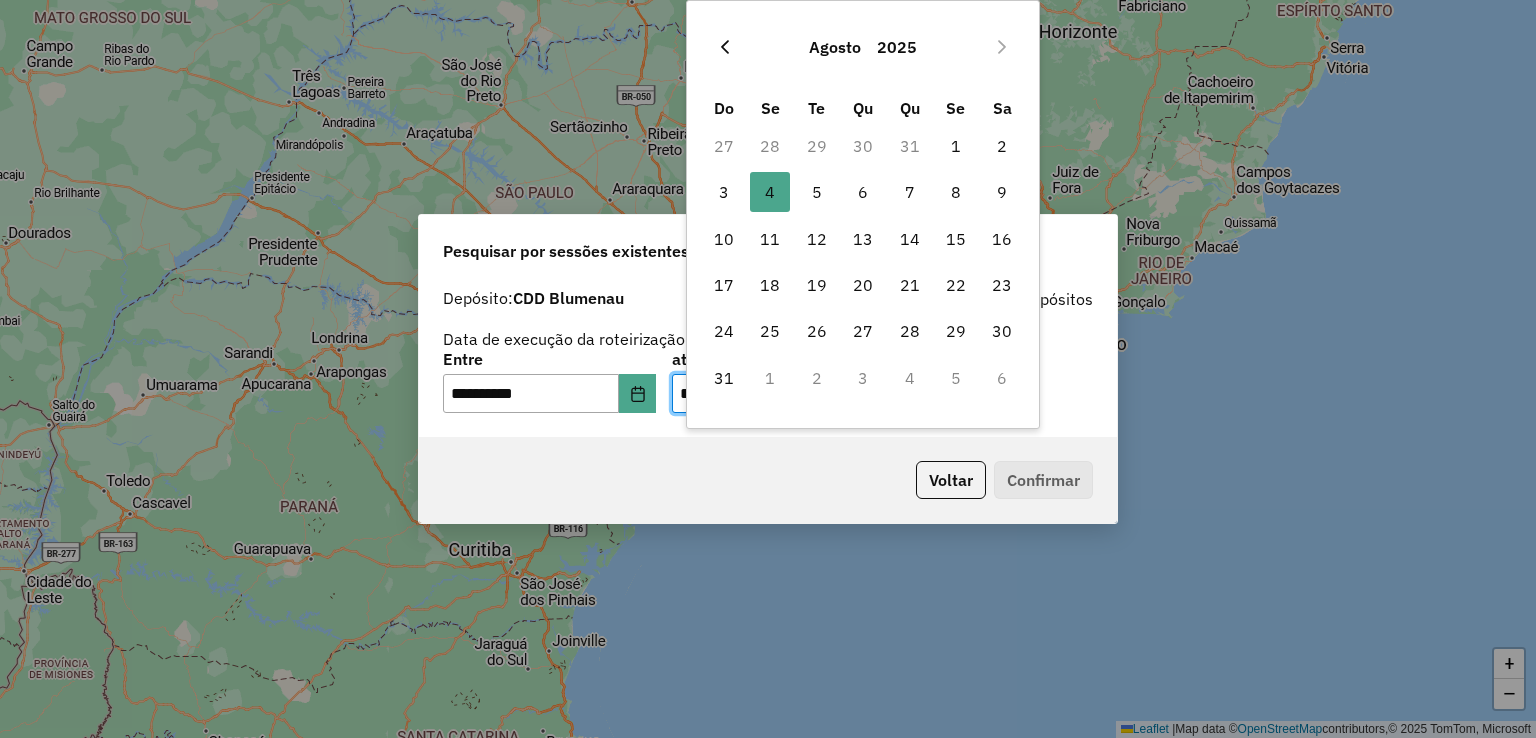 click 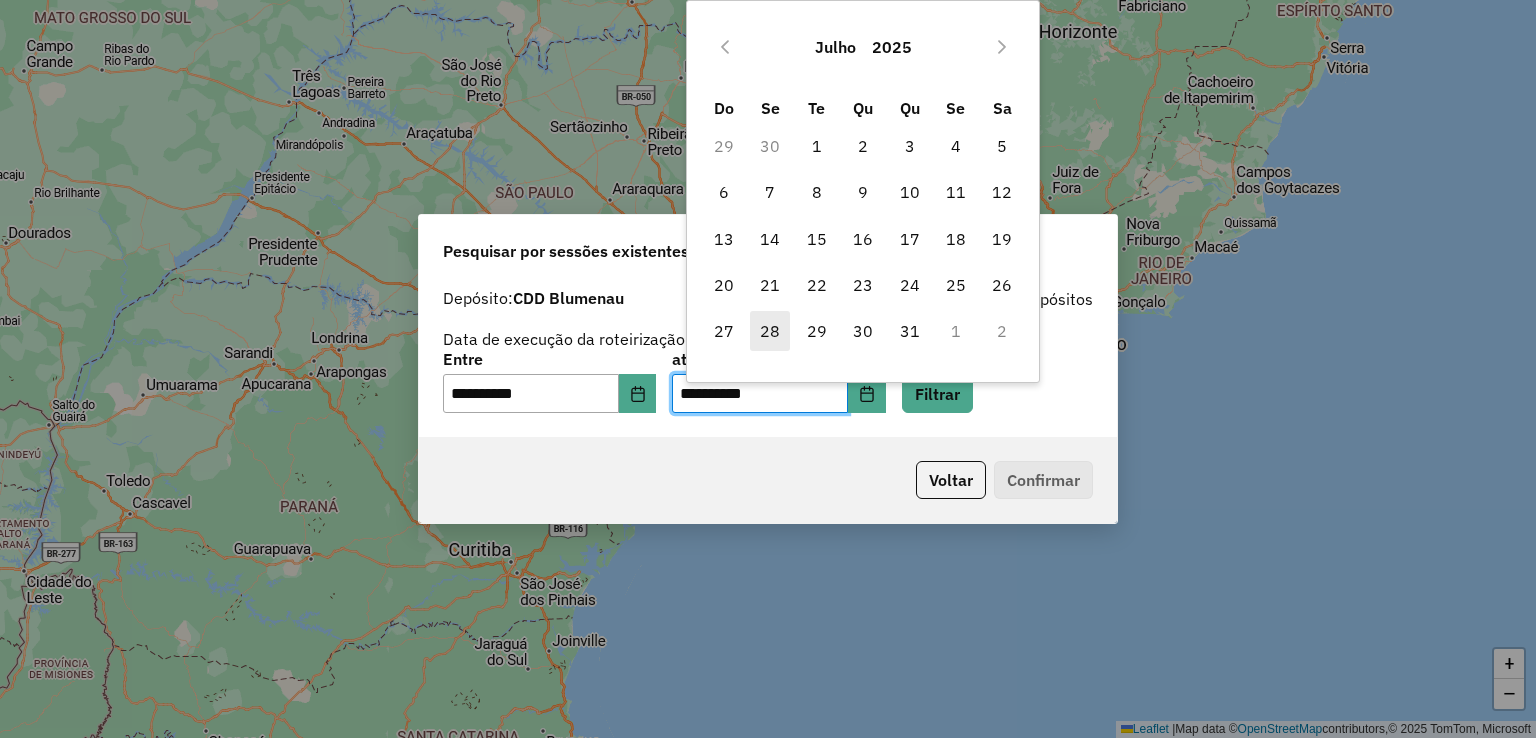 click on "28" at bounding box center [770, 331] 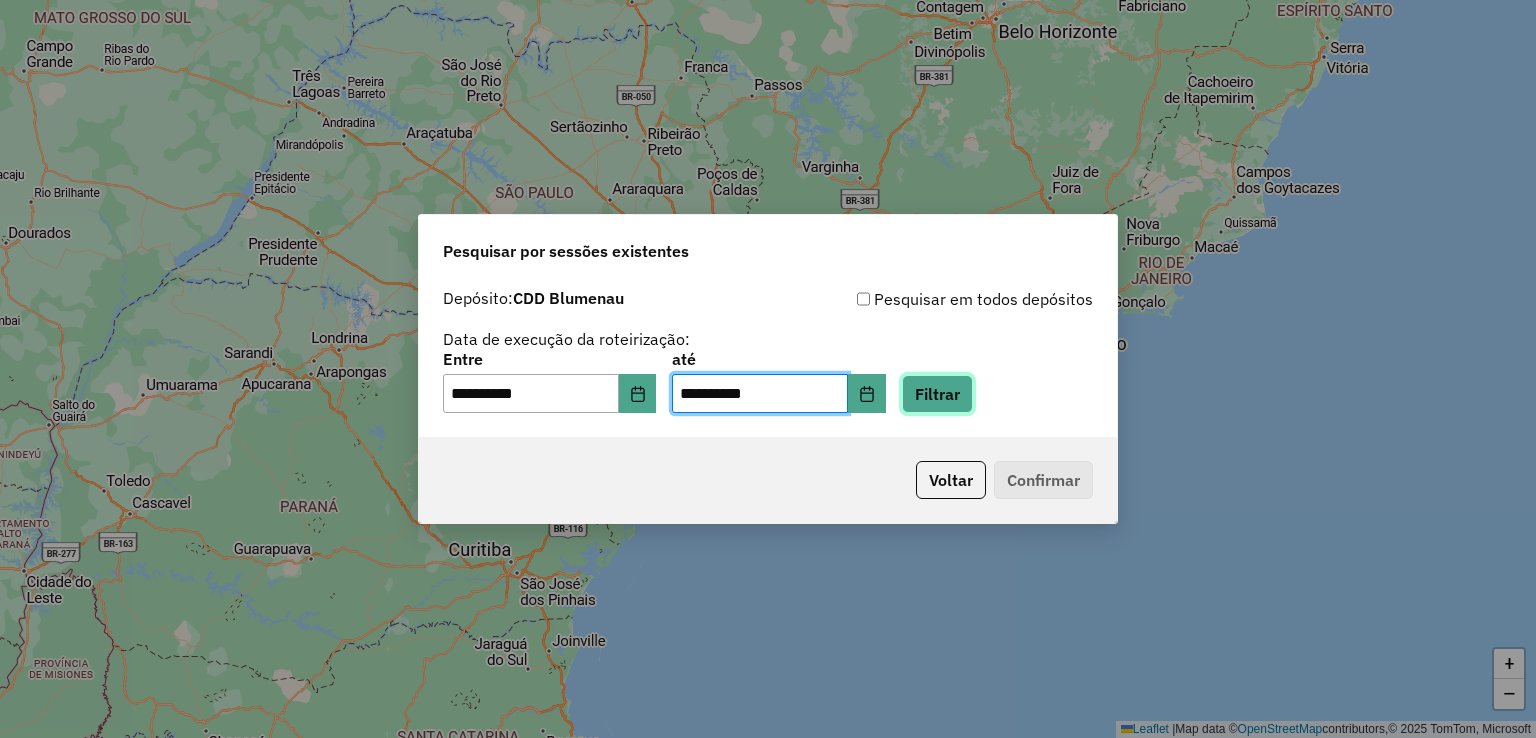 click on "Filtrar" 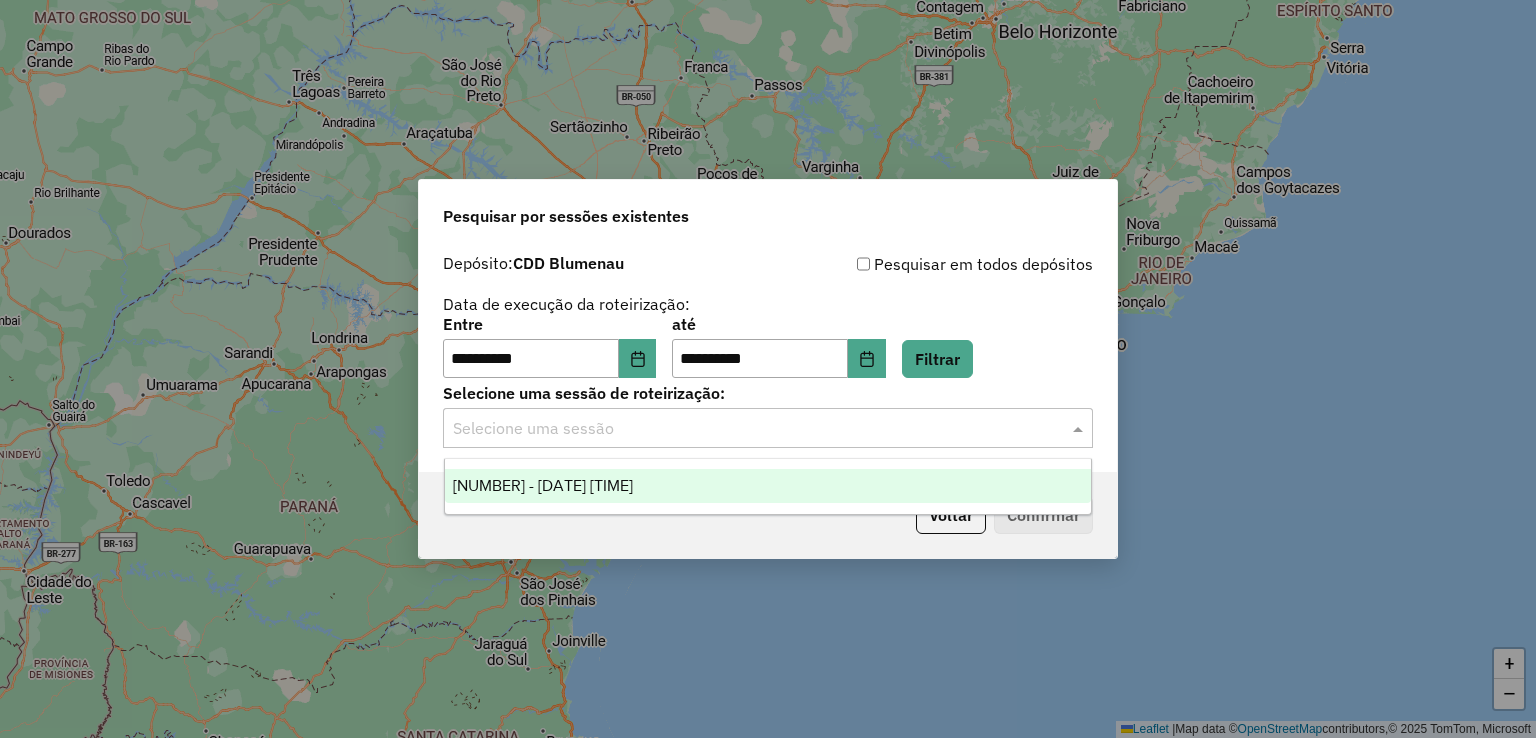 click on "Selecione uma sessão" 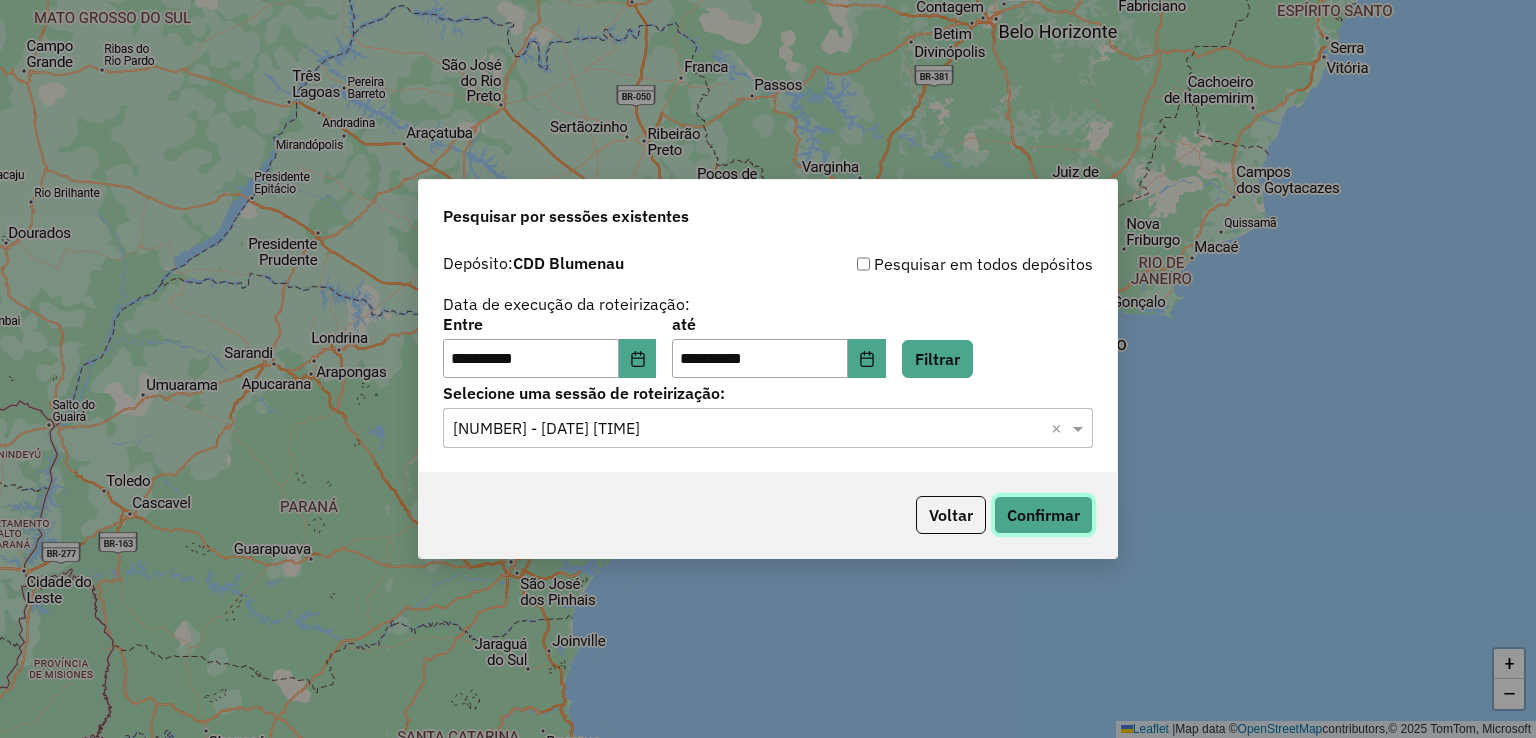 click on "Confirmar" 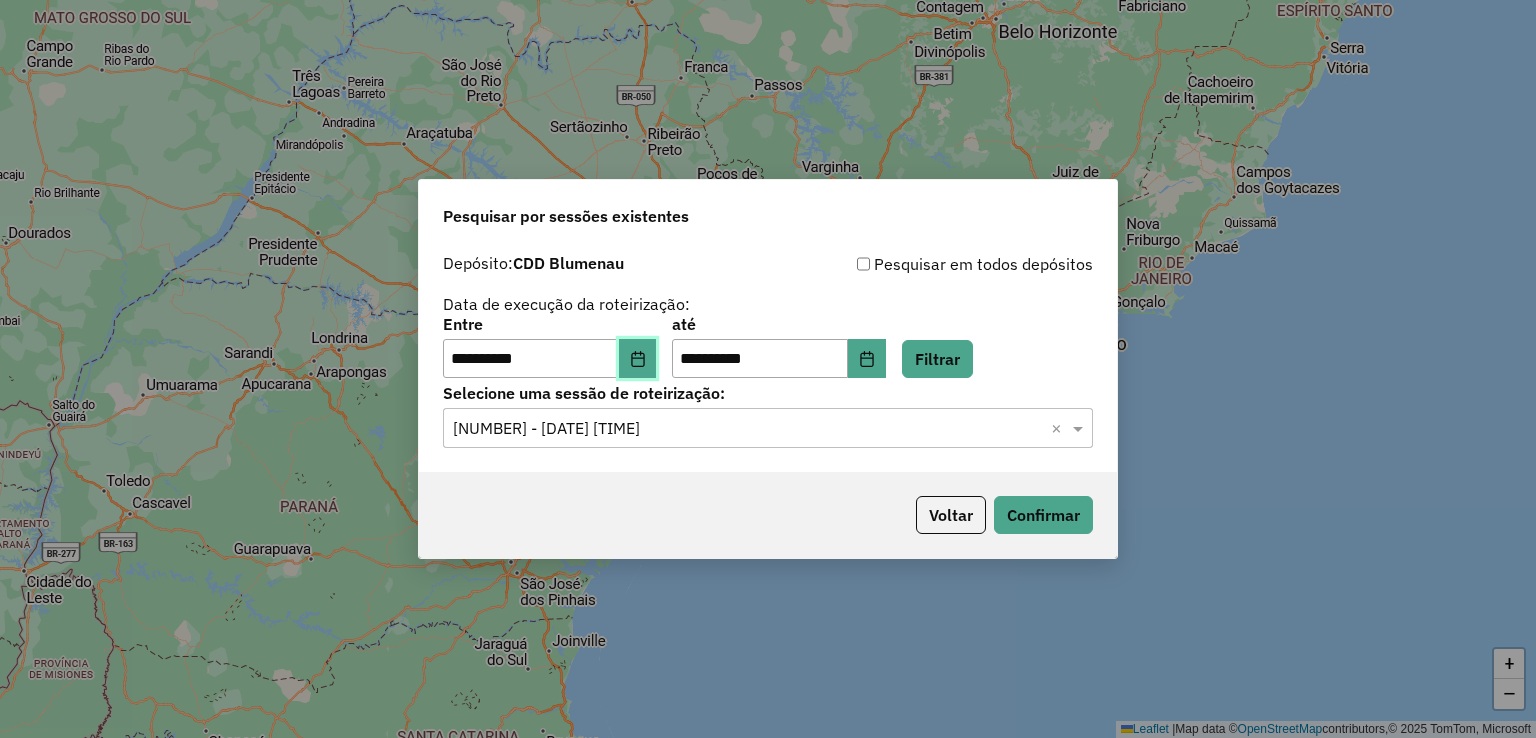 click at bounding box center (638, 359) 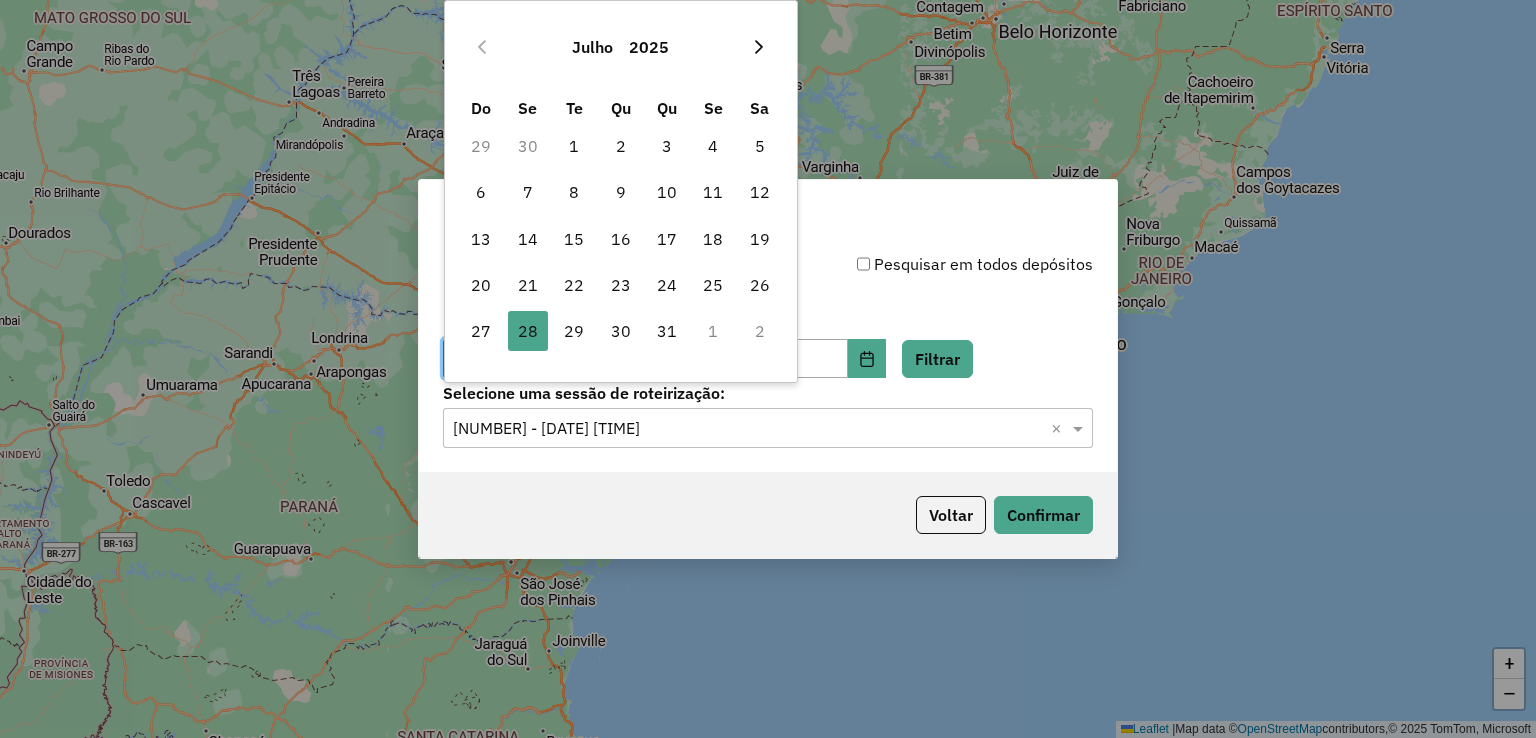 click 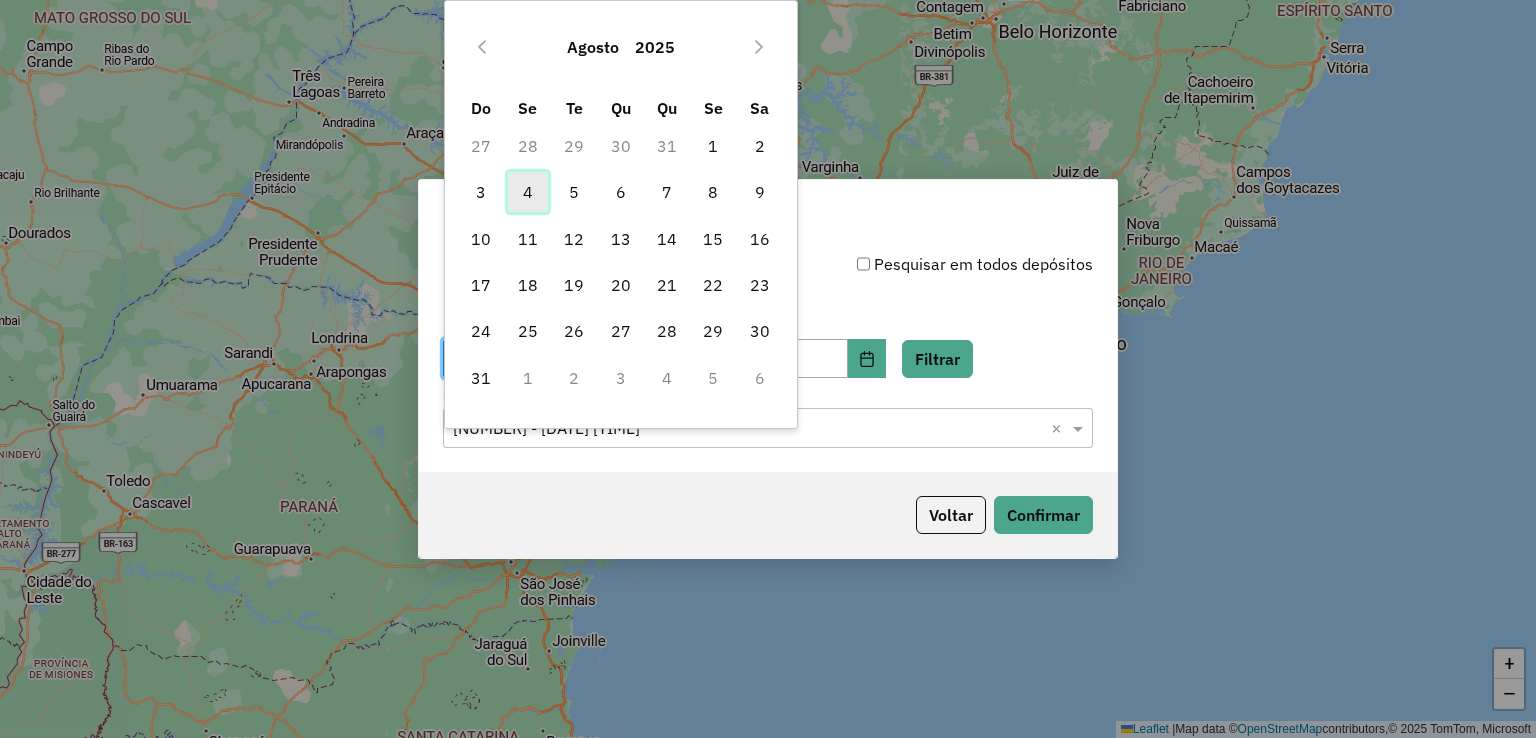 click on "4" at bounding box center (528, 192) 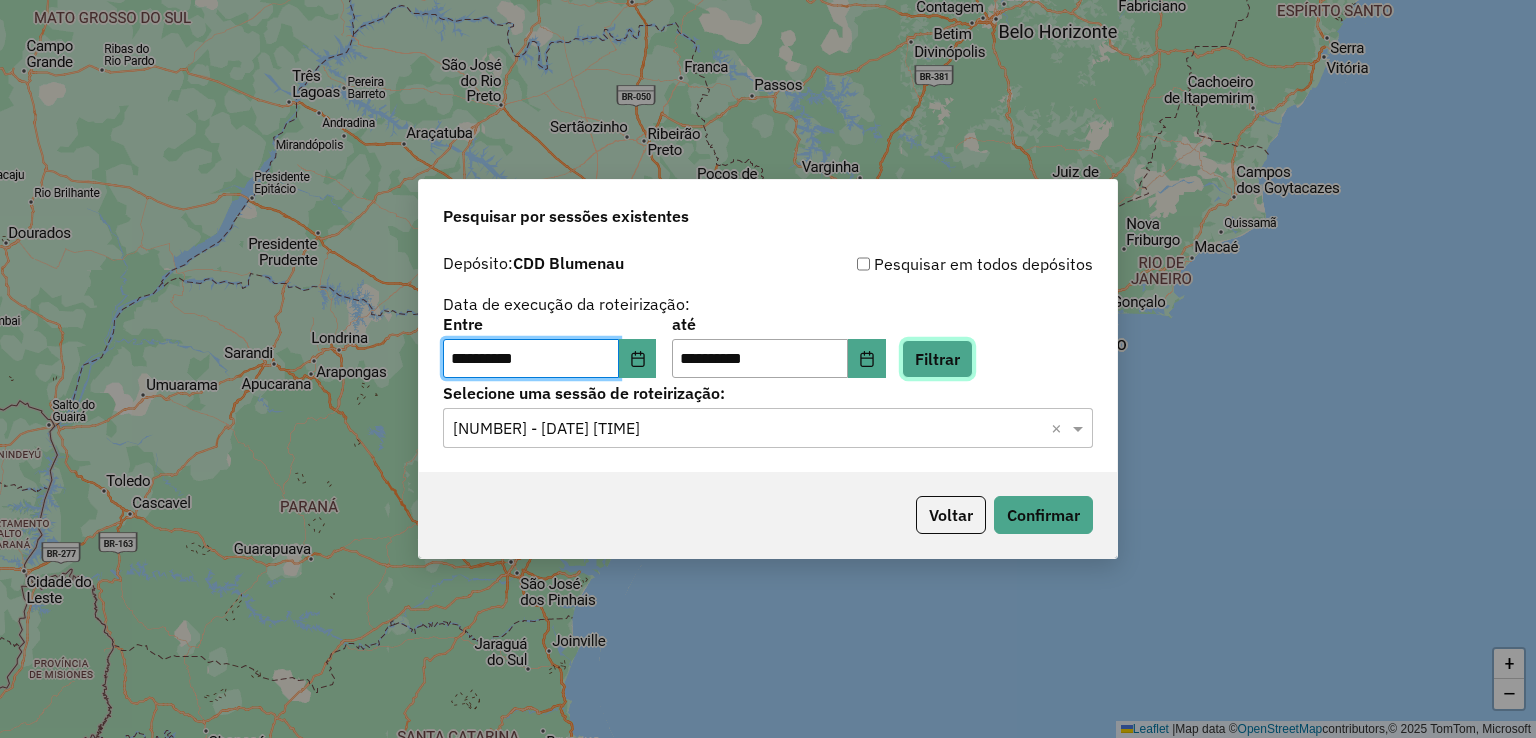 click on "Filtrar" 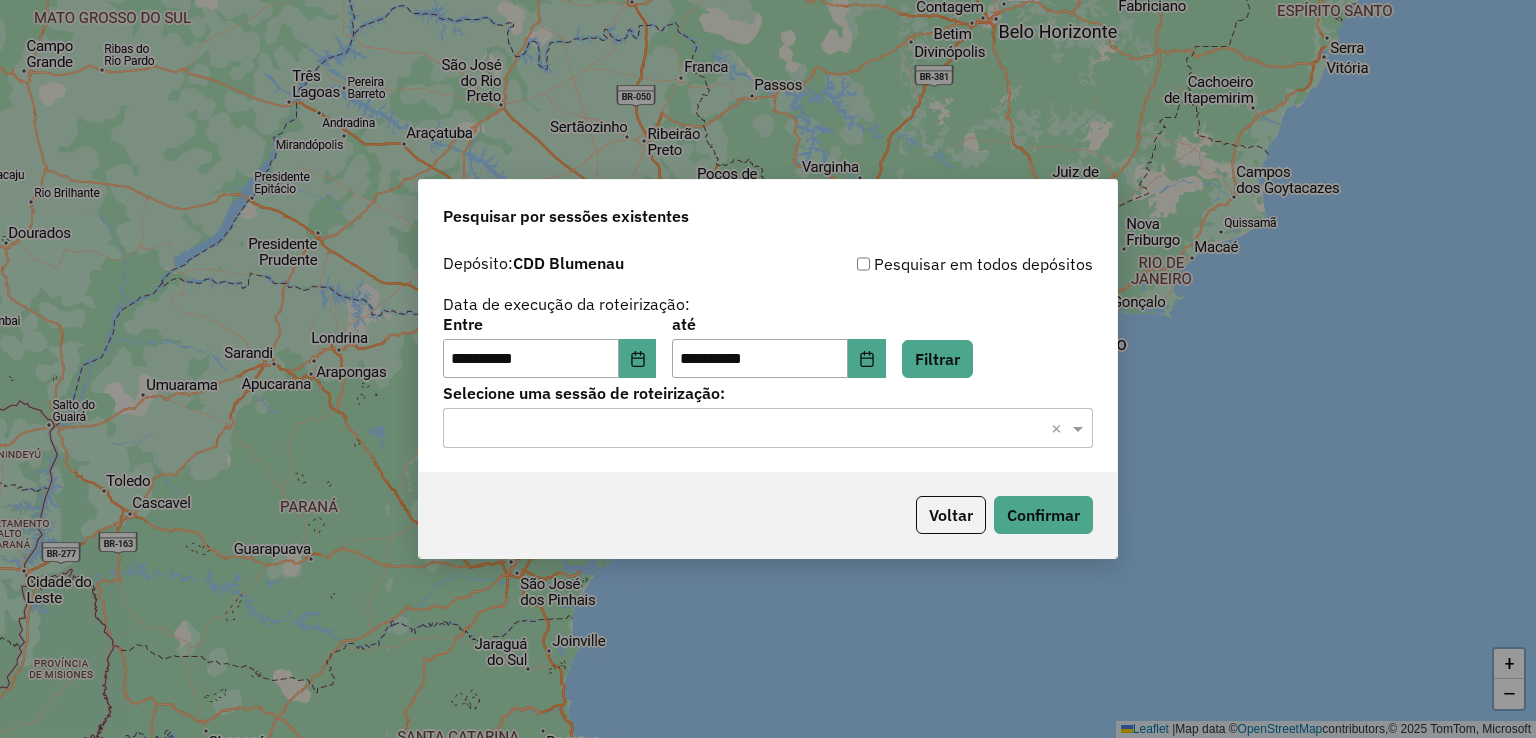 click 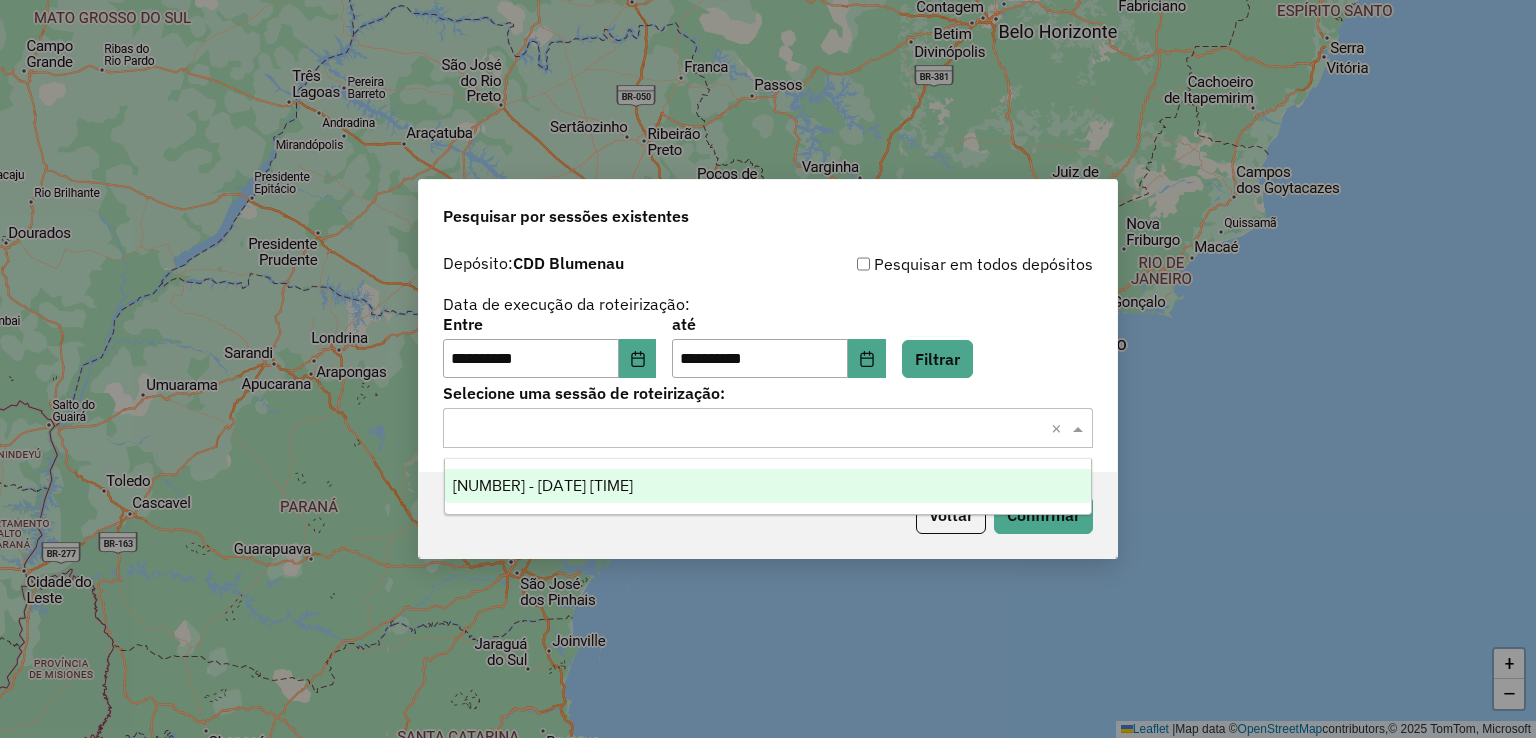 click on "1223309 - 04/08/2025 18:33" at bounding box center (543, 485) 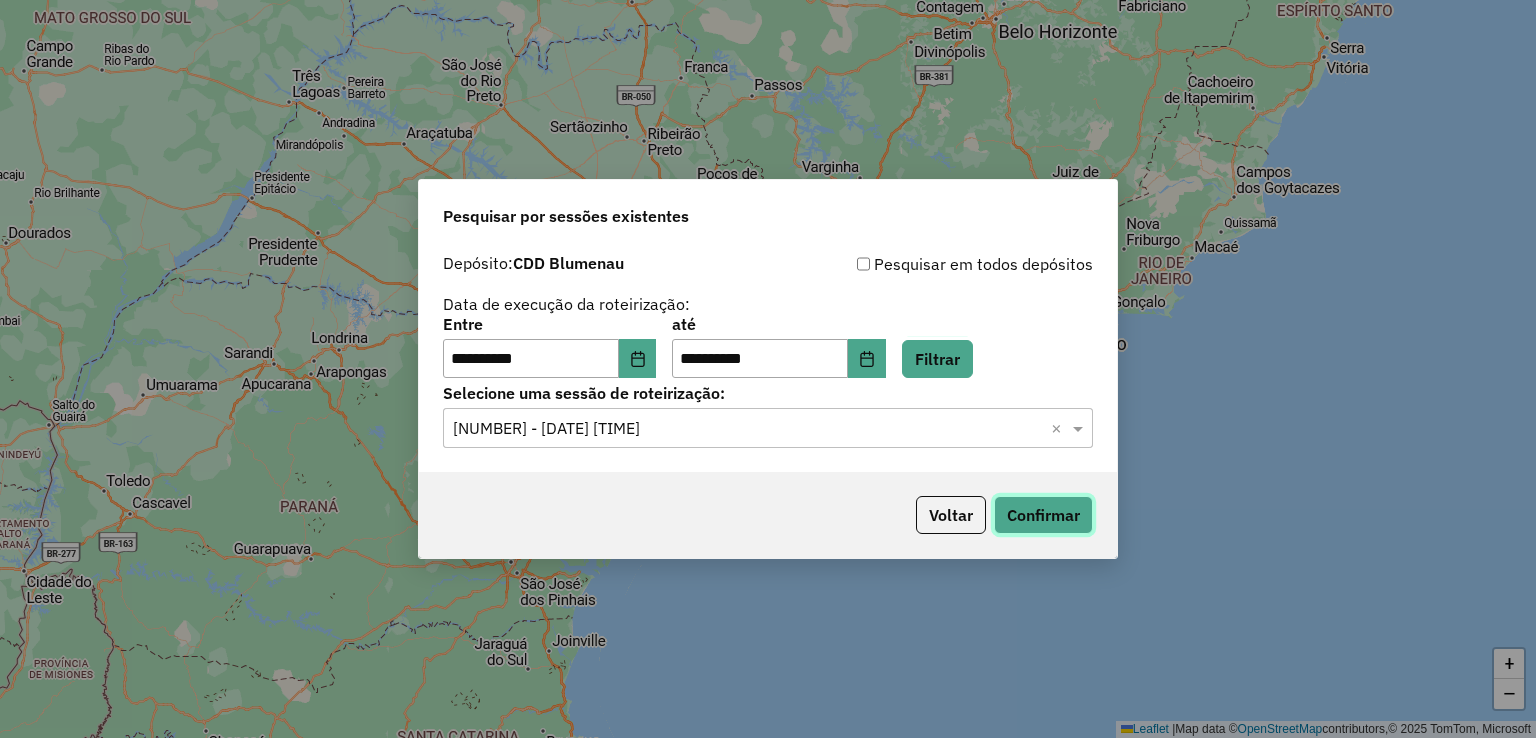click on "Confirmar" 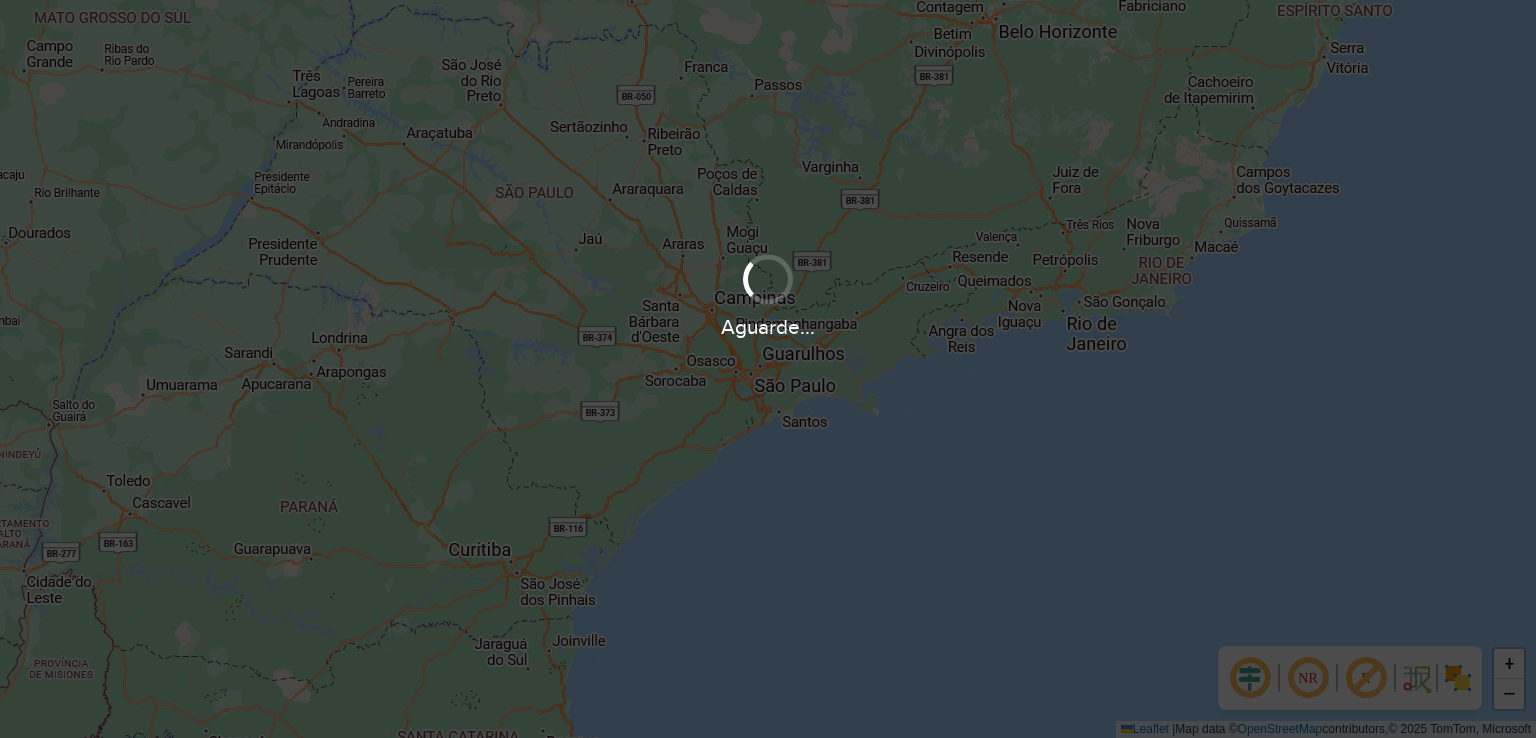scroll, scrollTop: 0, scrollLeft: 0, axis: both 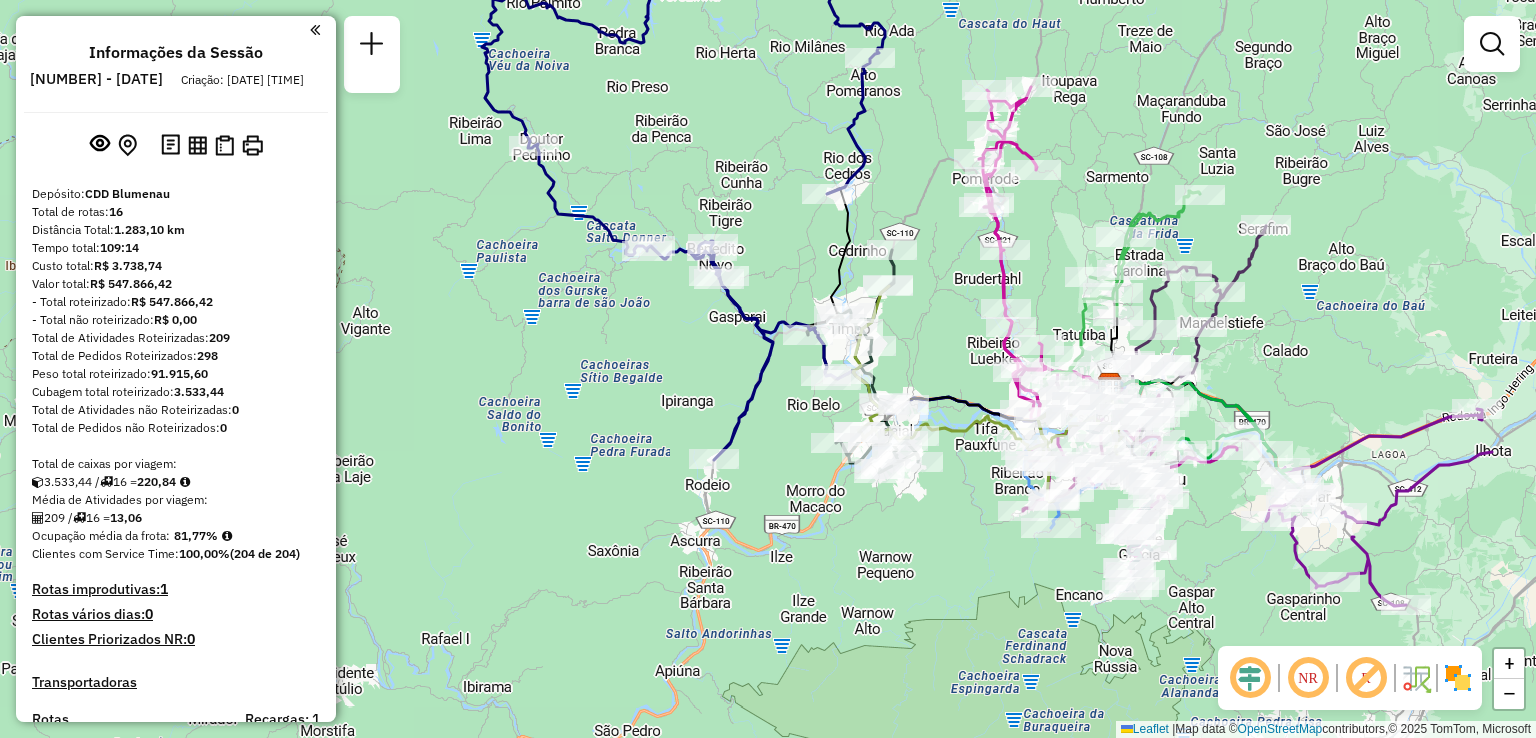 drag, startPoint x: 754, startPoint y: 322, endPoint x: 778, endPoint y: 322, distance: 24 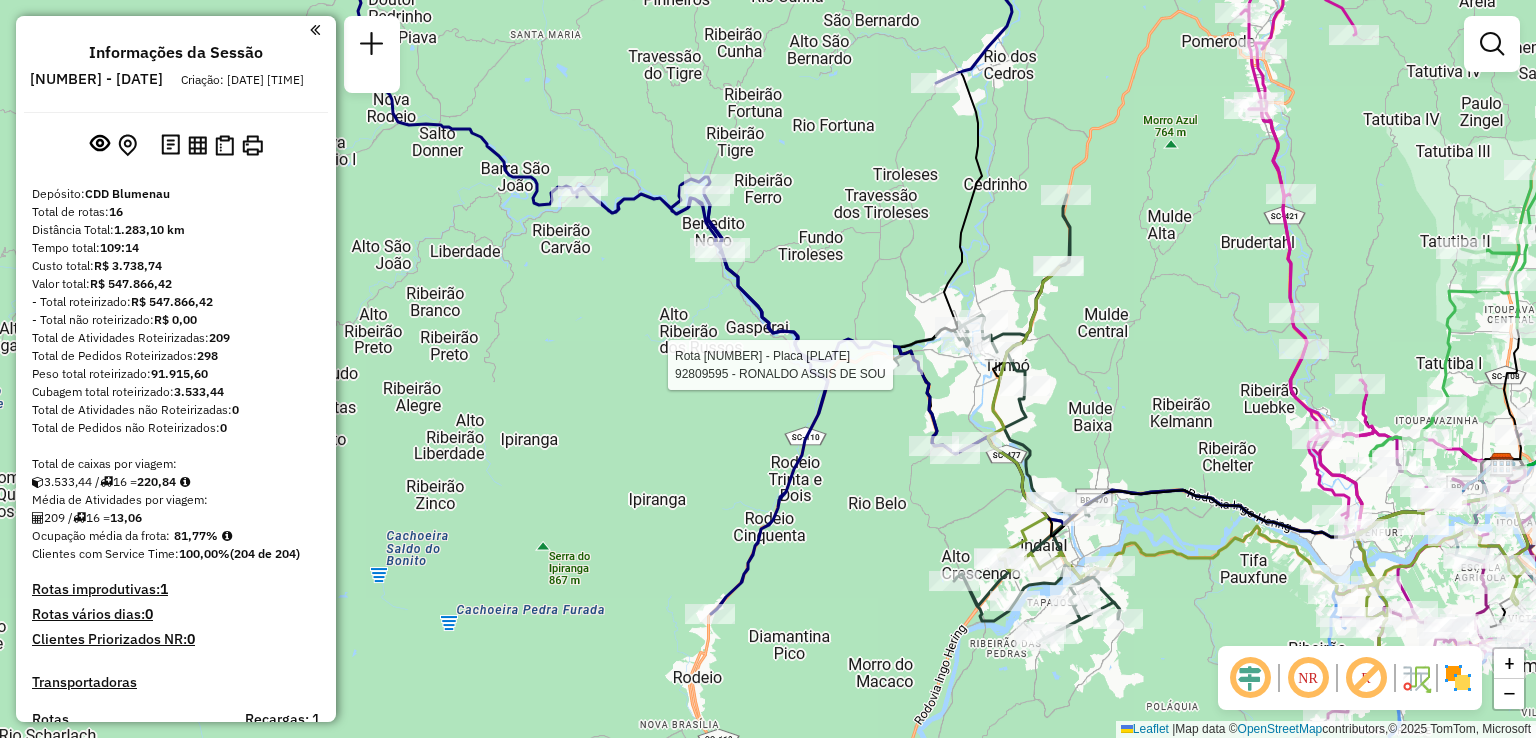 drag, startPoint x: 824, startPoint y: 399, endPoint x: 866, endPoint y: 437, distance: 56.63921 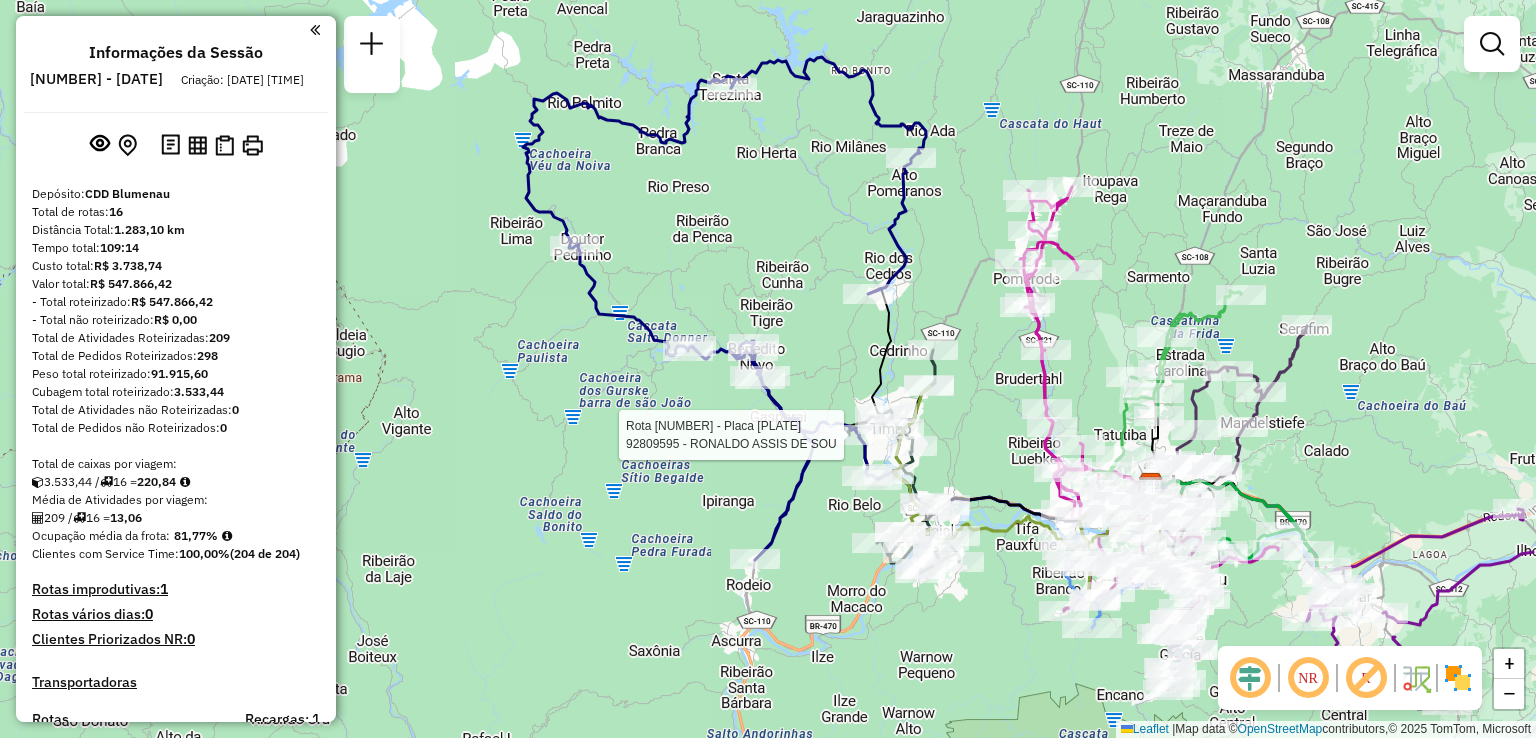 drag, startPoint x: 780, startPoint y: 445, endPoint x: 757, endPoint y: 472, distance: 35.468296 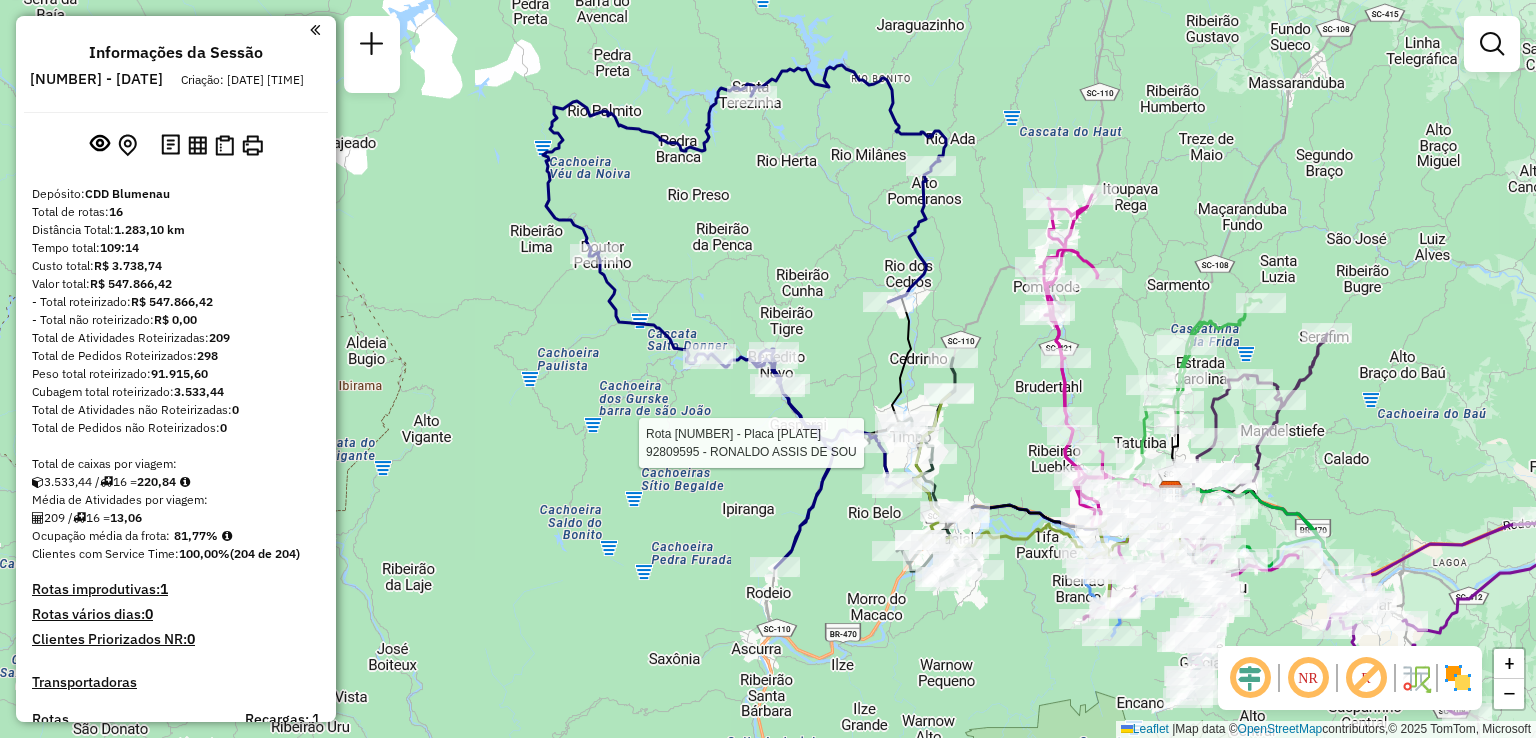 drag, startPoint x: 936, startPoint y: 311, endPoint x: 958, endPoint y: 321, distance: 24.166092 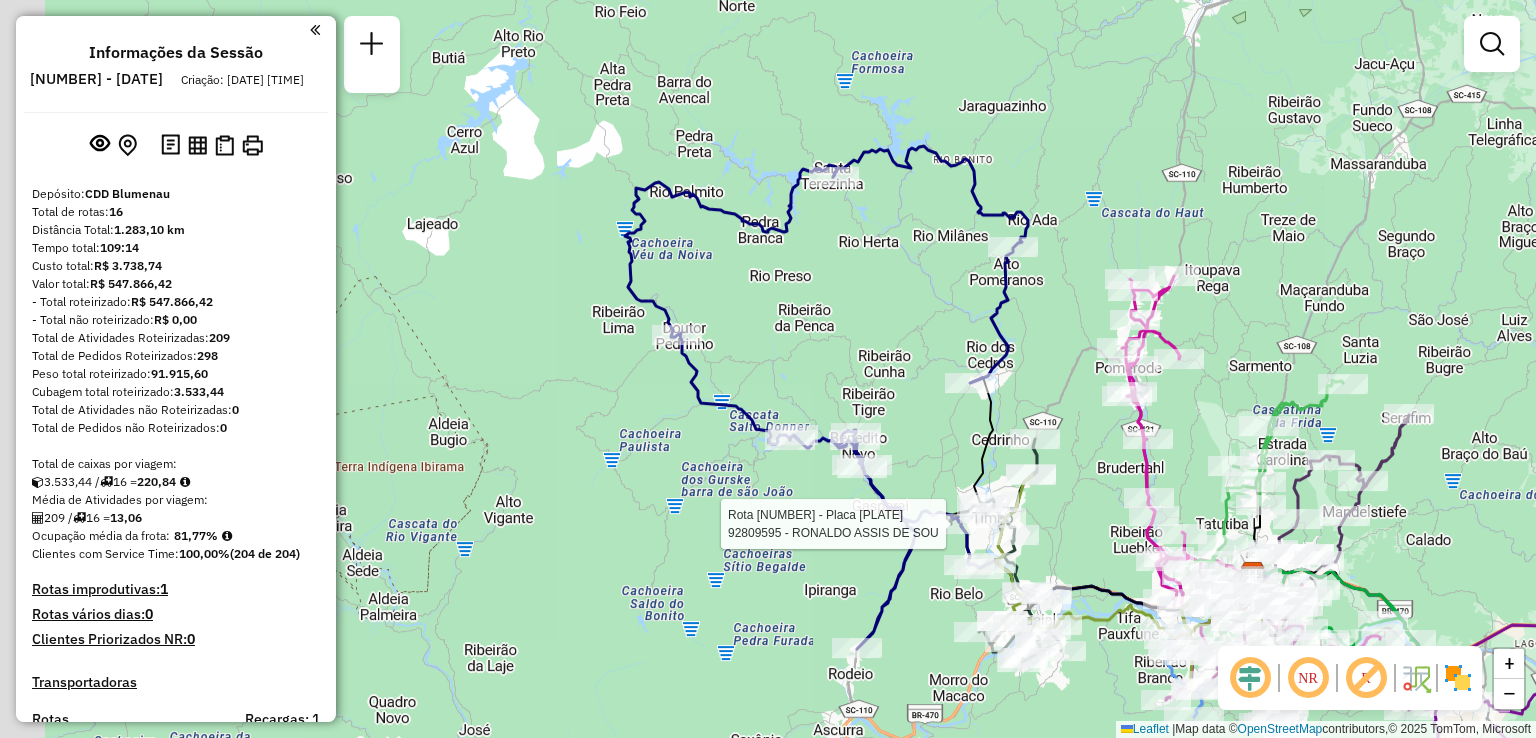 drag, startPoint x: 992, startPoint y: 176, endPoint x: 1073, endPoint y: 257, distance: 114.5513 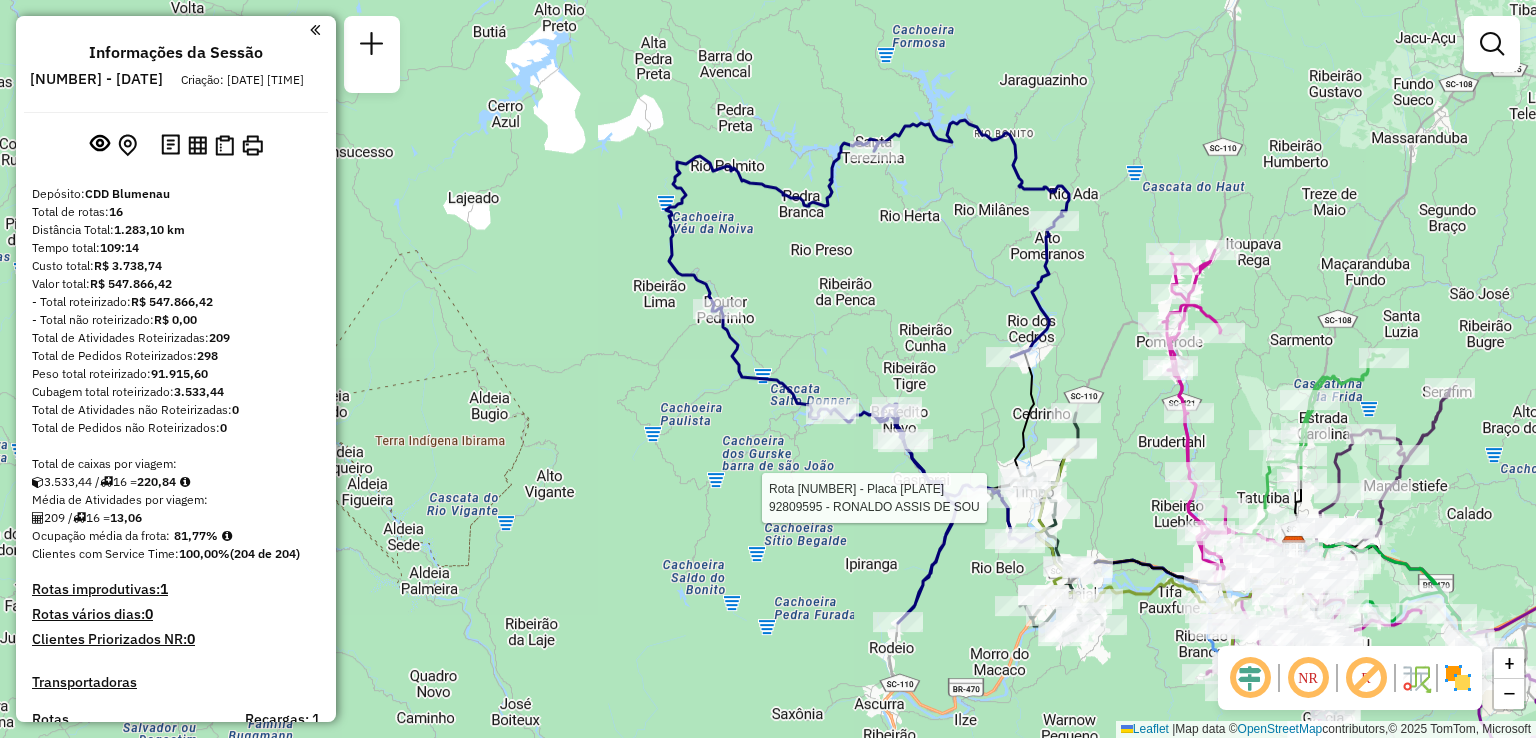 drag, startPoint x: 979, startPoint y: 394, endPoint x: 990, endPoint y: 357, distance: 38.600517 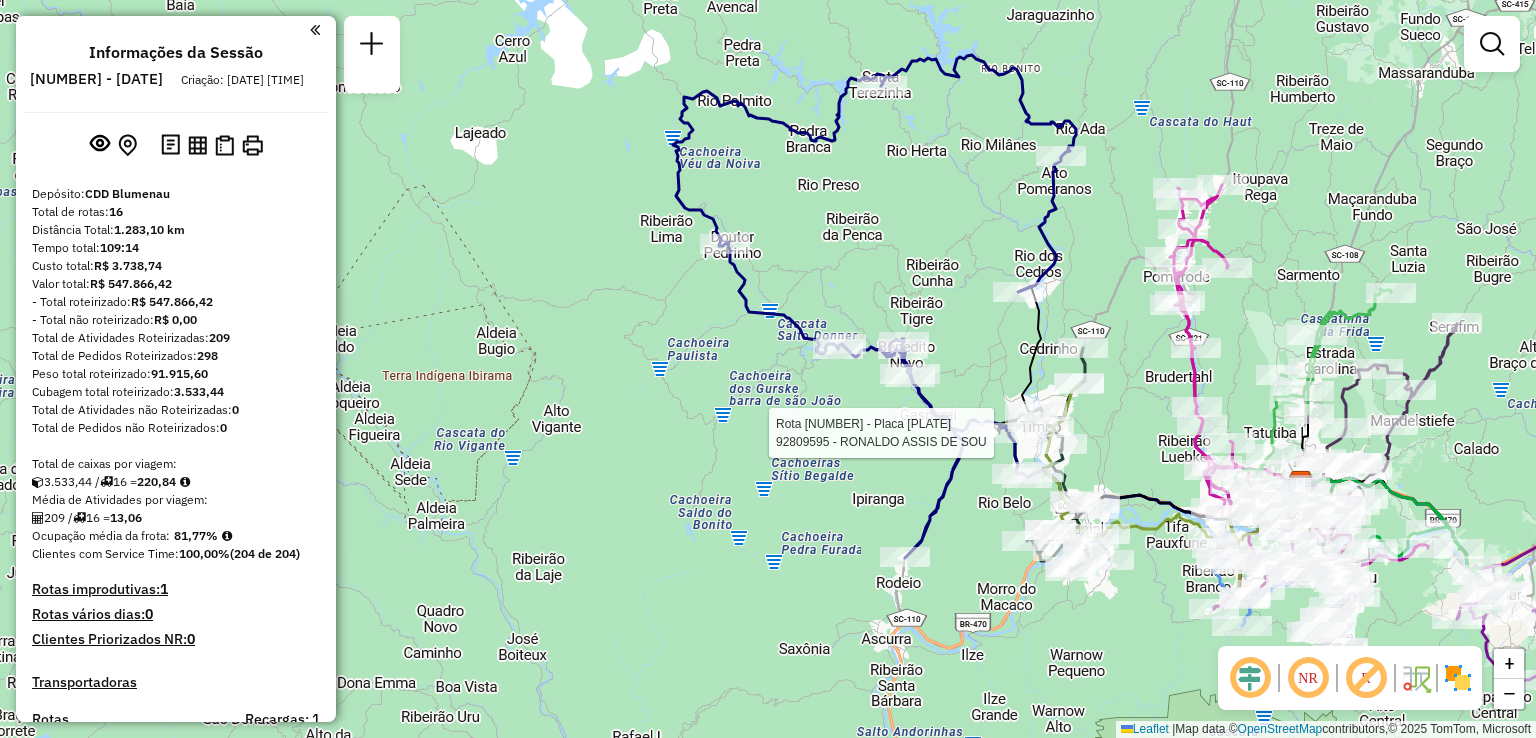 drag, startPoint x: 991, startPoint y: 331, endPoint x: 977, endPoint y: 333, distance: 14.142136 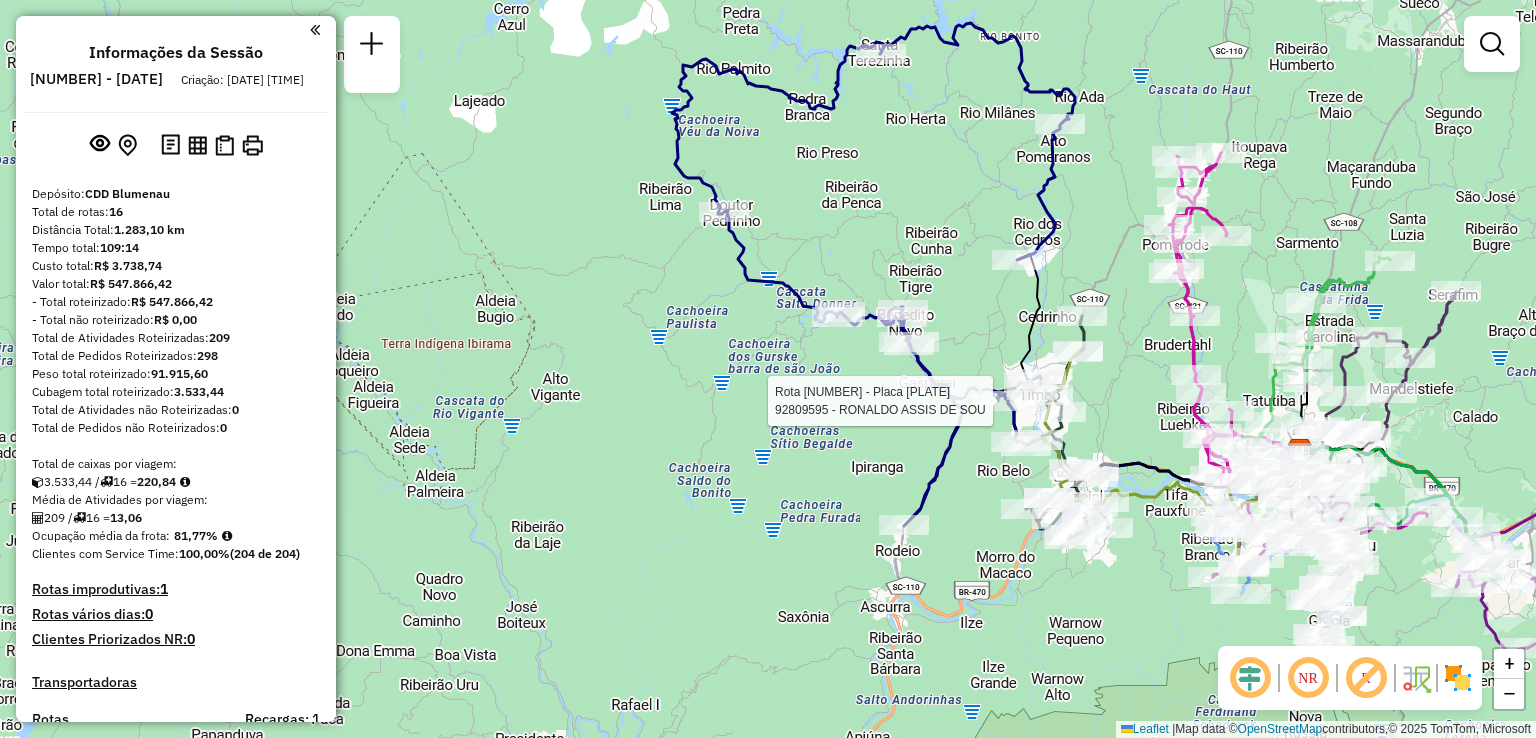 drag, startPoint x: 716, startPoint y: 481, endPoint x: 673, endPoint y: 545, distance: 77.10383 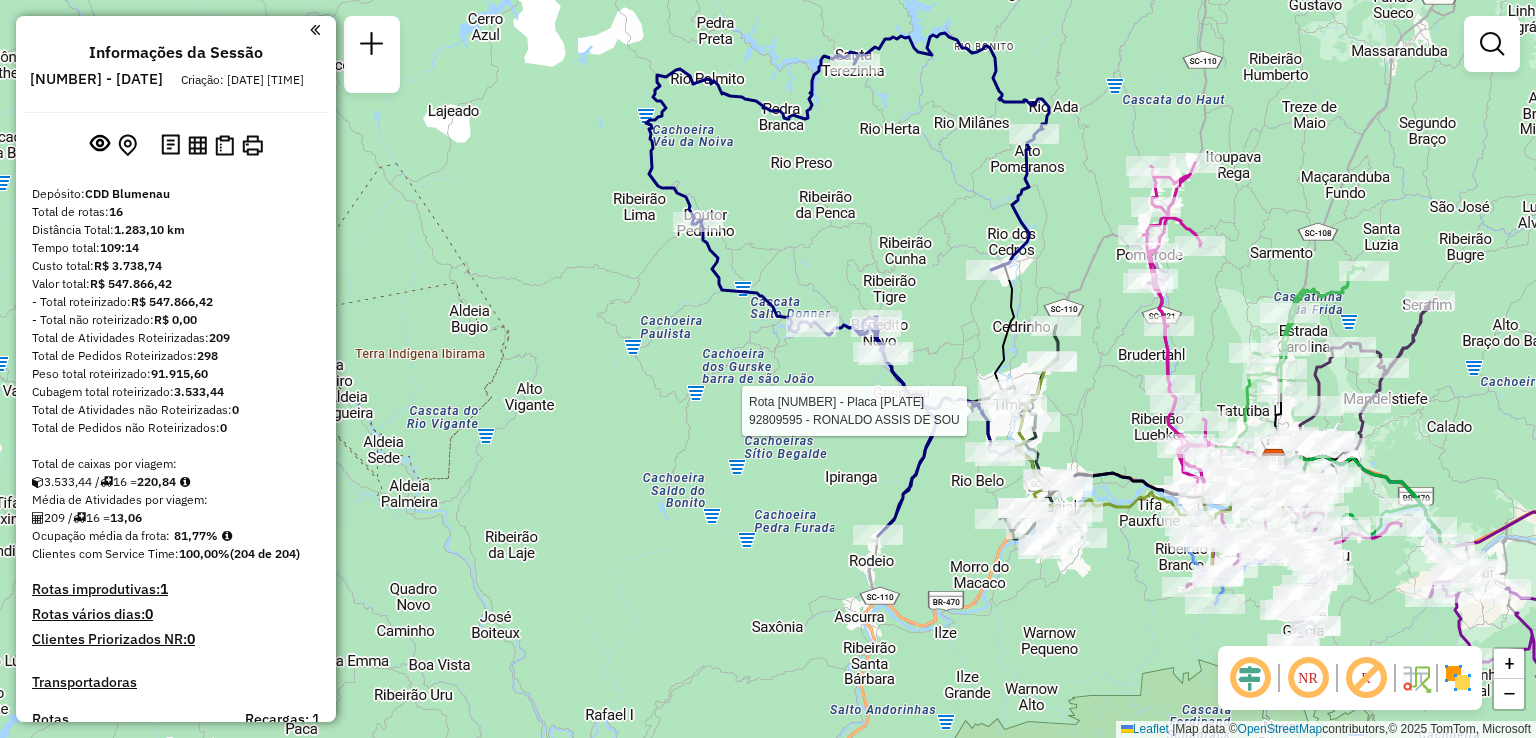 drag, startPoint x: 1103, startPoint y: 399, endPoint x: 1114, endPoint y: 356, distance: 44.38468 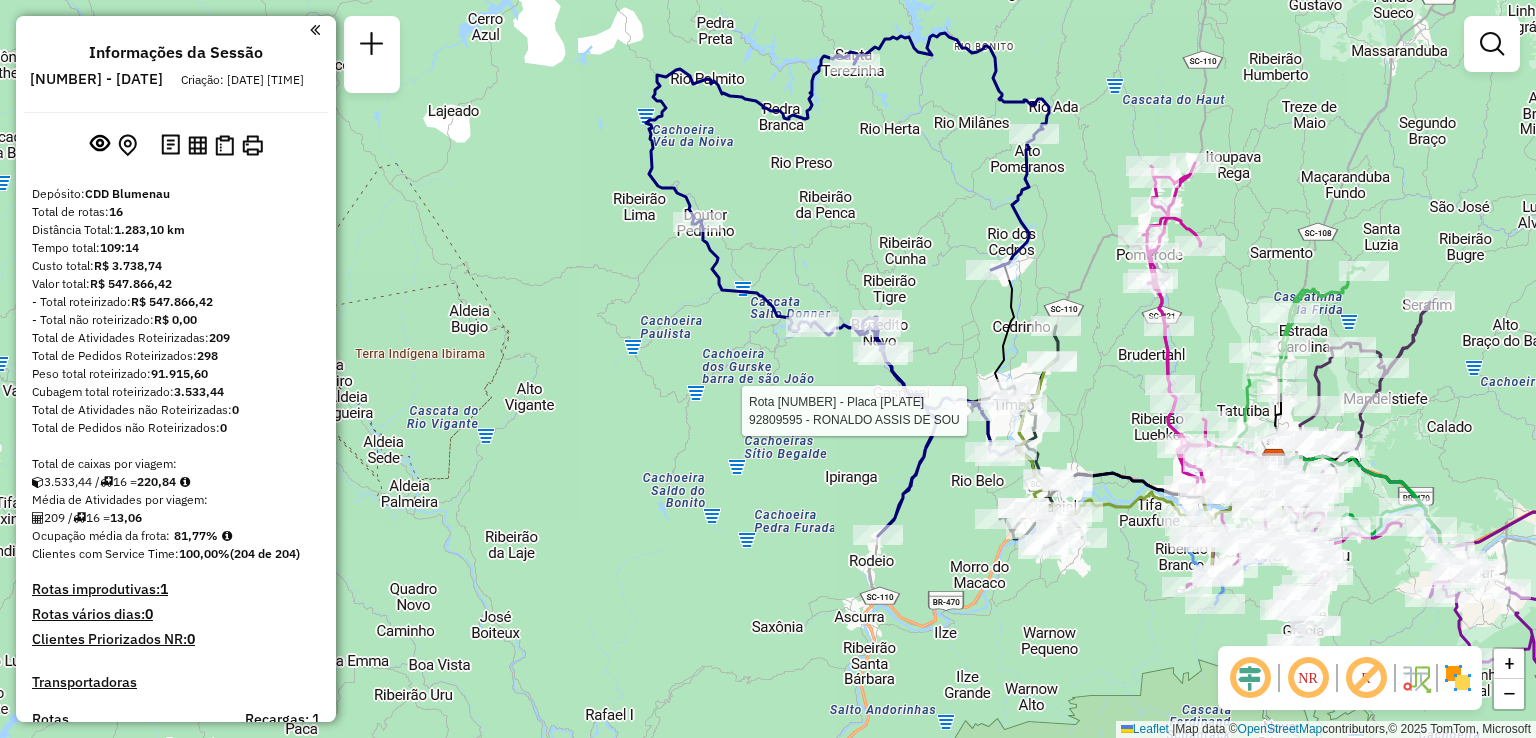 drag, startPoint x: 1104, startPoint y: 416, endPoint x: 1089, endPoint y: 359, distance: 58.940647 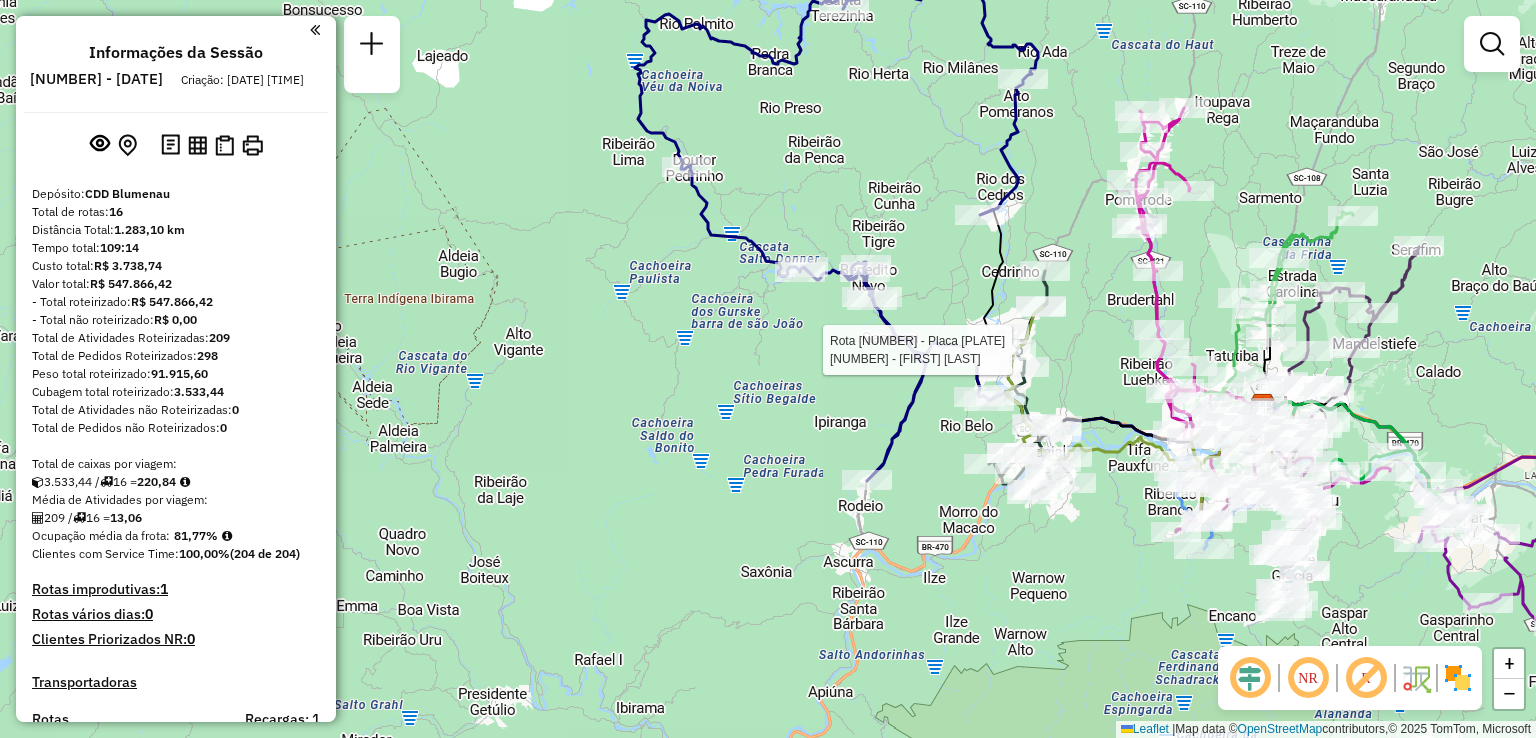 select on "**********" 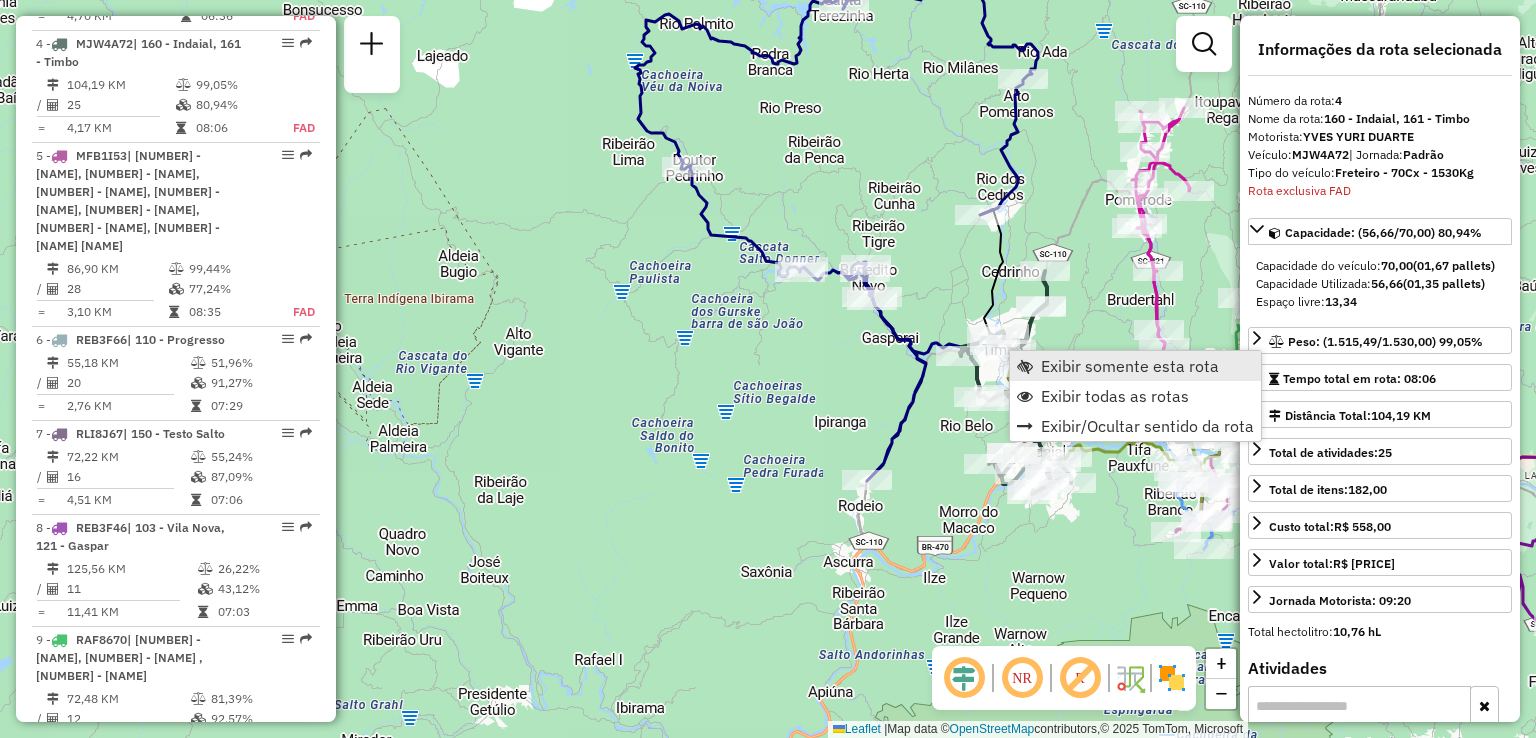 scroll, scrollTop: 1256, scrollLeft: 0, axis: vertical 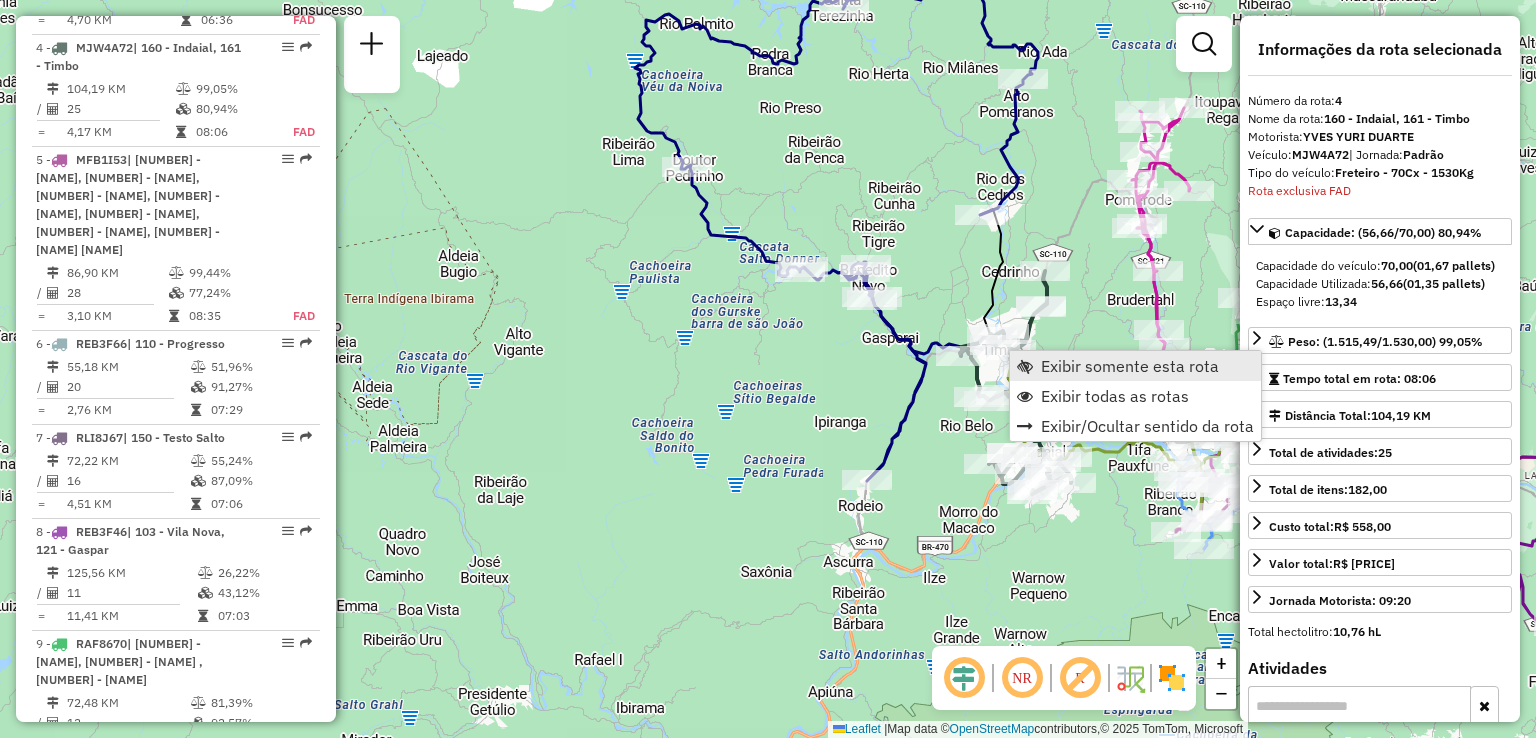 click on "Exibir somente esta rota" at bounding box center [1130, 366] 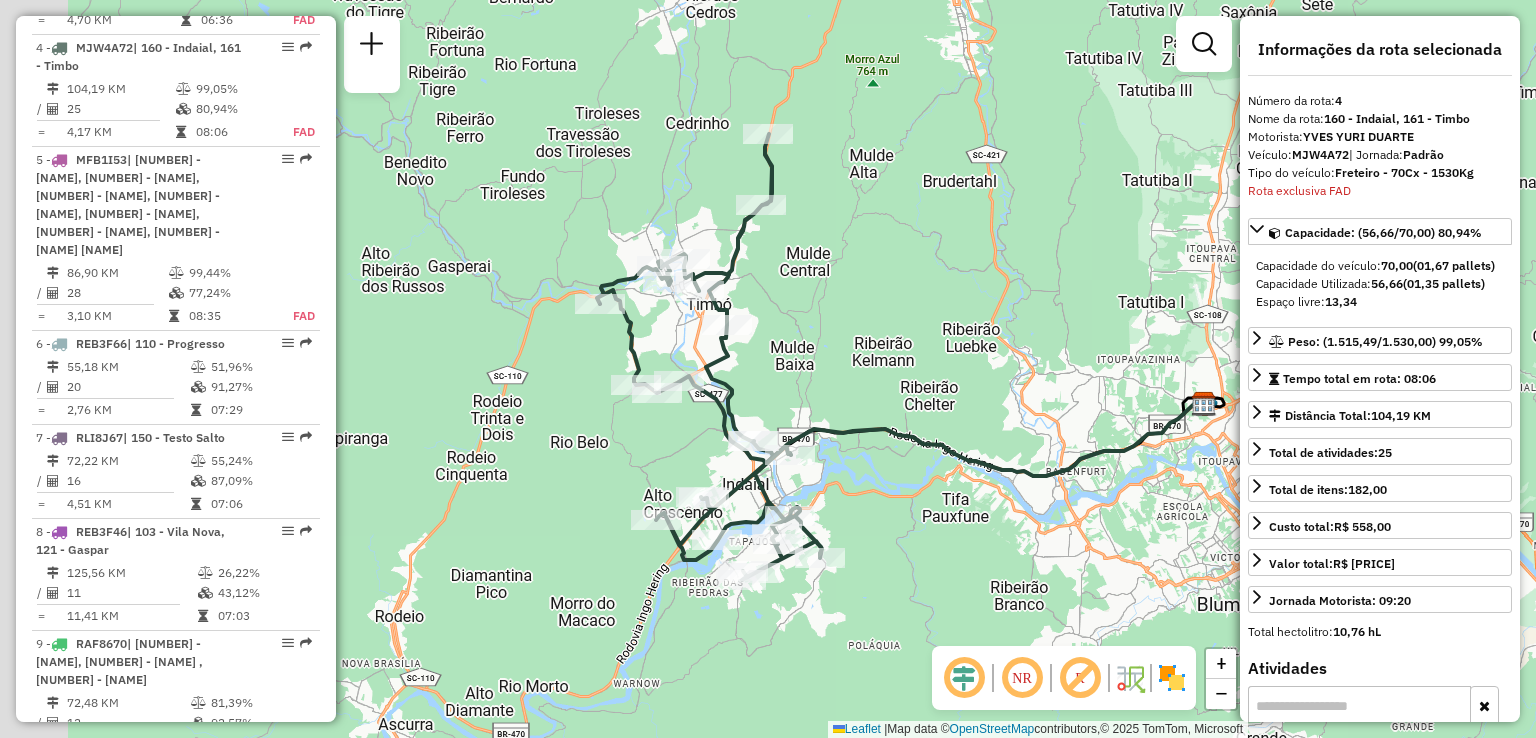 drag, startPoint x: 1000, startPoint y: 390, endPoint x: 1096, endPoint y: 387, distance: 96.04687 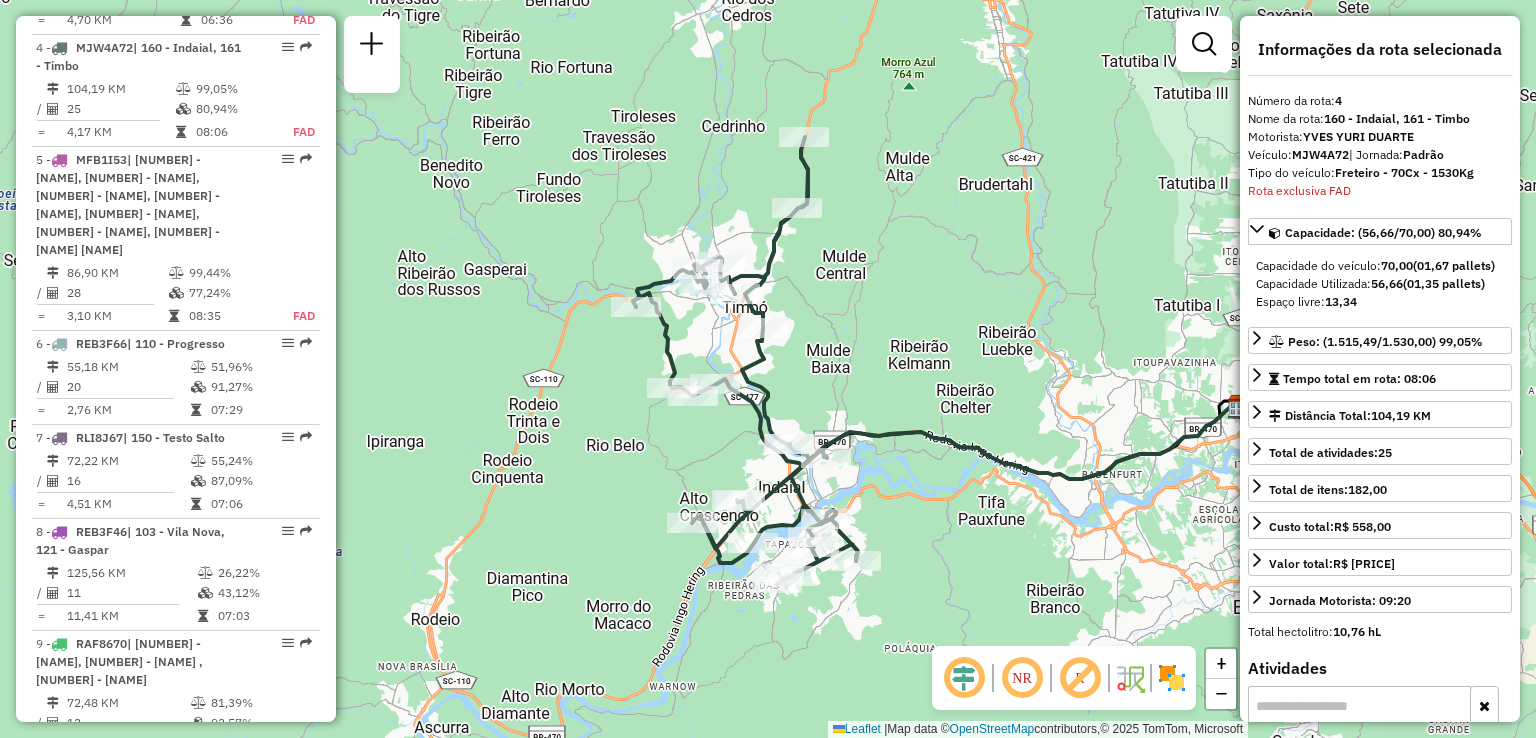 drag, startPoint x: 880, startPoint y: 288, endPoint x: 1033, endPoint y: 318, distance: 155.91344 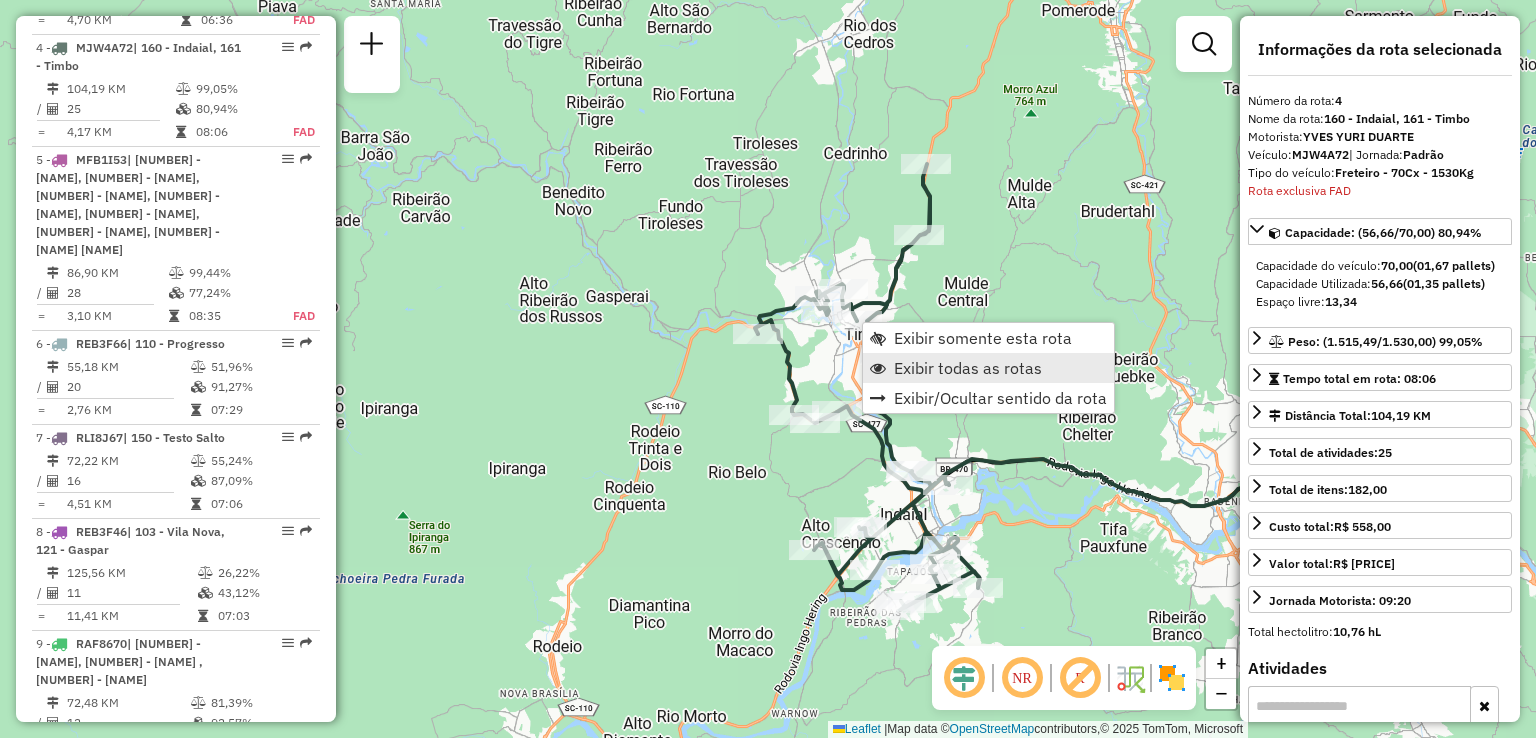 click on "Exibir todas as rotas" at bounding box center [968, 368] 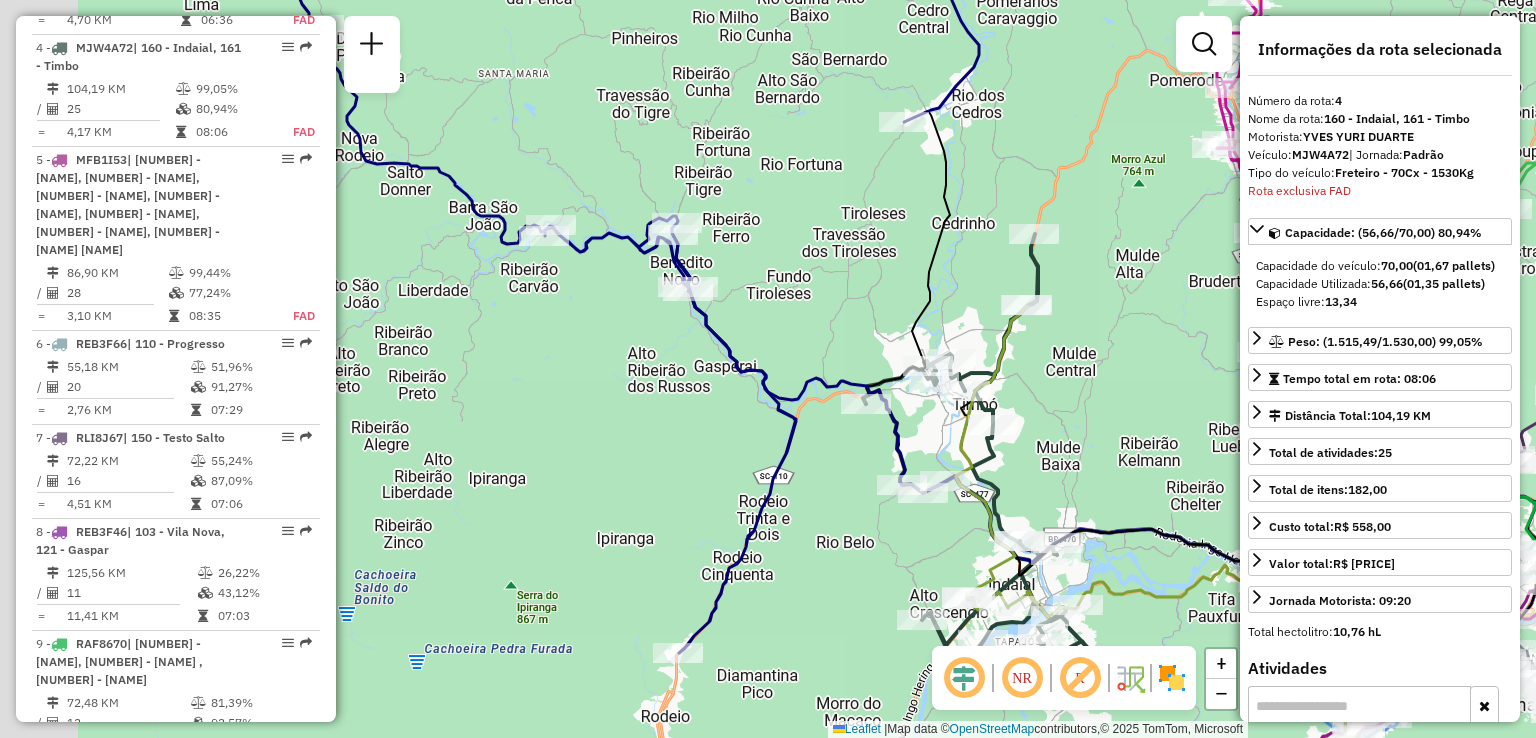 drag, startPoint x: 972, startPoint y: 347, endPoint x: 1068, endPoint y: 405, distance: 112.1606 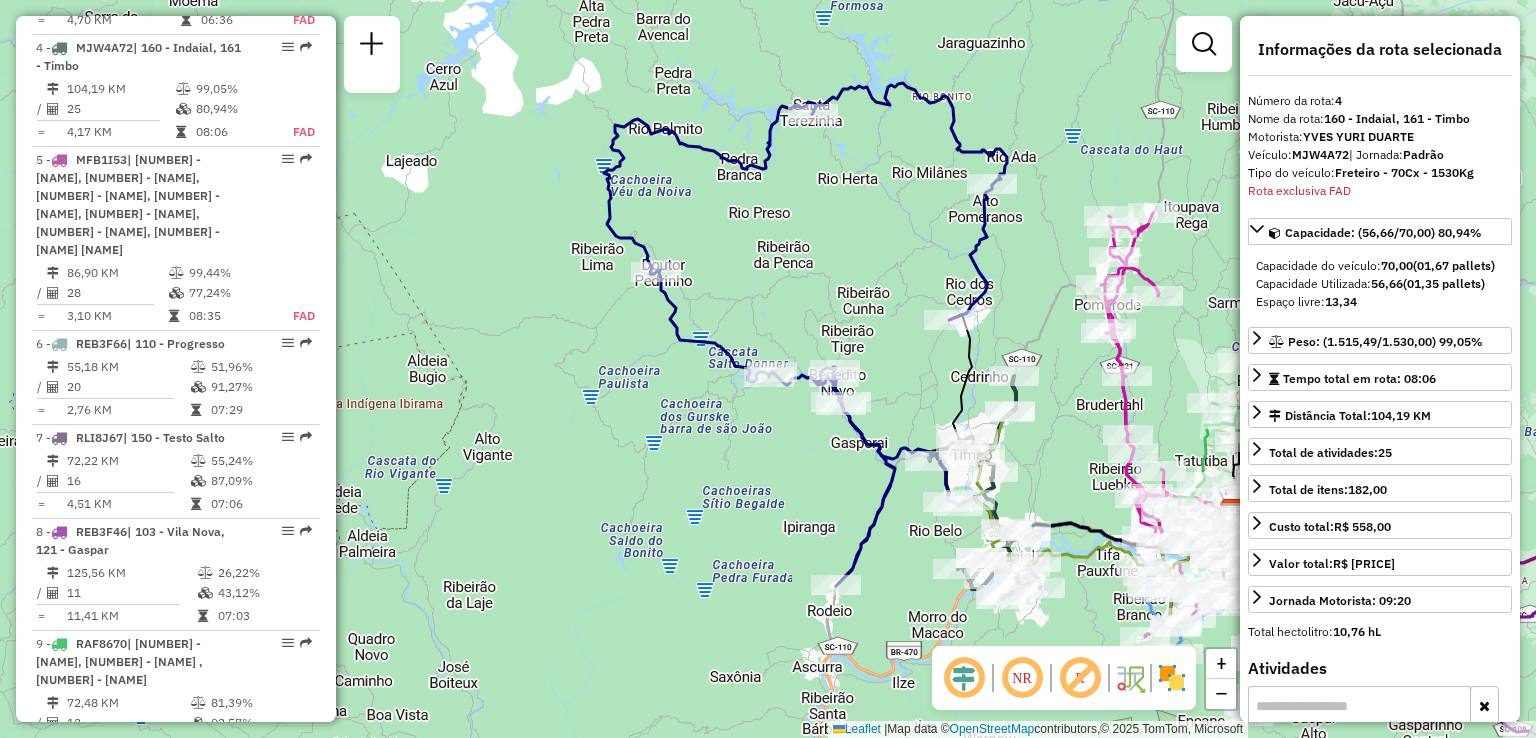 drag, startPoint x: 889, startPoint y: 424, endPoint x: 858, endPoint y: 478, distance: 62.26556 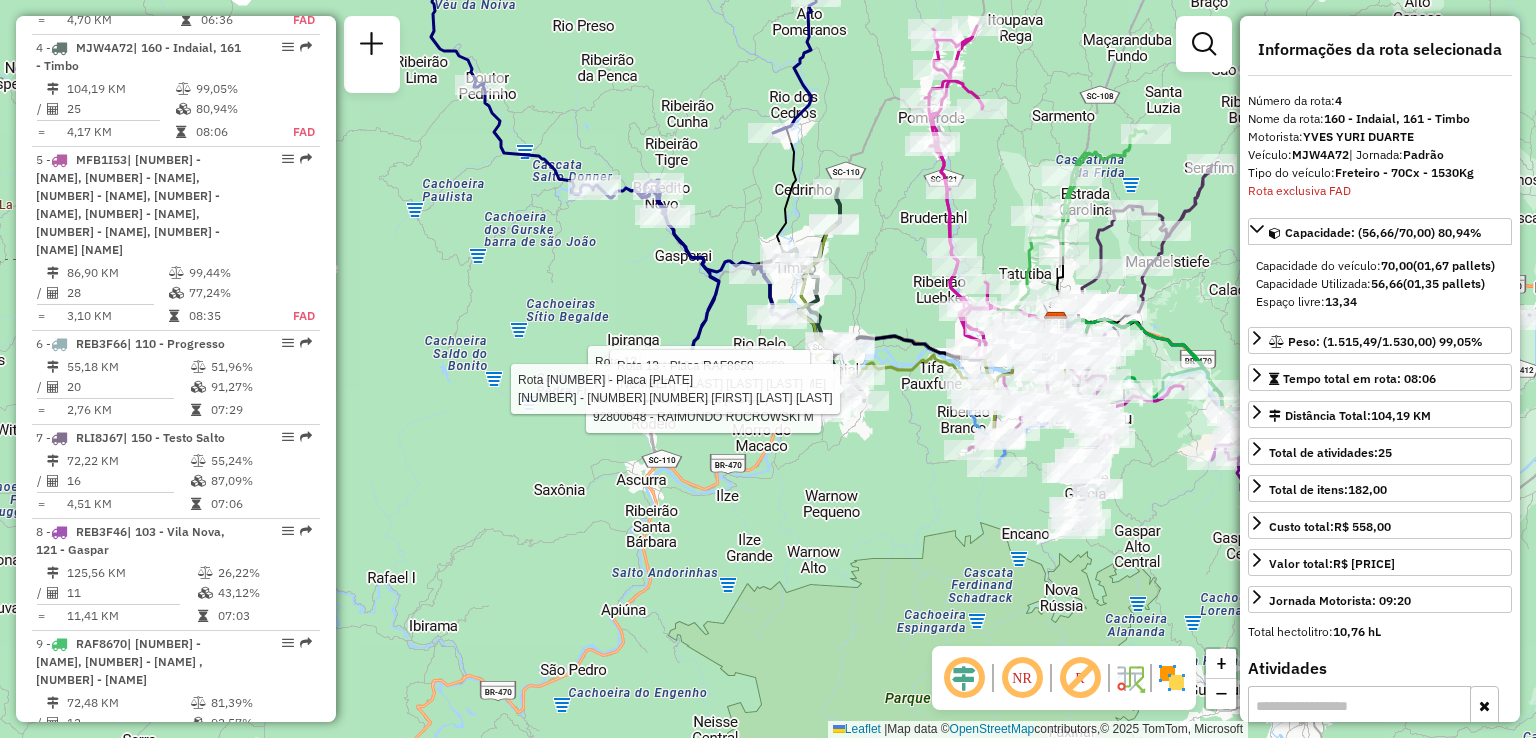 click on "Rota [NUMBER] - Placa [PLATE]  [NUMBER] - [FIRST] [LAST] [LAST] Rota [NUMBER] - Placa [PLATE]  [NUMBER] - [FIRST] [LAST] [LAST] Rota [NUMBER] - Placa [PLATE]  [NUMBER] - [FIRST] [LAST] [LAST] Rota [NUMBER] - Placa [PLATE]  [NUMBER] - [NUMBER] [NUMBER] [FIRST] [LAST] [LAST] Rota [NUMBER] - Placa [PLATE]  [NUMBER] - [FIRST] [LAST] [LAST] Janela de atendimento Grade de atendimento Capacidade Transportadoras Veículos Cliente Pedidos  Rotas Selecione os dias de semana para filtrar as janelas de atendimento  Seg   Ter   Qua   Qui   Sex   Sáb   Dom  Informe o período da janela de atendimento: De: Até:  Filtrar exatamente a janela do cliente  Considerar janela de atendimento padrão  Selecione os dias de semana para filtrar as grades de atendimento  Seg   Ter   Qua   Qui   Sex   Sáb   Dom   Considerar clientes sem dia de atendimento cadastrado  Clientes fora do dia de atendimento selecionado Filtrar as atividades entre os valores definidos abaixo:  Peso mínimo:   Peso máximo:   Cubagem mínima:  +" 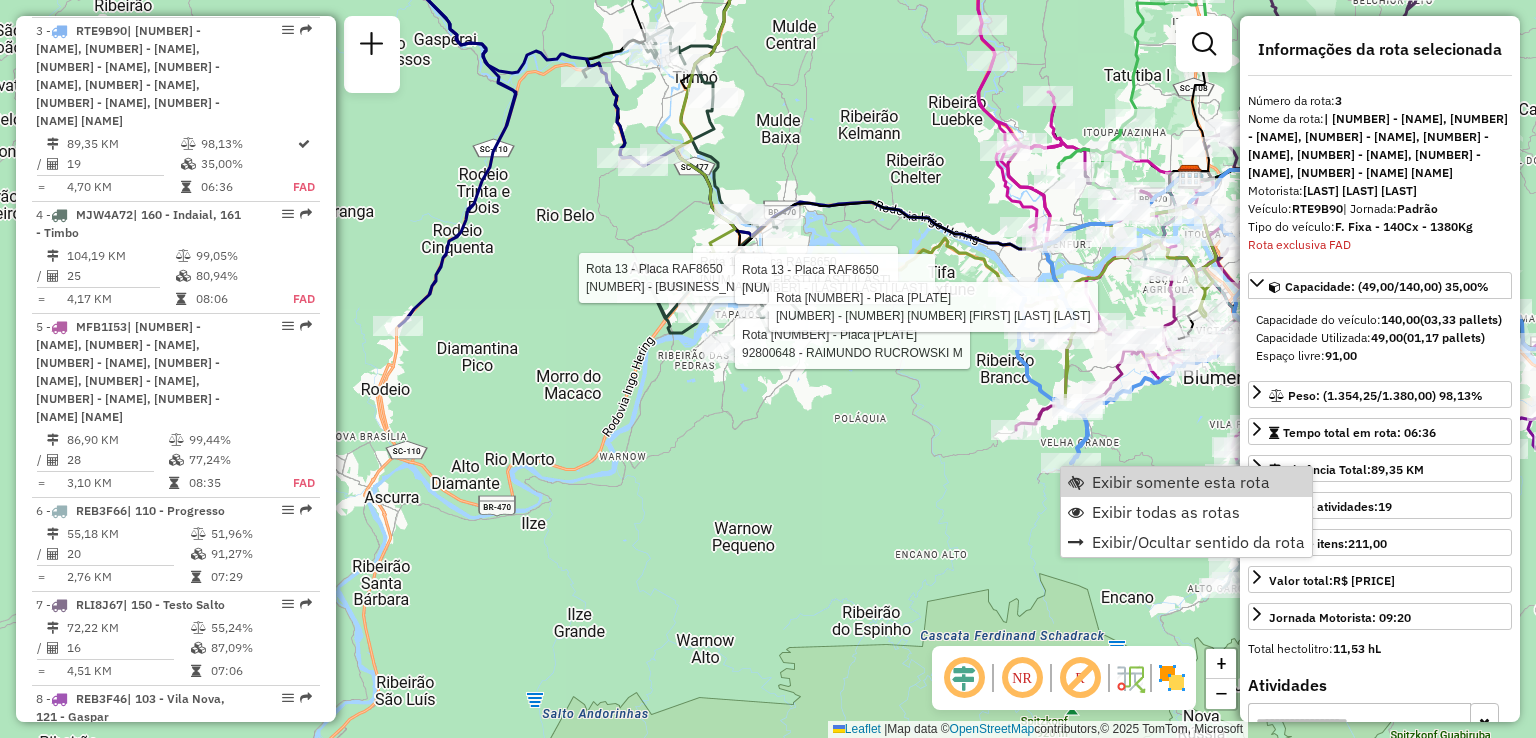 scroll, scrollTop: 1090, scrollLeft: 0, axis: vertical 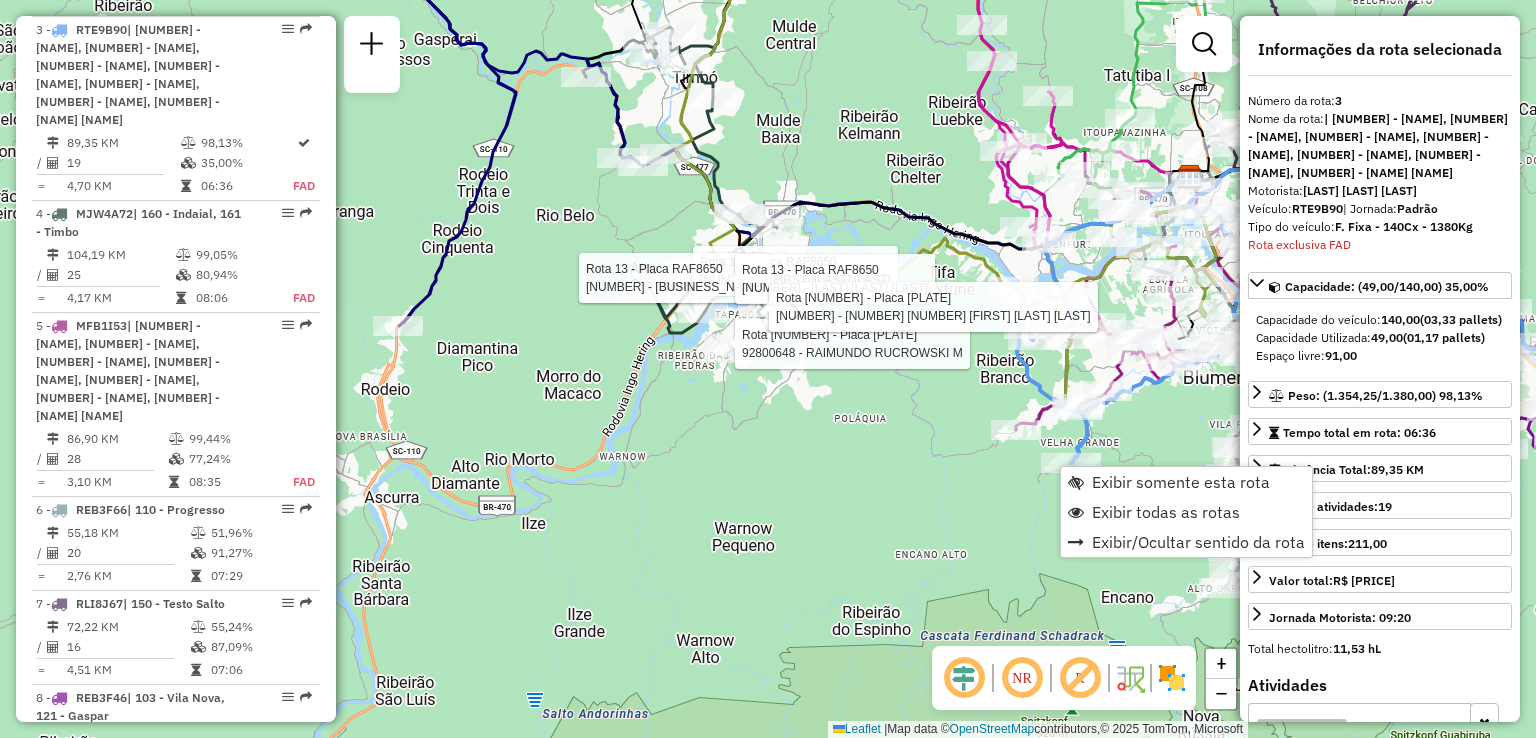 click on "Rota [NUMBER] - Placa [PLATE] [NUMBER] - [LAST] [LAST] [LAST] Rota [NUMBER] - Placa [PLATE] [NUMBER] - [LAST] [LAST] [LAST] Rota [NUMBER] - Placa [PLATE] [NUMBER] - [LAST] [LAST] [LAST] Rota [NUMBER] - Placa [PLATE] [NUMBER] - [LAST] [LAST] [LAST] Rota [NUMBER] - Placa [PLATE] [NUMBER] - [LAST] [LAST] [LAST] Rota [NUMBER] - Placa [PLATE] [NUMBER] - [LAST] [LAST] [LAST] [NUMBER] - [LAST] [LAST] [LAST] [LAST] [LAST] [LAST] Rota [NUMBER] - Placa [PLATE] [NUMBER] - [LAST] [LAST] [LAST]" 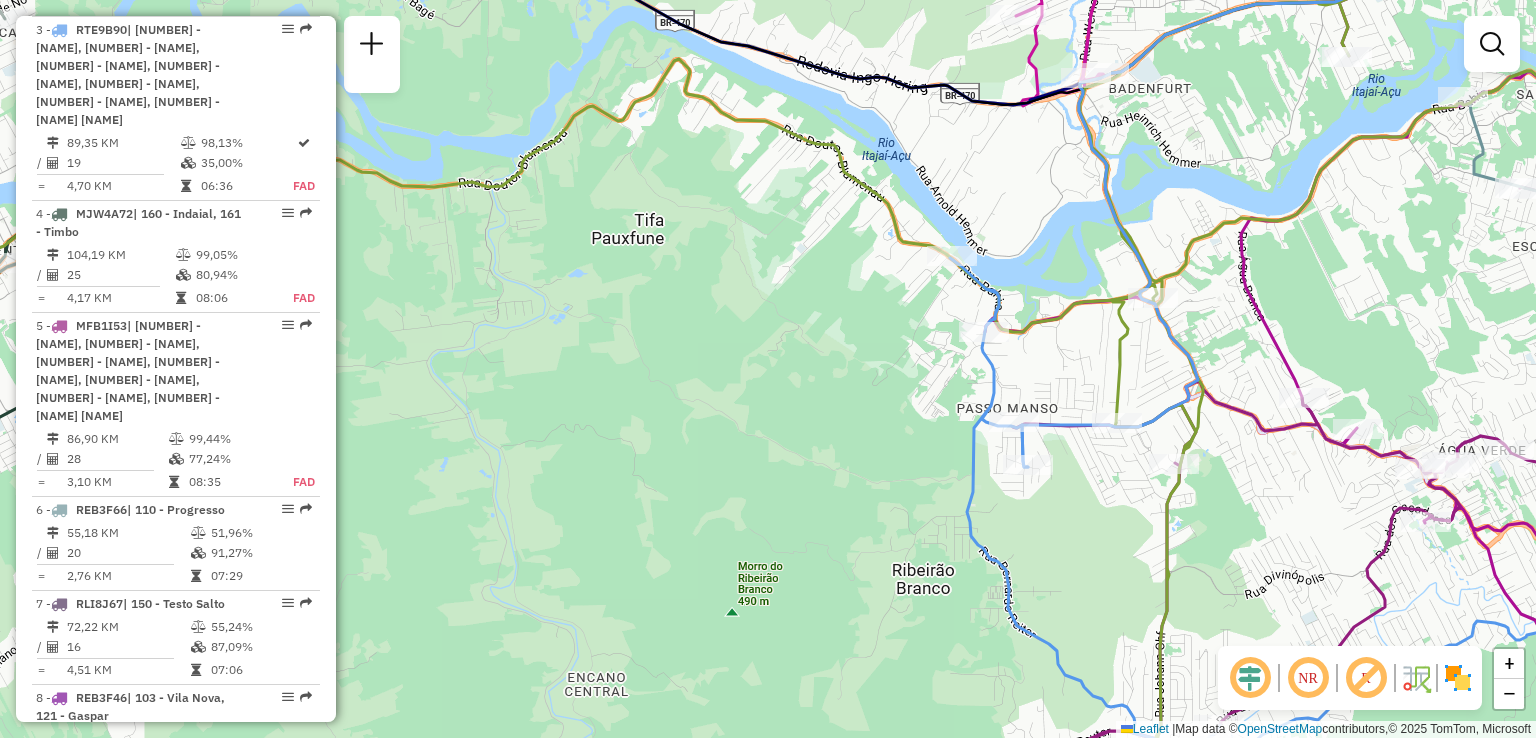 drag, startPoint x: 1128, startPoint y: 307, endPoint x: 1057, endPoint y: 353, distance: 84.59905 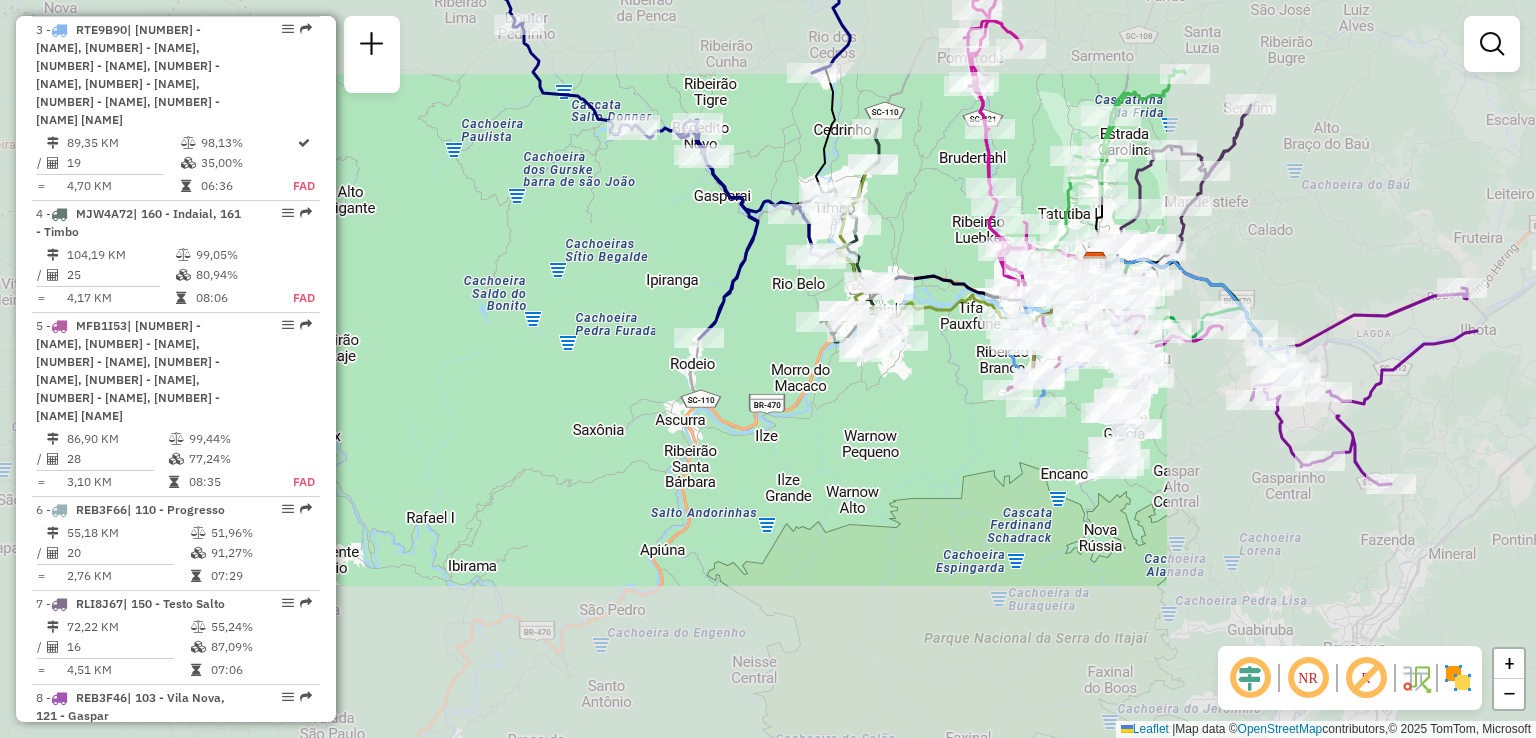 drag, startPoint x: 957, startPoint y: 387, endPoint x: 966, endPoint y: 423, distance: 37.107952 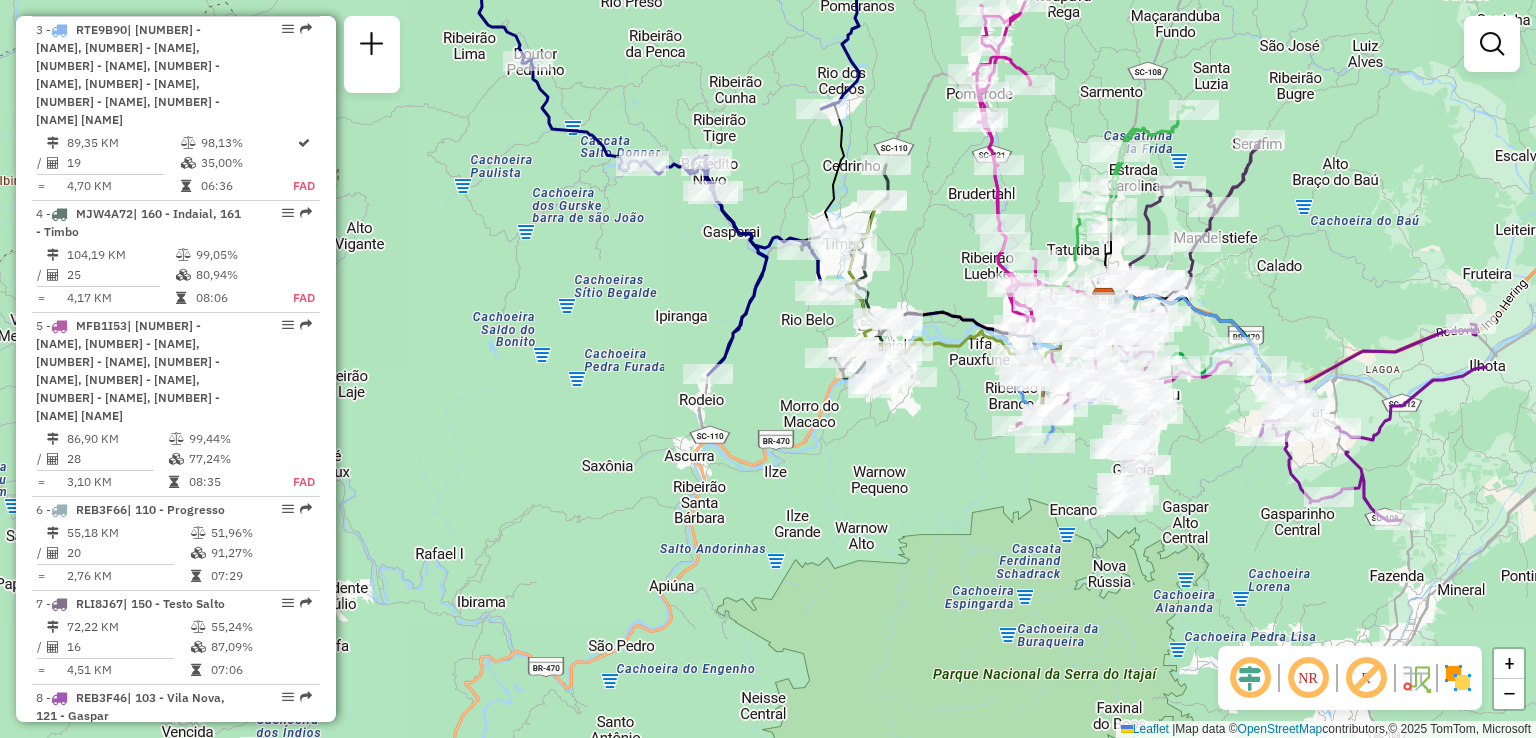 drag, startPoint x: 911, startPoint y: 506, endPoint x: 892, endPoint y: 553, distance: 50.695168 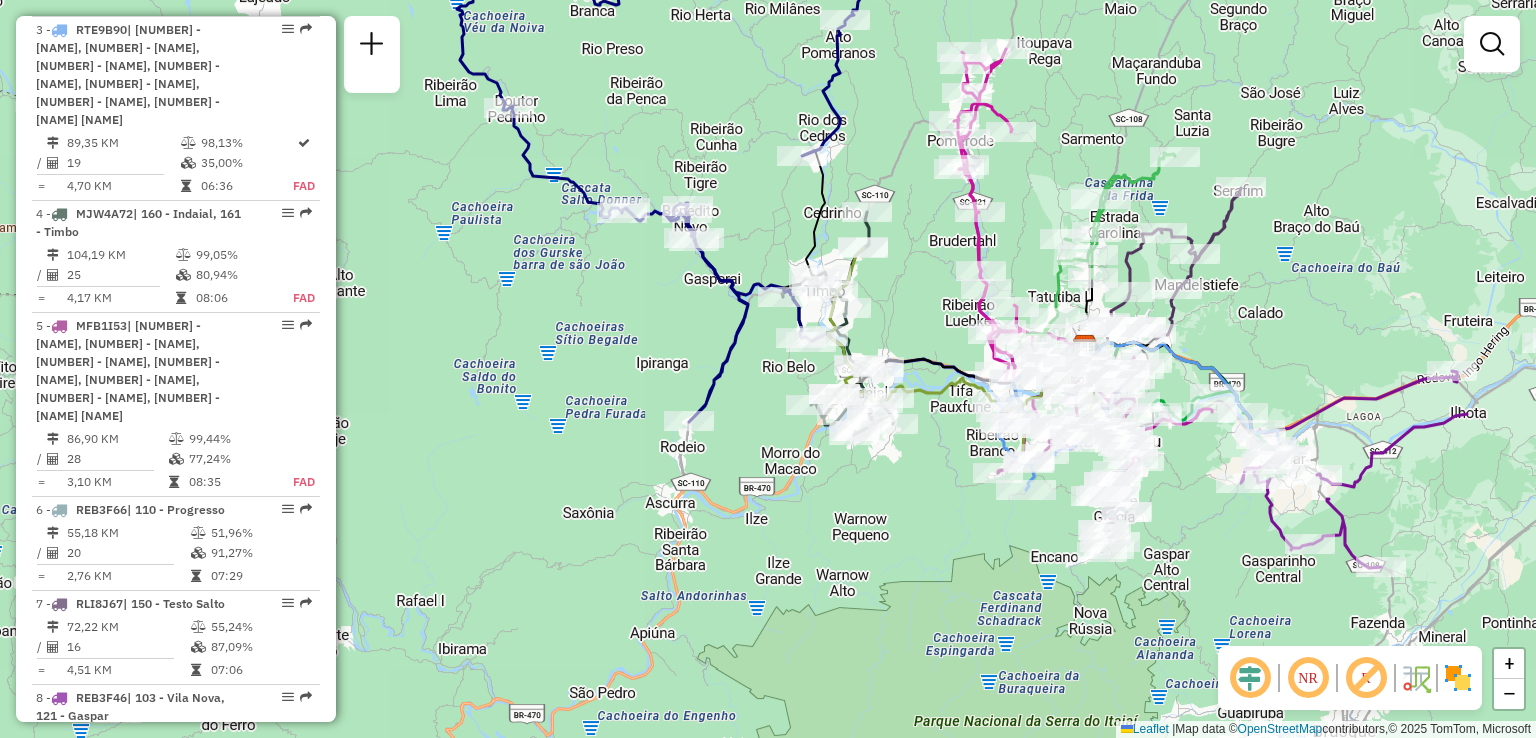 drag, startPoint x: 1230, startPoint y: 571, endPoint x: 1019, endPoint y: 549, distance: 212.14381 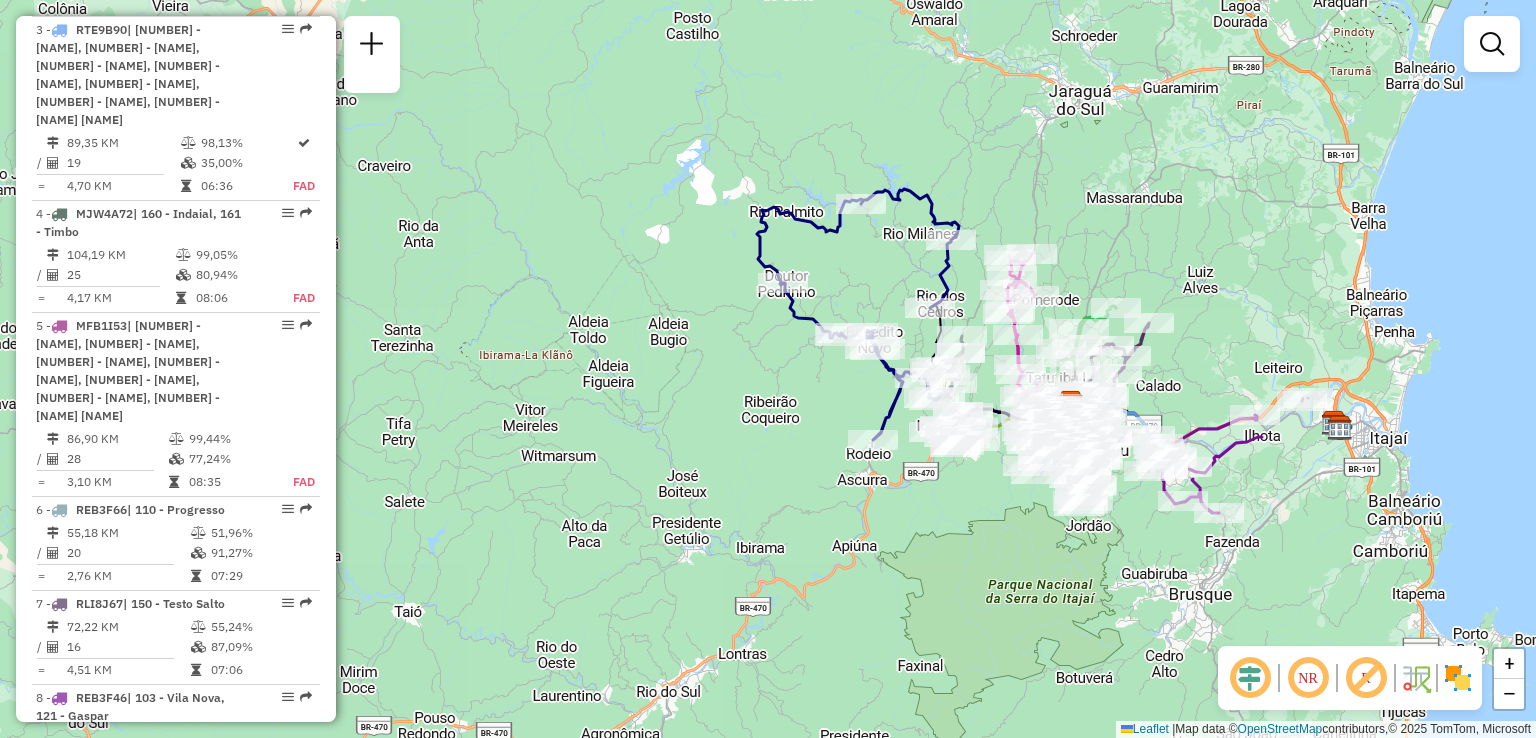 drag, startPoint x: 1113, startPoint y: 508, endPoint x: 1242, endPoint y: 497, distance: 129.46814 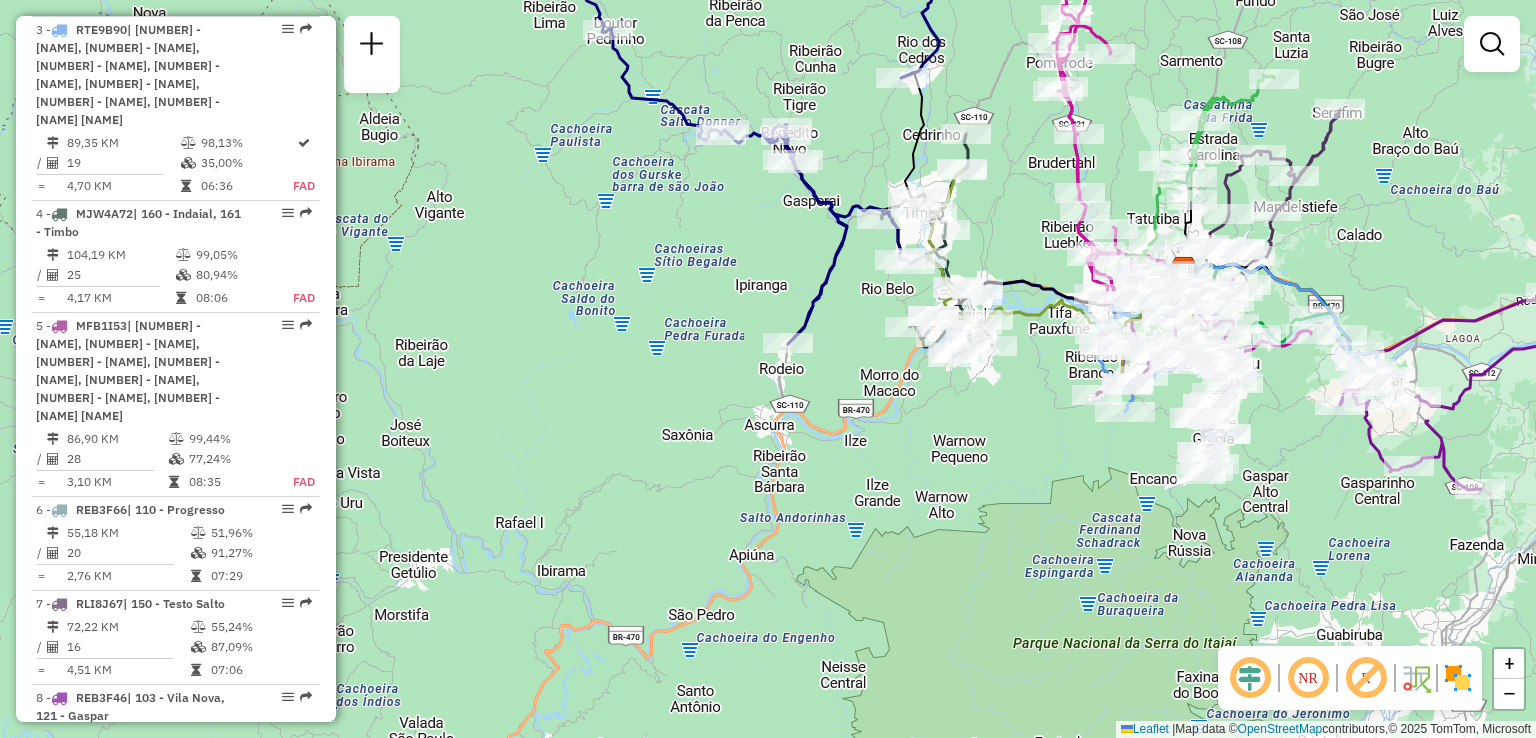 drag, startPoint x: 1248, startPoint y: 505, endPoint x: 1206, endPoint y: 512, distance: 42.579338 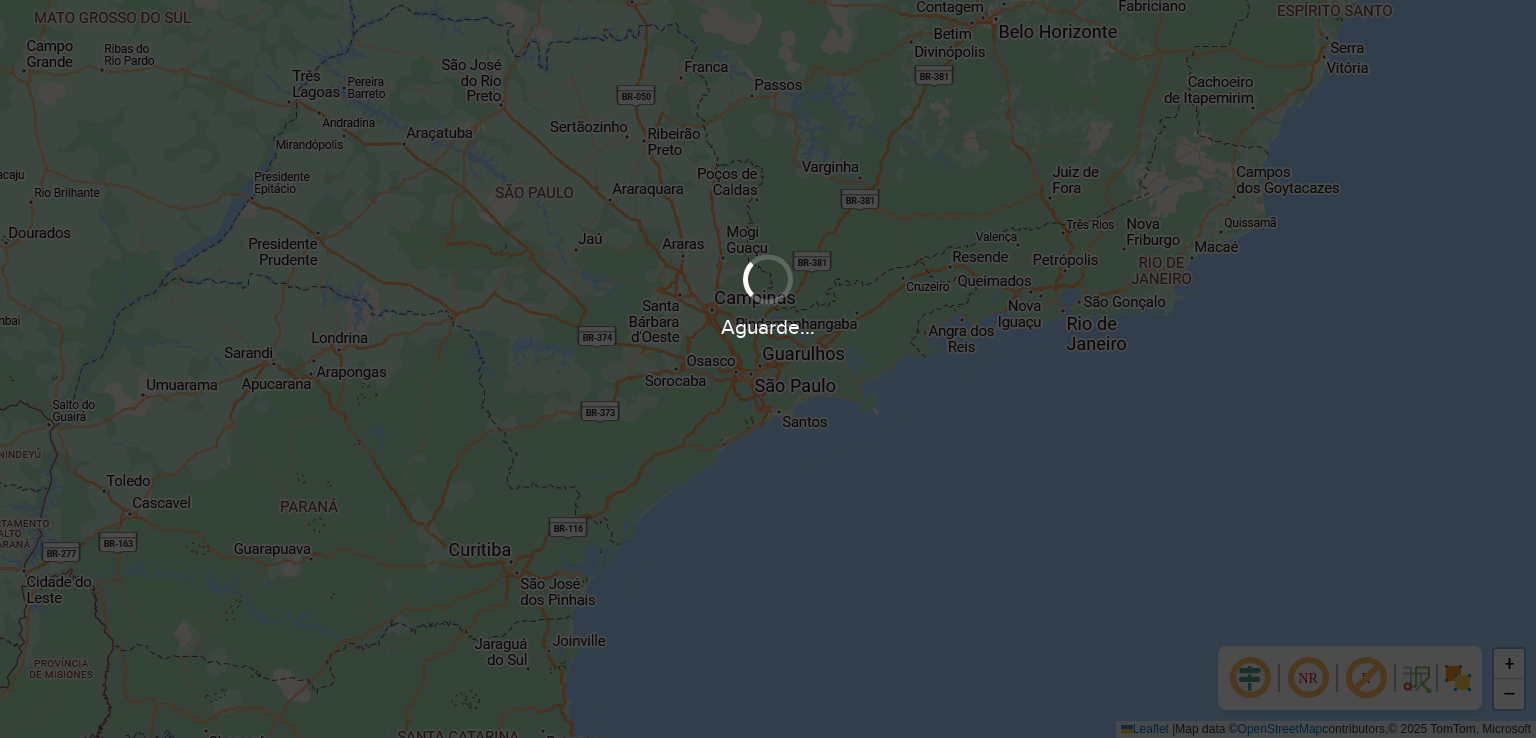 scroll, scrollTop: 0, scrollLeft: 0, axis: both 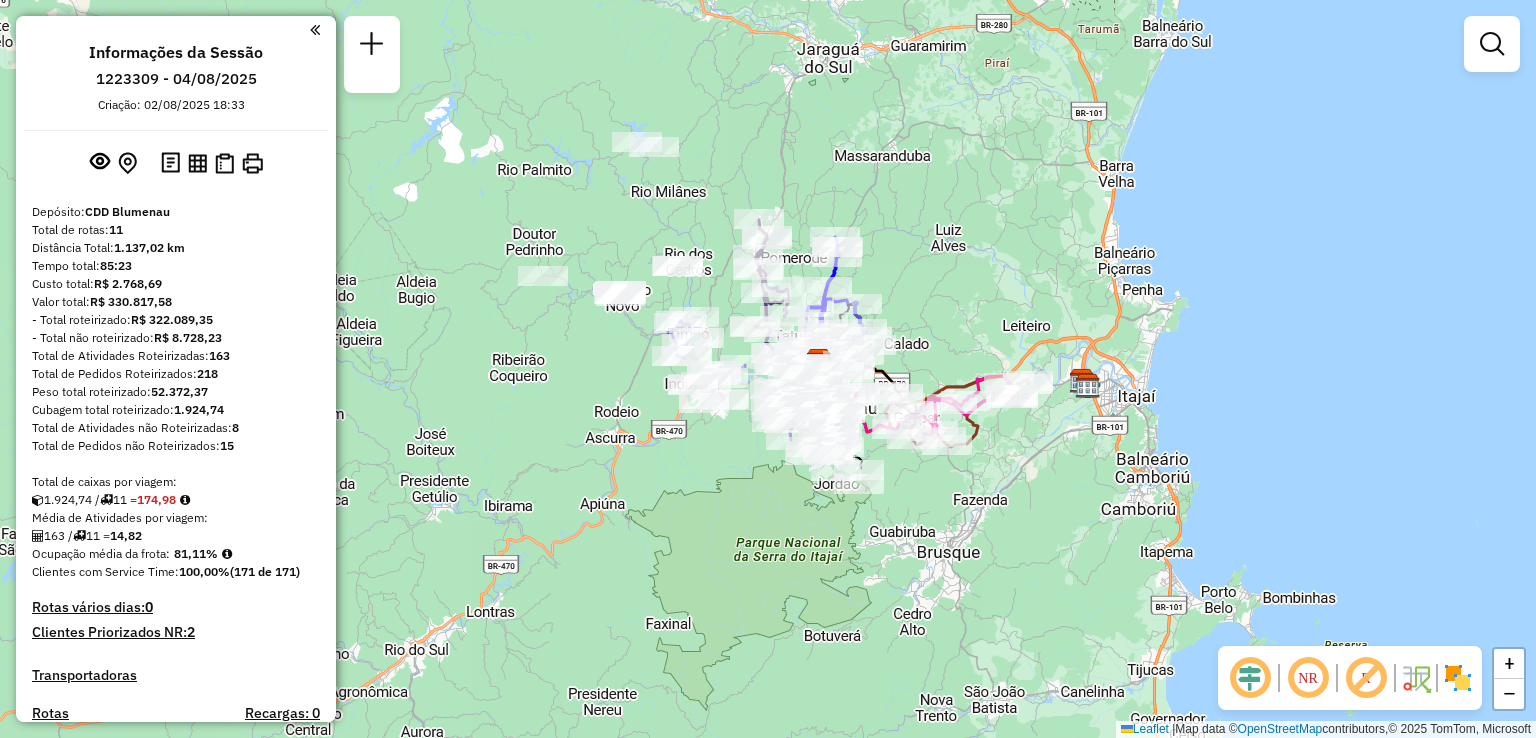 drag, startPoint x: 672, startPoint y: 274, endPoint x: 789, endPoint y: 276, distance: 117.01709 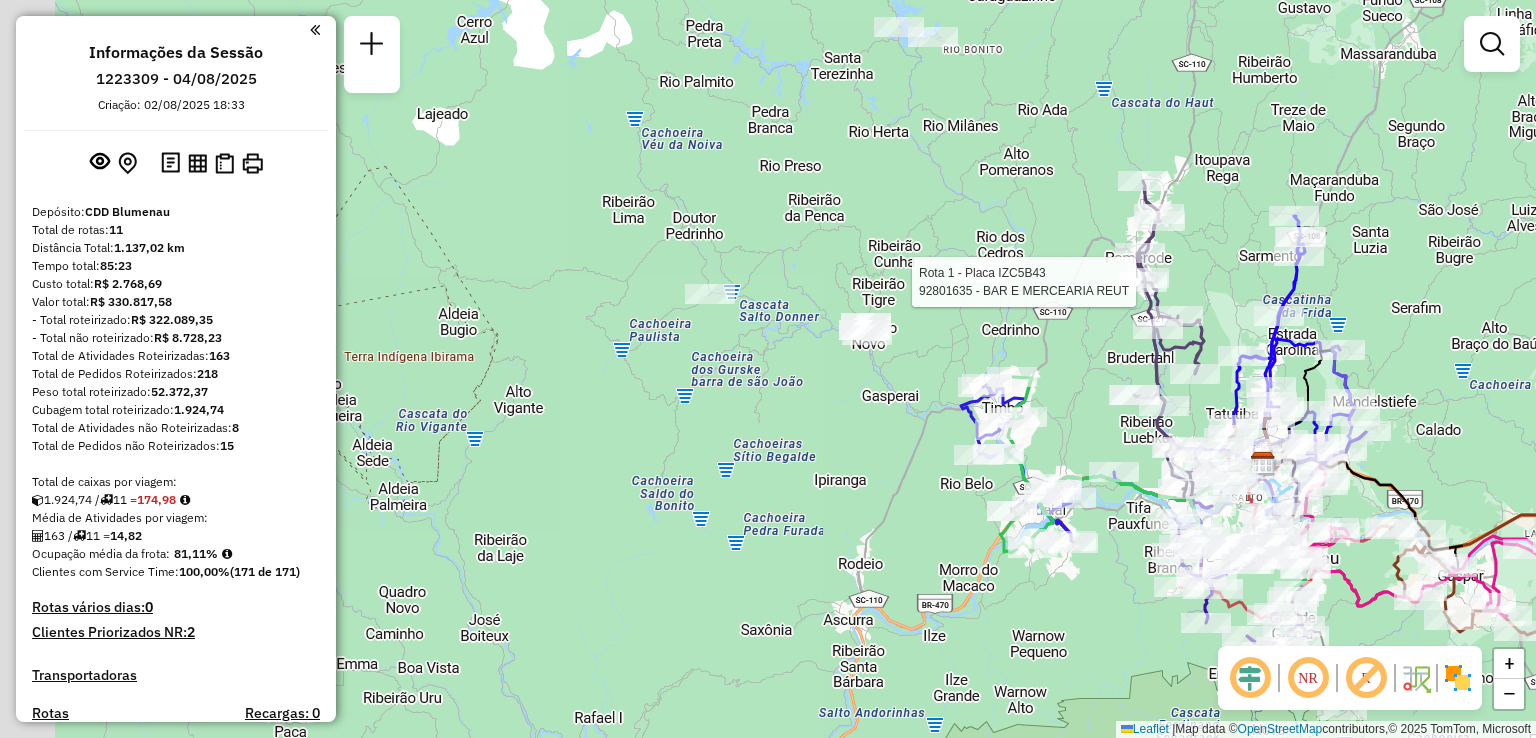 drag, startPoint x: 1029, startPoint y: 245, endPoint x: 1156, endPoint y: 325, distance: 150.09663 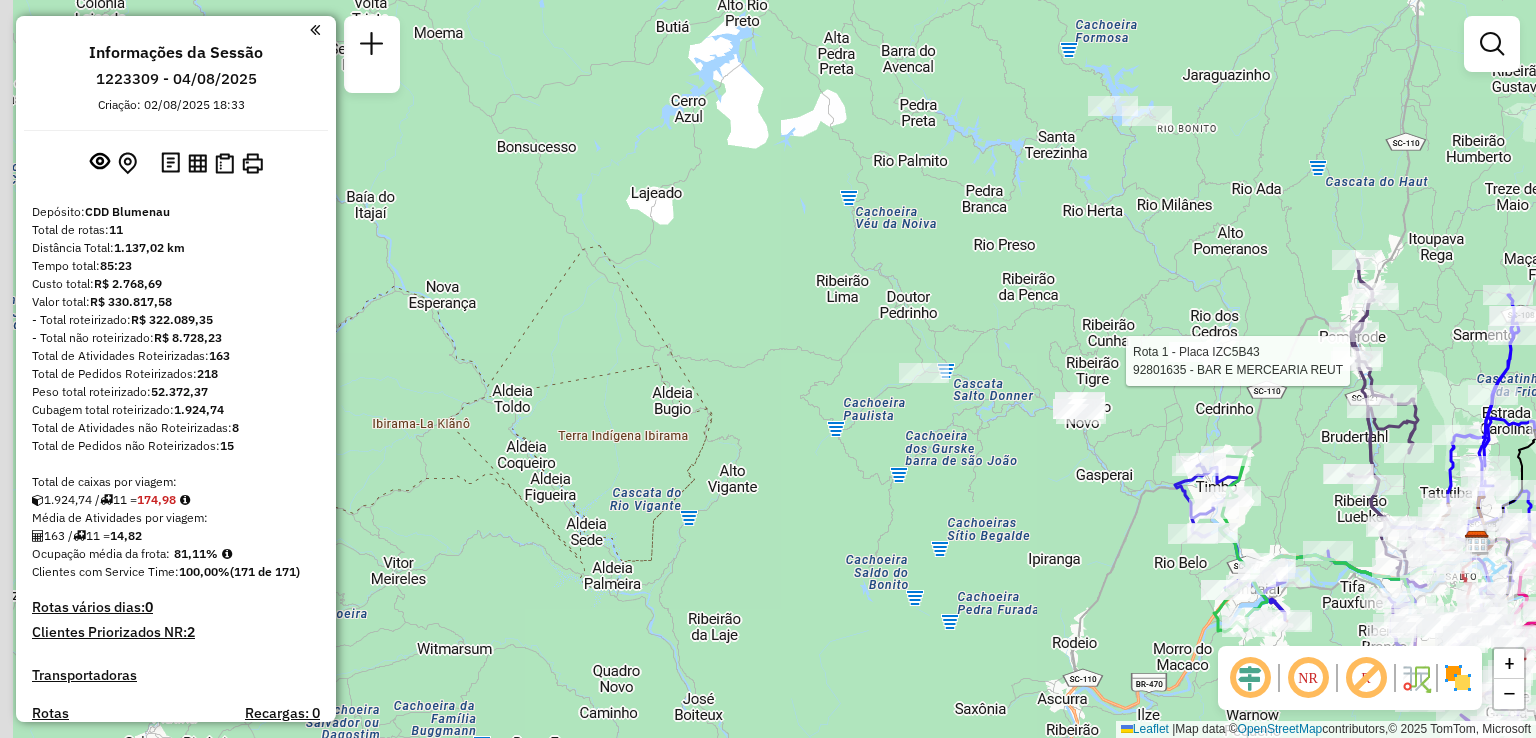 drag, startPoint x: 1394, startPoint y: 369, endPoint x: 1509, endPoint y: 375, distance: 115.15642 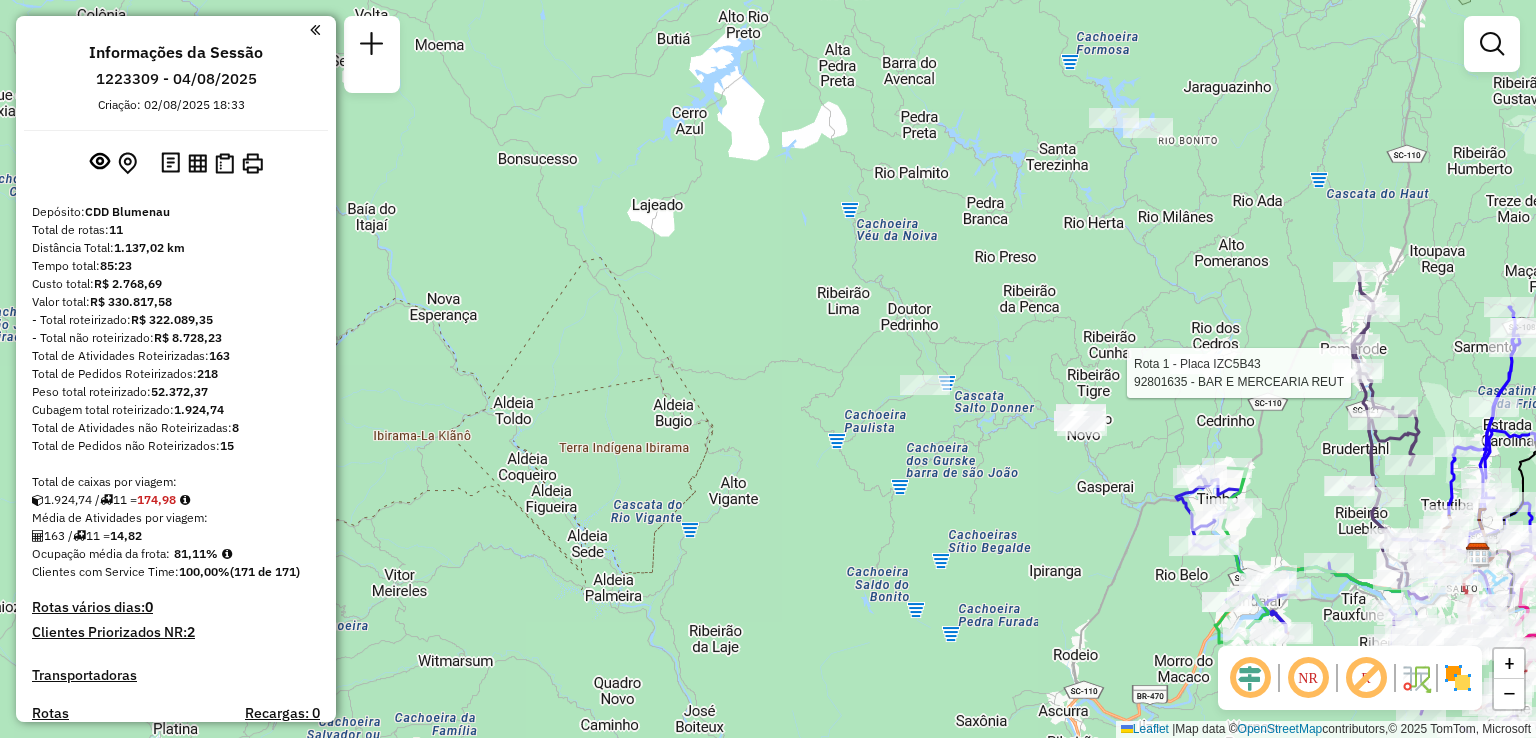 drag, startPoint x: 1048, startPoint y: 598, endPoint x: 1052, endPoint y: 560, distance: 38.209946 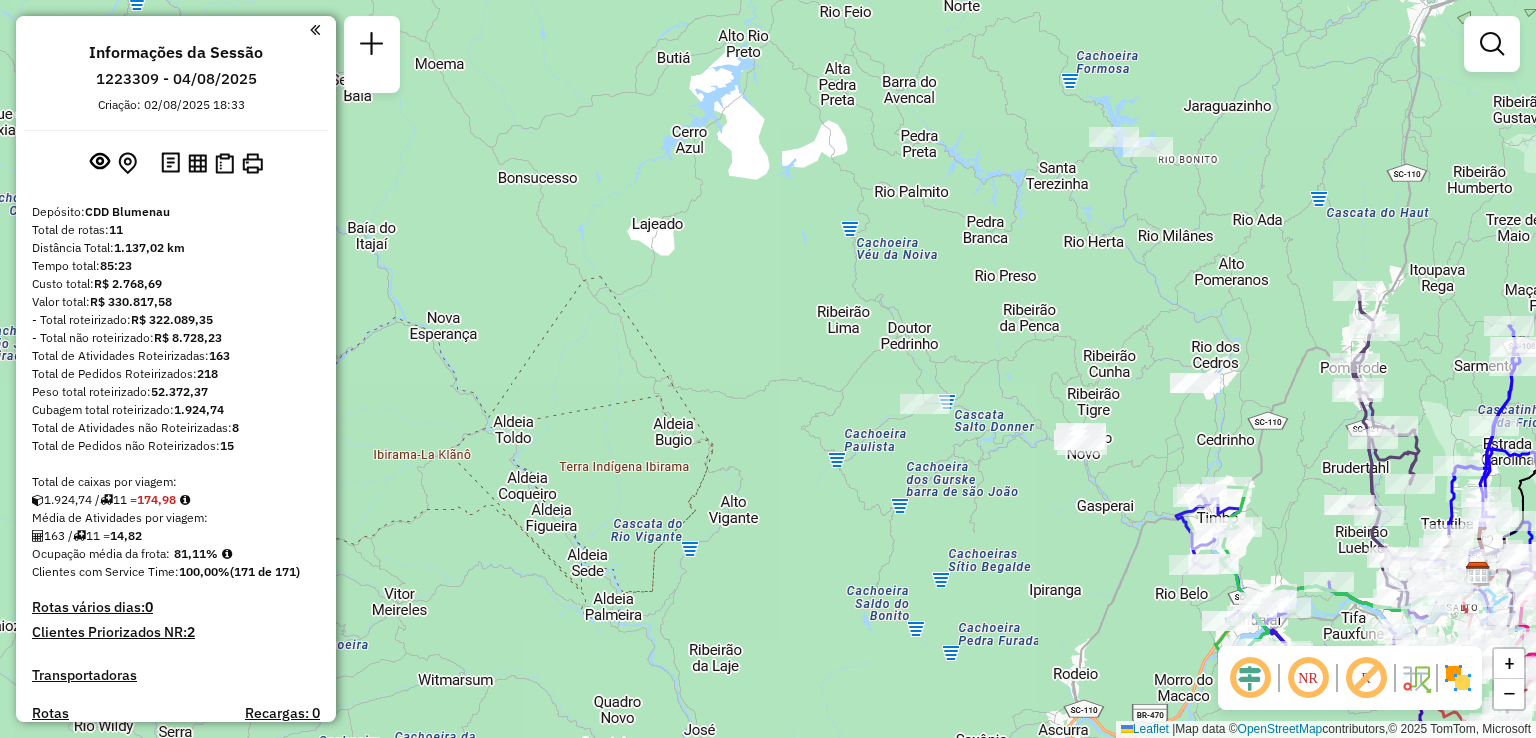 drag, startPoint x: 740, startPoint y: 395, endPoint x: 636, endPoint y: 261, distance: 169.62311 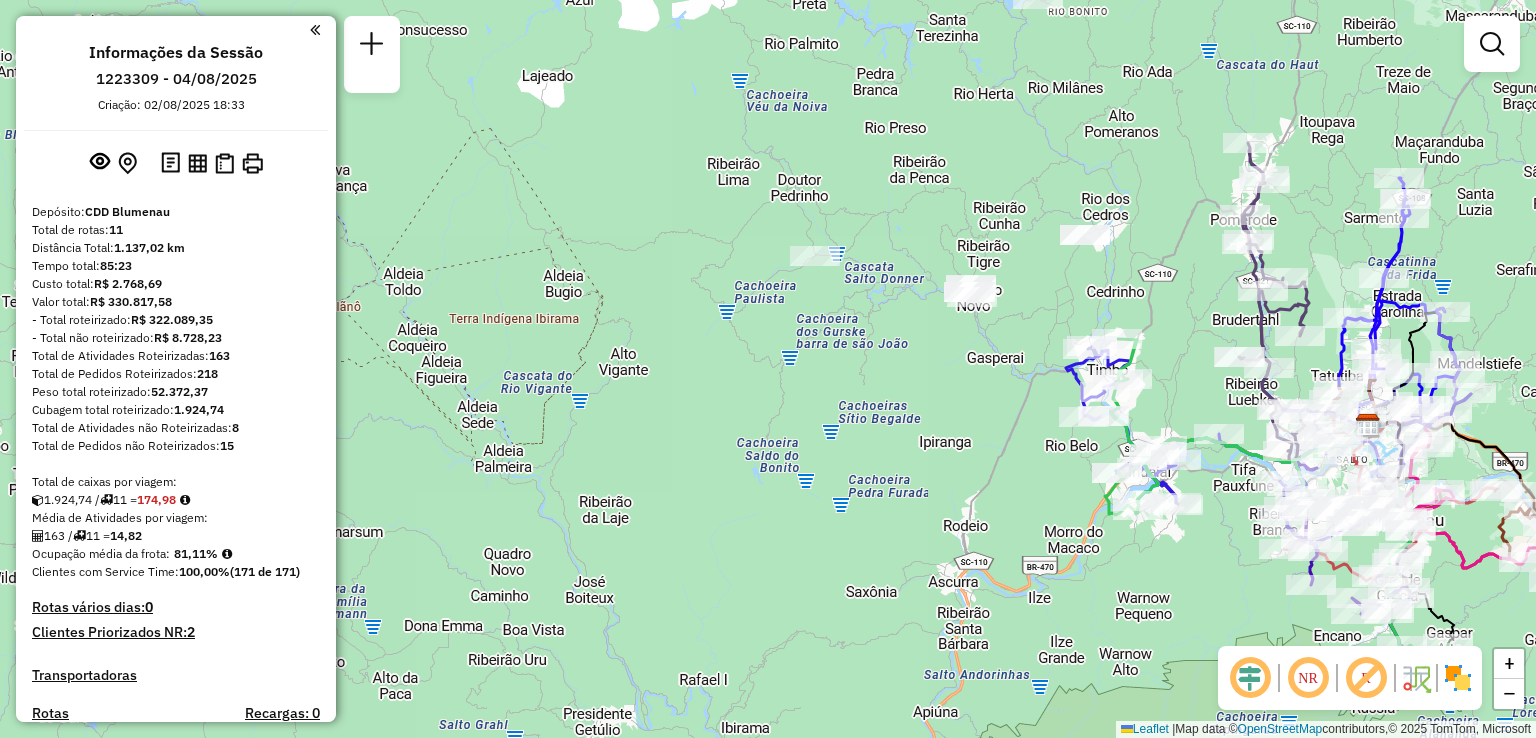 drag, startPoint x: 956, startPoint y: 473, endPoint x: 844, endPoint y: 445, distance: 115.44696 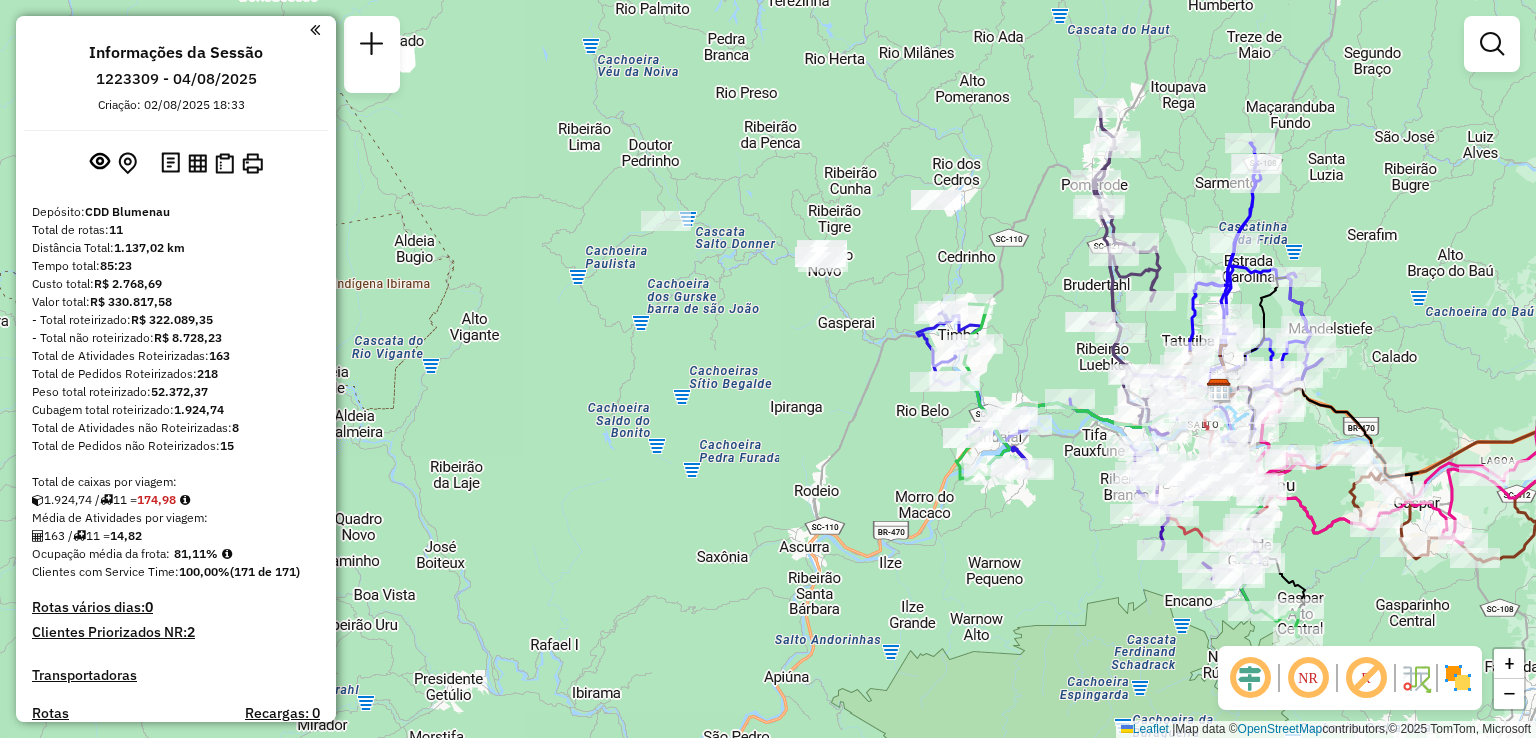 drag, startPoint x: 952, startPoint y: 519, endPoint x: 863, endPoint y: 452, distance: 111.40018 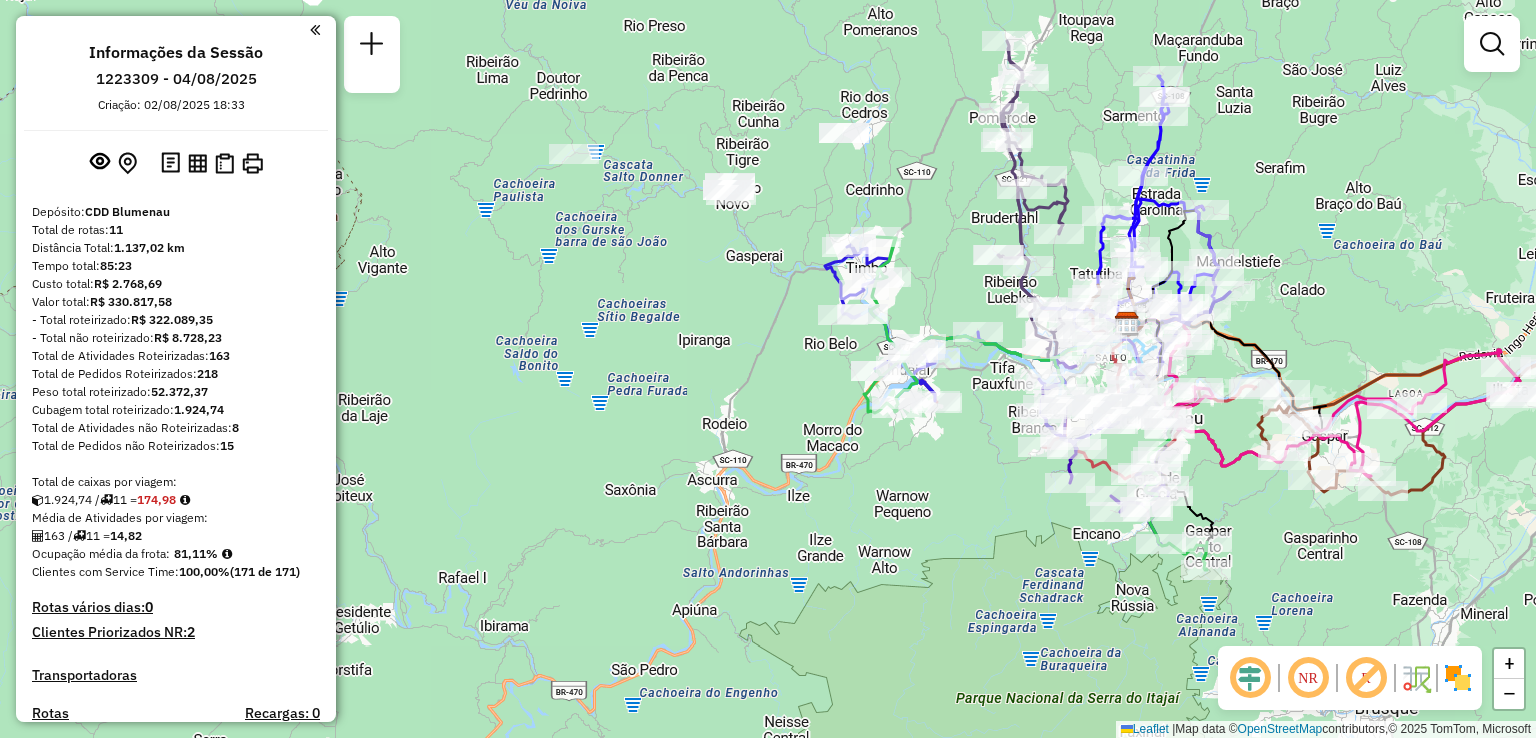 drag, startPoint x: 1069, startPoint y: 533, endPoint x: 983, endPoint y: 538, distance: 86.145226 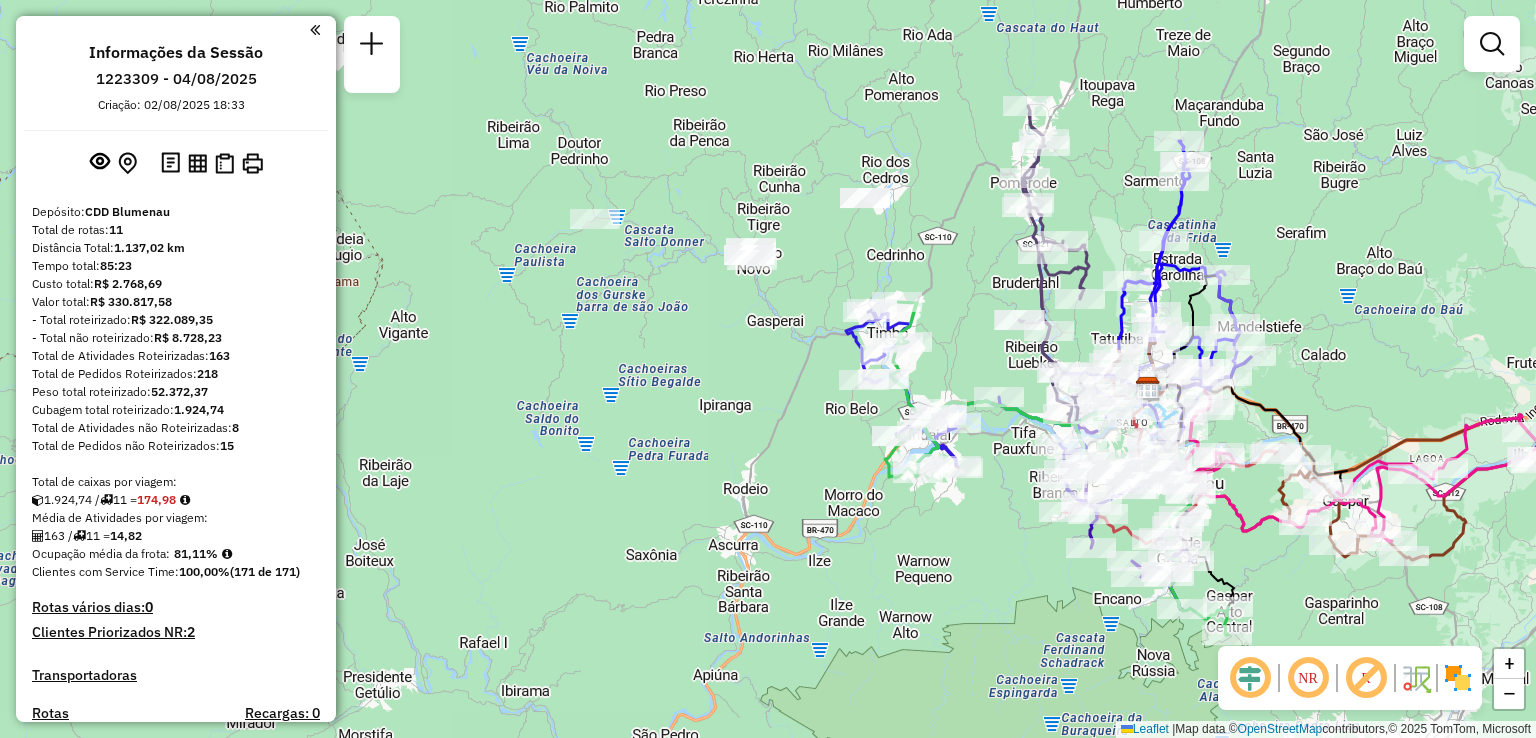 click on "Janela de atendimento Grade de atendimento Capacidade Transportadoras Veículos Cliente Pedidos  Rotas Selecione os dias de semana para filtrar as janelas de atendimento  Seg   Ter   Qua   Qui   Sex   Sáb   Dom  Informe o período da janela de atendimento: De: Até:  Filtrar exatamente a janela do cliente  Considerar janela de atendimento padrão  Selecione os dias de semana para filtrar as grades de atendimento  Seg   Ter   Qua   Qui   Sex   Sáb   Dom   Considerar clientes sem dia de atendimento cadastrado  Clientes fora do dia de atendimento selecionado Filtrar as atividades entre os valores definidos abaixo:  Peso mínimo:   Peso máximo:   Cubagem mínima:   Cubagem máxima:   De:   Até:  Filtrar as atividades entre o tempo de atendimento definido abaixo:  De:   Até:   Considerar capacidade total dos clientes não roteirizados Transportadora: Selecione um ou mais itens Tipo de veículo: Selecione um ou mais itens Veículo: Selecione um ou mais itens Motorista: Selecione um ou mais itens Nome: Rótulo:" 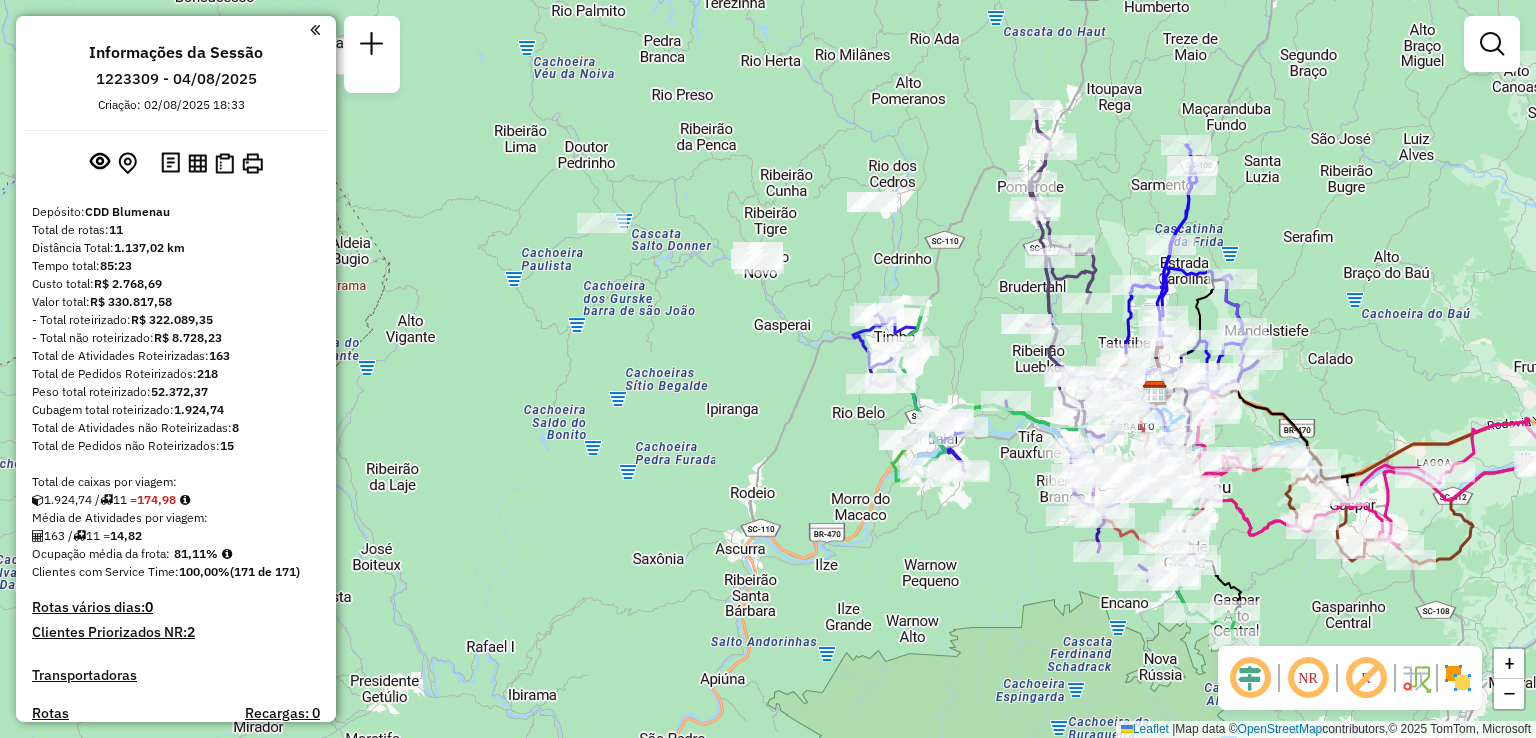 drag, startPoint x: 918, startPoint y: 549, endPoint x: 891, endPoint y: 557, distance: 28.160255 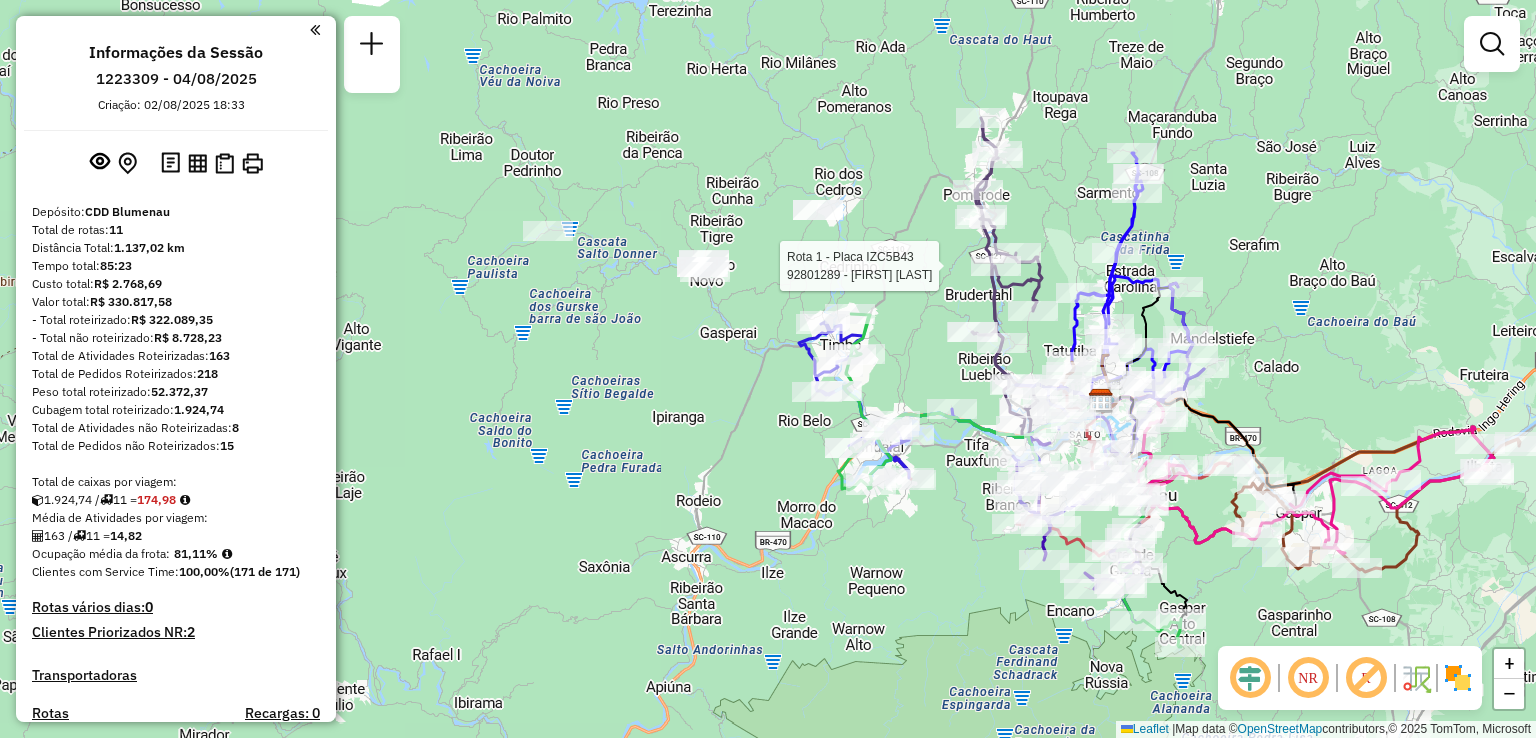 select on "**********" 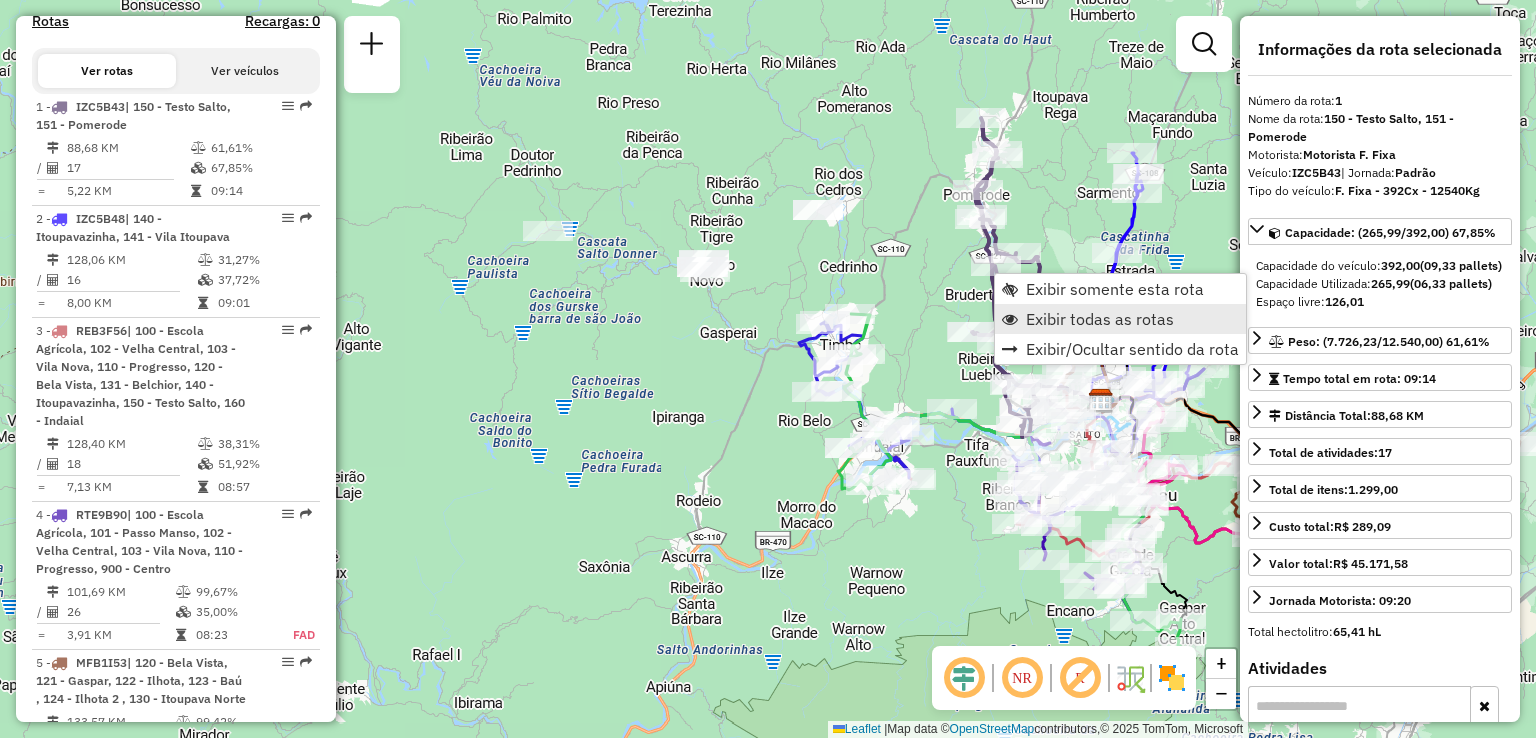 scroll, scrollTop: 770, scrollLeft: 0, axis: vertical 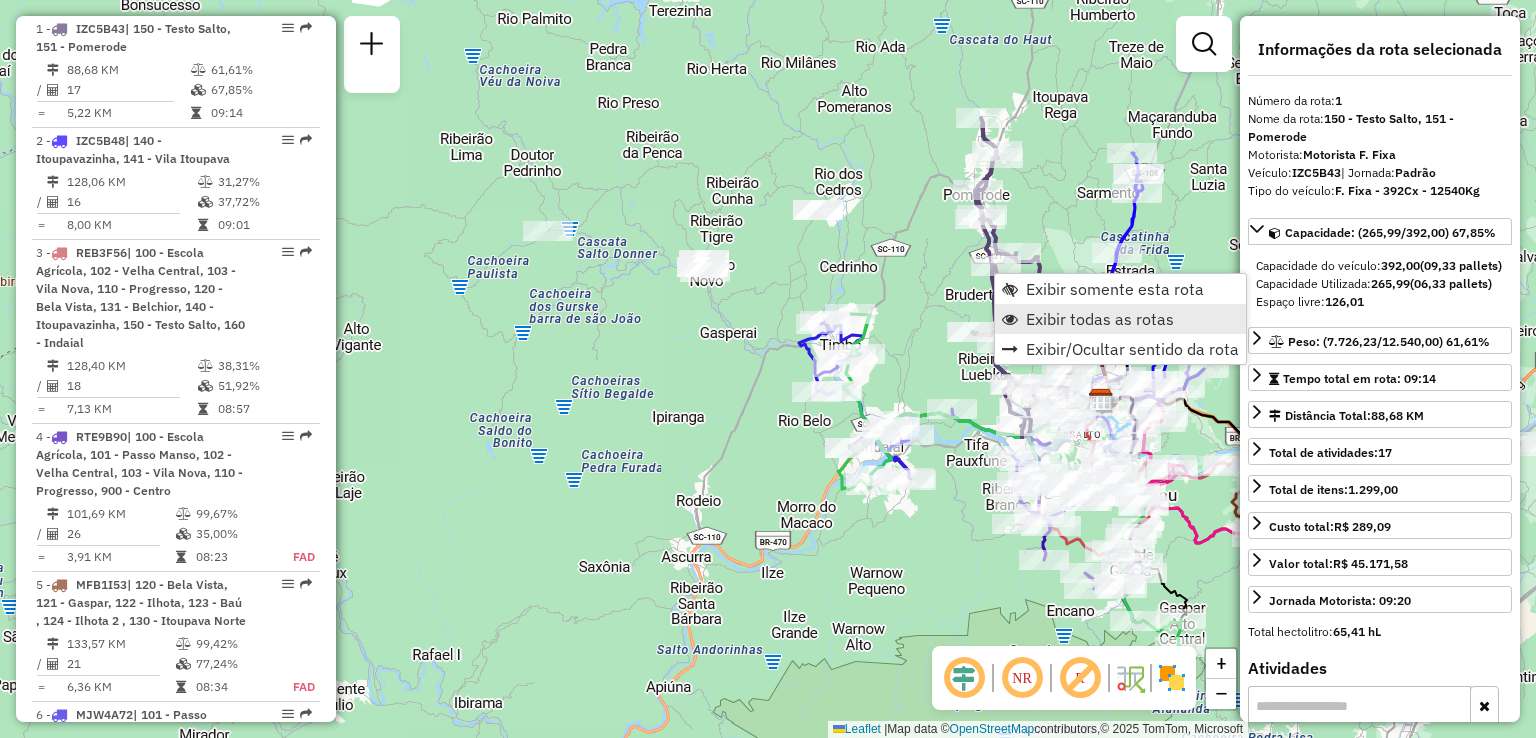click on "Exibir todas as rotas" at bounding box center [1100, 319] 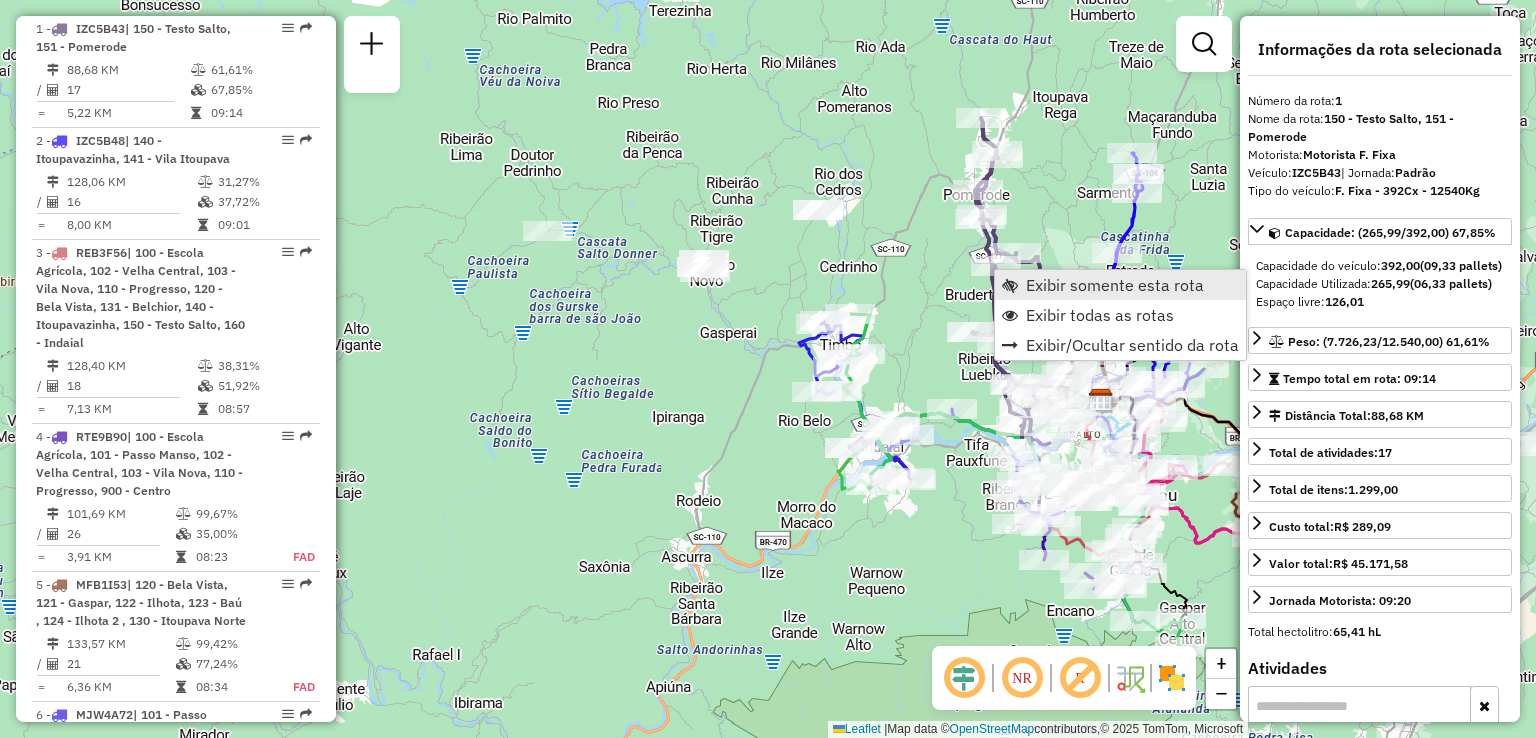 click on "Exibir somente esta rota" at bounding box center [1115, 285] 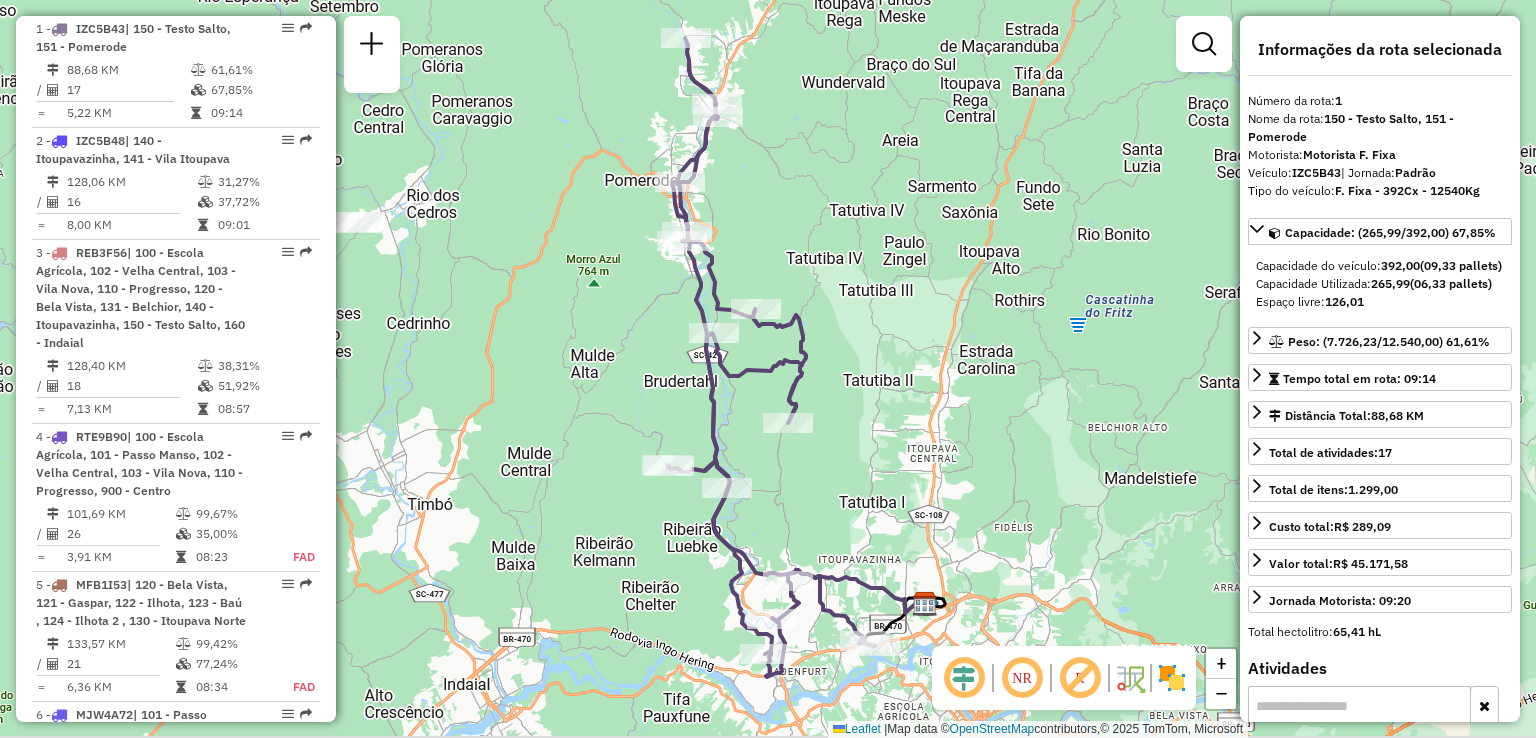 drag, startPoint x: 1041, startPoint y: 326, endPoint x: 1145, endPoint y: 305, distance: 106.09901 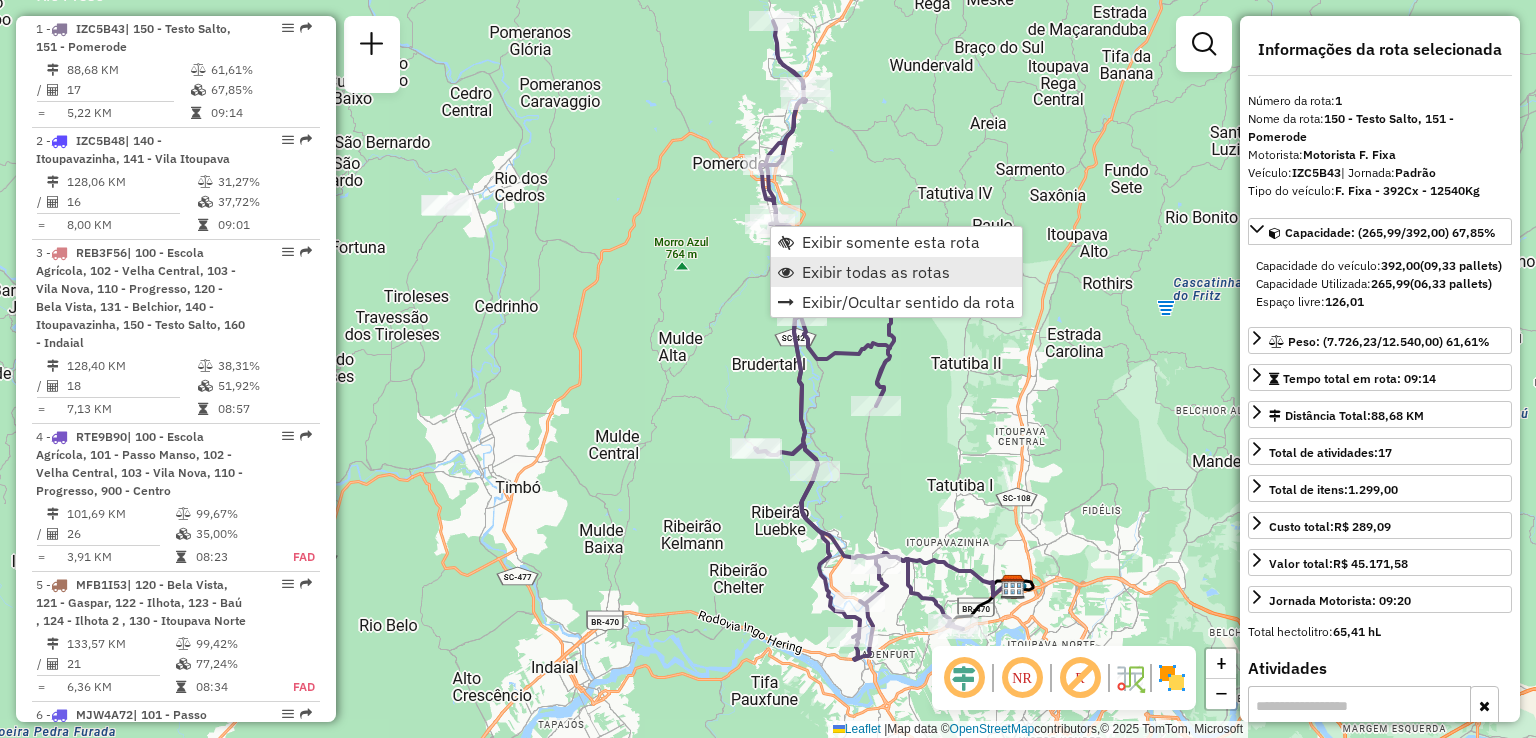 click on "Exibir todas as rotas" at bounding box center [876, 272] 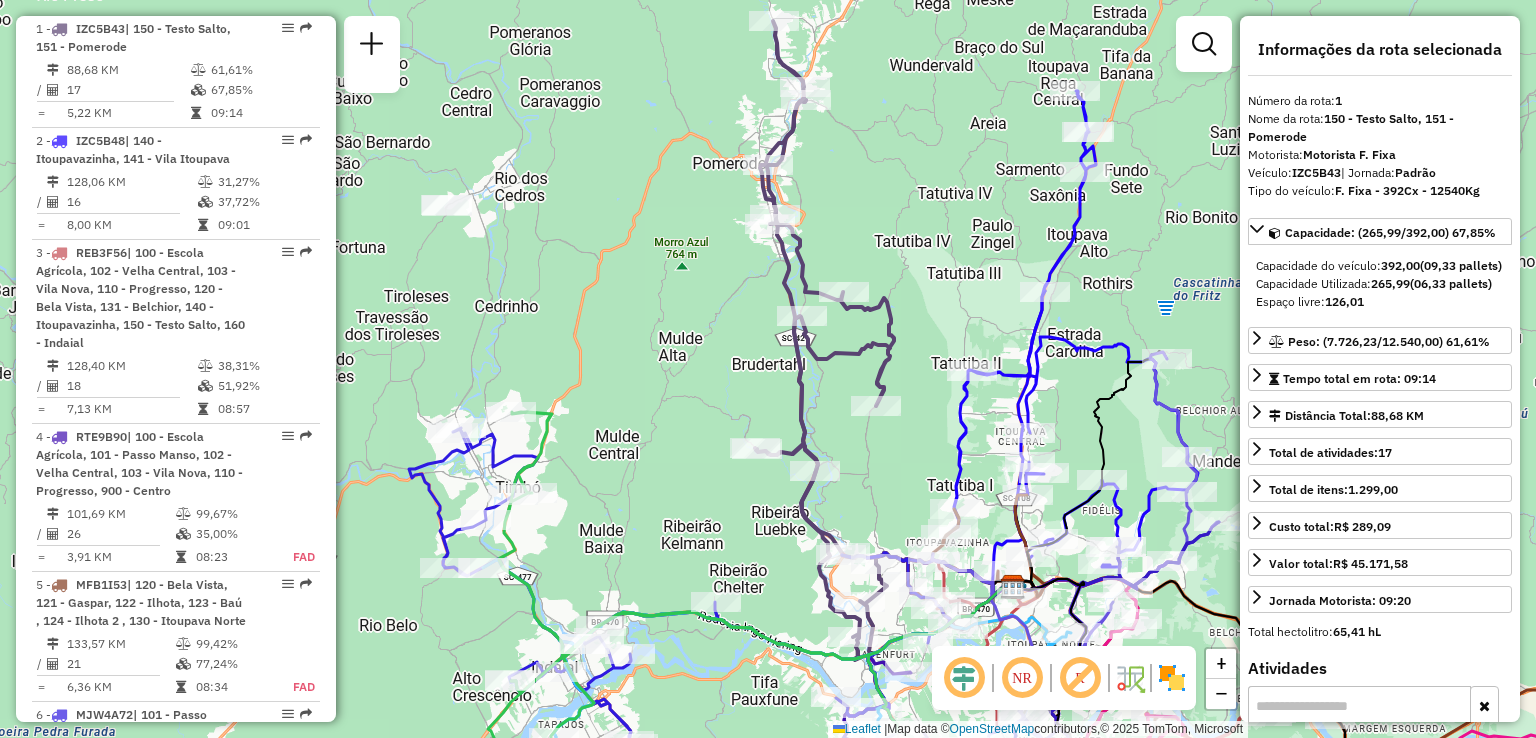 drag, startPoint x: 924, startPoint y: 396, endPoint x: 895, endPoint y: 180, distance: 217.93806 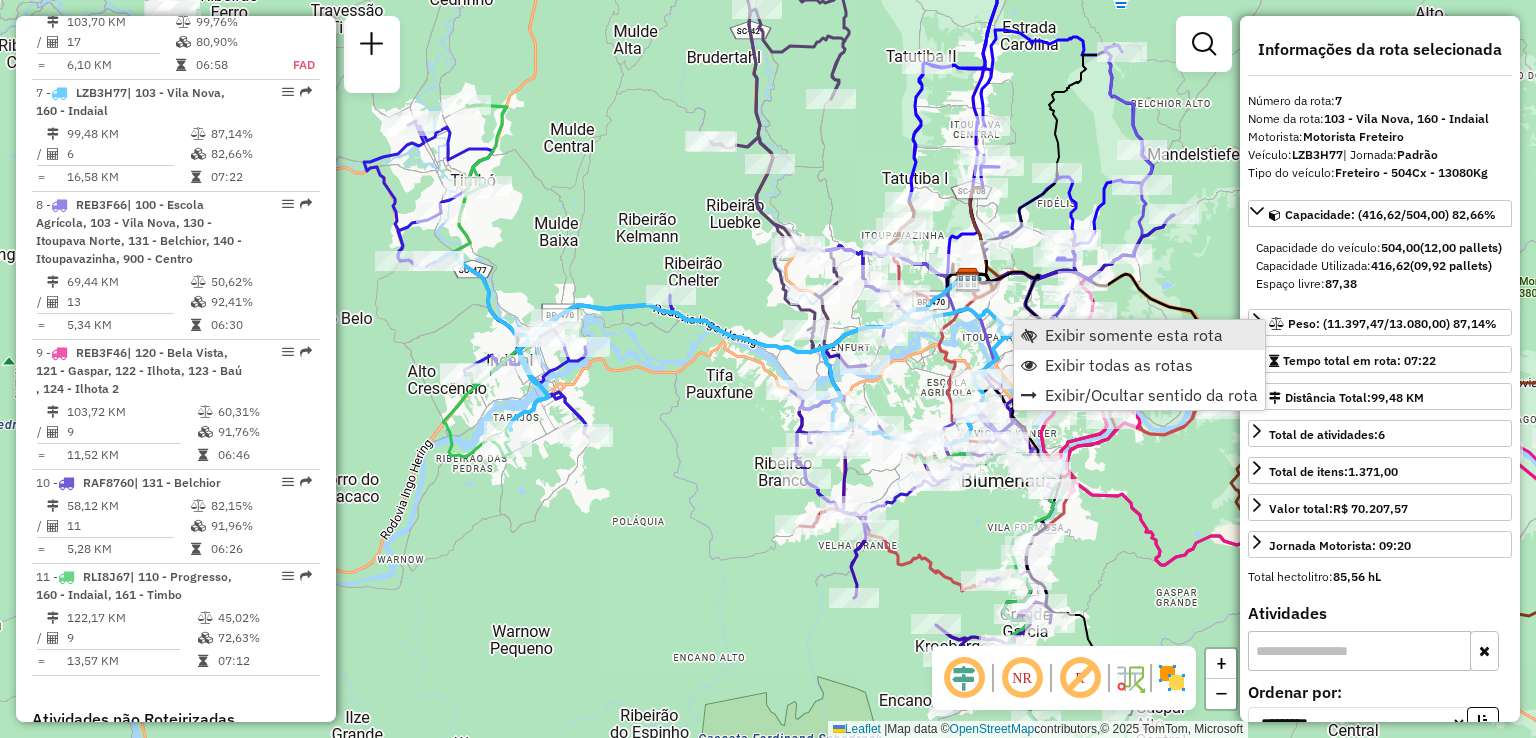 scroll, scrollTop: 1584, scrollLeft: 0, axis: vertical 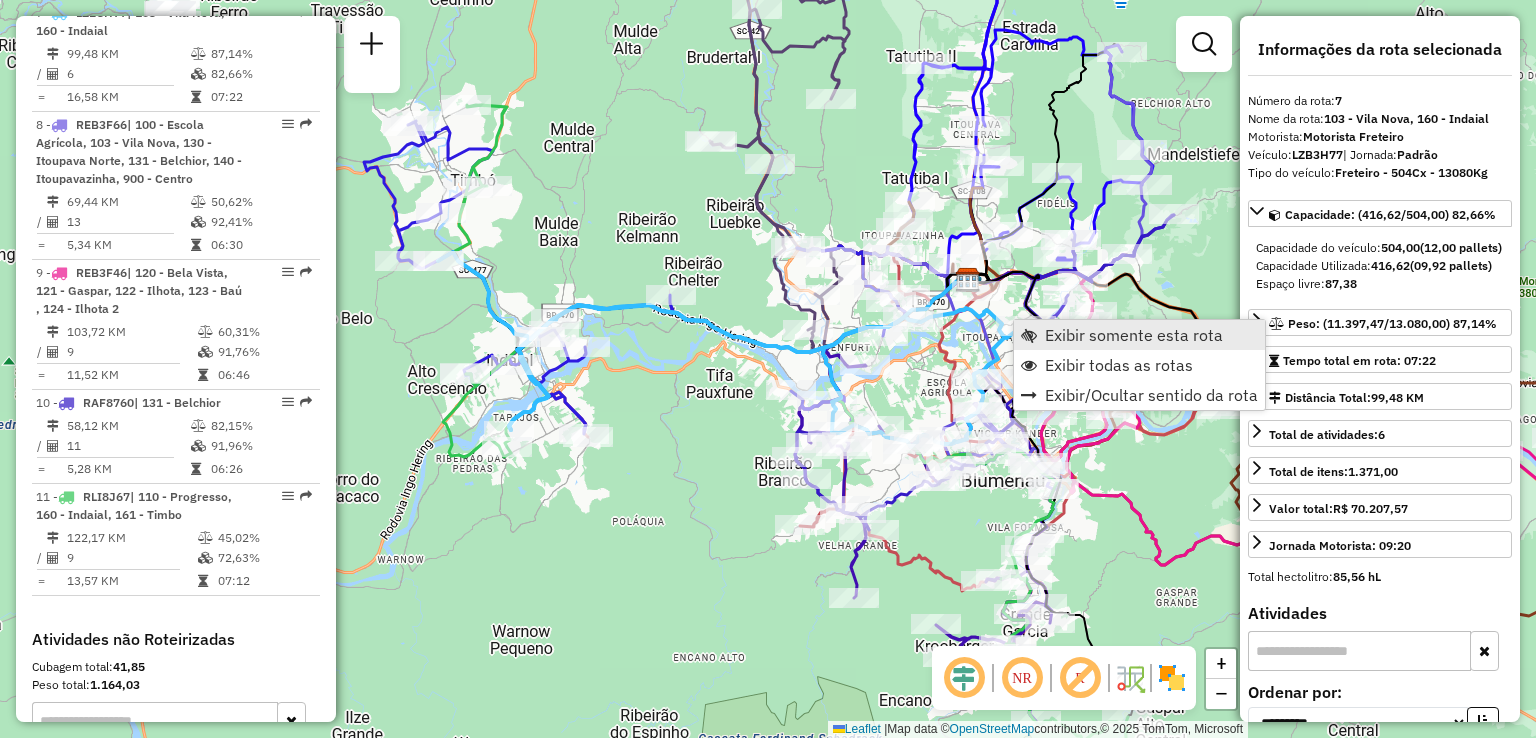 click on "Exibir somente esta rota" at bounding box center (1134, 335) 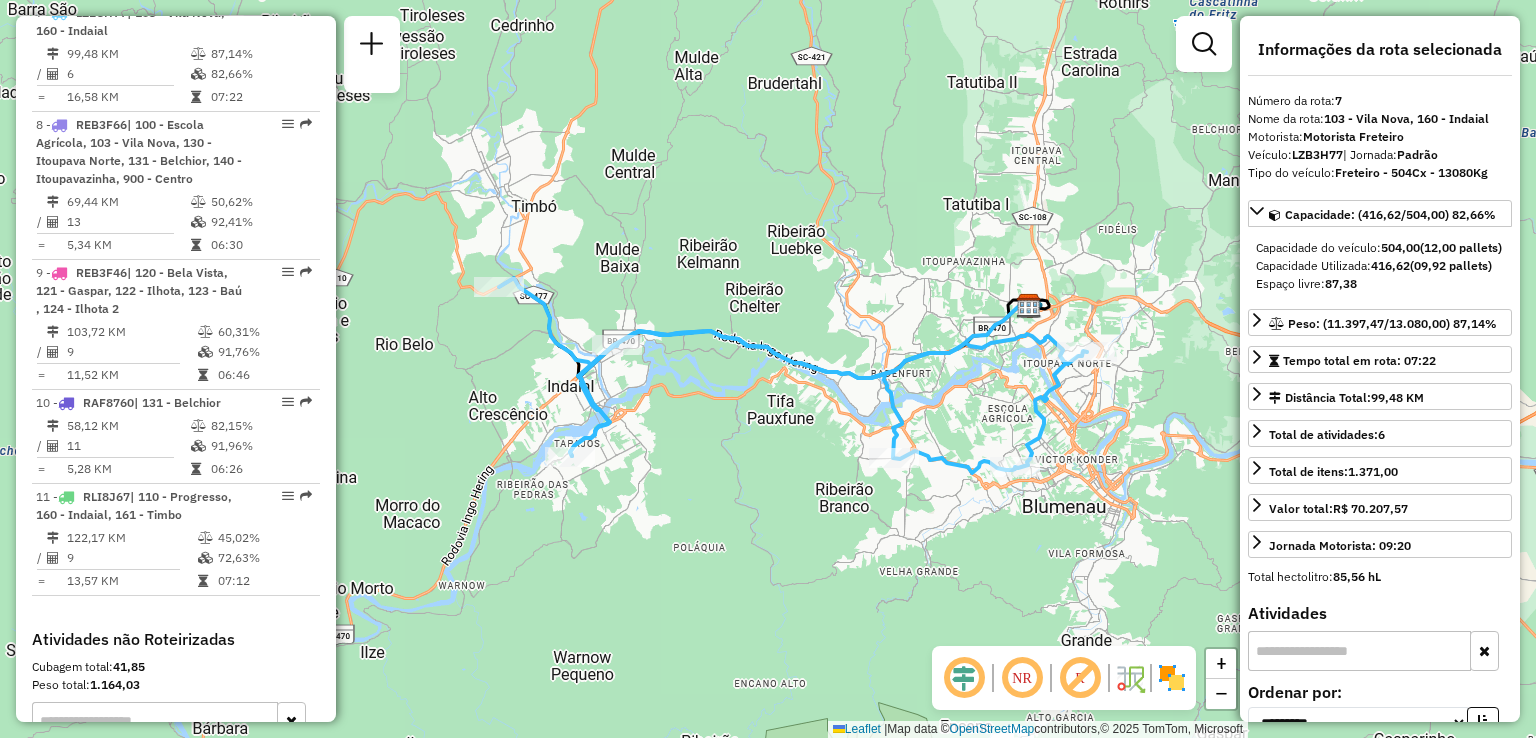 drag, startPoint x: 758, startPoint y: 409, endPoint x: 794, endPoint y: 398, distance: 37.64306 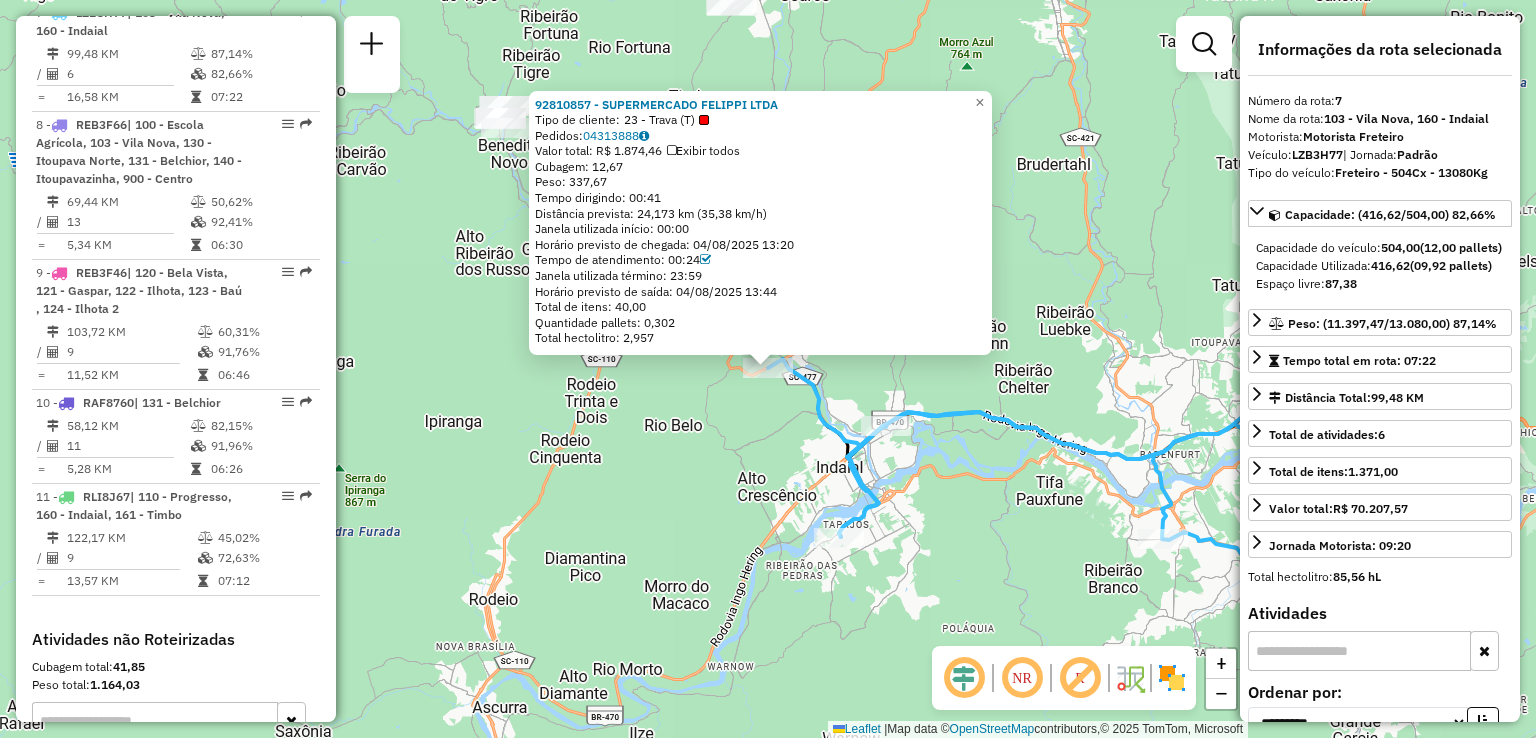 click on "92810857 - SUPERMERCADO FELIPPI LTDA  Tipo de cliente:   23 - Trava (T)   Pedidos:  04313888   Valor total: R$ 1.874,46   Exibir todos   Cubagem: 12,67  Peso: 337,67  Tempo dirigindo: 00:41   Distância prevista: 24,173 km (35,38 km/h)   Janela utilizada início: 00:00   Horário previsto de chegada: 04/08/2025 13:20   Tempo de atendimento: 00:24   Janela utilizada término: 23:59   Horário previsto de saída: 04/08/2025 13:44   Total de itens: 40,00   Quantidade pallets: 0,302   Total hectolitro: 2,957  × Janela de atendimento Grade de atendimento Capacidade Transportadoras Veículos Cliente Pedidos  Rotas Selecione os dias de semana para filtrar as janelas de atendimento  Seg   Ter   Qua   Qui   Sex   Sáb   Dom  Informe o período da janela de atendimento: De: Até:  Filtrar exatamente a janela do cliente  Considerar janela de atendimento padrão  Selecione os dias de semana para filtrar as grades de atendimento  Seg   Ter   Qua   Qui   Sex   Sáb   Dom   Clientes fora do dia de atendimento selecionado +" 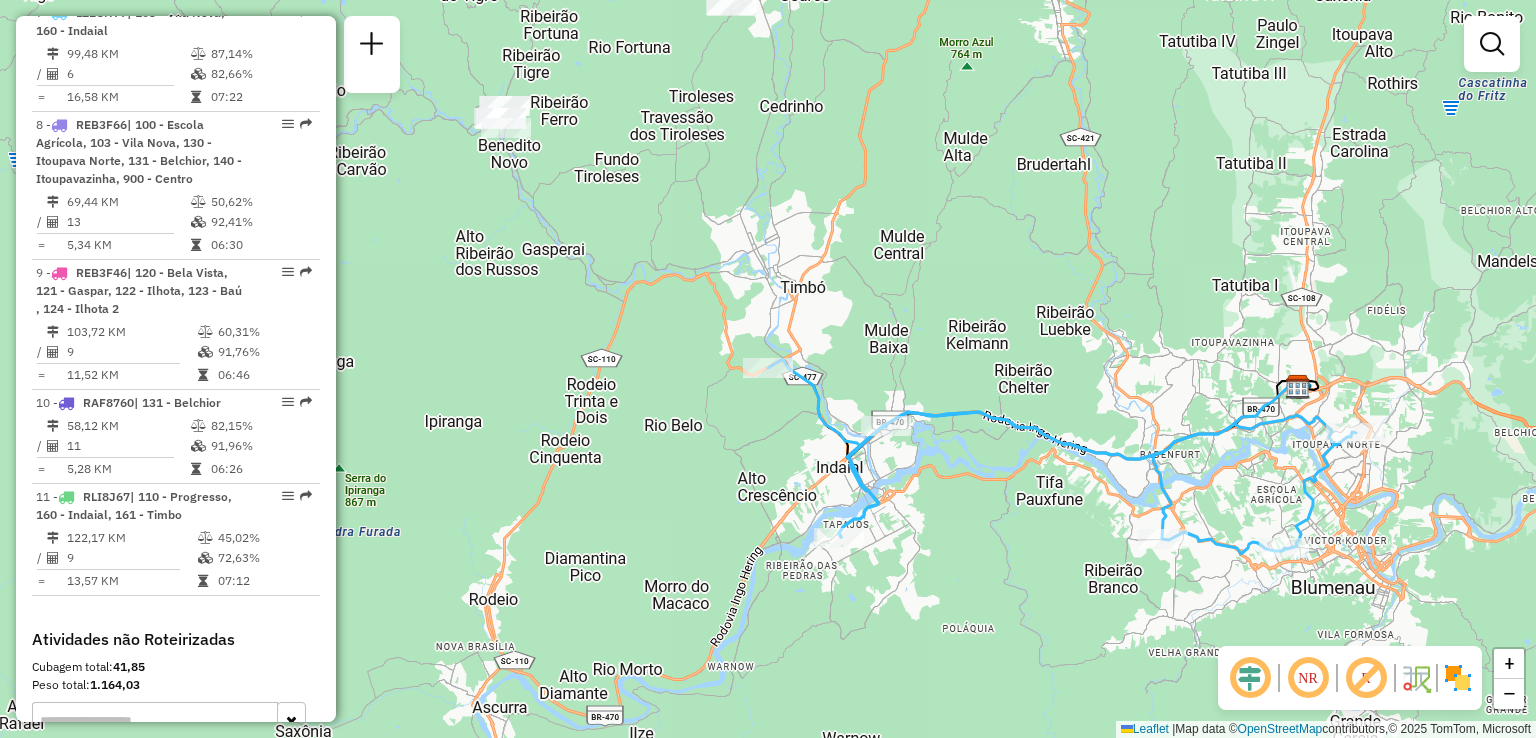 drag, startPoint x: 610, startPoint y: 331, endPoint x: 585, endPoint y: 315, distance: 29.681644 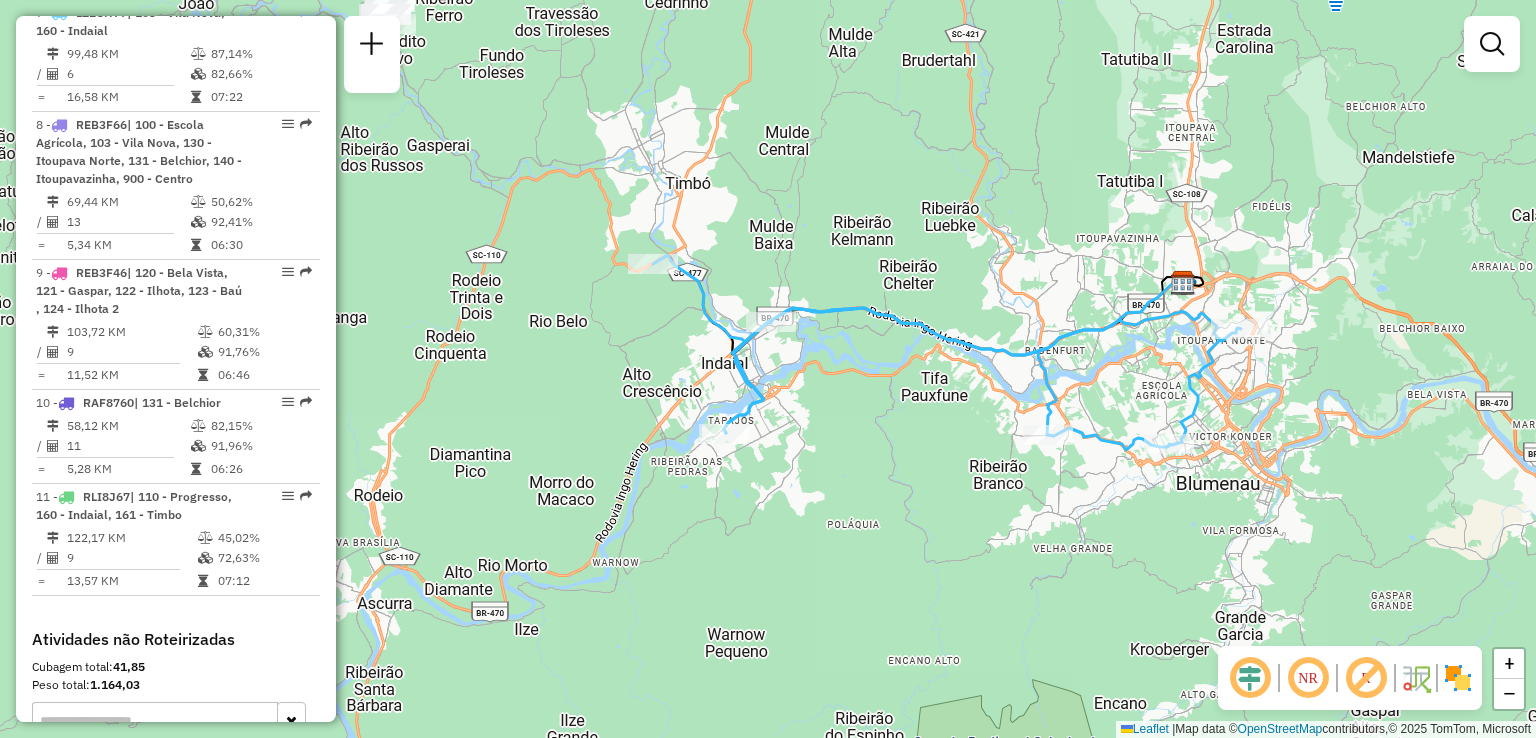 drag, startPoint x: 803, startPoint y: 367, endPoint x: 813, endPoint y: 342, distance: 26.925823 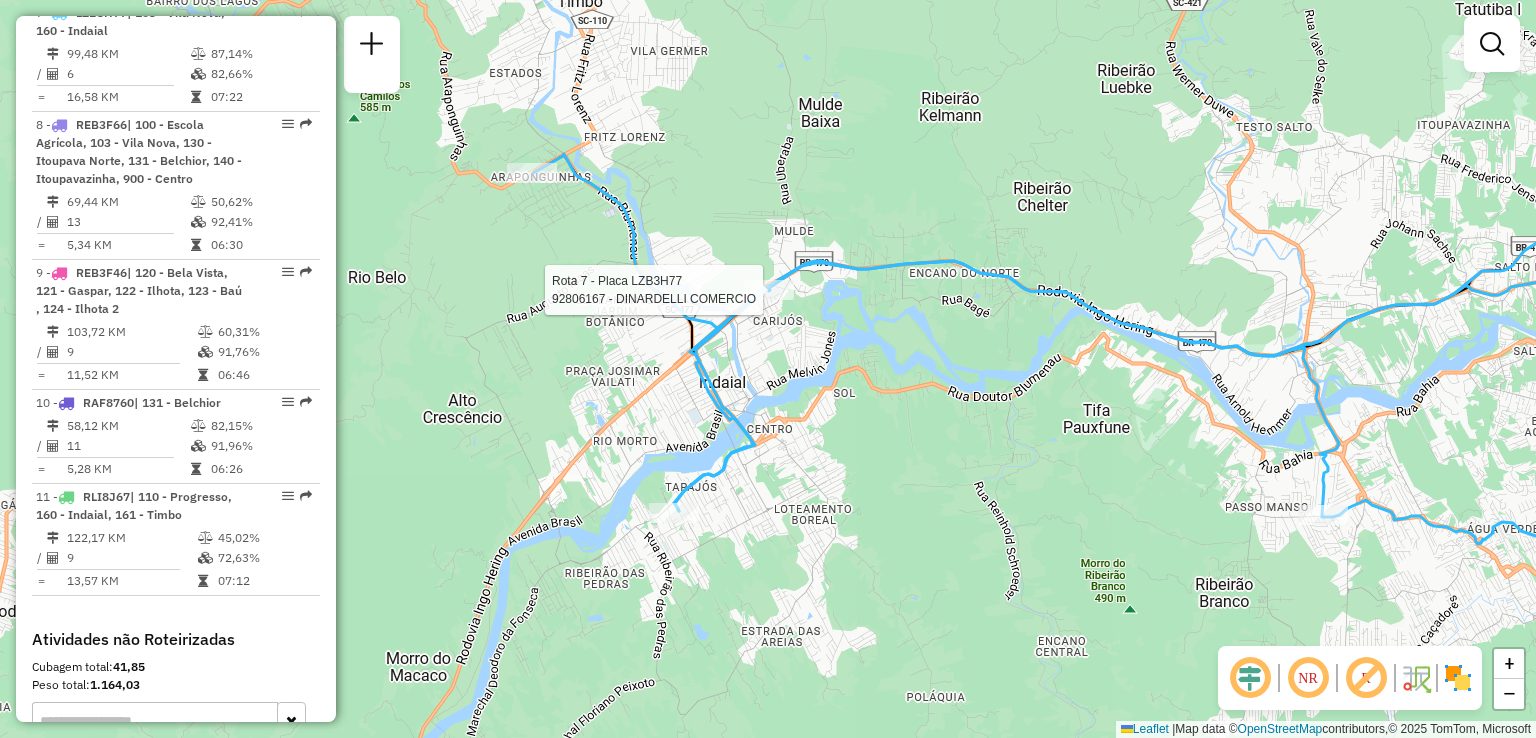 select on "**********" 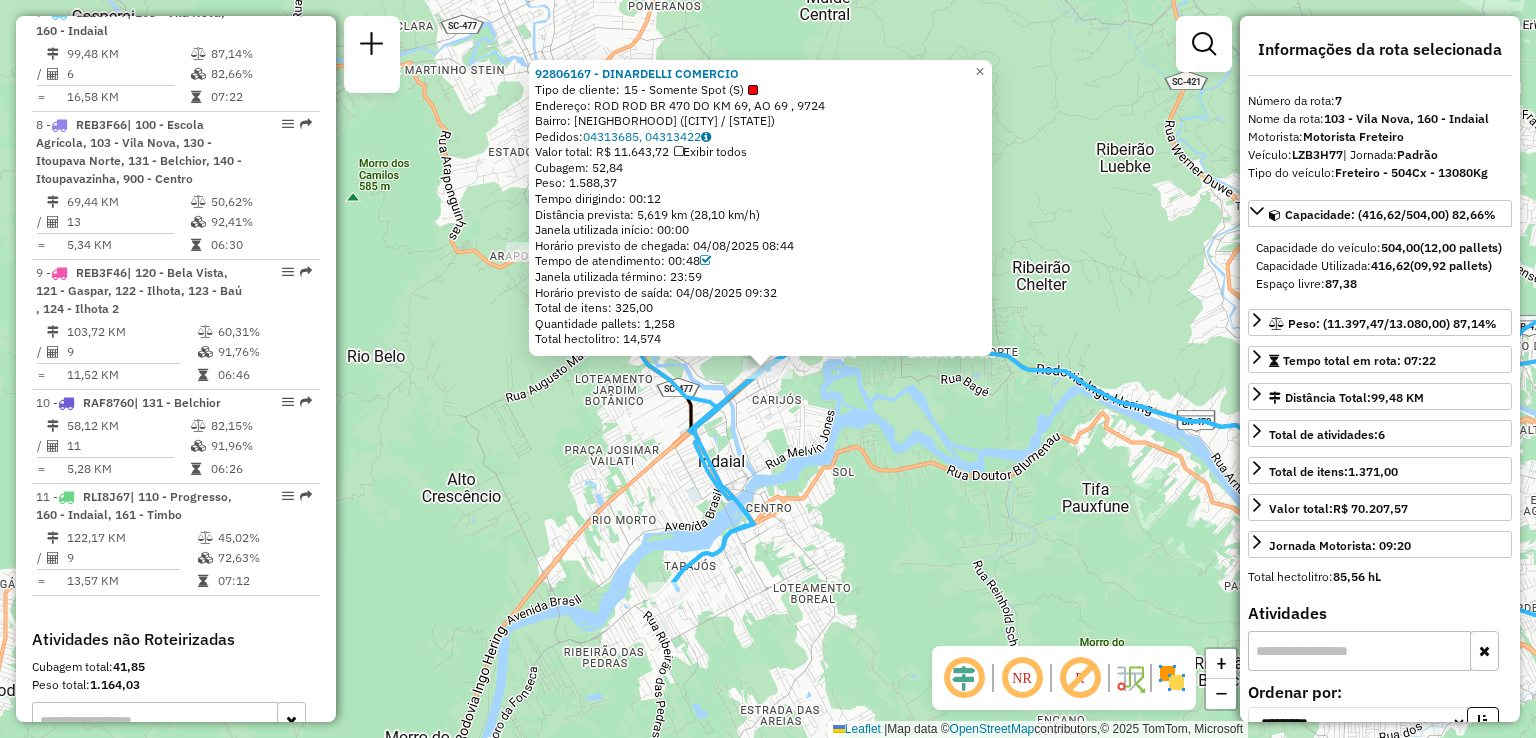 click on "92806167 - DINARDELLI COMERCIO  Tipo de cliente:   15 - Somente Spot (S)   Endereço: ROD ROD BR 470 DO KM 69, AO 69 ,  9724   Bairro: CARIJOS (INDAIAL / SC)   Pedidos:  04313685, 04313422   Valor total: R$ 11.643,72   Exibir todos   Cubagem: 52,84  Peso: 1.588,37  Tempo dirigindo: 00:12   Distância prevista: 5,619 km (28,10 km/h)   Janela utilizada início: 00:00   Horário previsto de chegada: 04/08/2025 08:44   Tempo de atendimento: 00:48   Janela utilizada término: 23:59   Horário previsto de saída: 04/08/2025 09:32   Total de itens: 325,00   Quantidade pallets: 1,258   Total hectolitro: 14,574  × Janela de atendimento Grade de atendimento Capacidade Transportadoras Veículos Cliente Pedidos  Rotas Selecione os dias de semana para filtrar as janelas de atendimento  Seg   Ter   Qua   Qui   Sex   Sáb   Dom  Informe o período da janela de atendimento: De: Até:  Filtrar exatamente a janela do cliente  Considerar janela de atendimento padrão   Seg   Ter   Qua   Qui   Sex   Sáb   Dom   Peso mínimo:" 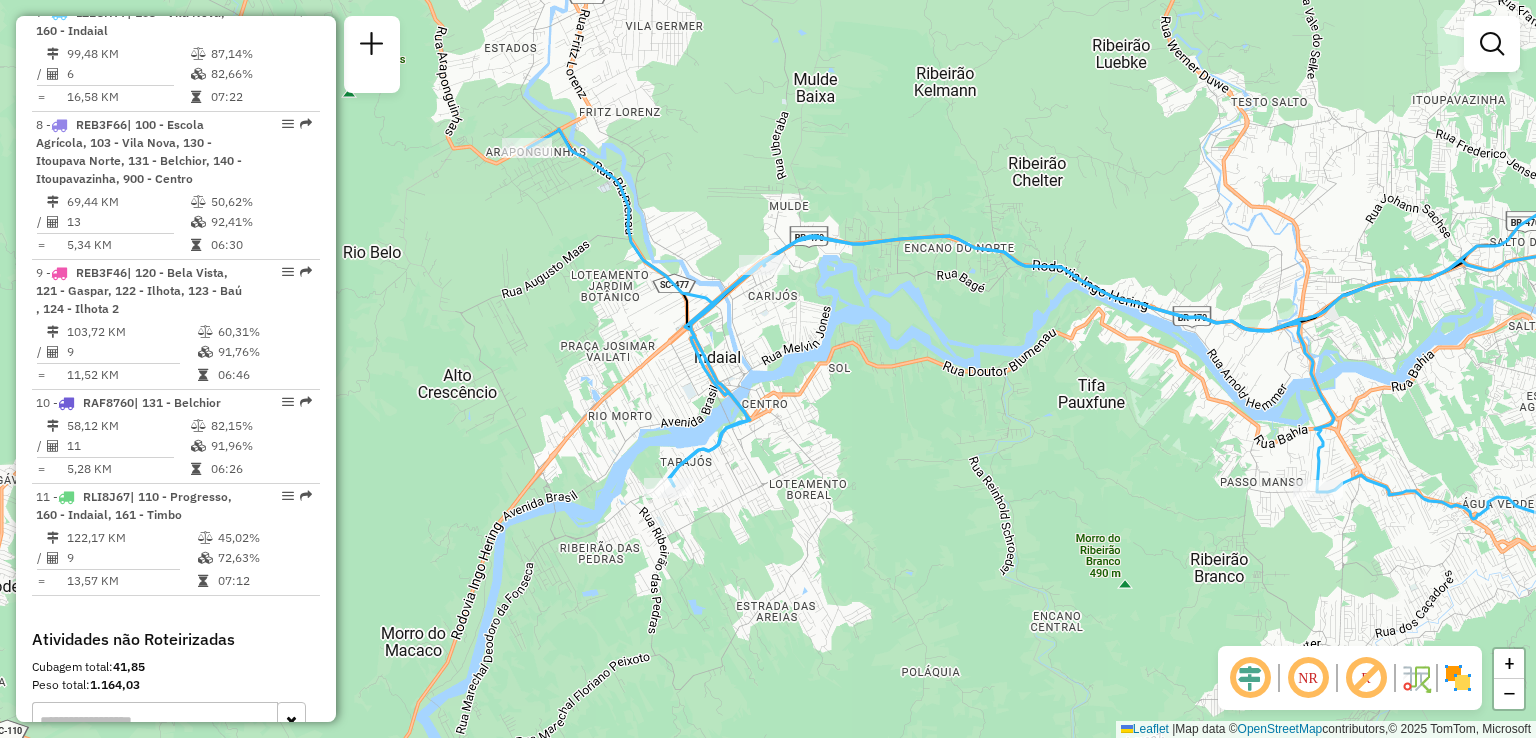 drag, startPoint x: 876, startPoint y: 492, endPoint x: 869, endPoint y: 369, distance: 123.19903 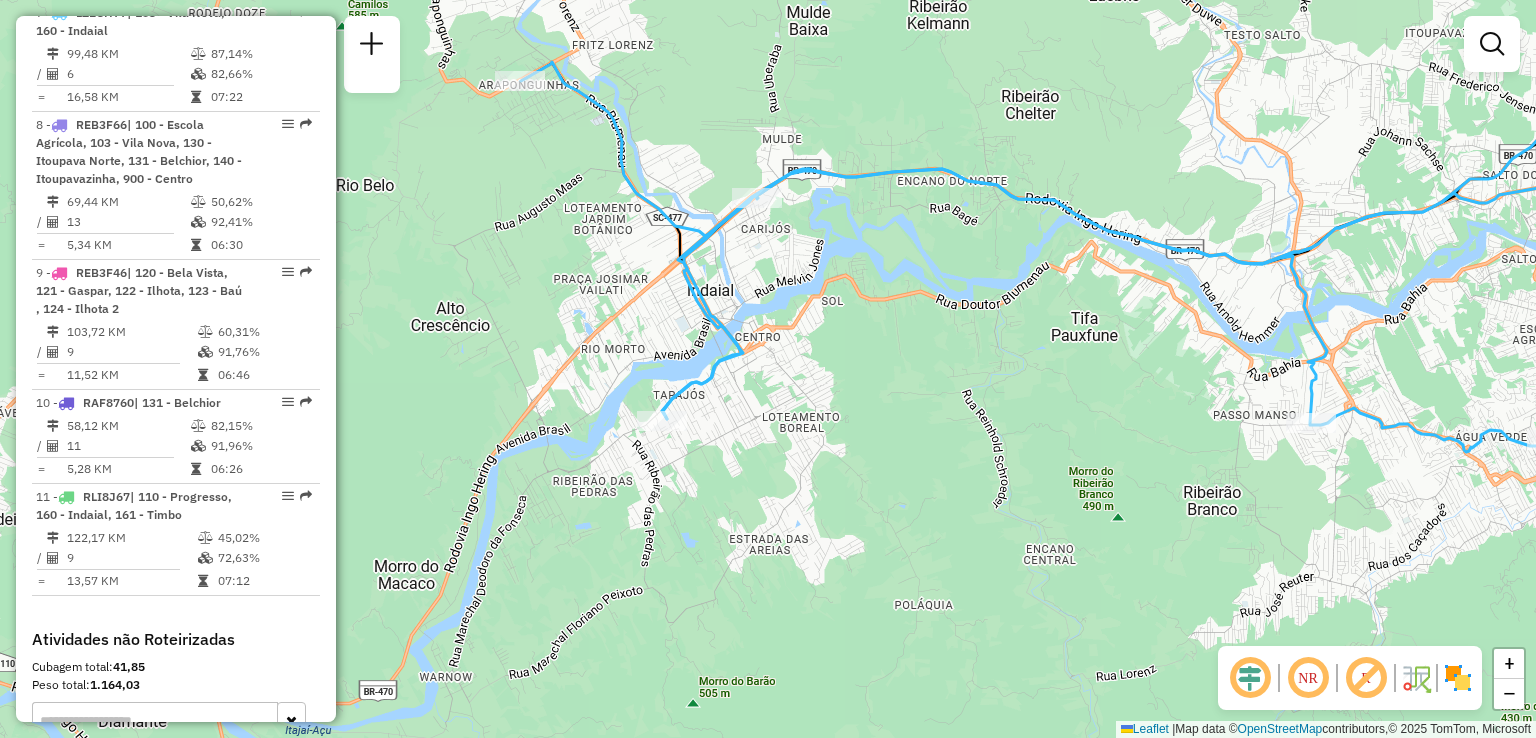 click on "Janela de atendimento Grade de atendimento Capacidade Transportadoras Veículos Cliente Pedidos  Rotas Selecione os dias de semana para filtrar as janelas de atendimento  Seg   Ter   Qua   Qui   Sex   Sáb   Dom  Informe o período da janela de atendimento: De: Até:  Filtrar exatamente a janela do cliente  Considerar janela de atendimento padrão  Selecione os dias de semana para filtrar as grades de atendimento  Seg   Ter   Qua   Qui   Sex   Sáb   Dom   Considerar clientes sem dia de atendimento cadastrado  Clientes fora do dia de atendimento selecionado Filtrar as atividades entre os valores definidos abaixo:  Peso mínimo:   Peso máximo:   Cubagem mínima:   Cubagem máxima:   De:   Até:  Filtrar as atividades entre o tempo de atendimento definido abaixo:  De:   Até:   Considerar capacidade total dos clientes não roteirizados Transportadora: Selecione um ou mais itens Tipo de veículo: Selecione um ou mais itens Veículo: Selecione um ou mais itens Motorista: Selecione um ou mais itens Nome: Rótulo:" 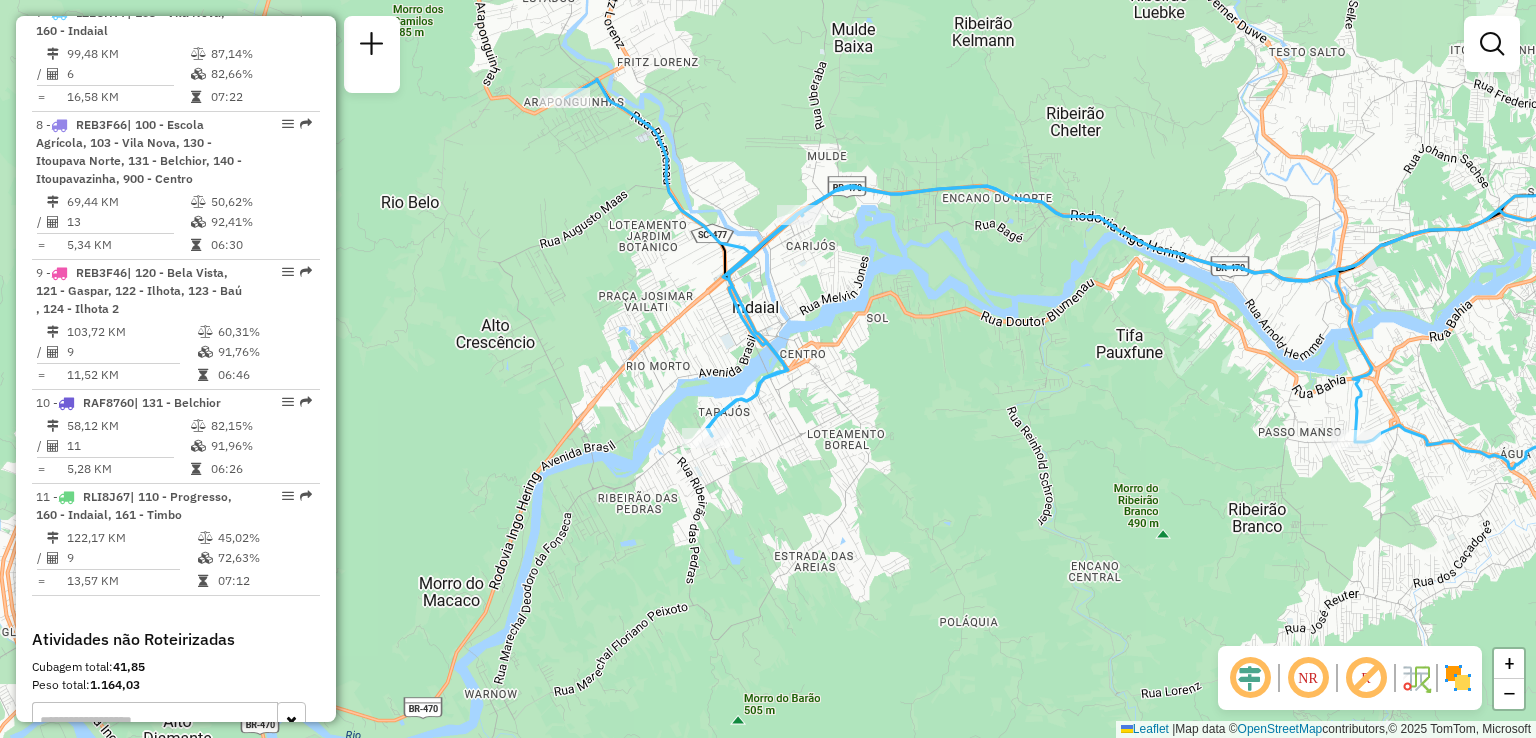 click on "Janela de atendimento Grade de atendimento Capacidade Transportadoras Veículos Cliente Pedidos  Rotas Selecione os dias de semana para filtrar as janelas de atendimento  Seg   Ter   Qua   Qui   Sex   Sáb   Dom  Informe o período da janela de atendimento: De: Até:  Filtrar exatamente a janela do cliente  Considerar janela de atendimento padrão  Selecione os dias de semana para filtrar as grades de atendimento  Seg   Ter   Qua   Qui   Sex   Sáb   Dom   Considerar clientes sem dia de atendimento cadastrado  Clientes fora do dia de atendimento selecionado Filtrar as atividades entre os valores definidos abaixo:  Peso mínimo:   Peso máximo:   Cubagem mínima:   Cubagem máxima:   De:   Até:  Filtrar as atividades entre o tempo de atendimento definido abaixo:  De:   Até:   Considerar capacidade total dos clientes não roteirizados Transportadora: Selecione um ou mais itens Tipo de veículo: Selecione um ou mais itens Veículo: Selecione um ou mais itens Motorista: Selecione um ou mais itens Nome: Rótulo:" 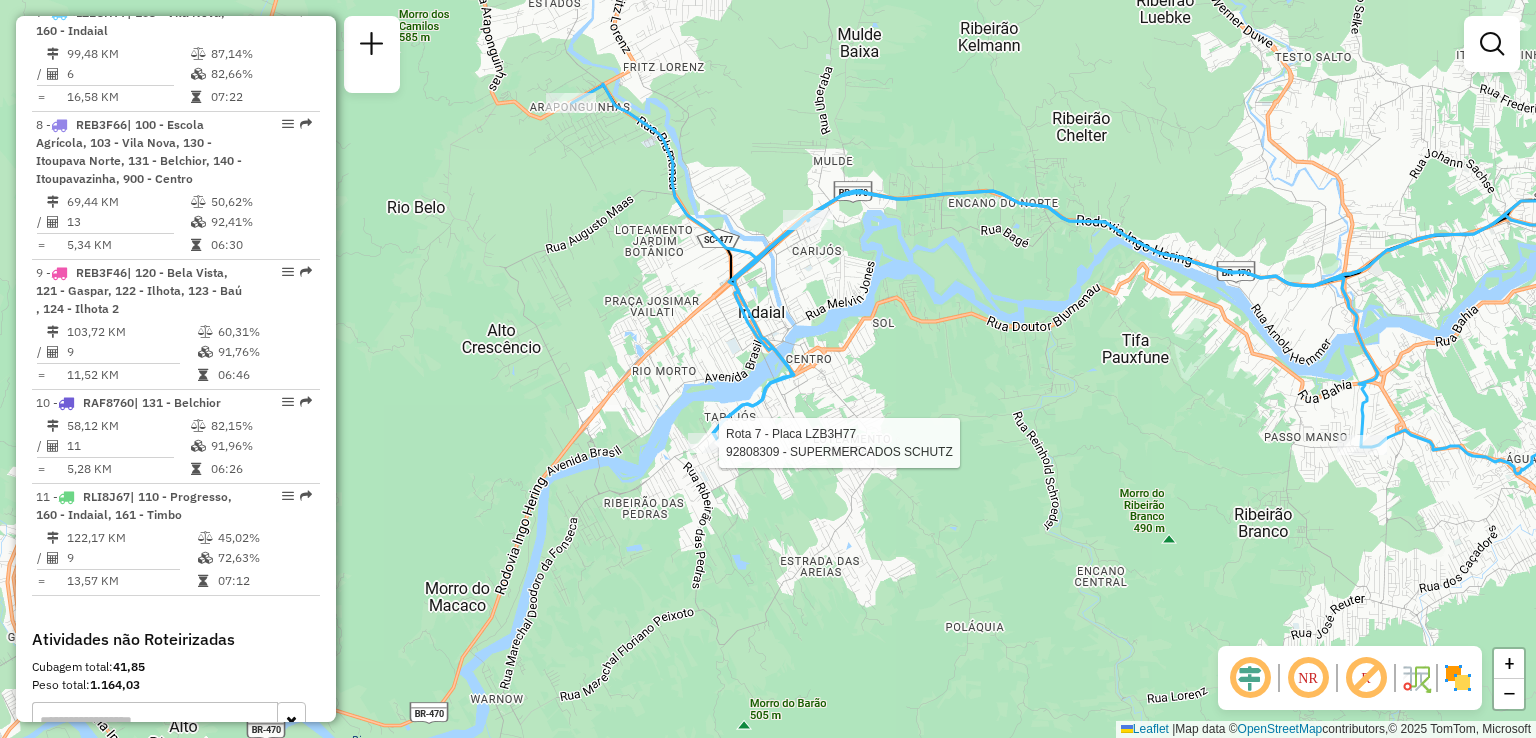 select on "**********" 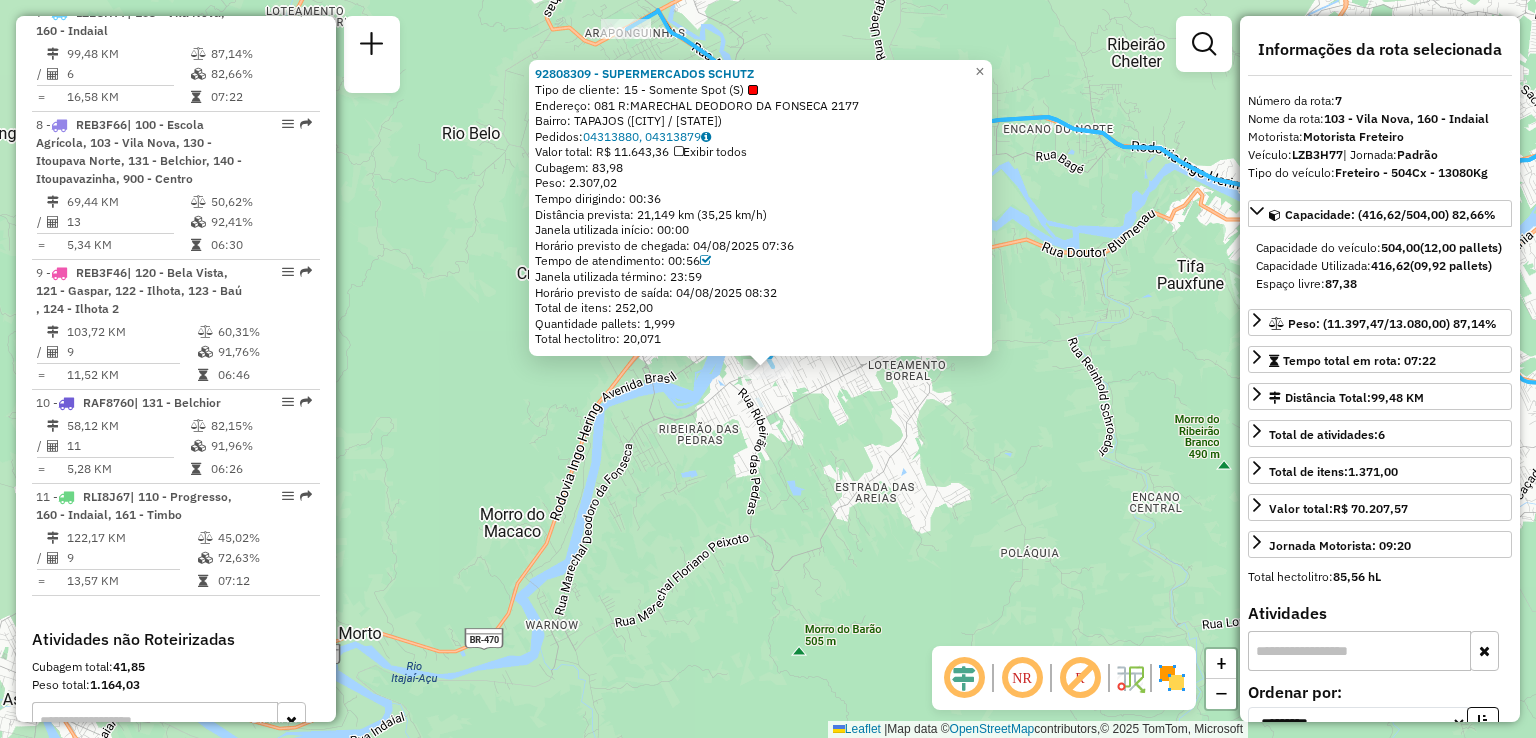 click on "92808309 - SUPERMERCADOS SCHUTZ  Tipo de cliente:   15 - Somente Spot (S)   Endereço: 081 R:MARECHAL DEODORO DA FONSECA 2177   Bairro: TAPAJOS (INDAIAL / SC)   Pedidos:  04313880, 04313879   Valor total: R$ 11.643,36   Exibir todos   Cubagem: 83,98  Peso: 2.307,02  Tempo dirigindo: 00:36   Distância prevista: 21,149 km (35,25 km/h)   Janela utilizada início: 00:00   Horário previsto de chegada: 04/08/2025 07:36   Tempo de atendimento: 00:56   Janela utilizada término: 23:59   Horário previsto de saída: 04/08/2025 08:32   Total de itens: 252,00   Quantidade pallets: 1,999   Total hectolitro: 20,071  × Janela de atendimento Grade de atendimento Capacidade Transportadoras Veículos Cliente Pedidos  Rotas Selecione os dias de semana para filtrar as janelas de atendimento  Seg   Ter   Qua   Qui   Sex   Sáb   Dom  Informe o período da janela de atendimento: De: Até:  Filtrar exatamente a janela do cliente  Considerar janela de atendimento padrão   Seg   Ter   Qua   Qui   Sex   Sáb   Dom   De:   Até:" 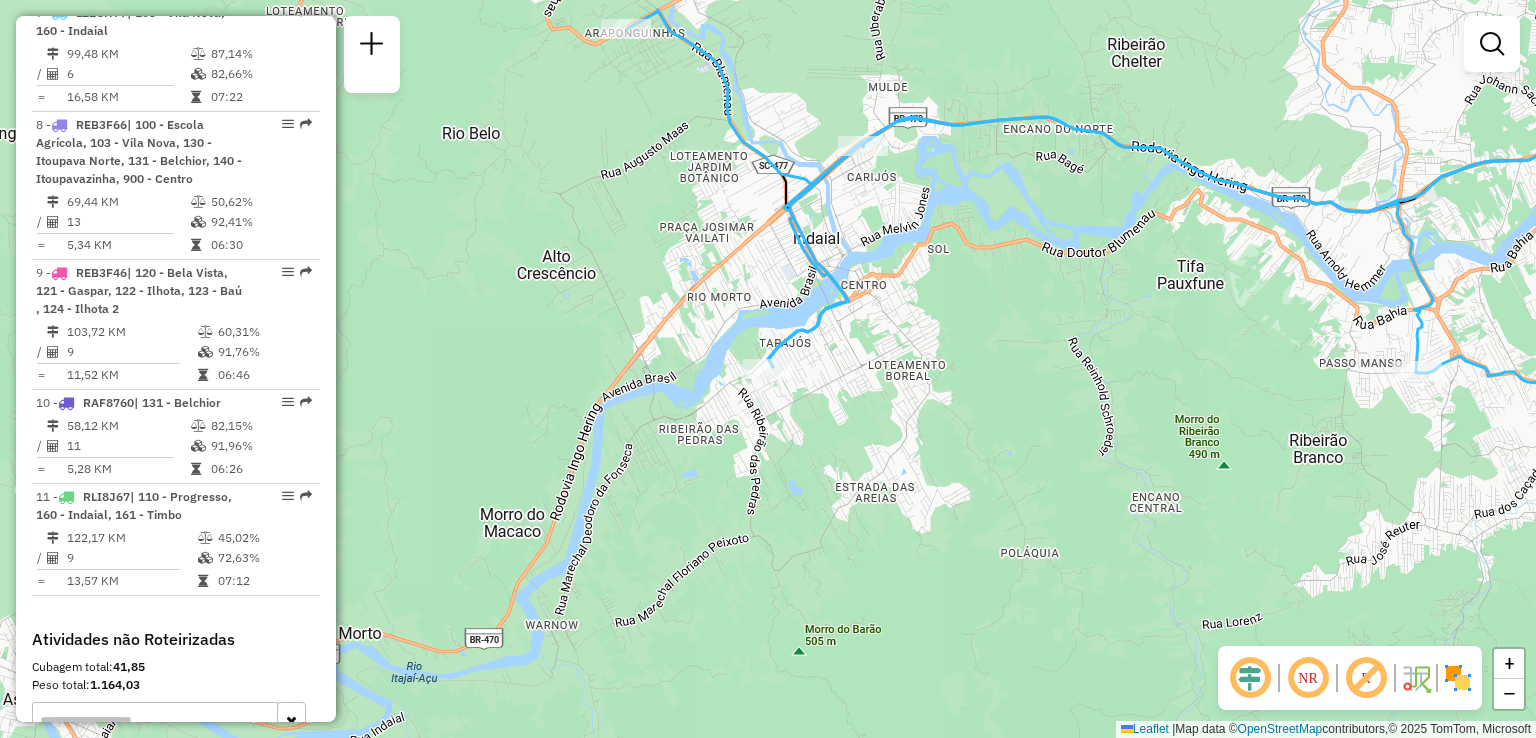 drag, startPoint x: 978, startPoint y: 446, endPoint x: 965, endPoint y: 449, distance: 13.341664 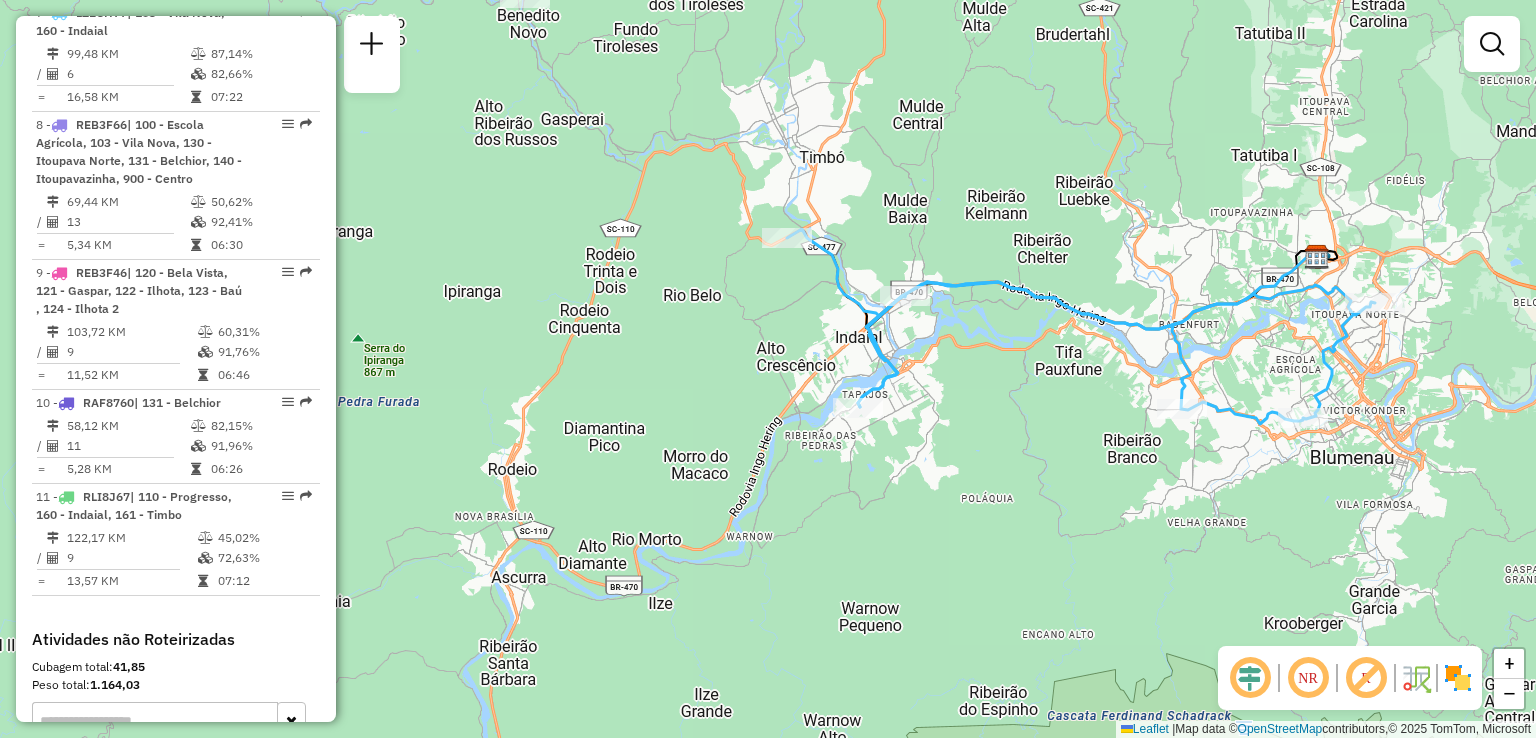 drag, startPoint x: 1044, startPoint y: 472, endPoint x: 967, endPoint y: 486, distance: 78.26238 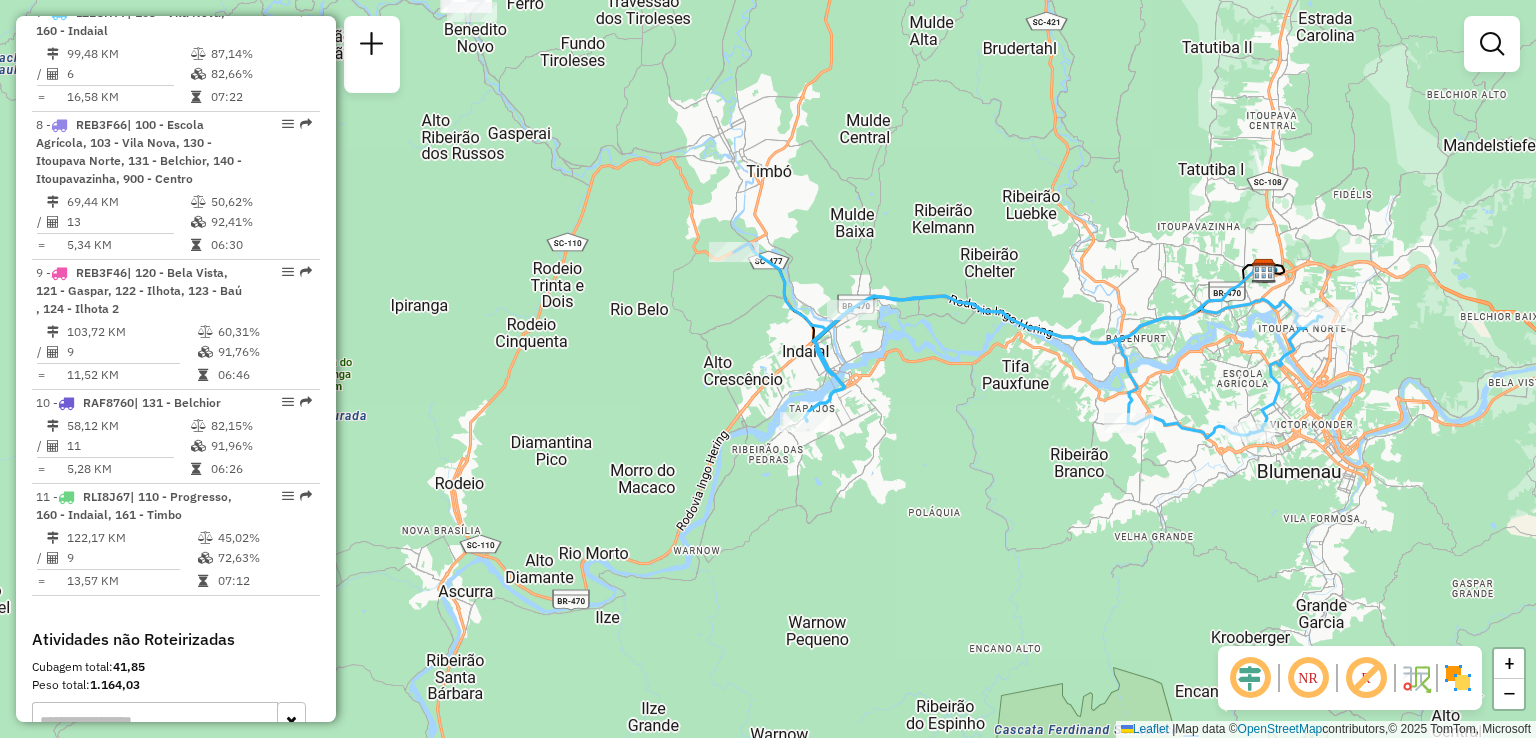 click on "Janela de atendimento Grade de atendimento Capacidade Transportadoras Veículos Cliente Pedidos  Rotas Selecione os dias de semana para filtrar as janelas de atendimento  Seg   Ter   Qua   Qui   Sex   Sáb   Dom  Informe o período da janela de atendimento: De: Até:  Filtrar exatamente a janela do cliente  Considerar janela de atendimento padrão  Selecione os dias de semana para filtrar as grades de atendimento  Seg   Ter   Qua   Qui   Sex   Sáb   Dom   Considerar clientes sem dia de atendimento cadastrado  Clientes fora do dia de atendimento selecionado Filtrar as atividades entre os valores definidos abaixo:  Peso mínimo:   Peso máximo:   Cubagem mínima:   Cubagem máxima:   De:   Até:  Filtrar as atividades entre o tempo de atendimento definido abaixo:  De:   Até:   Considerar capacidade total dos clientes não roteirizados Transportadora: Selecione um ou mais itens Tipo de veículo: Selecione um ou mais itens Veículo: Selecione um ou mais itens Motorista: Selecione um ou mais itens Nome: Rótulo:" 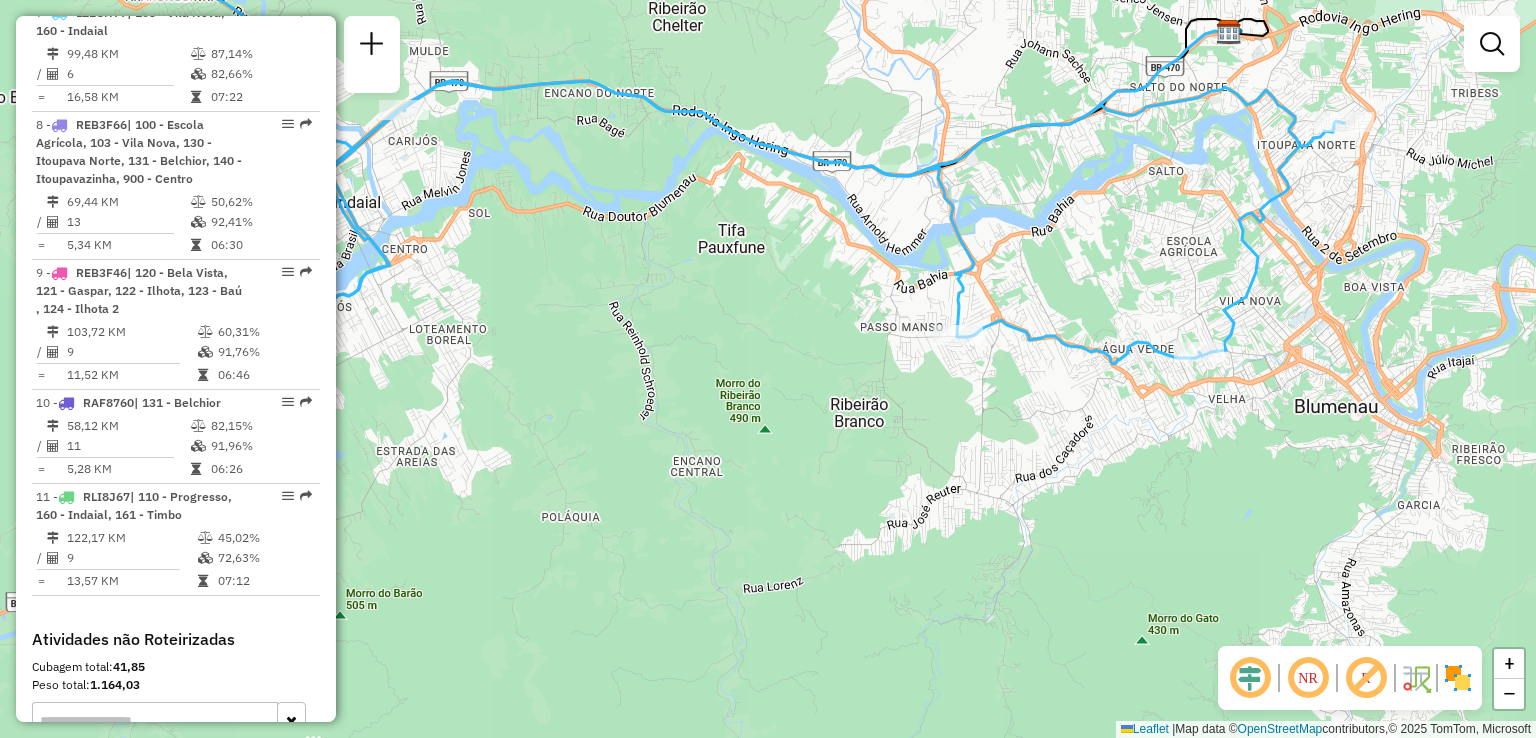 drag, startPoint x: 1038, startPoint y: 520, endPoint x: 1123, endPoint y: 520, distance: 85 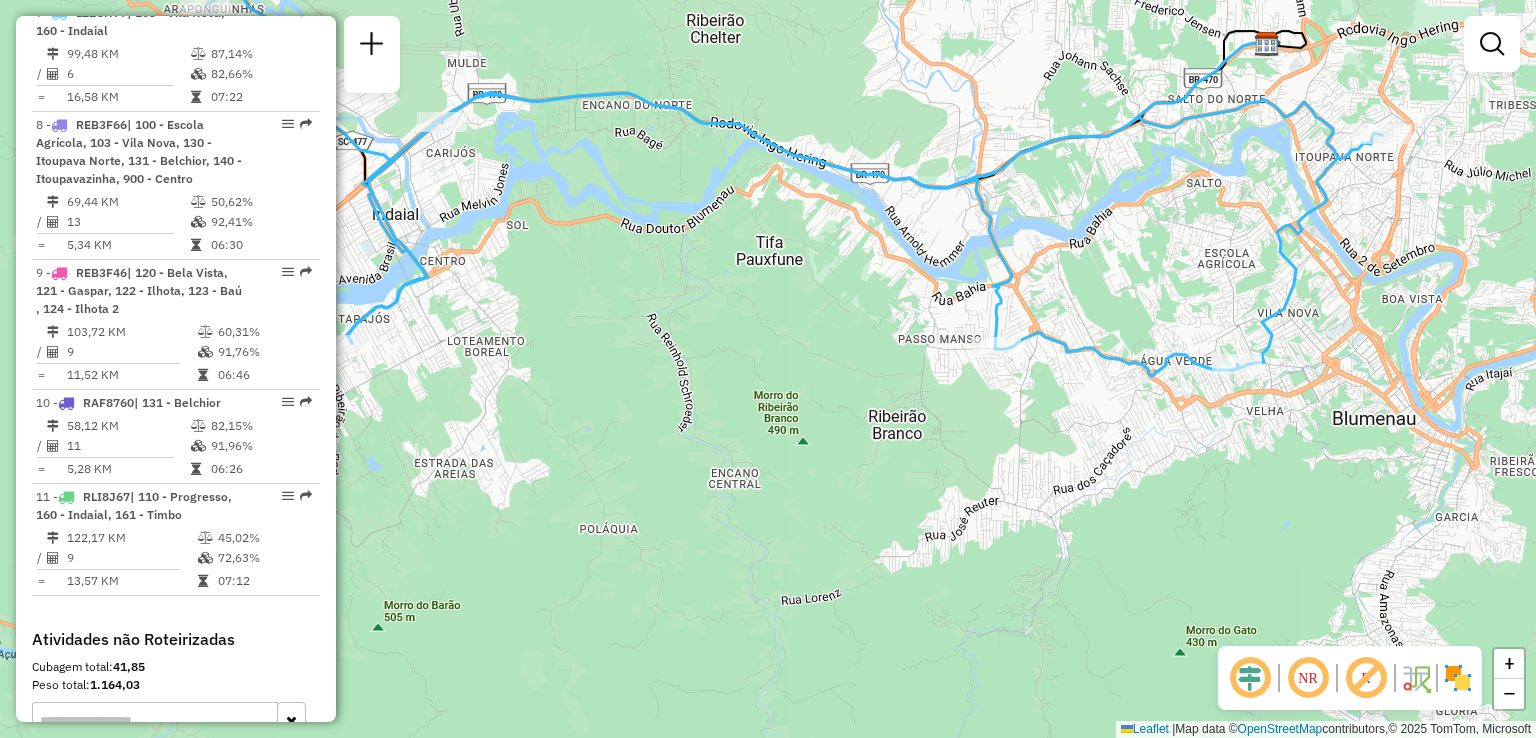 drag, startPoint x: 1090, startPoint y: 449, endPoint x: 1043, endPoint y: 473, distance: 52.773098 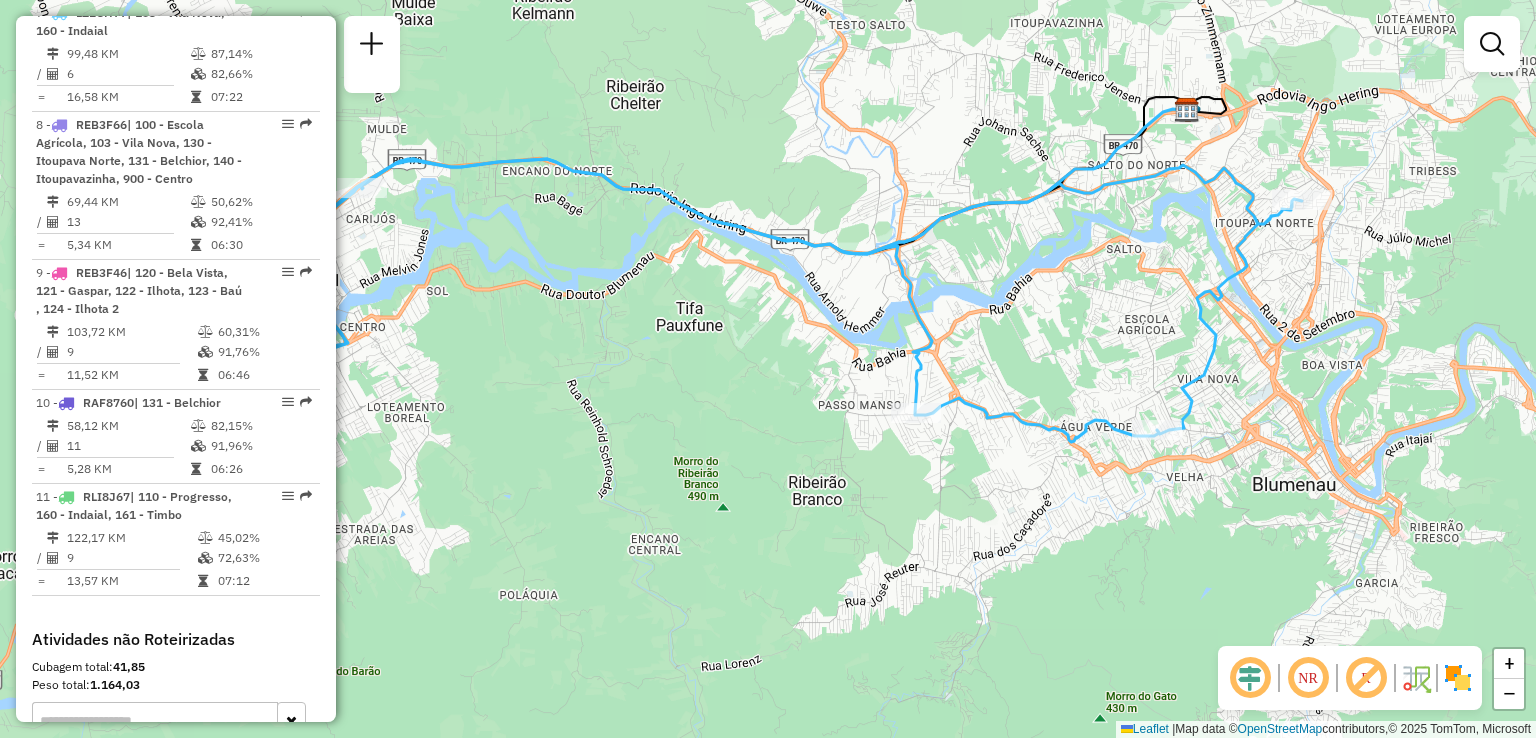 drag, startPoint x: 1385, startPoint y: 224, endPoint x: 1329, endPoint y: 341, distance: 129.71121 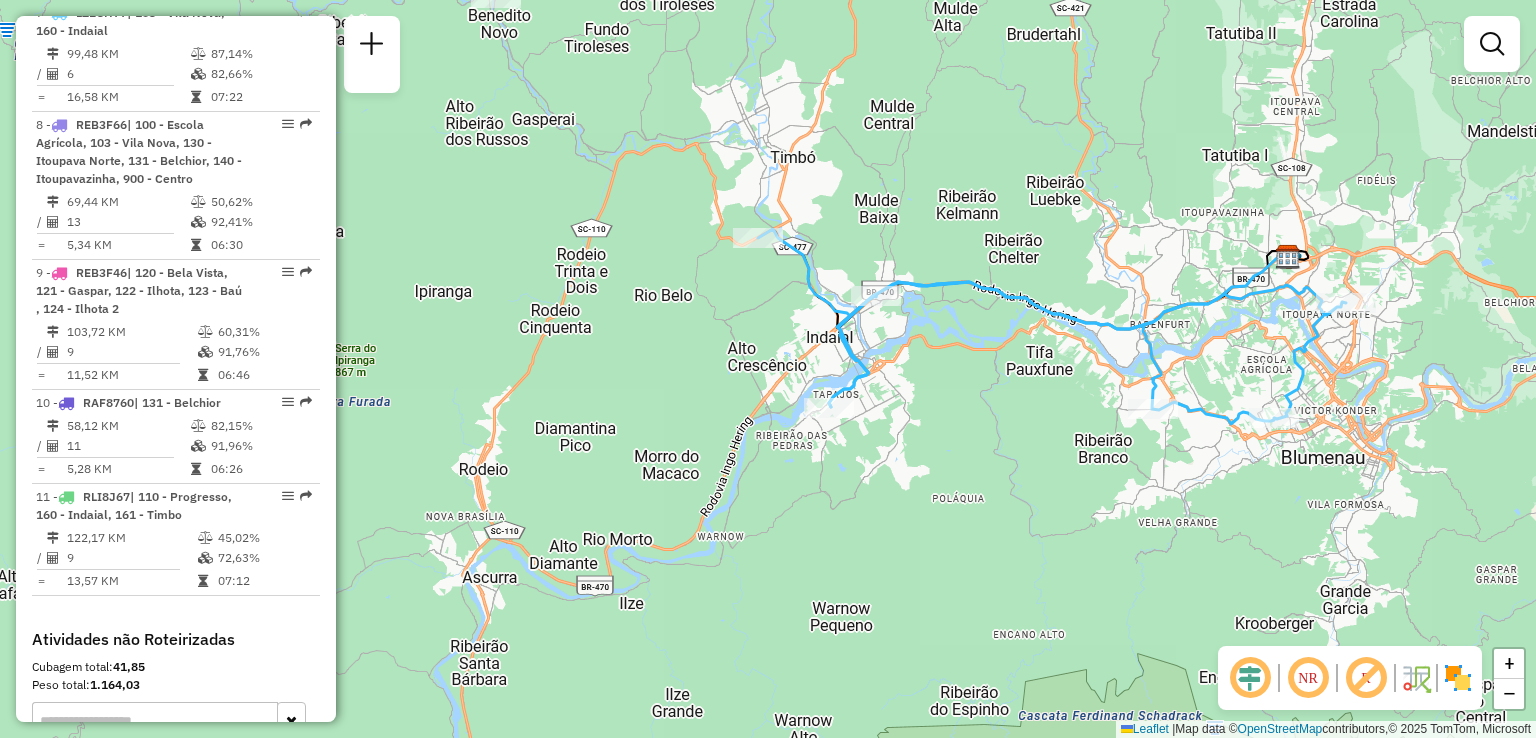 drag, startPoint x: 1240, startPoint y: 525, endPoint x: 1202, endPoint y: 515, distance: 39.293766 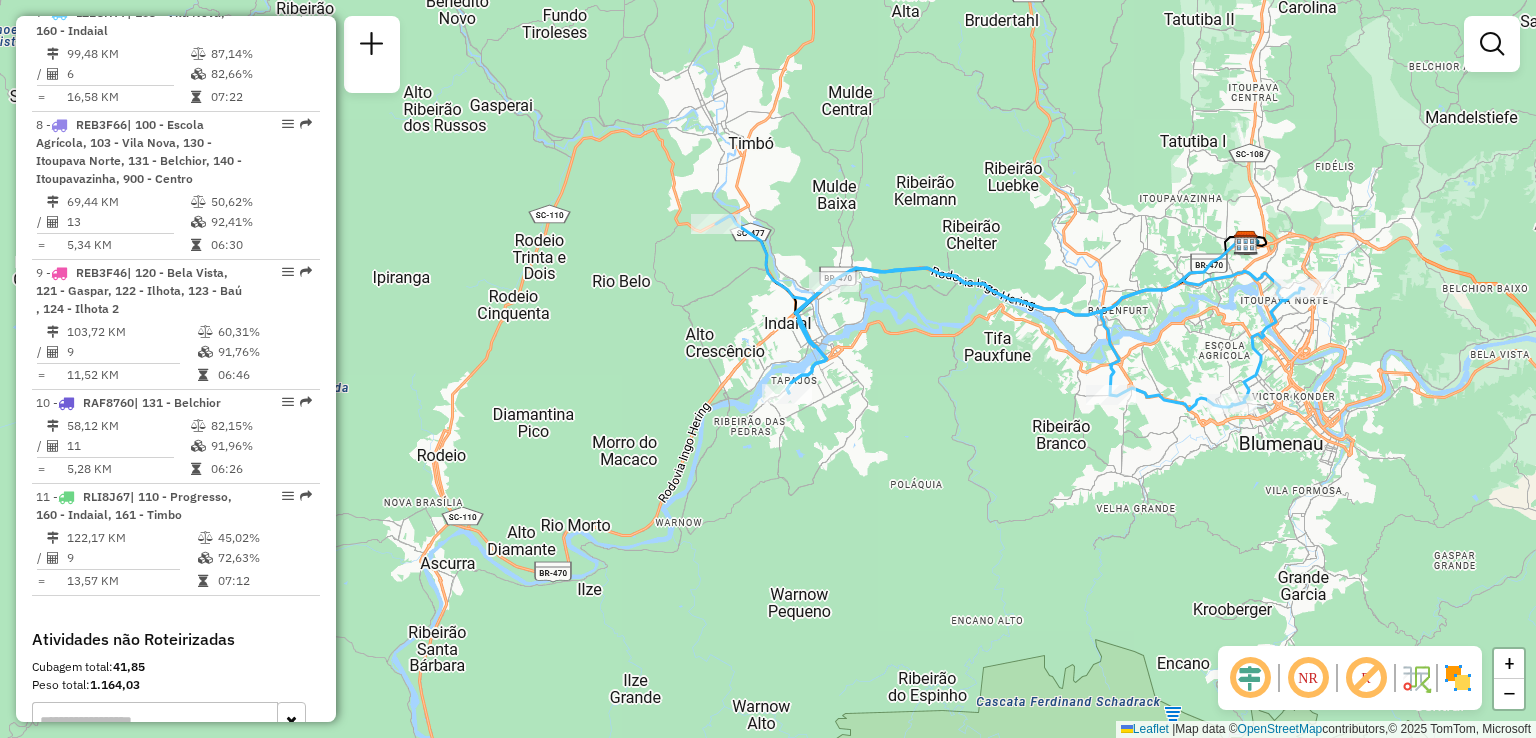 drag, startPoint x: 953, startPoint y: 465, endPoint x: 932, endPoint y: 466, distance: 21.023796 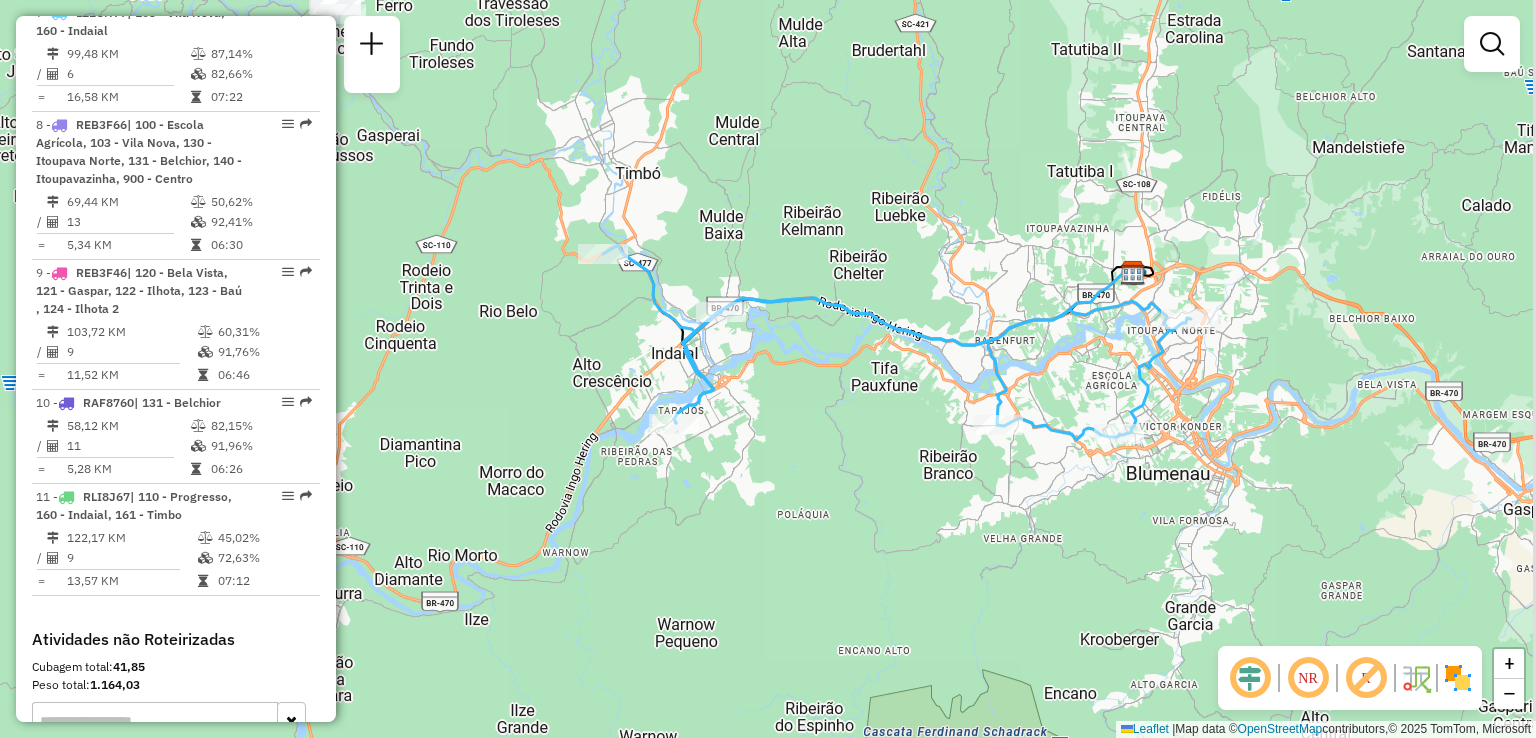 drag, startPoint x: 1289, startPoint y: 389, endPoint x: 1184, endPoint y: 427, distance: 111.66467 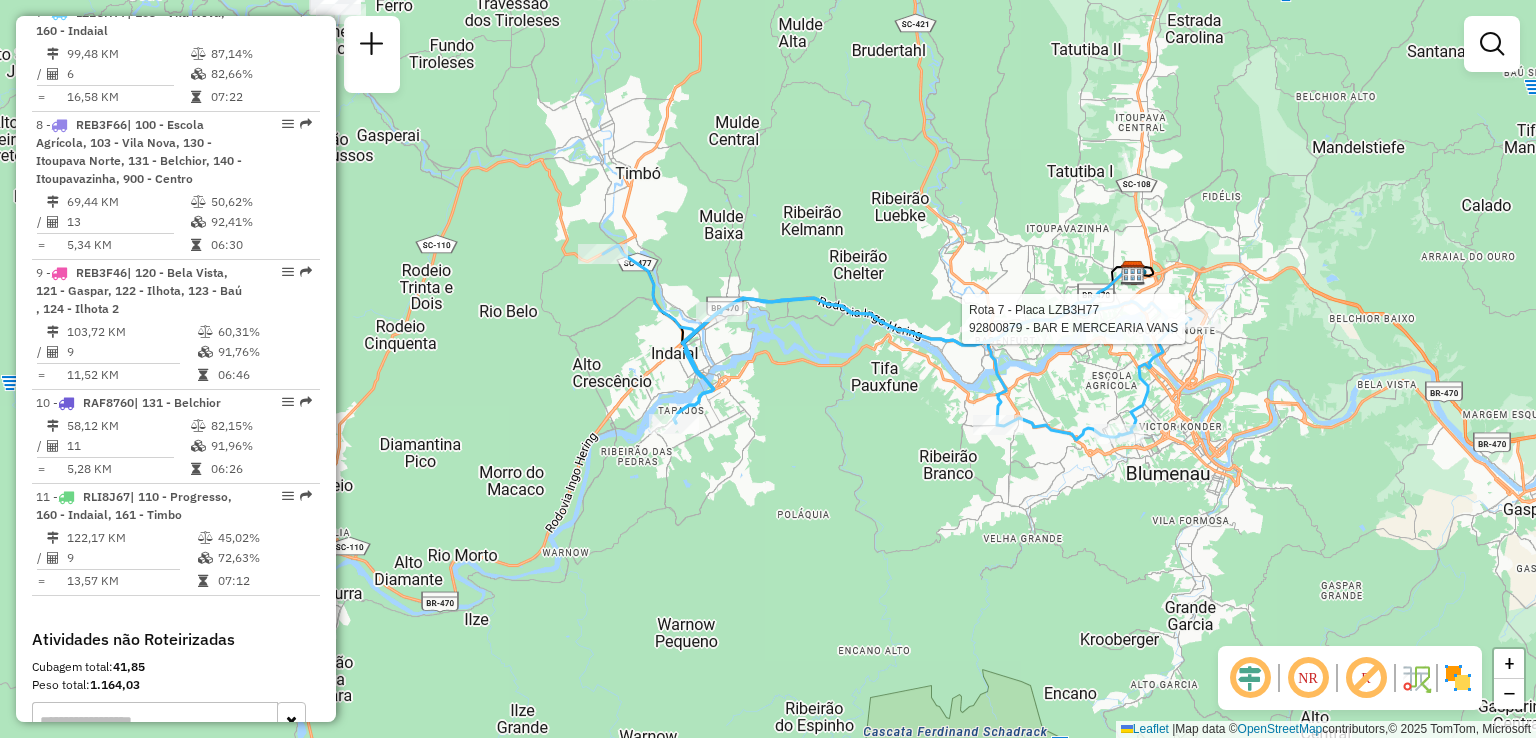 select on "**********" 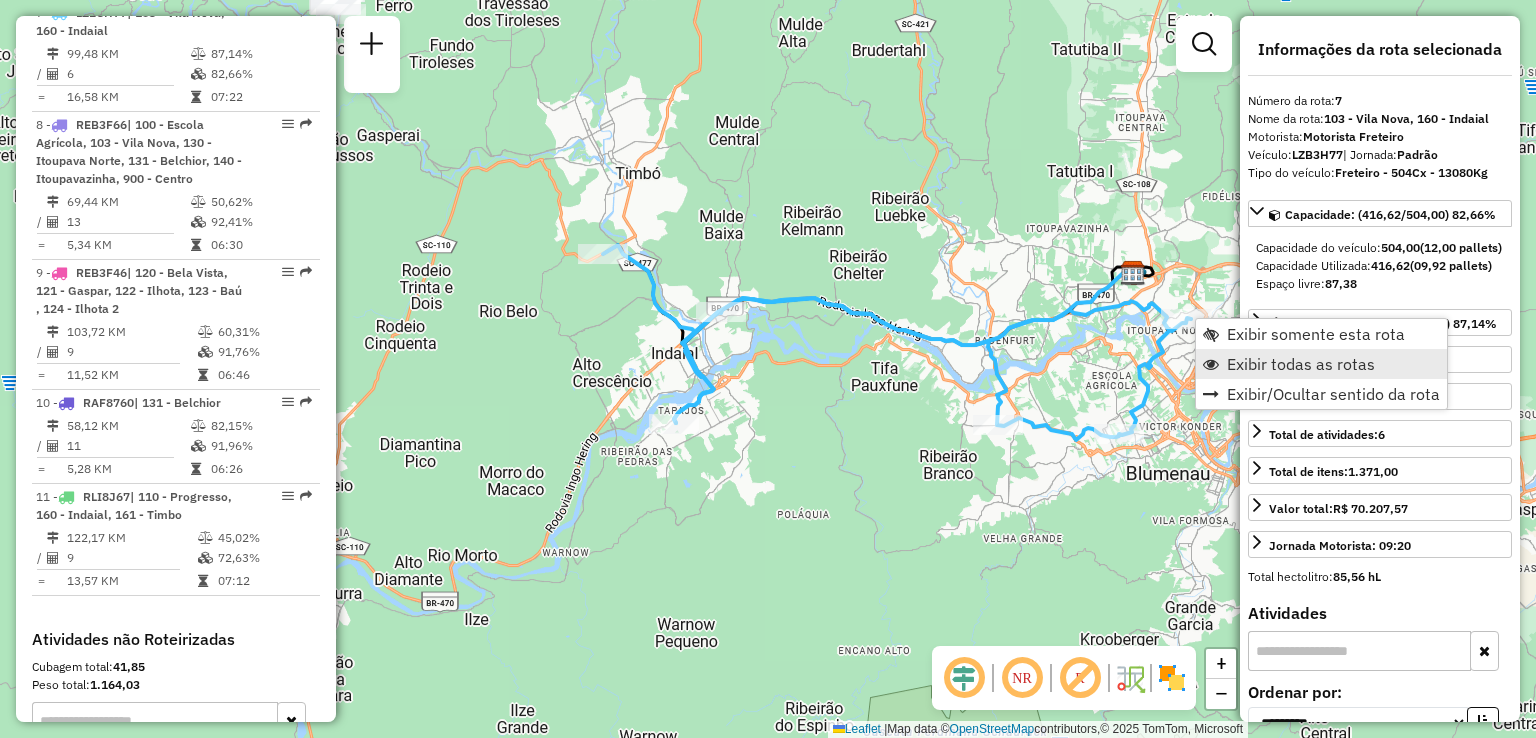 click on "Exibir todas as rotas" at bounding box center (1301, 364) 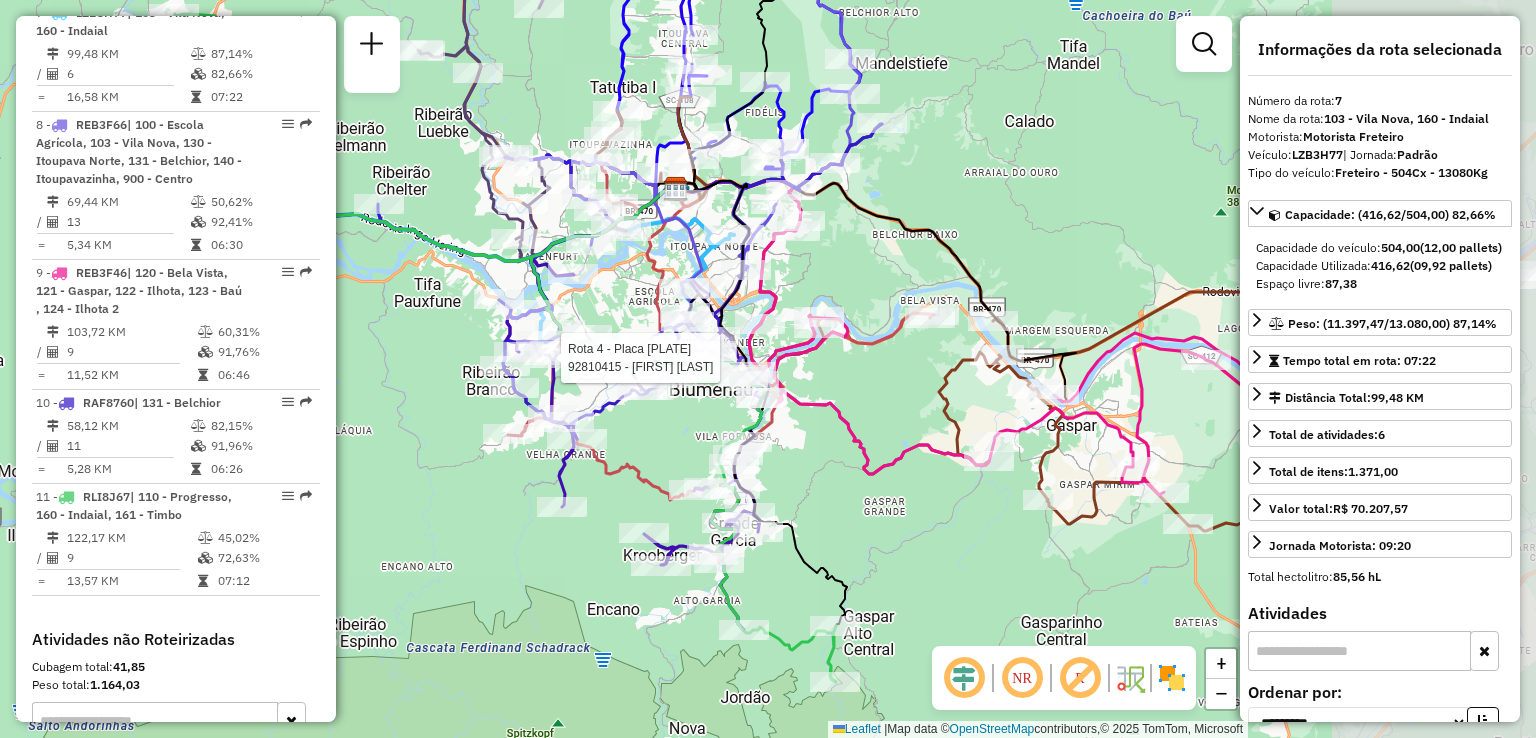drag, startPoint x: 1228, startPoint y: 488, endPoint x: 964, endPoint y: 433, distance: 269.6683 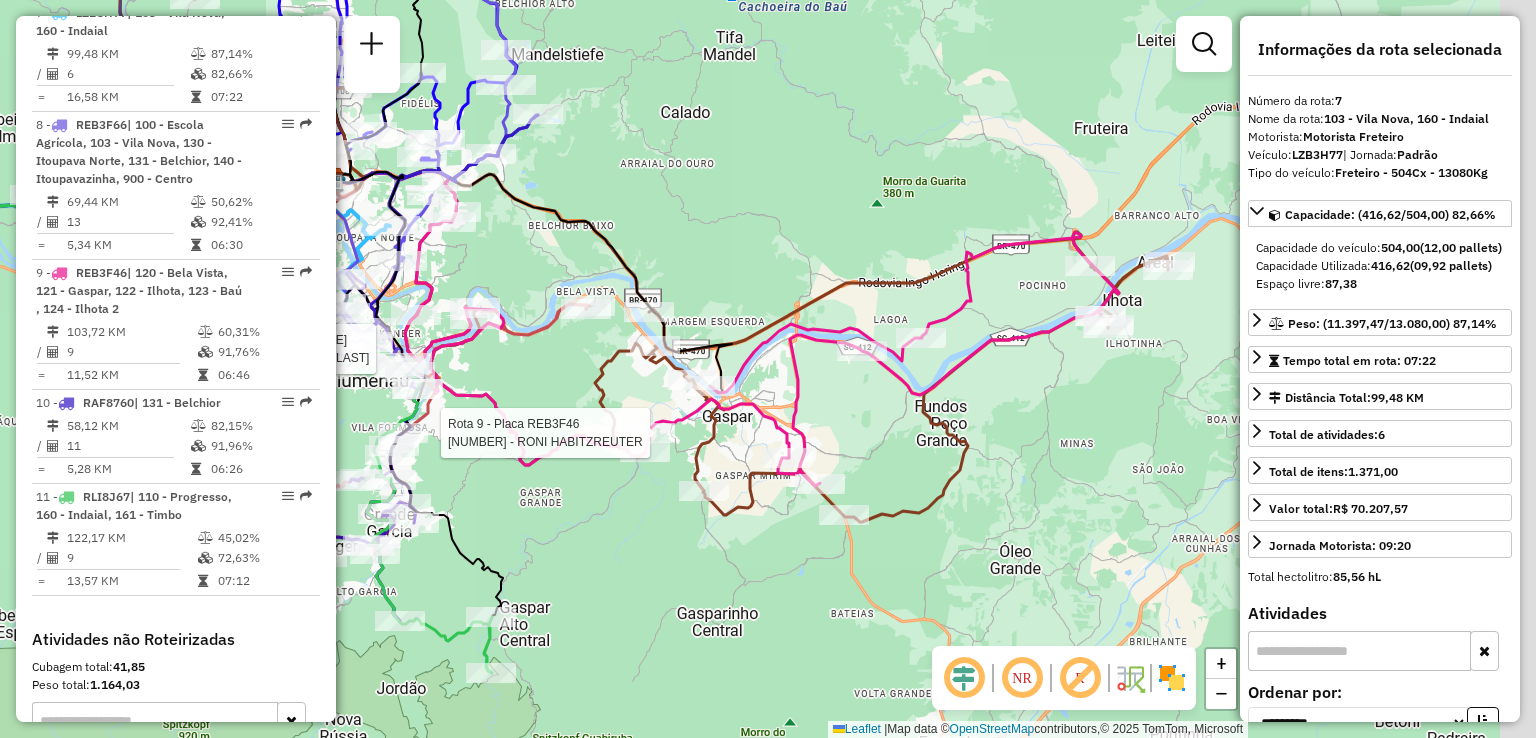 drag, startPoint x: 950, startPoint y: 407, endPoint x: 850, endPoint y: 449, distance: 108.461975 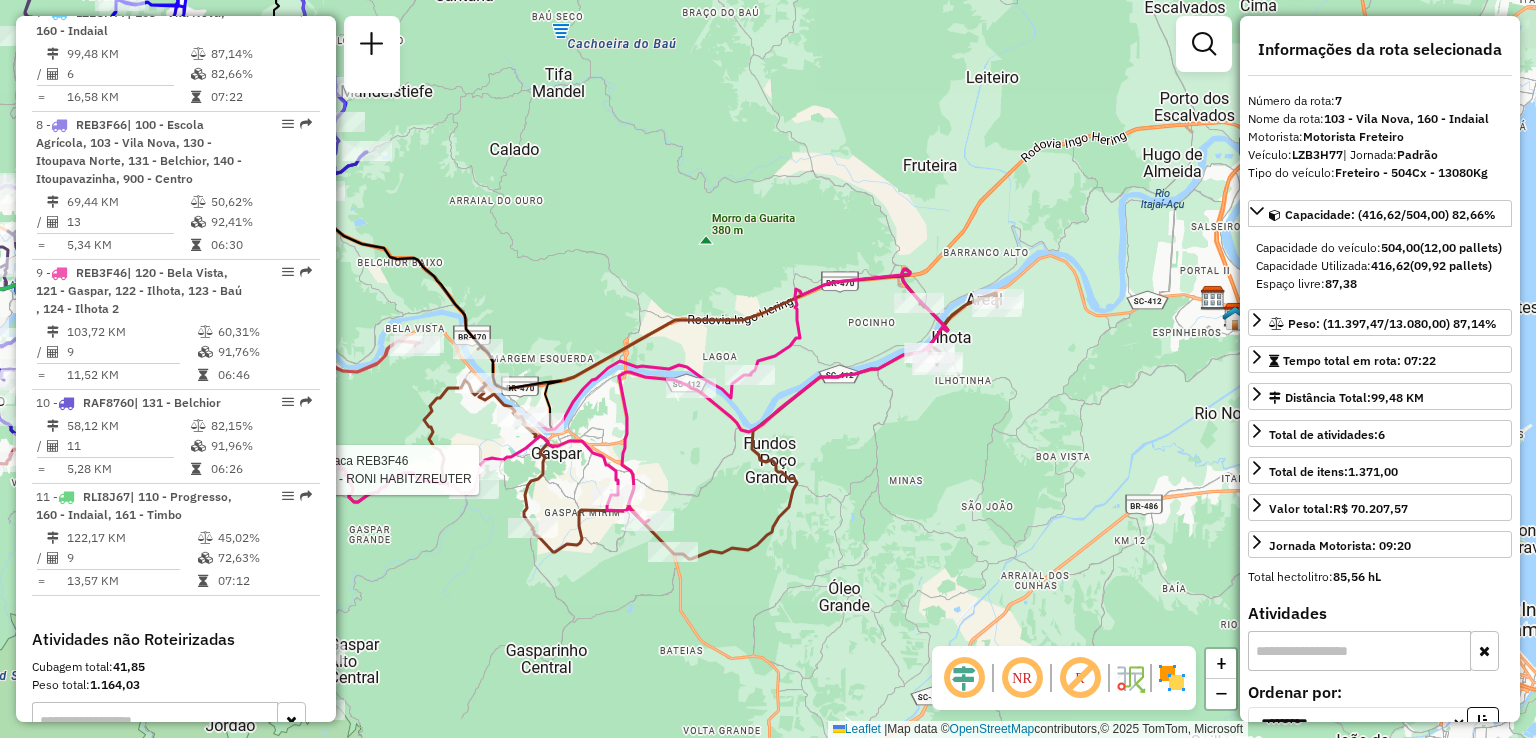 drag, startPoint x: 1004, startPoint y: 433, endPoint x: 853, endPoint y: 441, distance: 151.21178 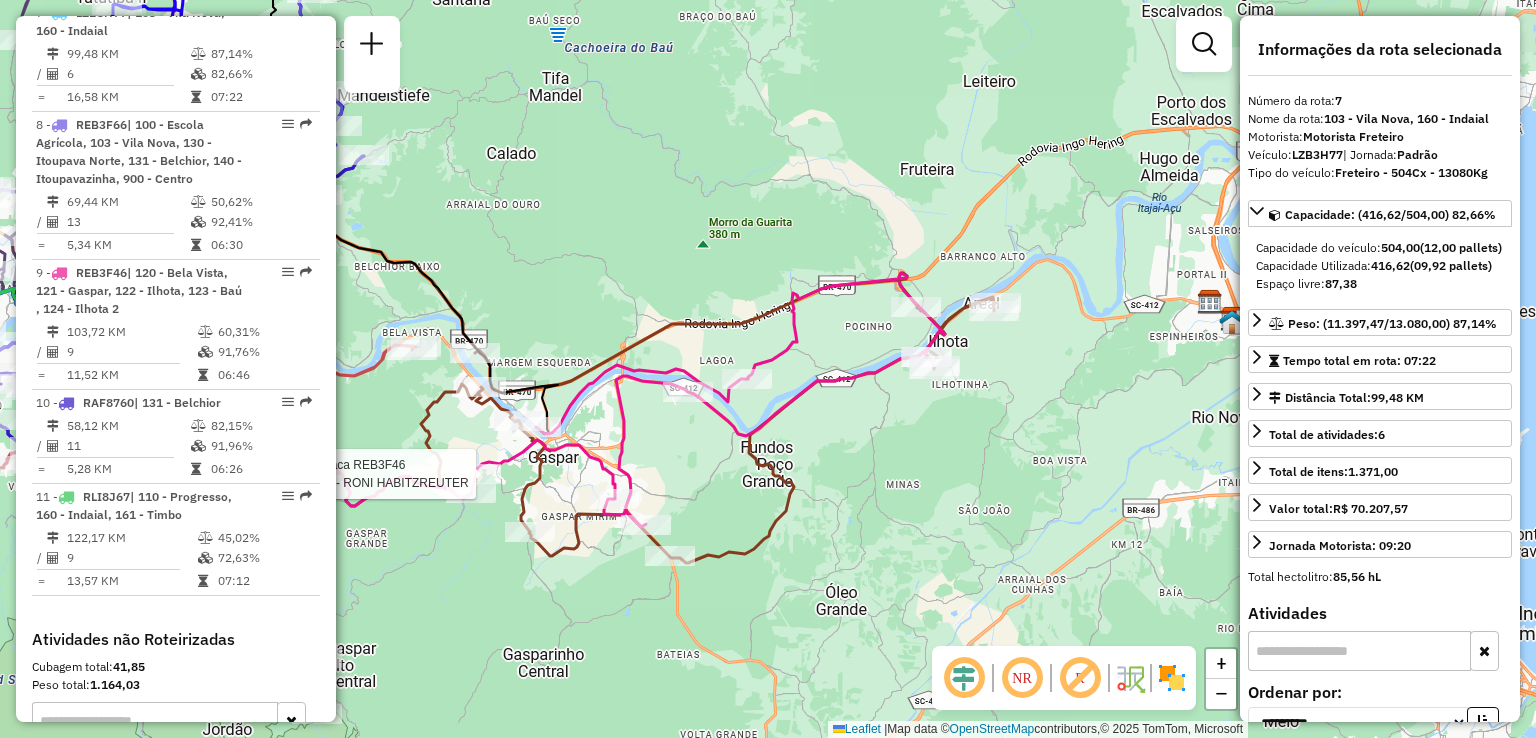drag, startPoint x: 924, startPoint y: 429, endPoint x: 843, endPoint y: 456, distance: 85.3815 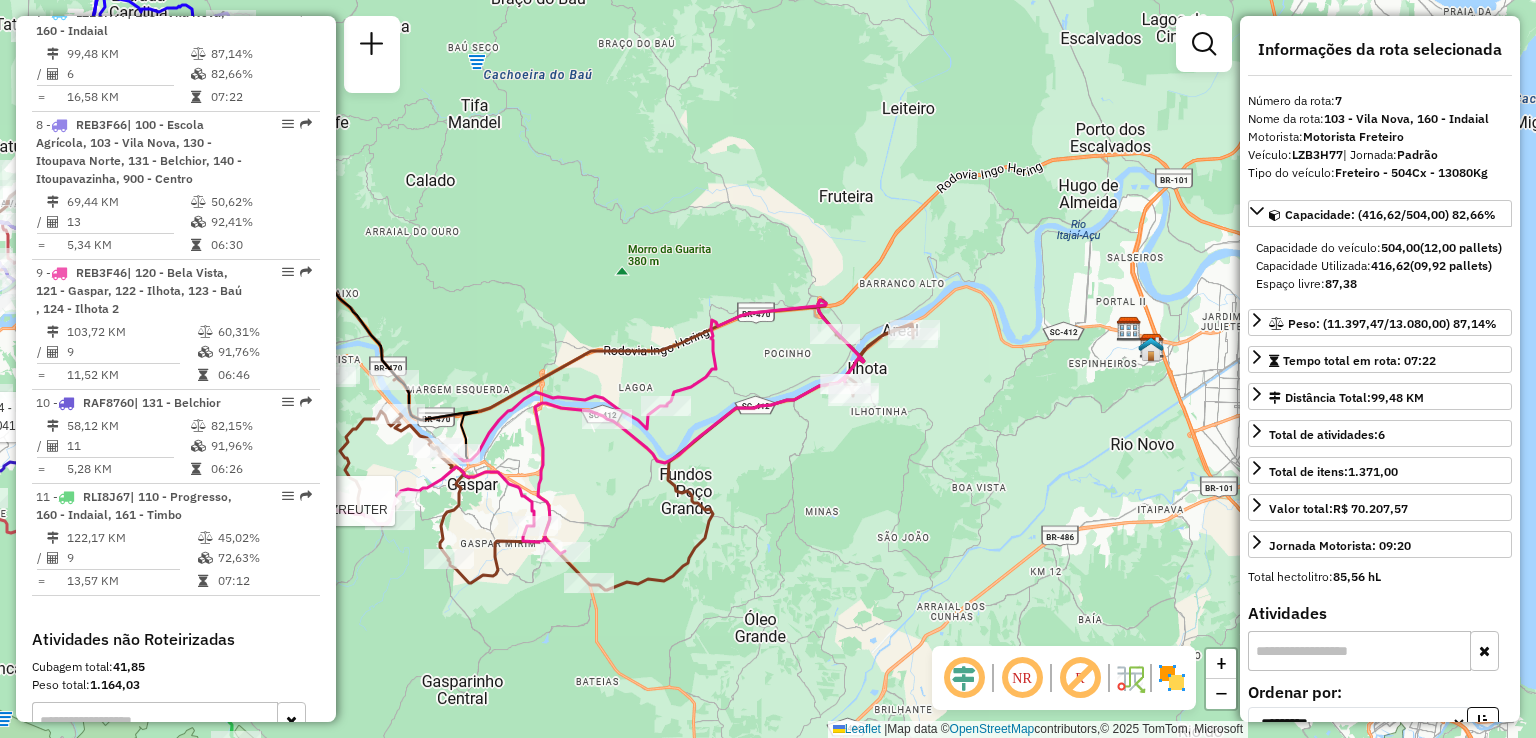 drag, startPoint x: 945, startPoint y: 465, endPoint x: 999, endPoint y: 417, distance: 72.249565 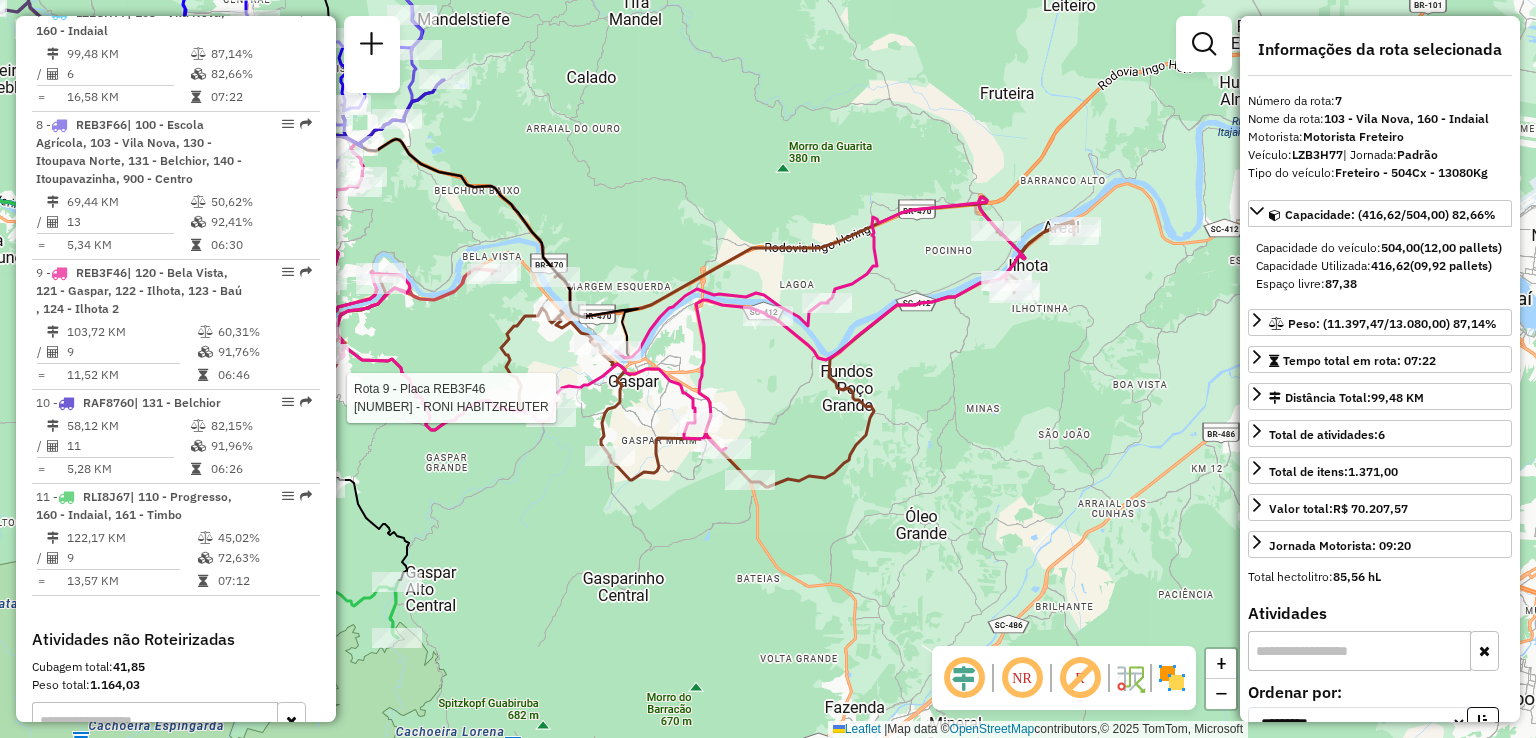 drag, startPoint x: 990, startPoint y: 489, endPoint x: 1078, endPoint y: 469, distance: 90.24411 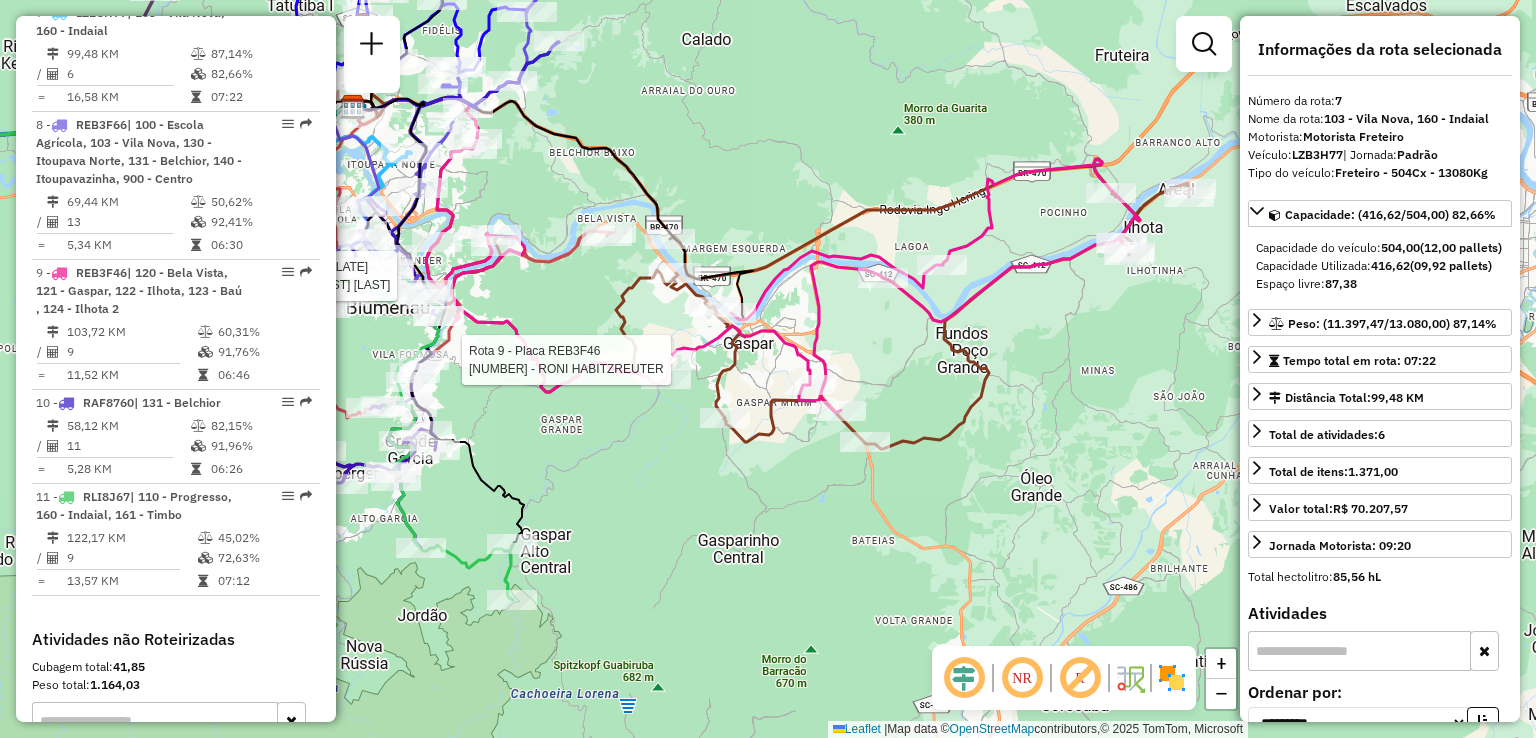 drag, startPoint x: 1059, startPoint y: 579, endPoint x: 1168, endPoint y: 541, distance: 115.43397 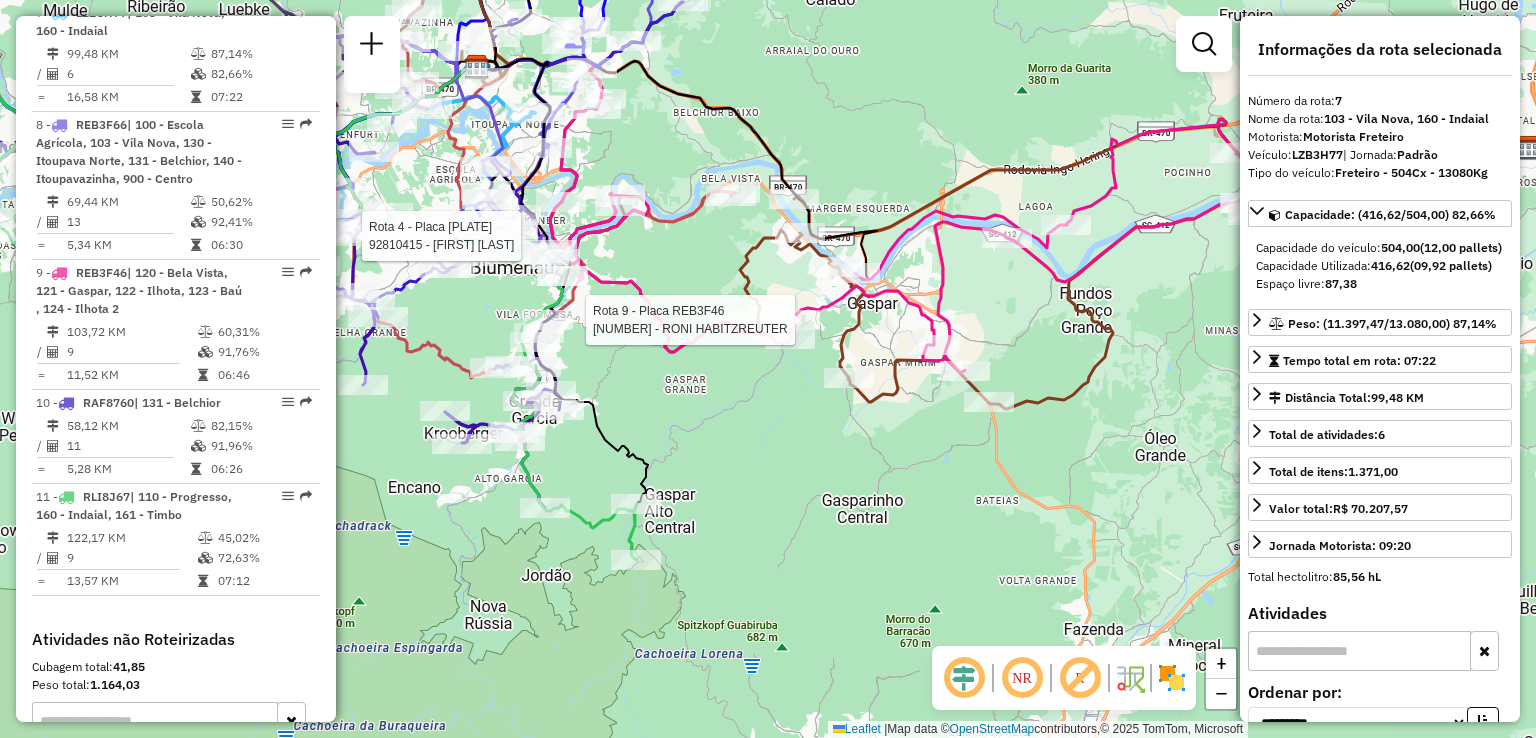 drag, startPoint x: 1202, startPoint y: 454, endPoint x: 1174, endPoint y: 540, distance: 90.44335 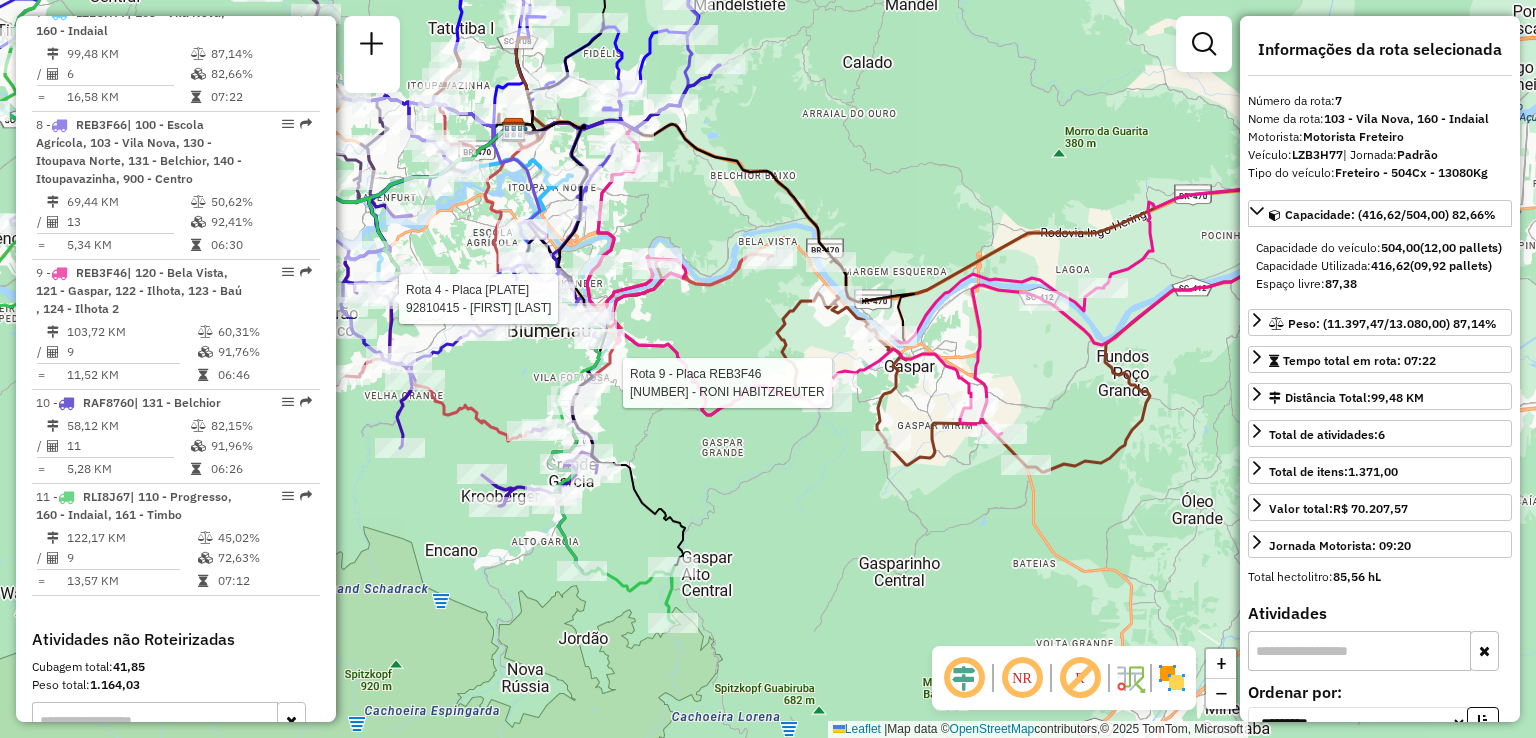 drag, startPoint x: 805, startPoint y: 209, endPoint x: 932, endPoint y: 177, distance: 130.96947 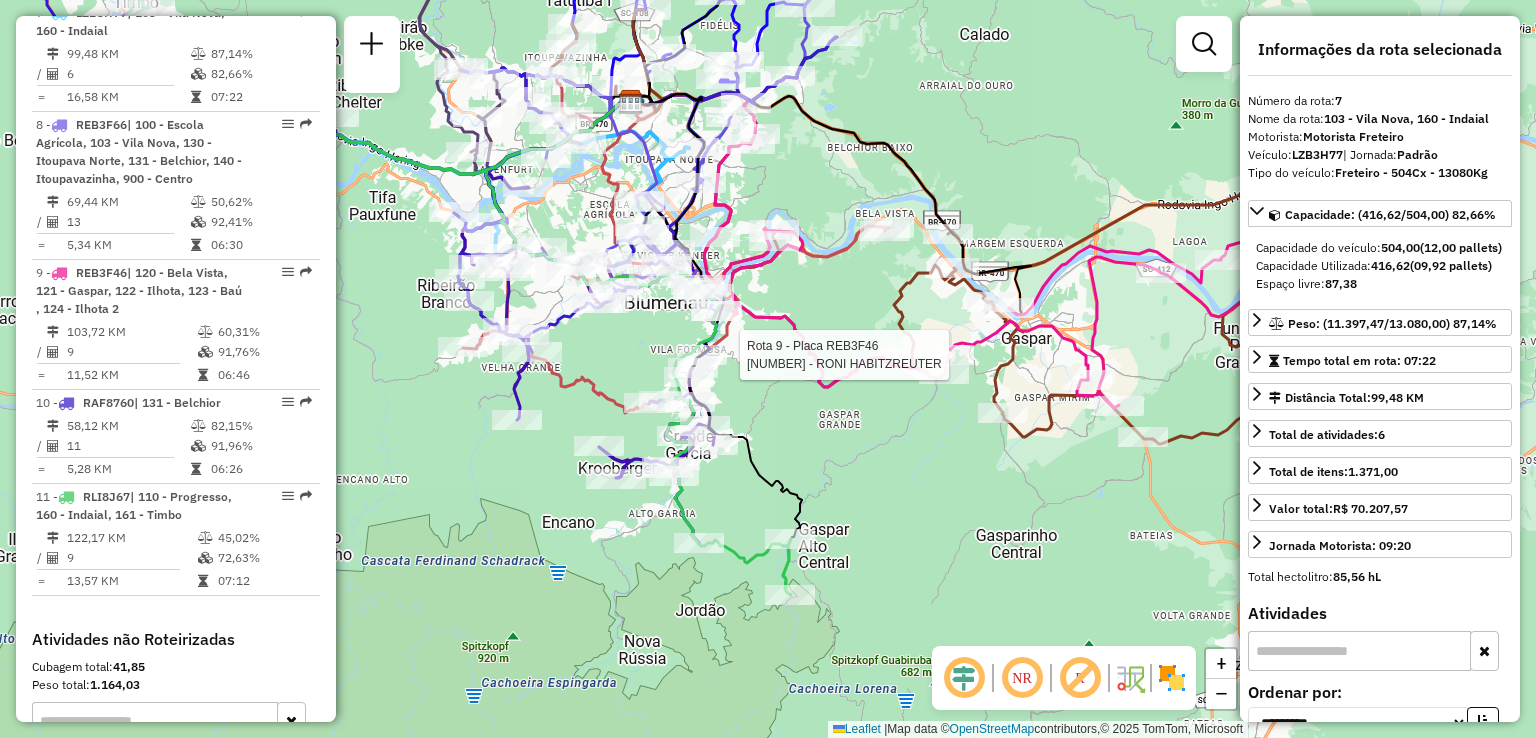 drag, startPoint x: 900, startPoint y: 539, endPoint x: 986, endPoint y: 547, distance: 86.37129 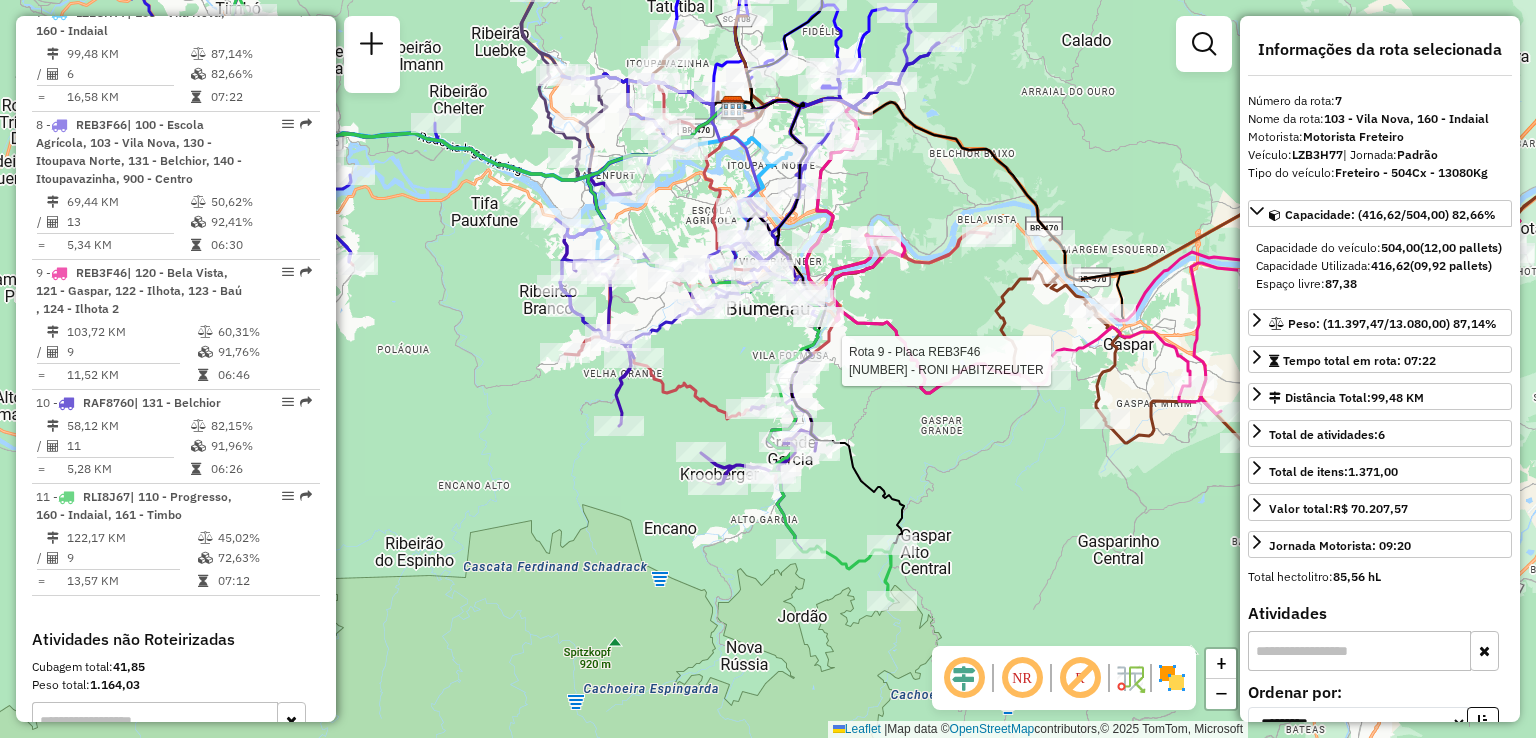 drag, startPoint x: 1093, startPoint y: 521, endPoint x: 1125, endPoint y: 525, distance: 32.24903 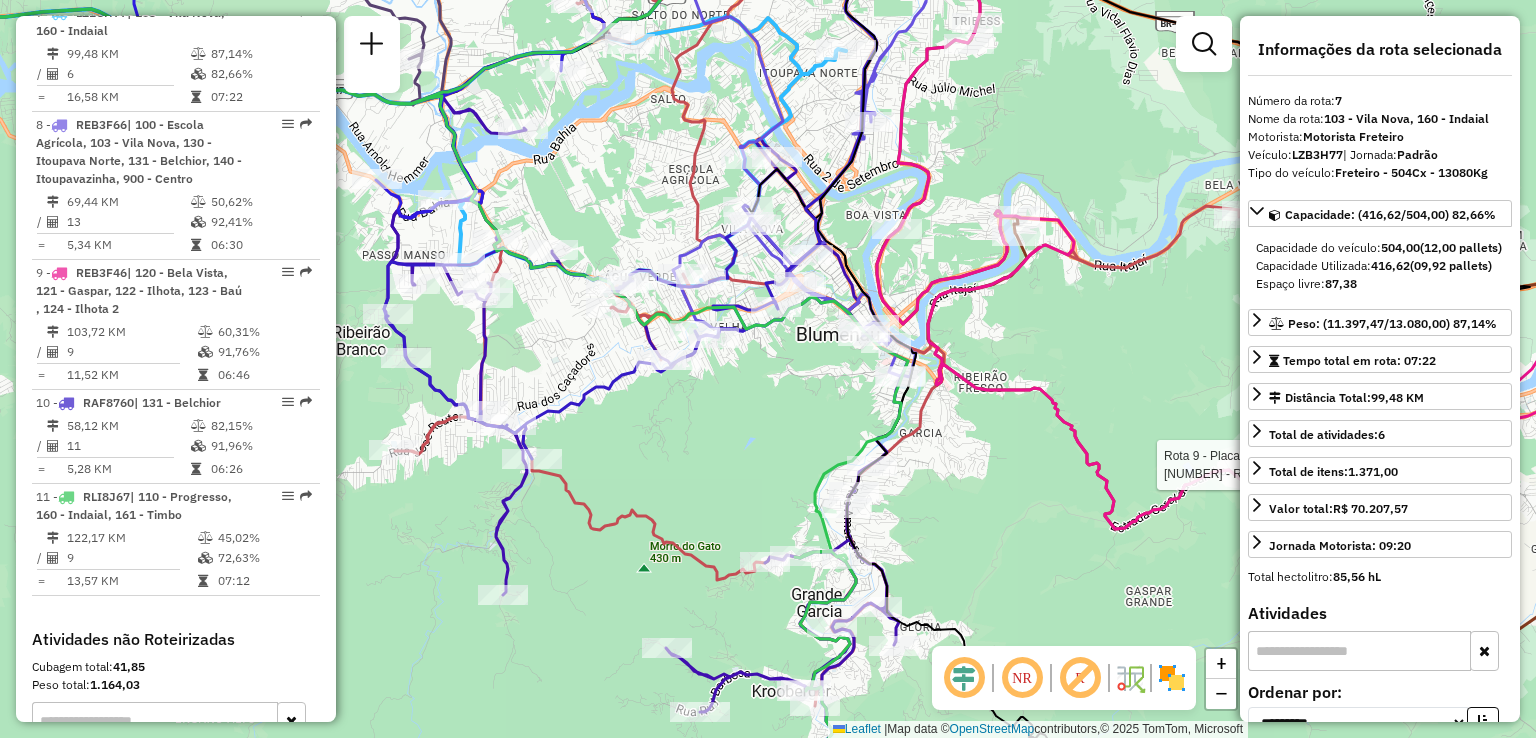 drag, startPoint x: 1072, startPoint y: 375, endPoint x: 1124, endPoint y: 380, distance: 52.23983 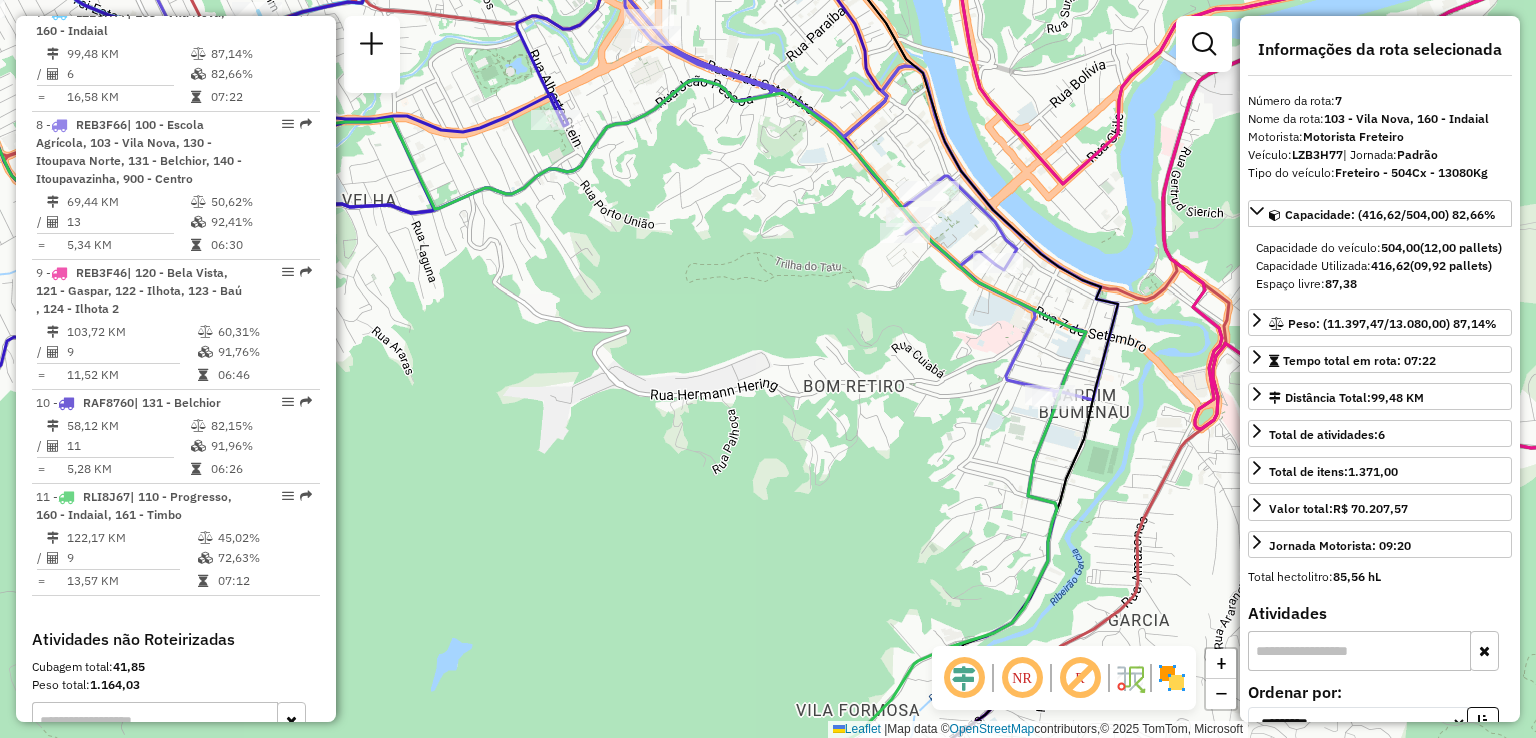 drag, startPoint x: 888, startPoint y: 340, endPoint x: 898, endPoint y: 411, distance: 71.70077 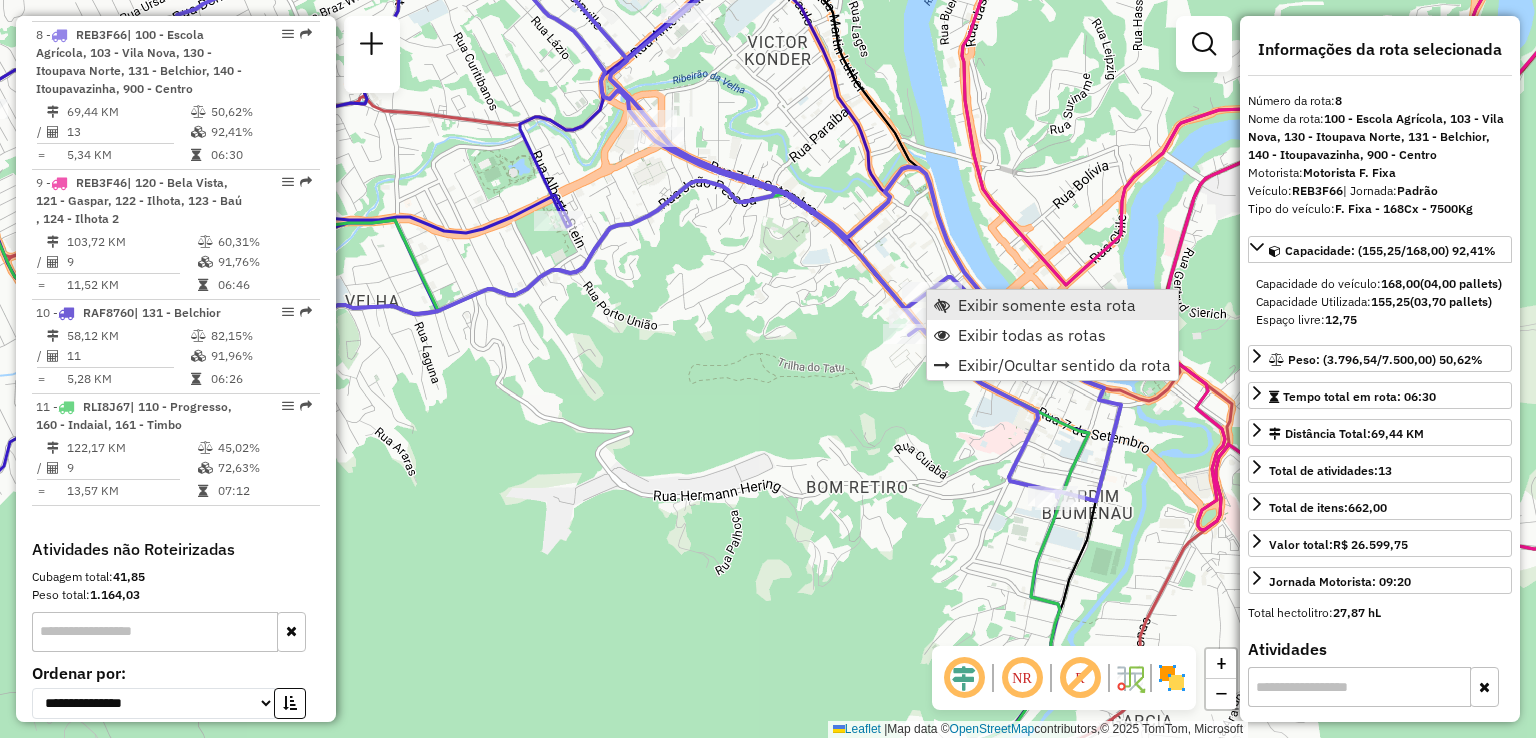 scroll, scrollTop: 1696, scrollLeft: 0, axis: vertical 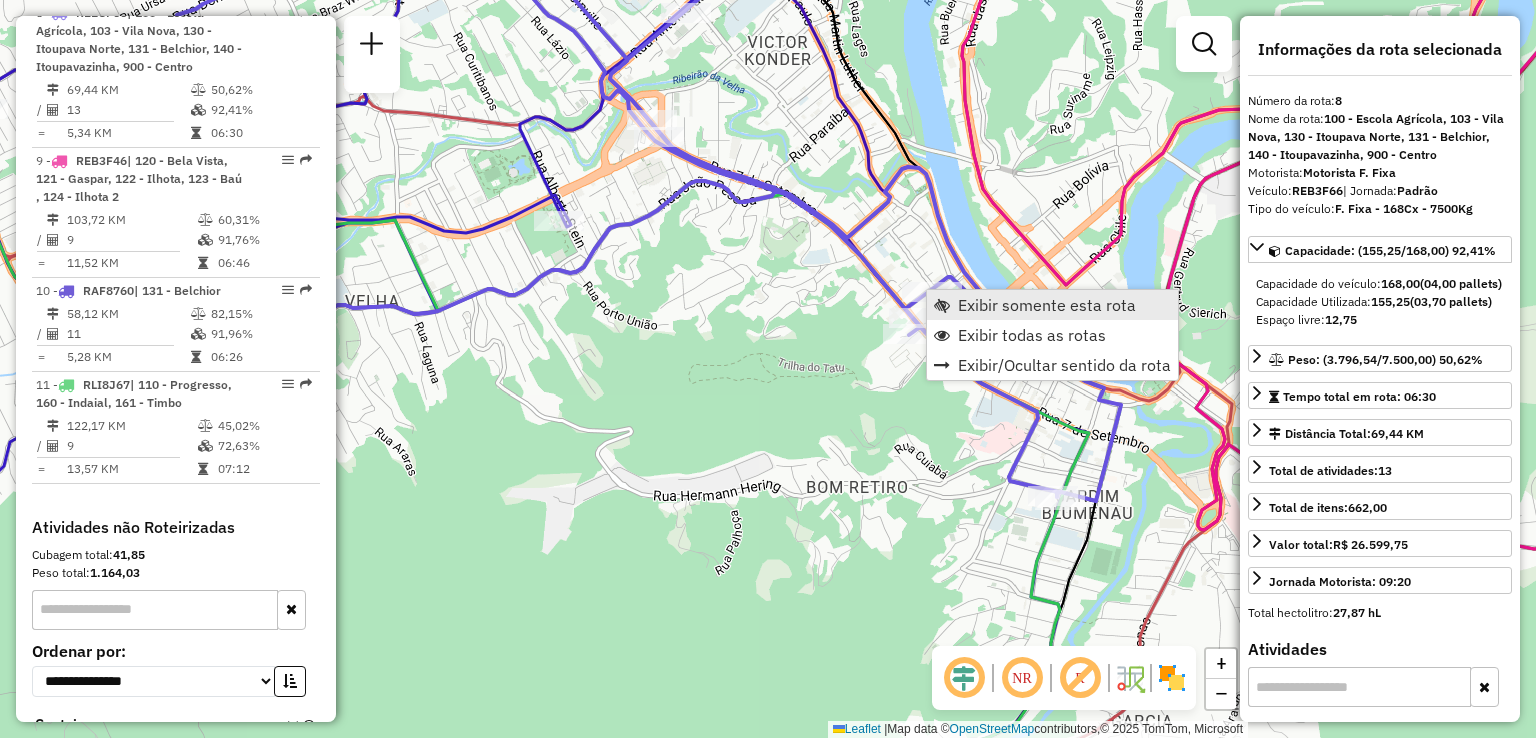 click on "Exibir somente esta rota" at bounding box center (1052, 305) 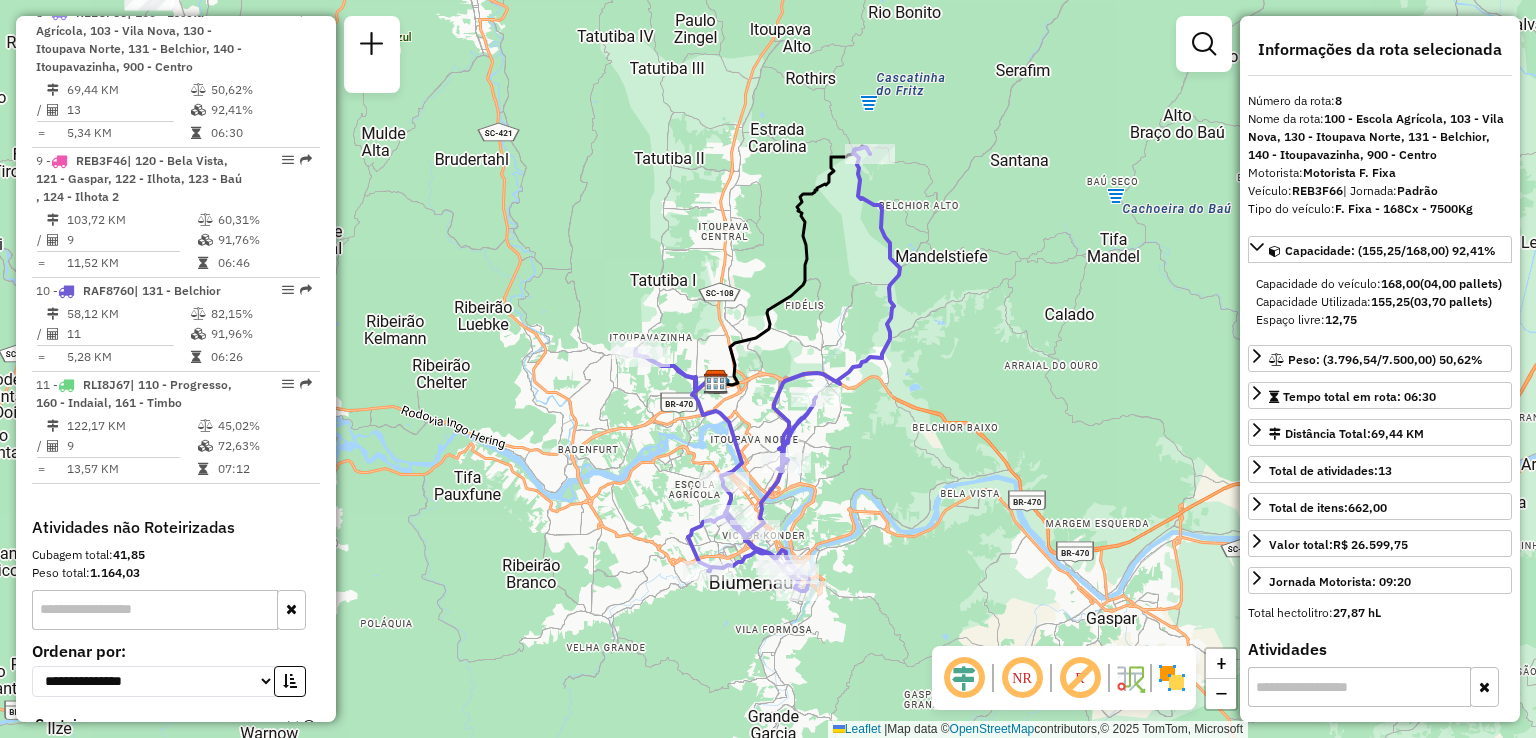drag, startPoint x: 908, startPoint y: 438, endPoint x: 934, endPoint y: 347, distance: 94.641426 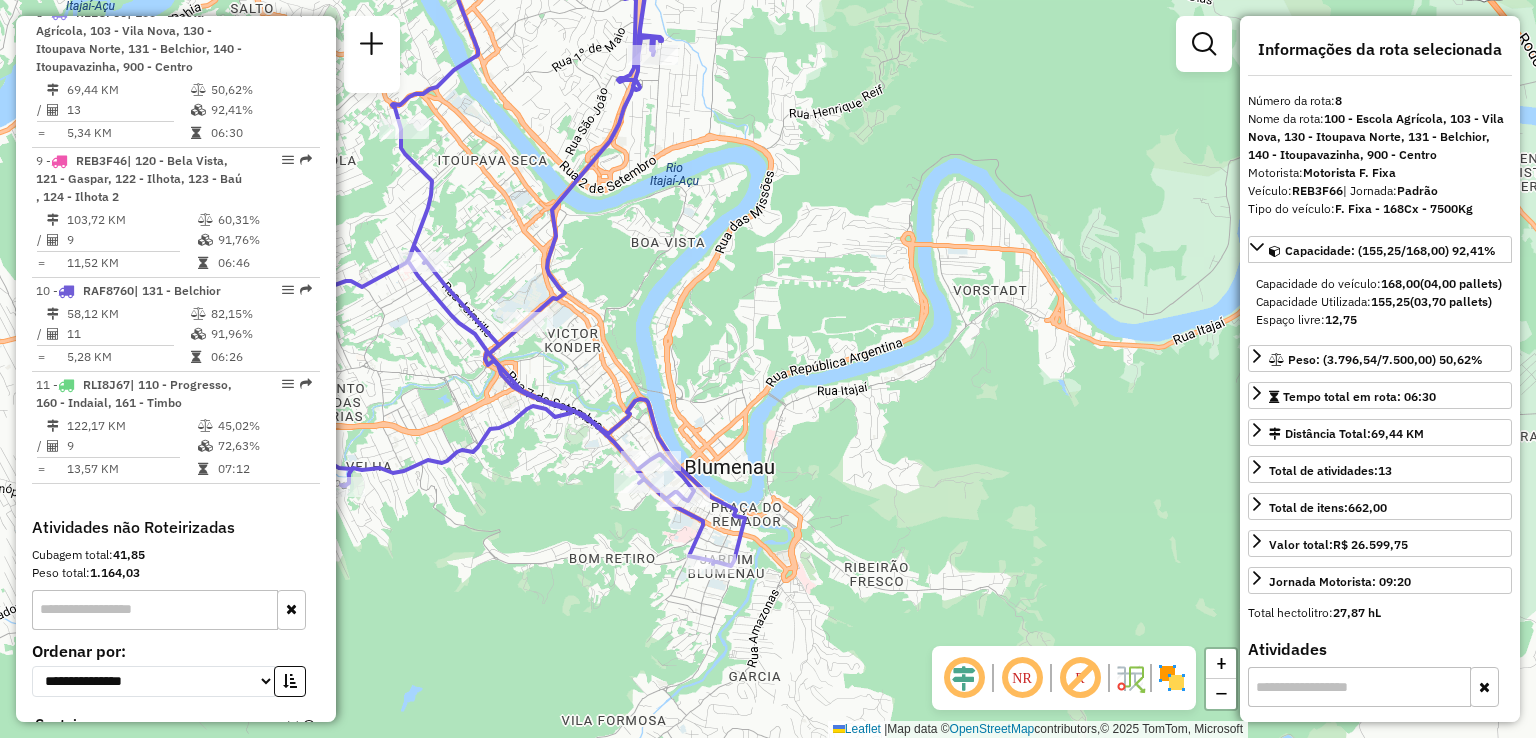 drag, startPoint x: 860, startPoint y: 401, endPoint x: 870, endPoint y: 305, distance: 96.519424 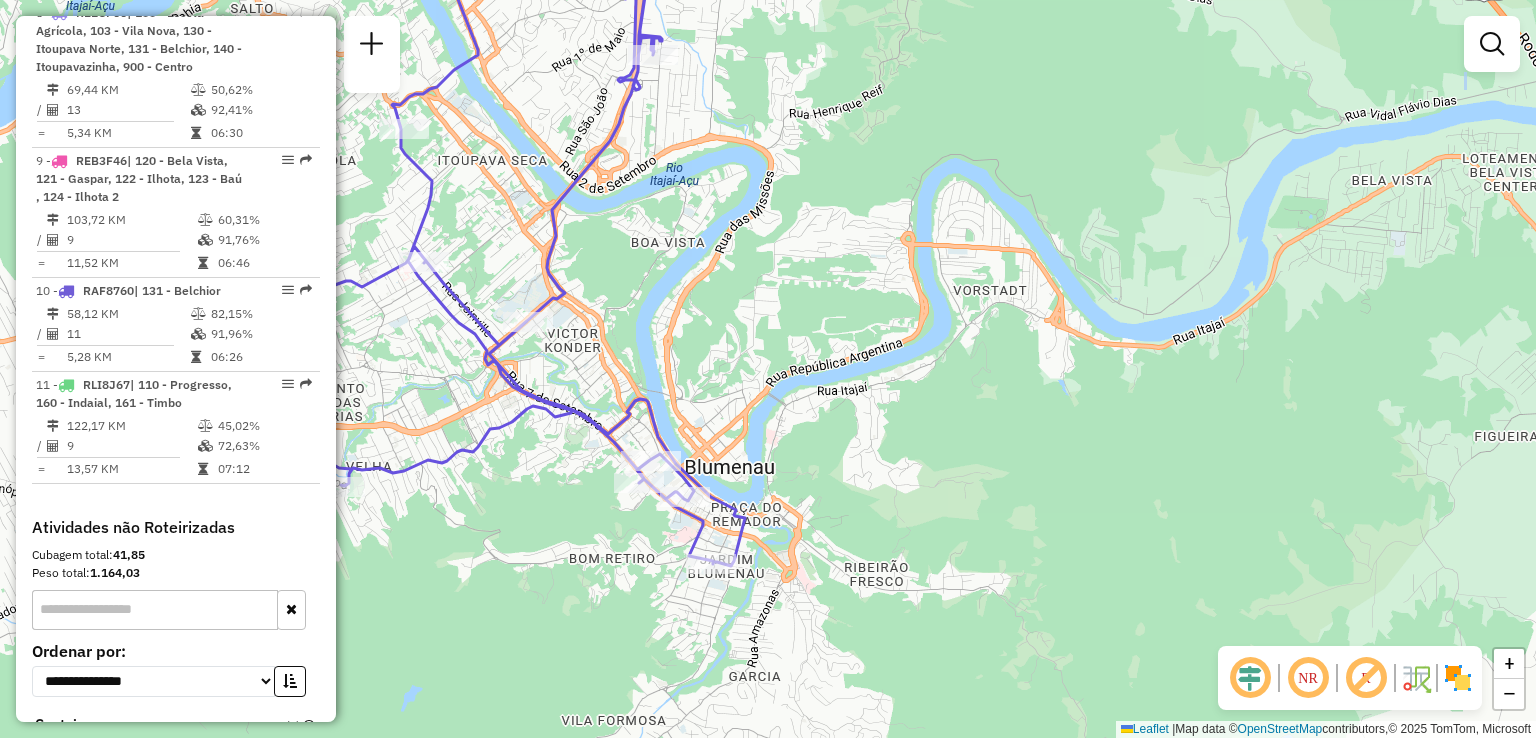 drag, startPoint x: 812, startPoint y: 504, endPoint x: 861, endPoint y: 444, distance: 77.46612 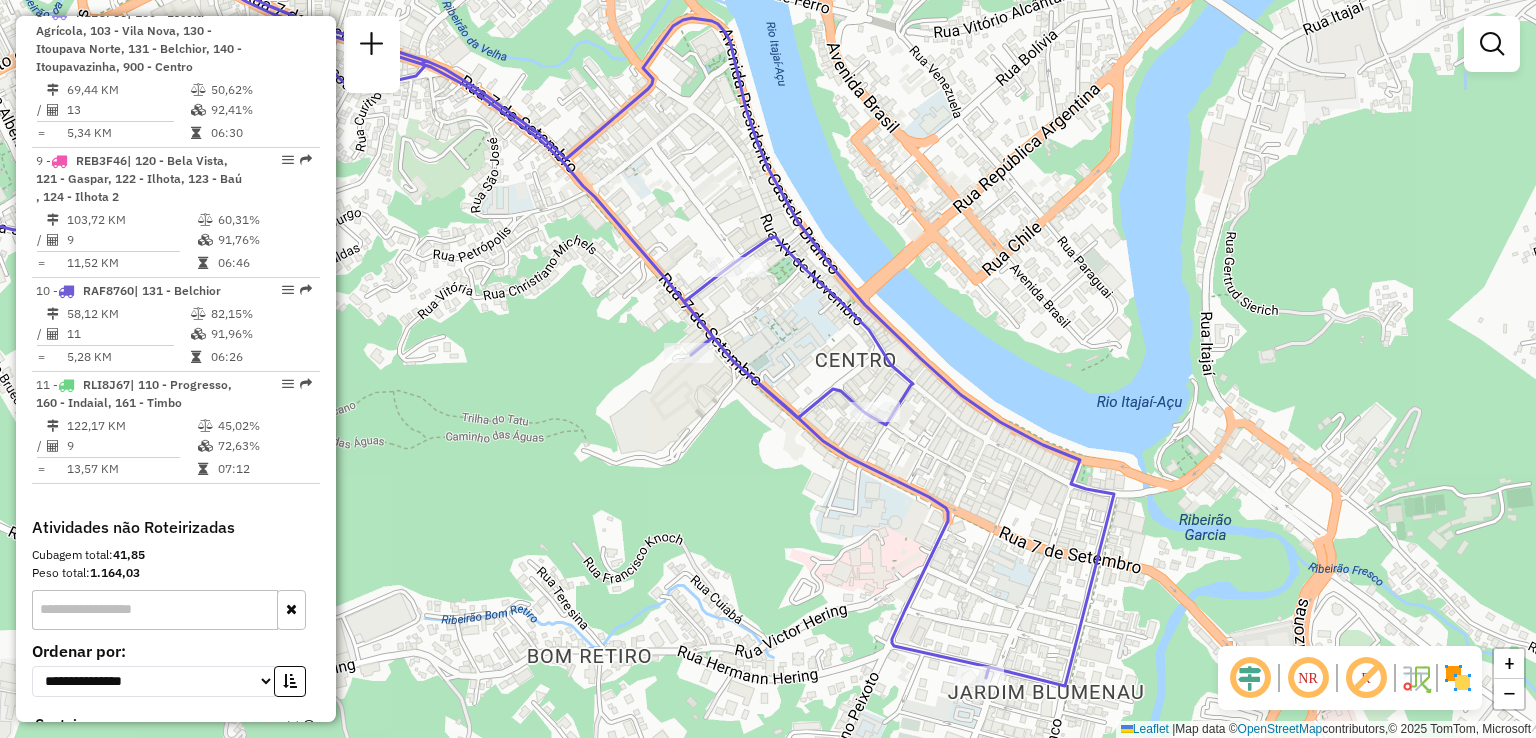 drag, startPoint x: 808, startPoint y: 541, endPoint x: 794, endPoint y: 484, distance: 58.694122 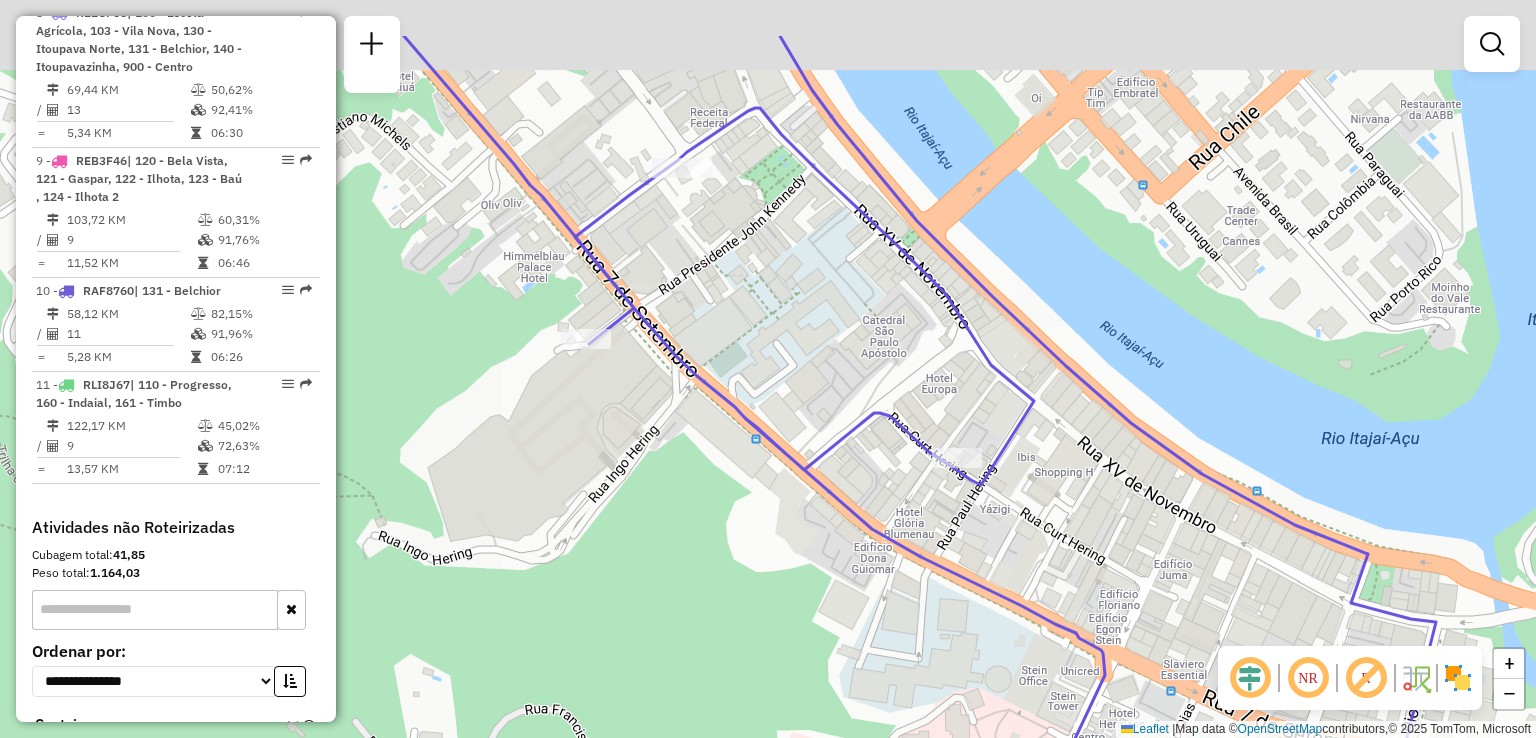 drag, startPoint x: 674, startPoint y: 271, endPoint x: 783, endPoint y: 365, distance: 143.934 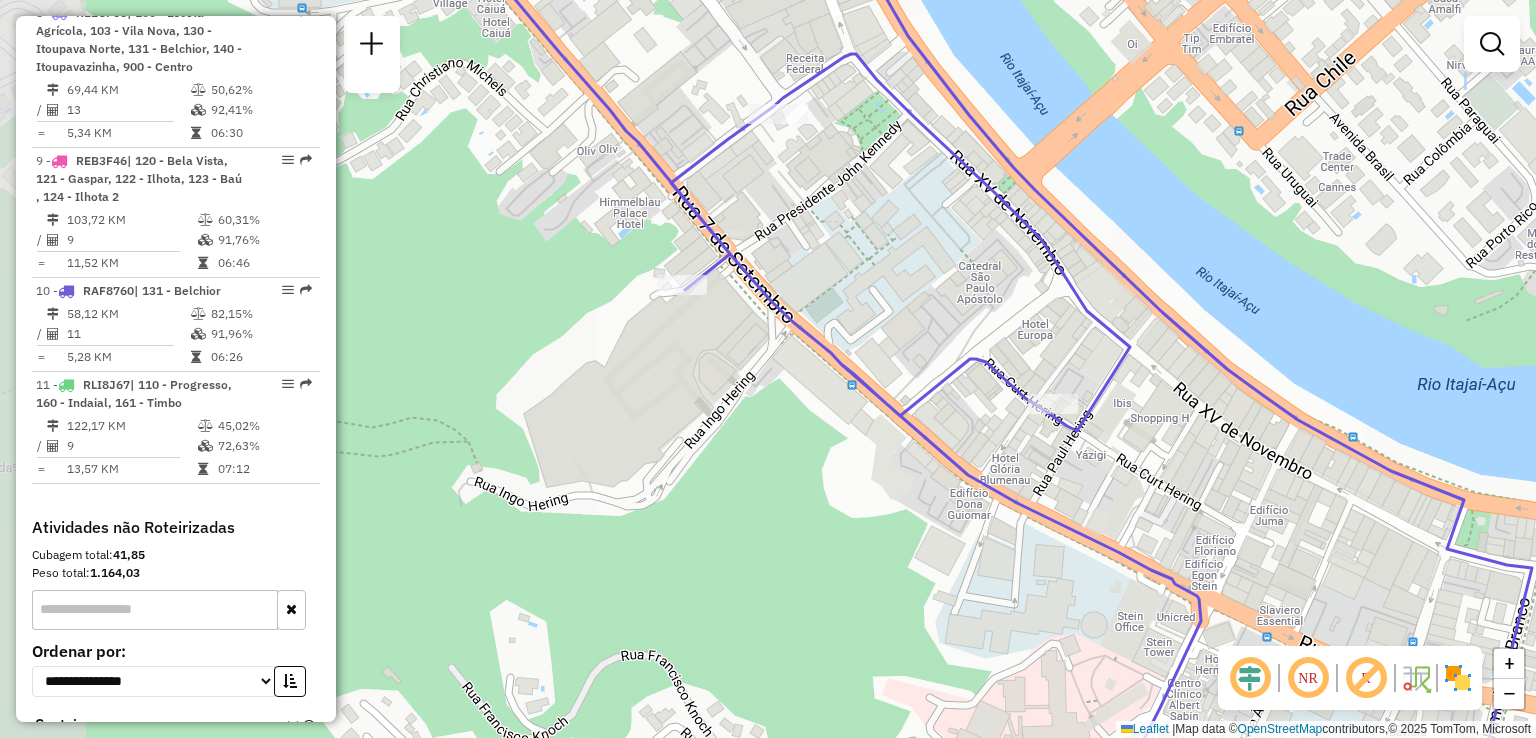 drag, startPoint x: 910, startPoint y: 233, endPoint x: 938, endPoint y: 233, distance: 28 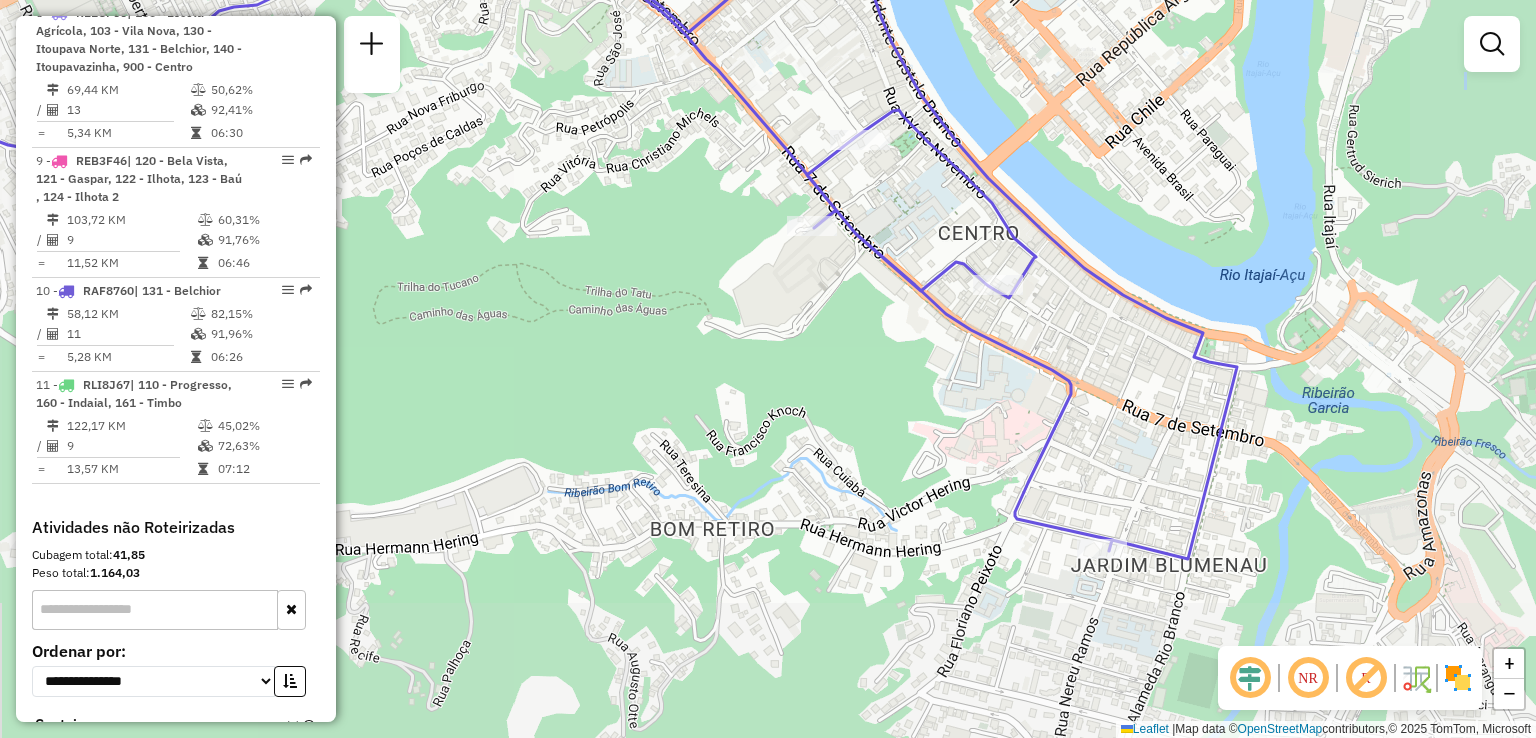 drag, startPoint x: 995, startPoint y: 403, endPoint x: 972, endPoint y: 318, distance: 88.0568 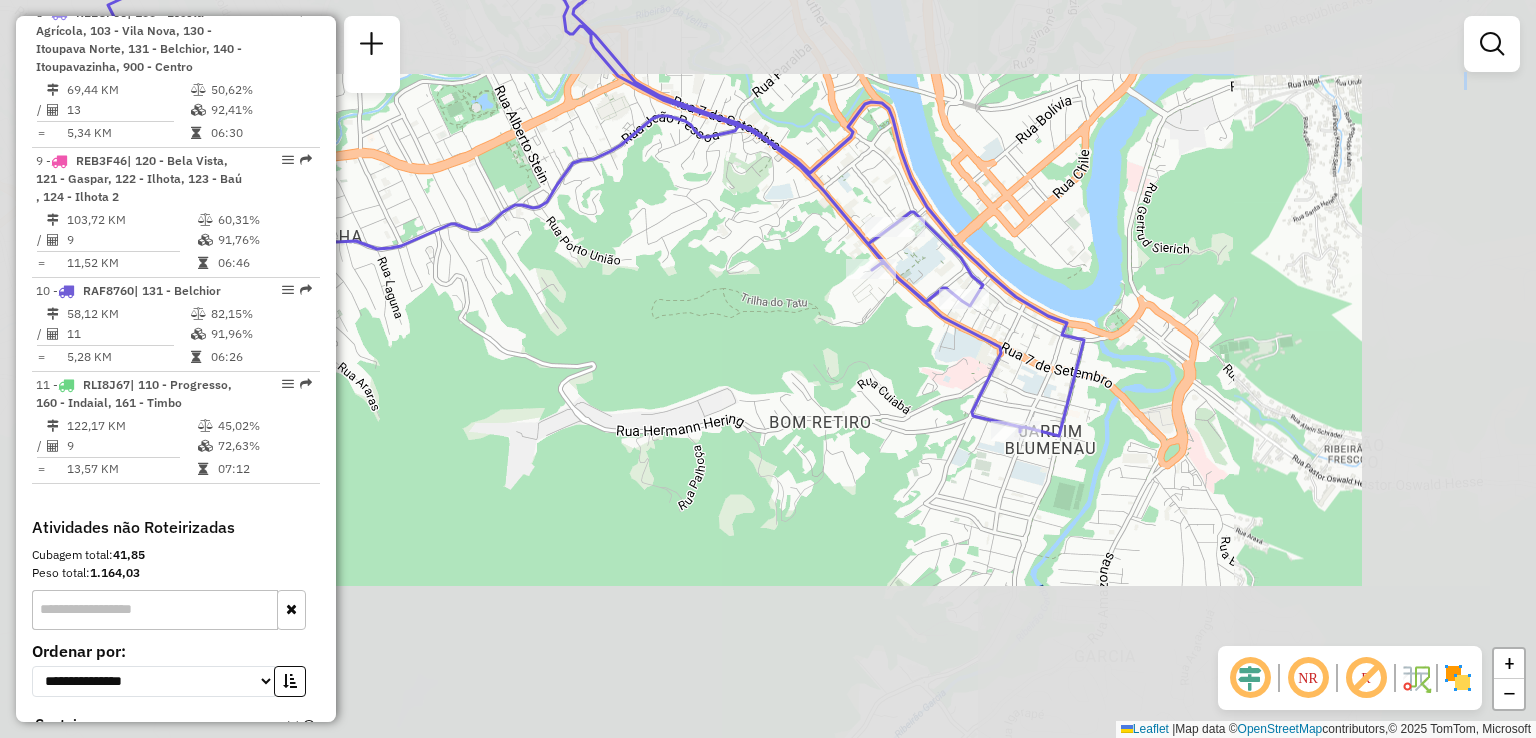 drag, startPoint x: 1100, startPoint y: 395, endPoint x: 1124, endPoint y: 494, distance: 101.86756 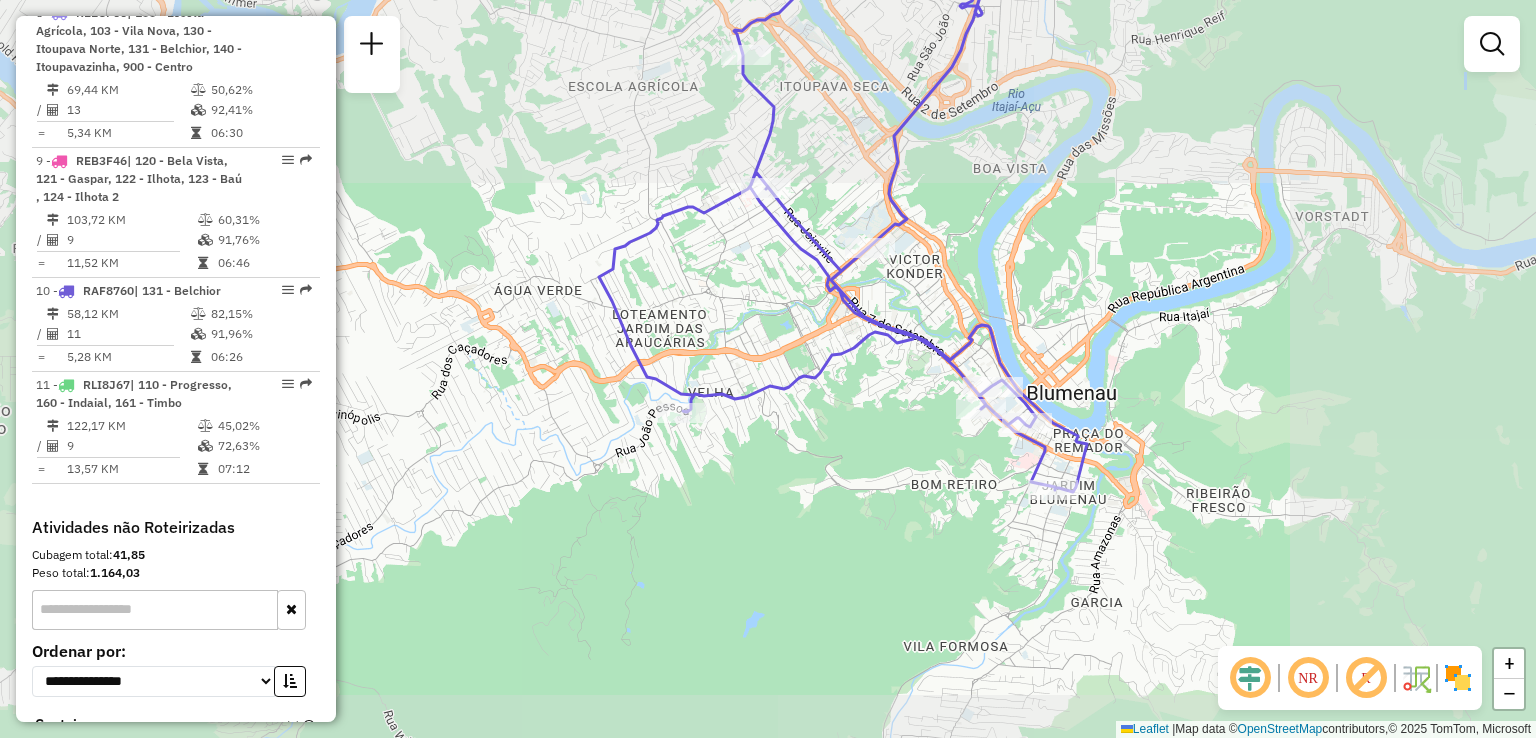 drag, startPoint x: 1067, startPoint y: 318, endPoint x: 1117, endPoint y: 393, distance: 90.13878 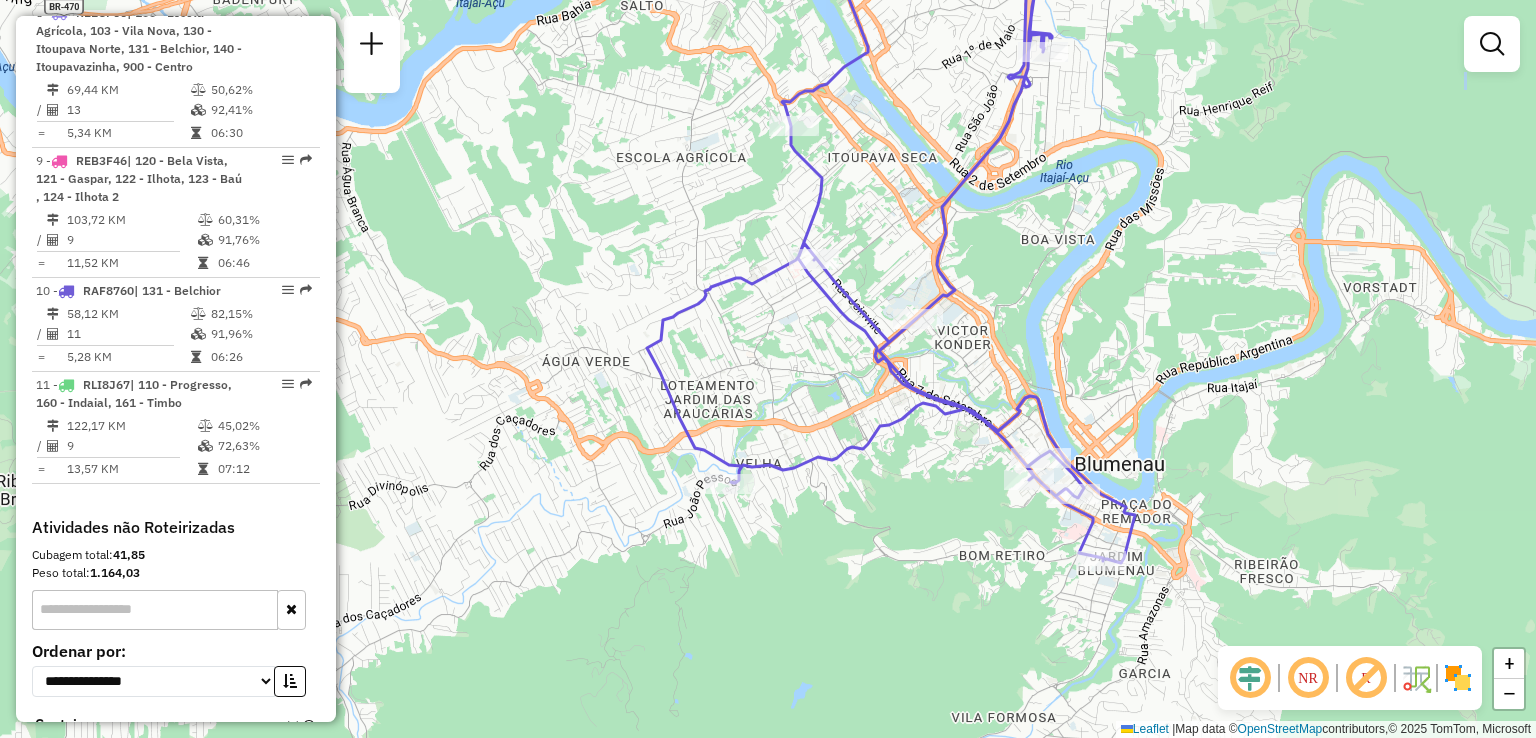 drag, startPoint x: 1104, startPoint y: 287, endPoint x: 1156, endPoint y: 427, distance: 149.34523 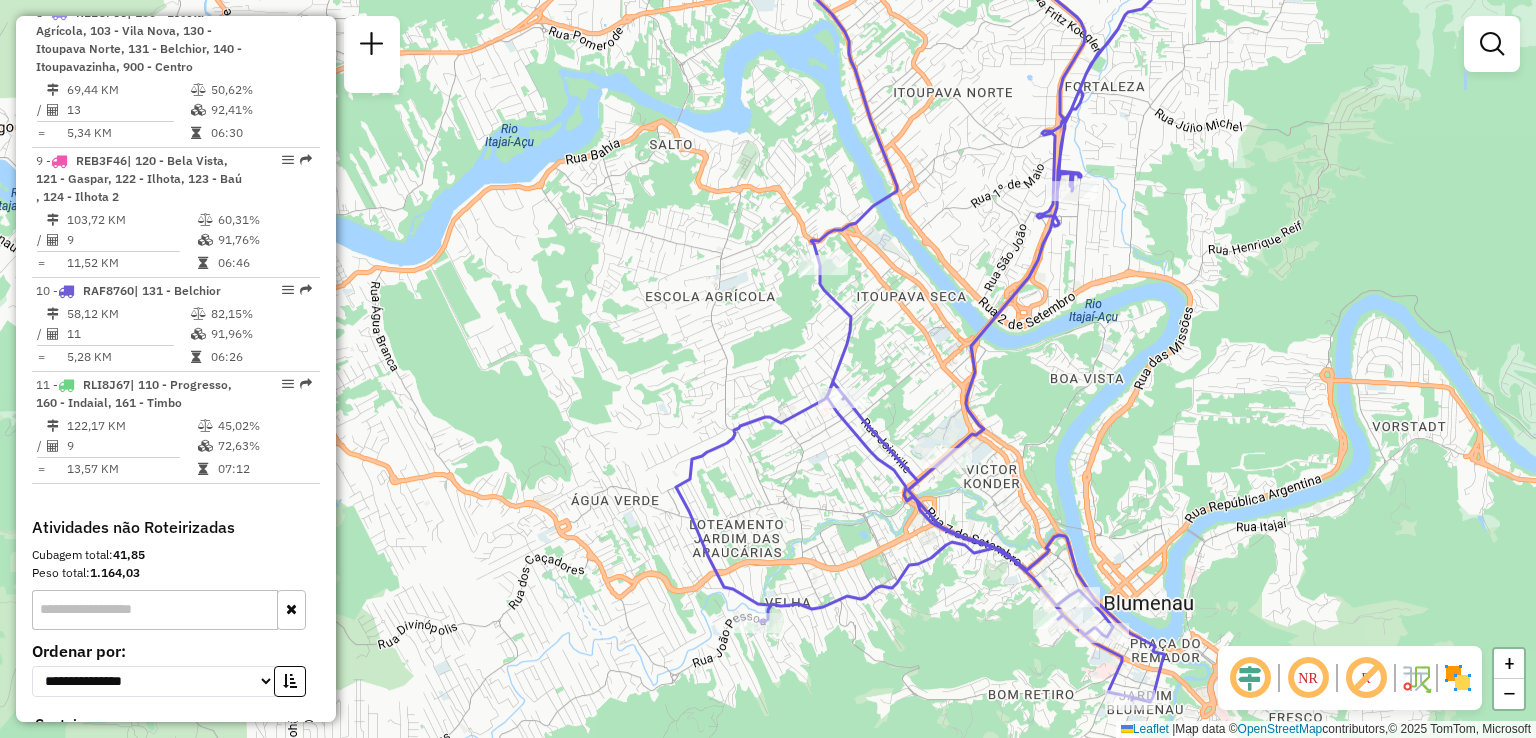 drag, startPoint x: 1100, startPoint y: 365, endPoint x: 1077, endPoint y: 365, distance: 23 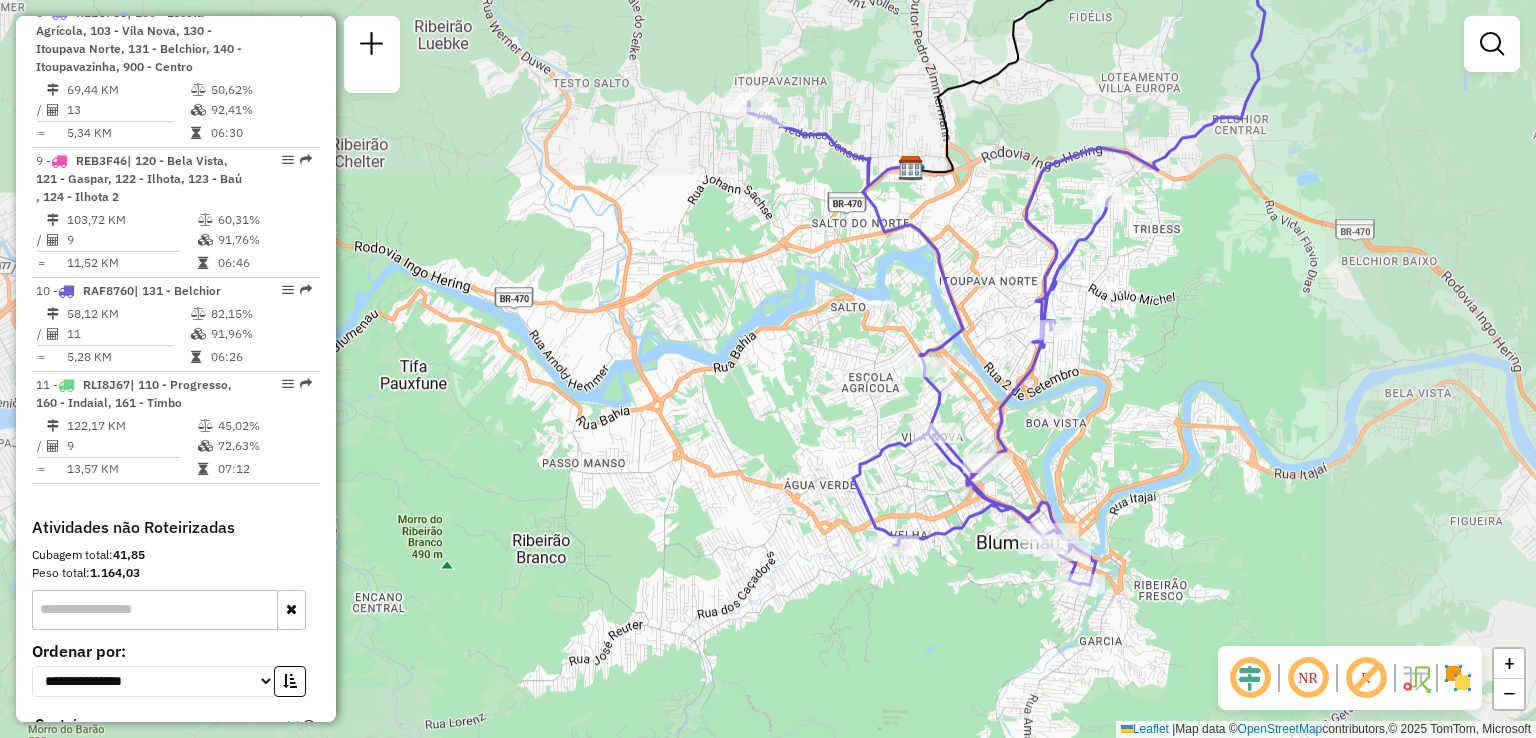 drag, startPoint x: 1164, startPoint y: 351, endPoint x: 1082, endPoint y: 408, distance: 99.86491 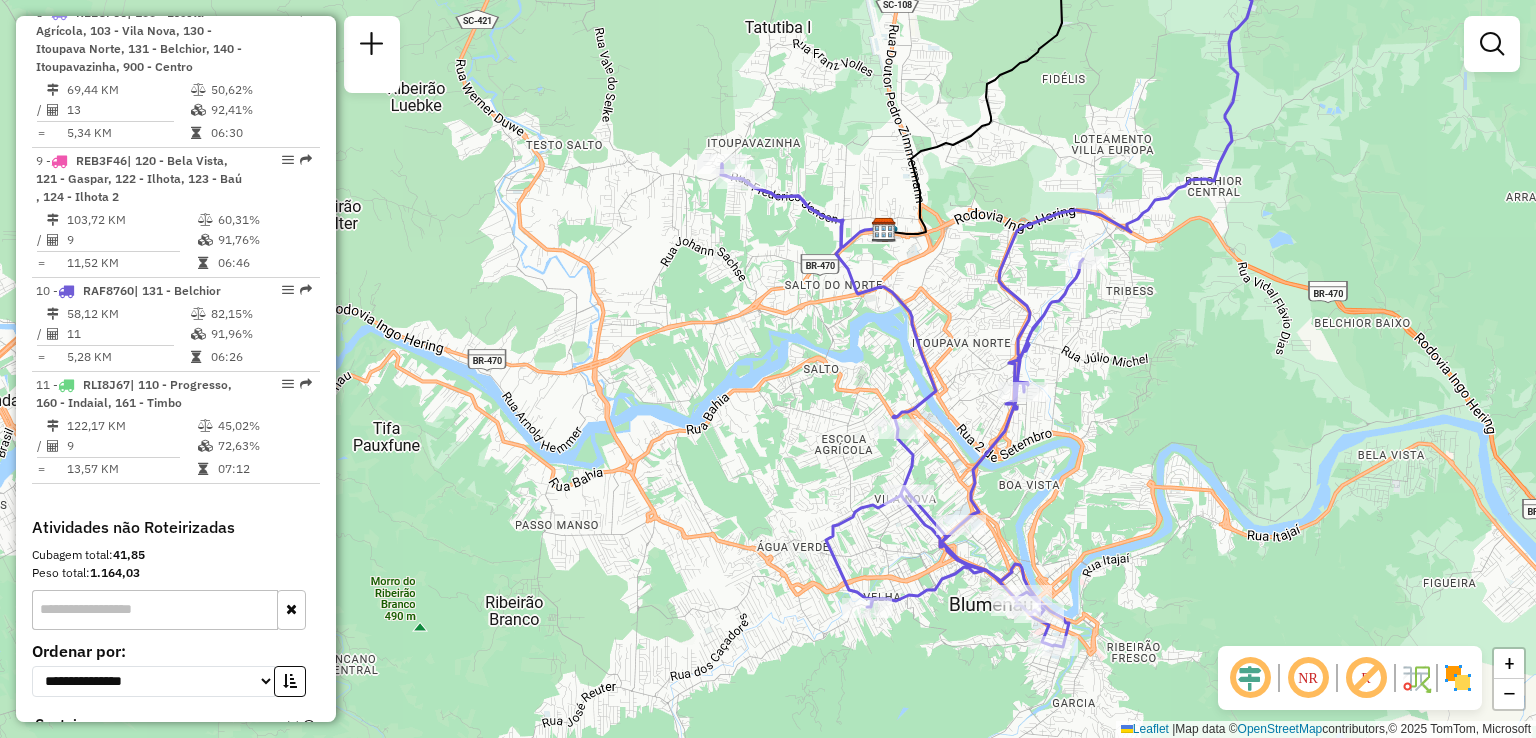 drag, startPoint x: 1098, startPoint y: 417, endPoint x: 1112, endPoint y: 443, distance: 29.529646 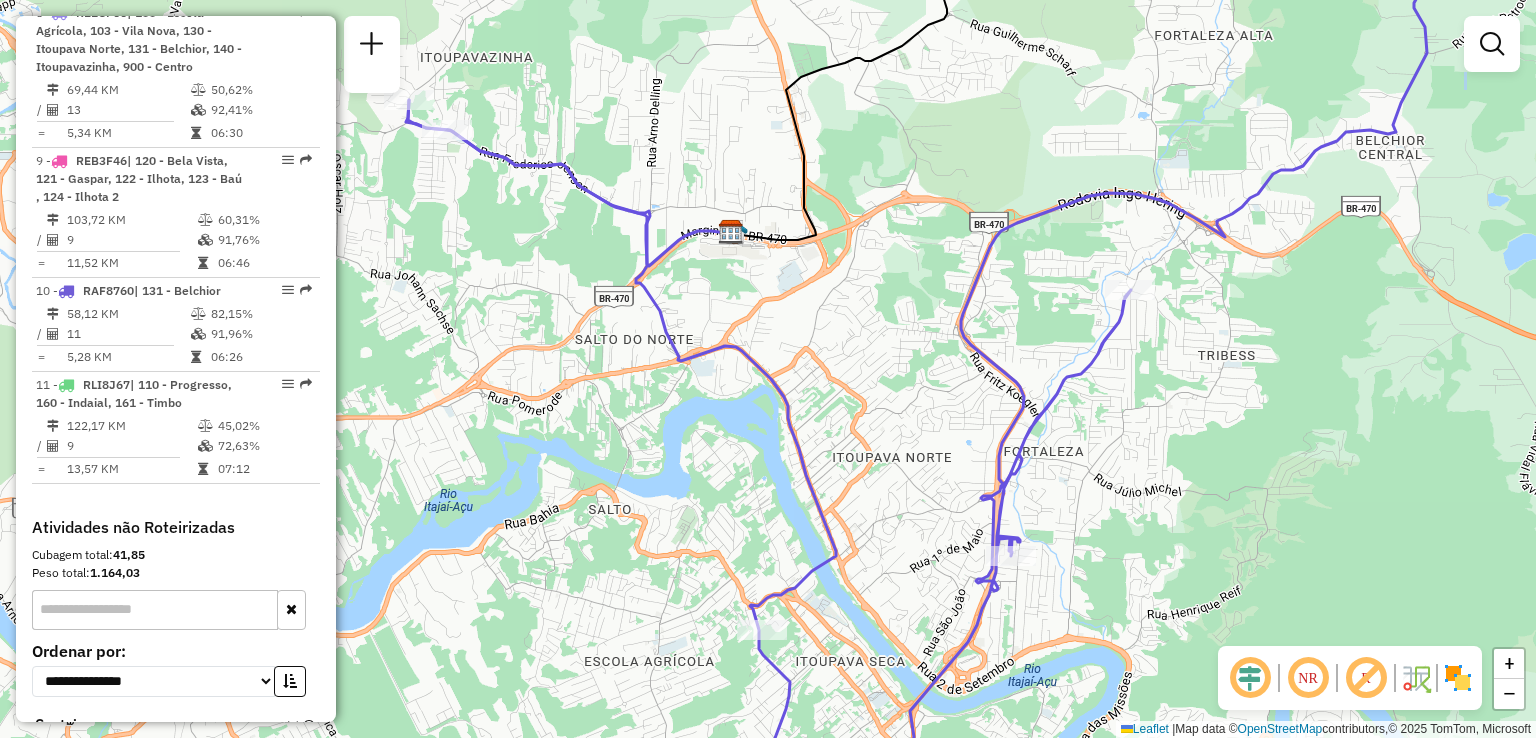 click on "Janela de atendimento Grade de atendimento Capacidade Transportadoras Veículos Cliente Pedidos  Rotas Selecione os dias de semana para filtrar as janelas de atendimento  Seg   Ter   Qua   Qui   Sex   Sáb   Dom  Informe o período da janela de atendimento: De: Até:  Filtrar exatamente a janela do cliente  Considerar janela de atendimento padrão  Selecione os dias de semana para filtrar as grades de atendimento  Seg   Ter   Qua   Qui   Sex   Sáb   Dom   Considerar clientes sem dia de atendimento cadastrado  Clientes fora do dia de atendimento selecionado Filtrar as atividades entre os valores definidos abaixo:  Peso mínimo:   Peso máximo:   Cubagem mínima:   Cubagem máxima:   De:   Até:  Filtrar as atividades entre o tempo de atendimento definido abaixo:  De:   Até:   Considerar capacidade total dos clientes não roteirizados Transportadora: Selecione um ou mais itens Tipo de veículo: Selecione um ou mais itens Veículo: Selecione um ou mais itens Motorista: Selecione um ou mais itens Nome: Rótulo:" 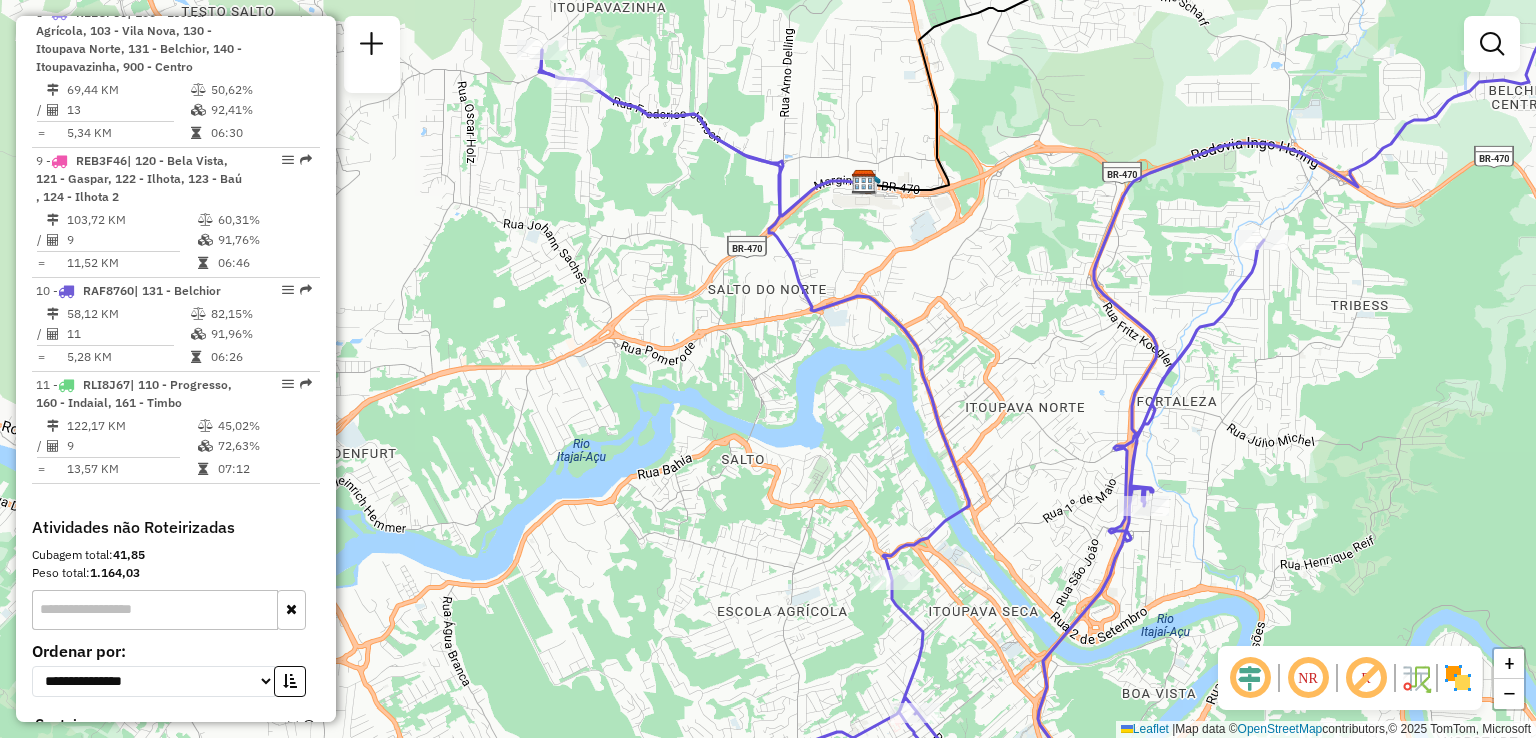drag, startPoint x: 1299, startPoint y: 510, endPoint x: 1318, endPoint y: 505, distance: 19.646883 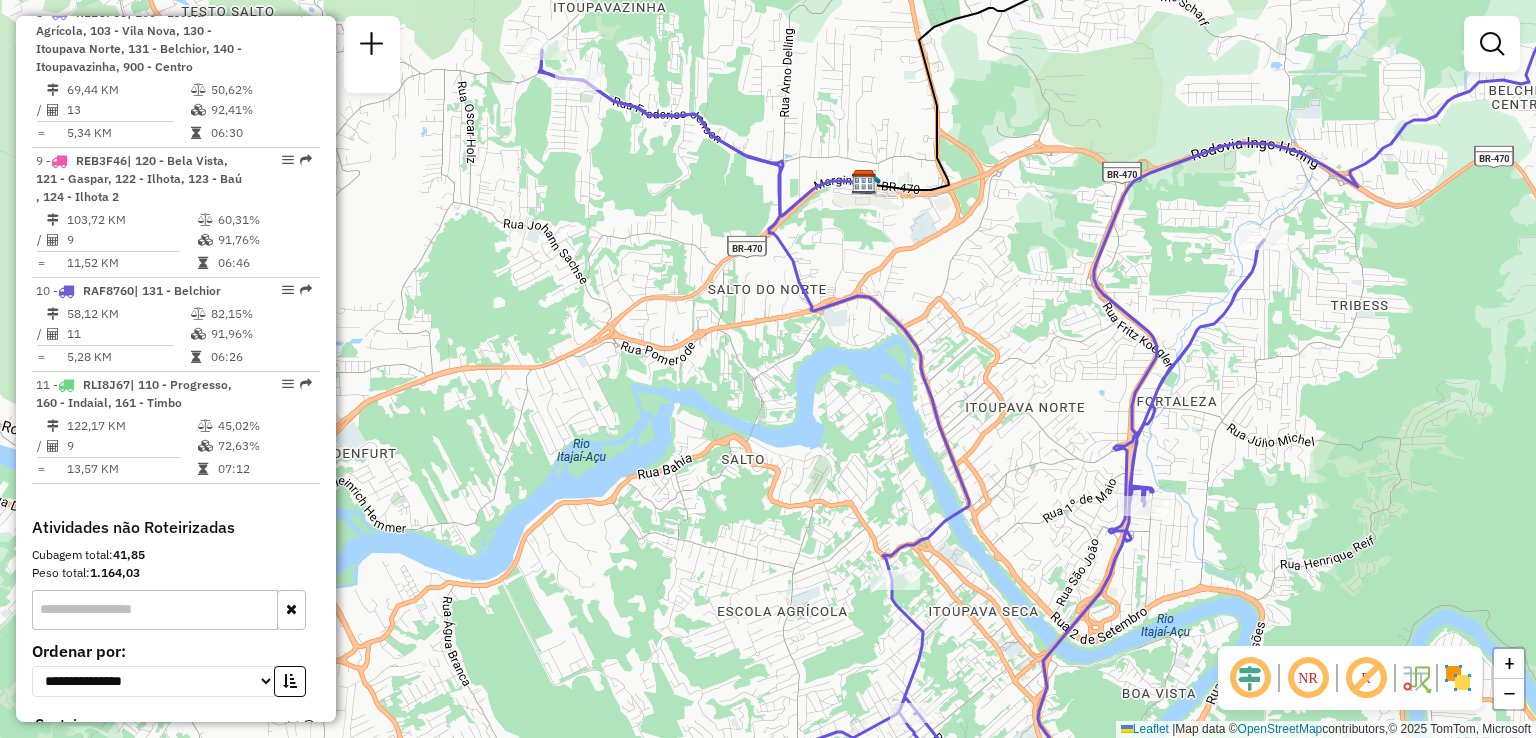 drag, startPoint x: 1274, startPoint y: 395, endPoint x: 1288, endPoint y: 375, distance: 24.41311 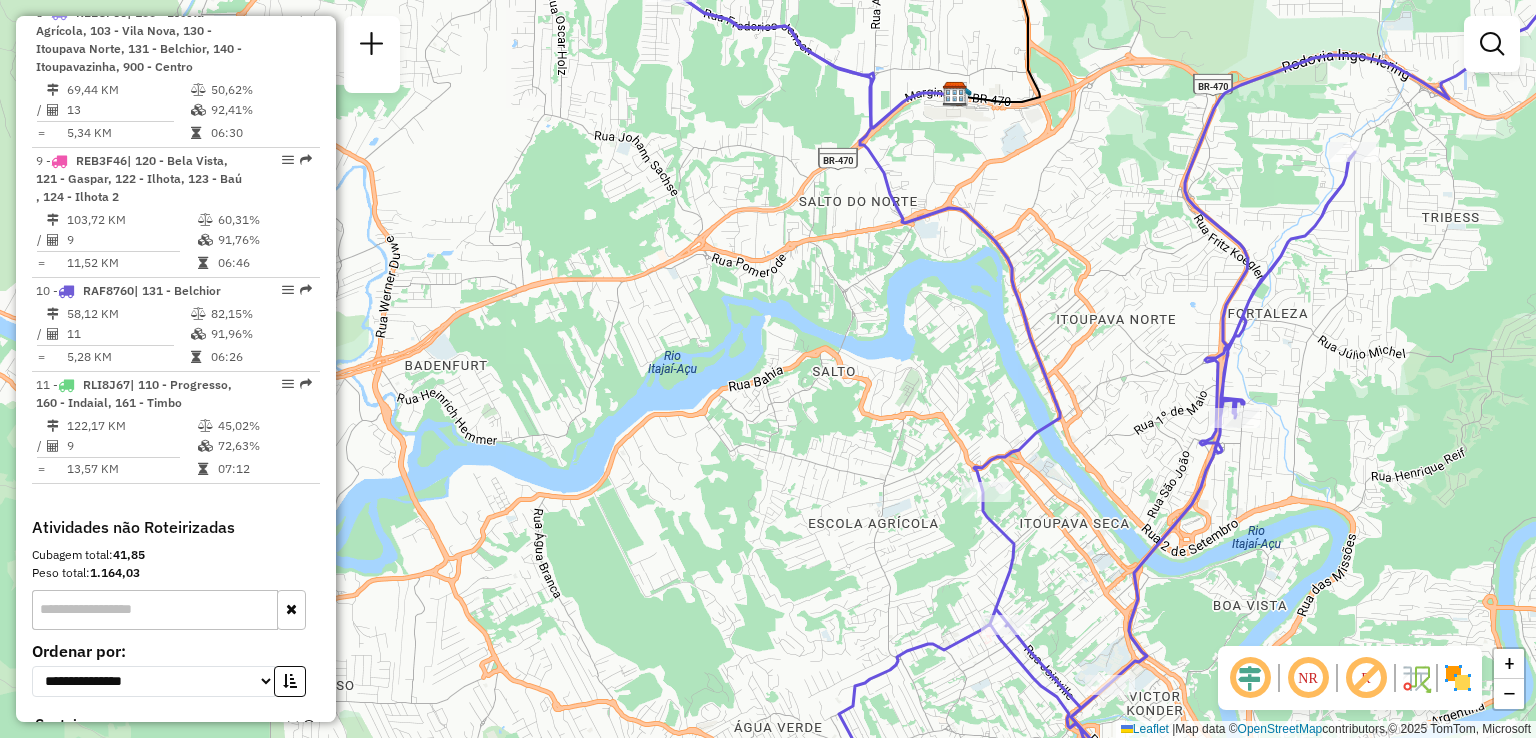 drag, startPoint x: 1375, startPoint y: 468, endPoint x: 1384, endPoint y: 423, distance: 45.891174 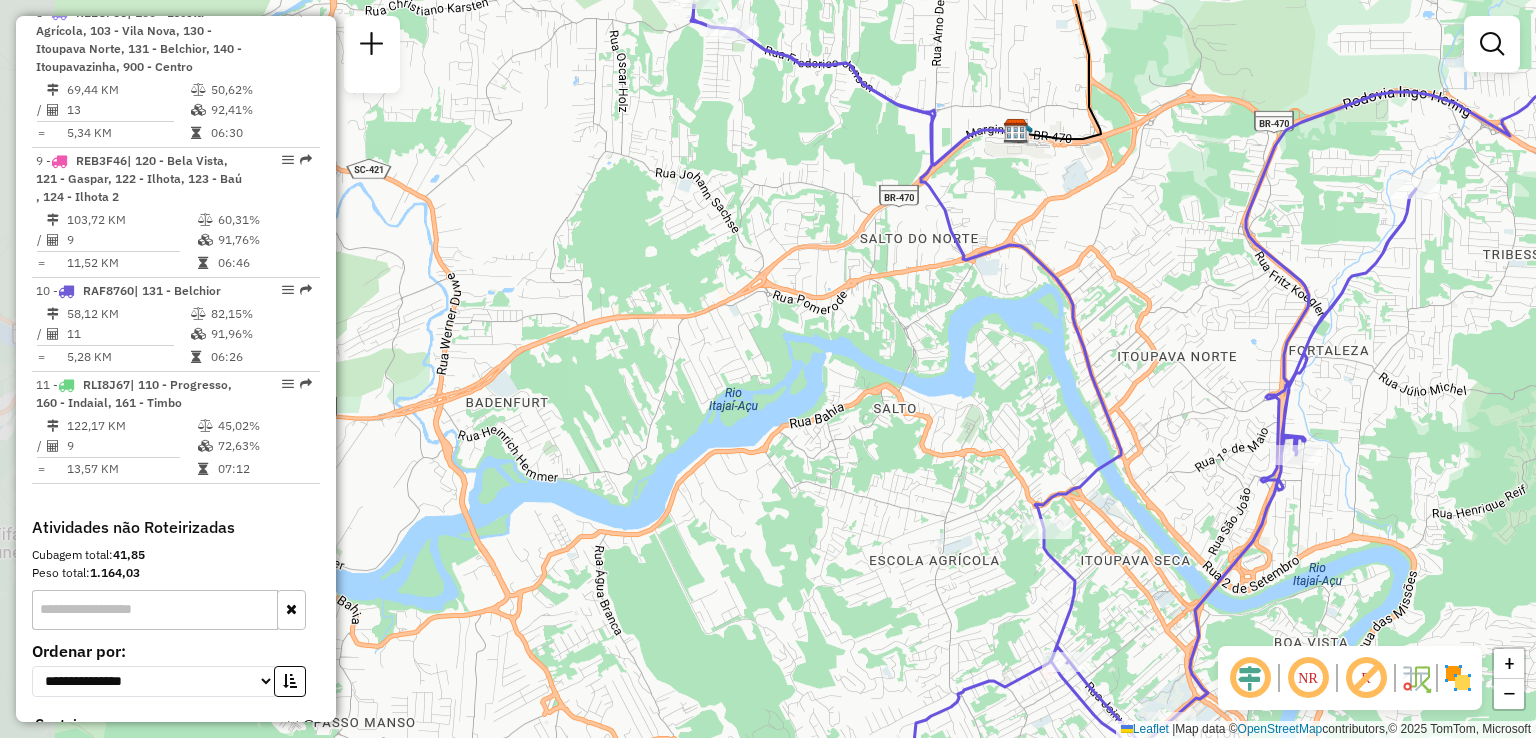 drag, startPoint x: 1009, startPoint y: 403, endPoint x: 1192, endPoint y: 637, distance: 297.0606 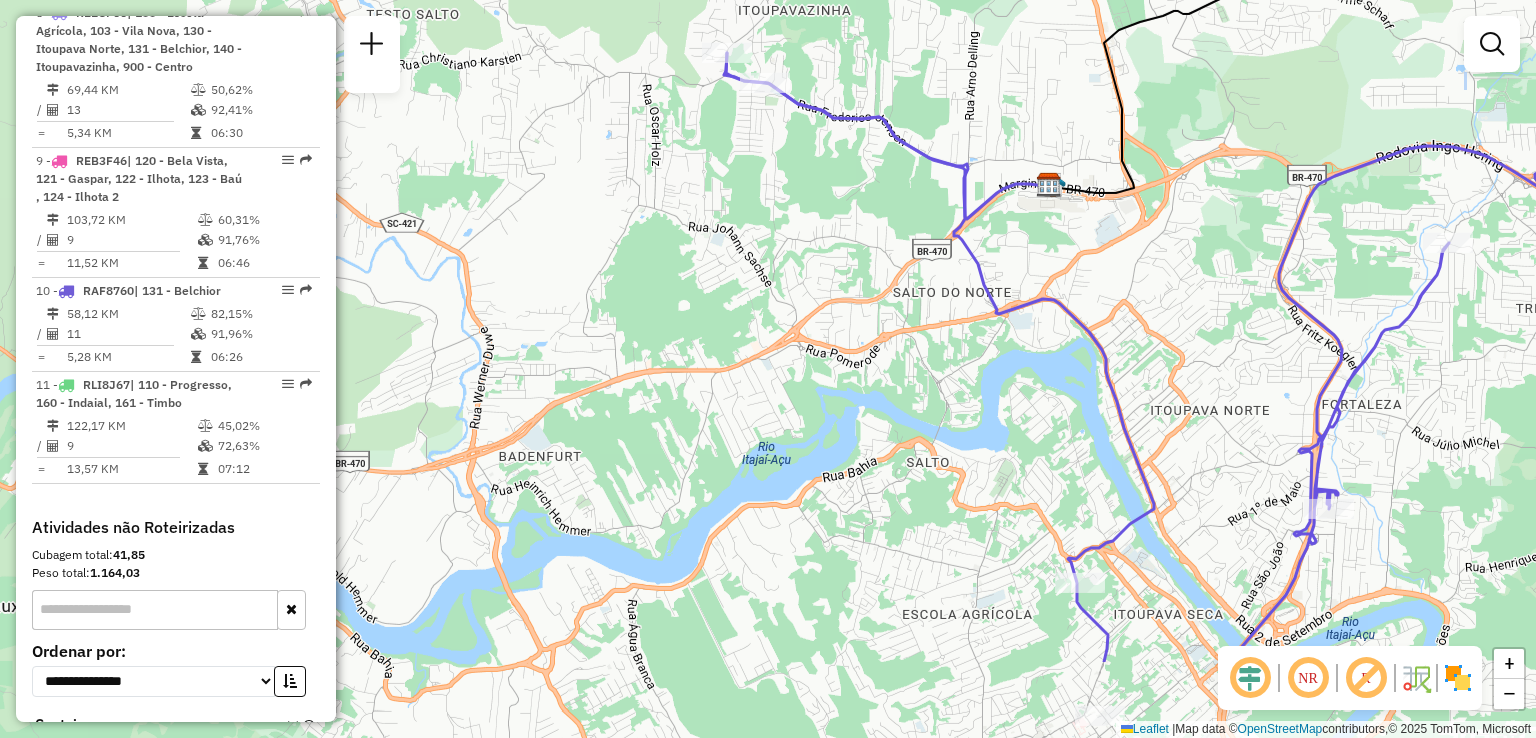 drag, startPoint x: 916, startPoint y: 494, endPoint x: 823, endPoint y: 406, distance: 128.03516 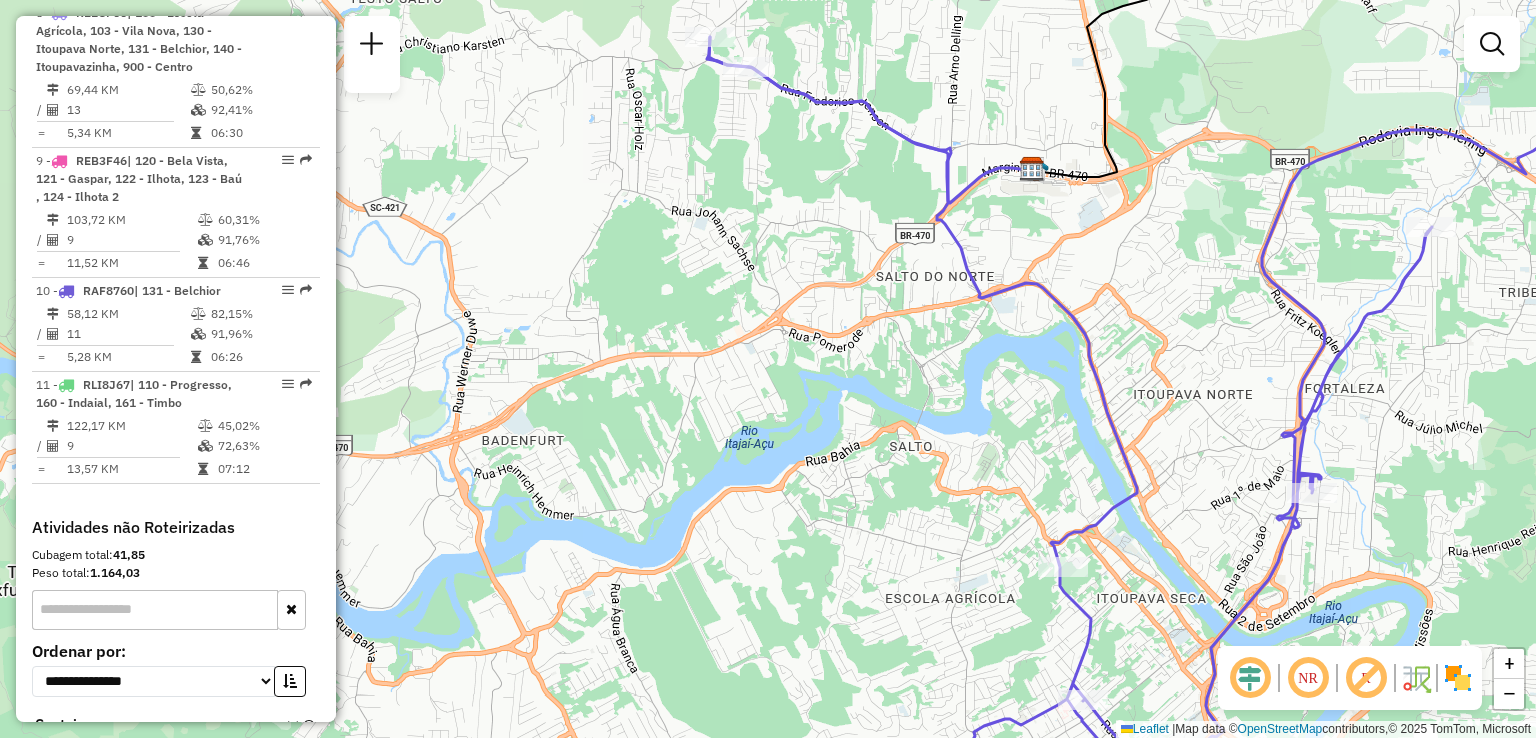 drag, startPoint x: 813, startPoint y: 405, endPoint x: 756, endPoint y: 404, distance: 57.00877 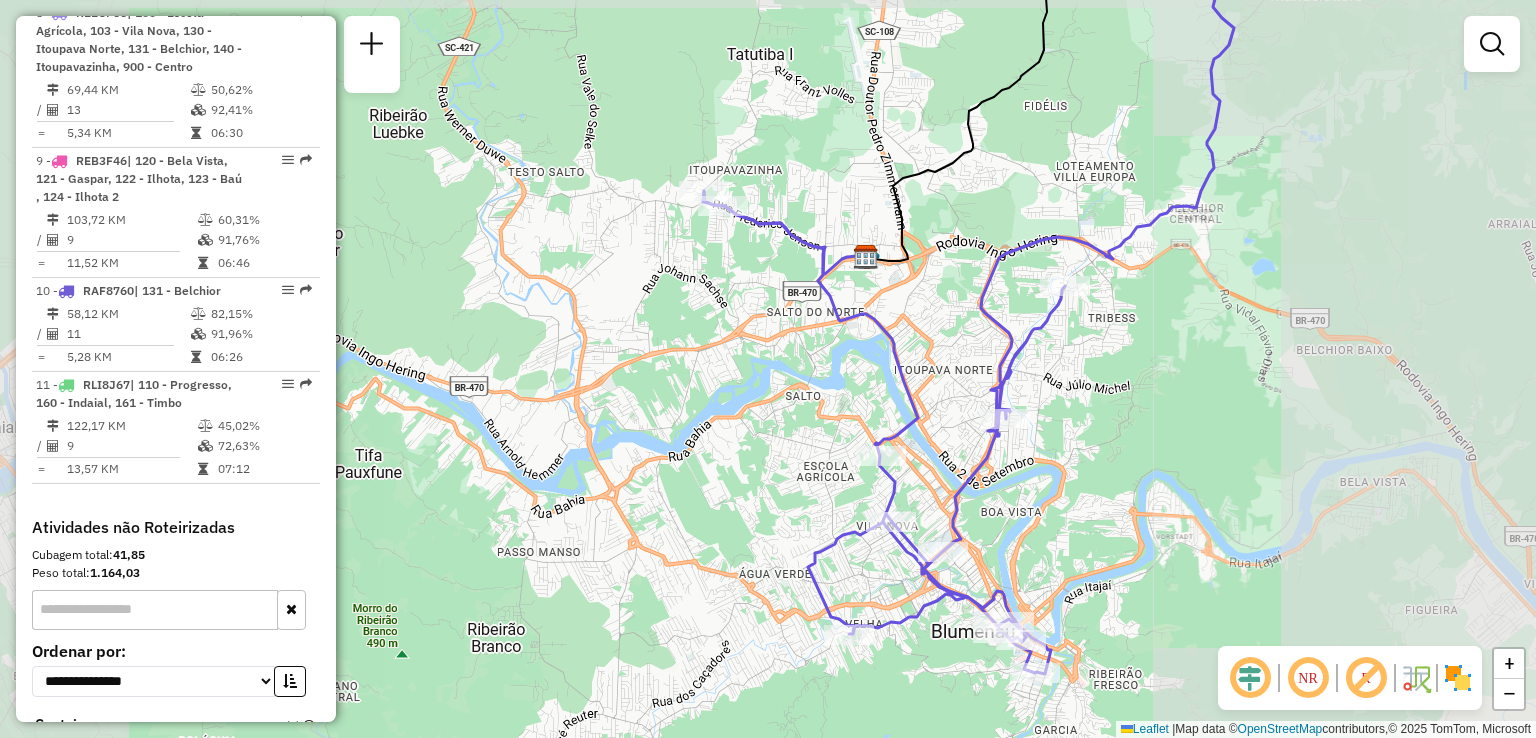 drag, startPoint x: 741, startPoint y: 461, endPoint x: 691, endPoint y: 369, distance: 104.70912 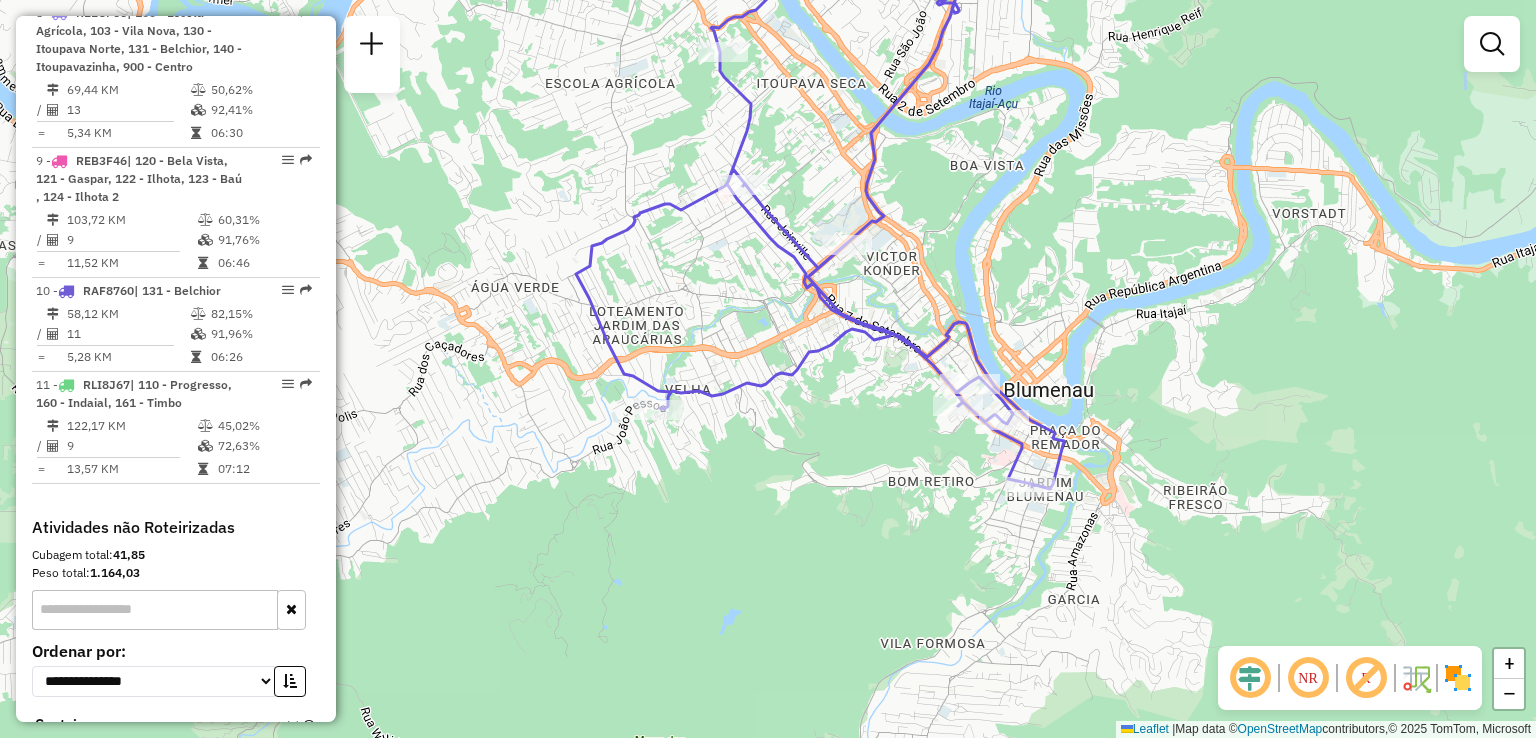 drag, startPoint x: 819, startPoint y: 485, endPoint x: 860, endPoint y: 509, distance: 47.507893 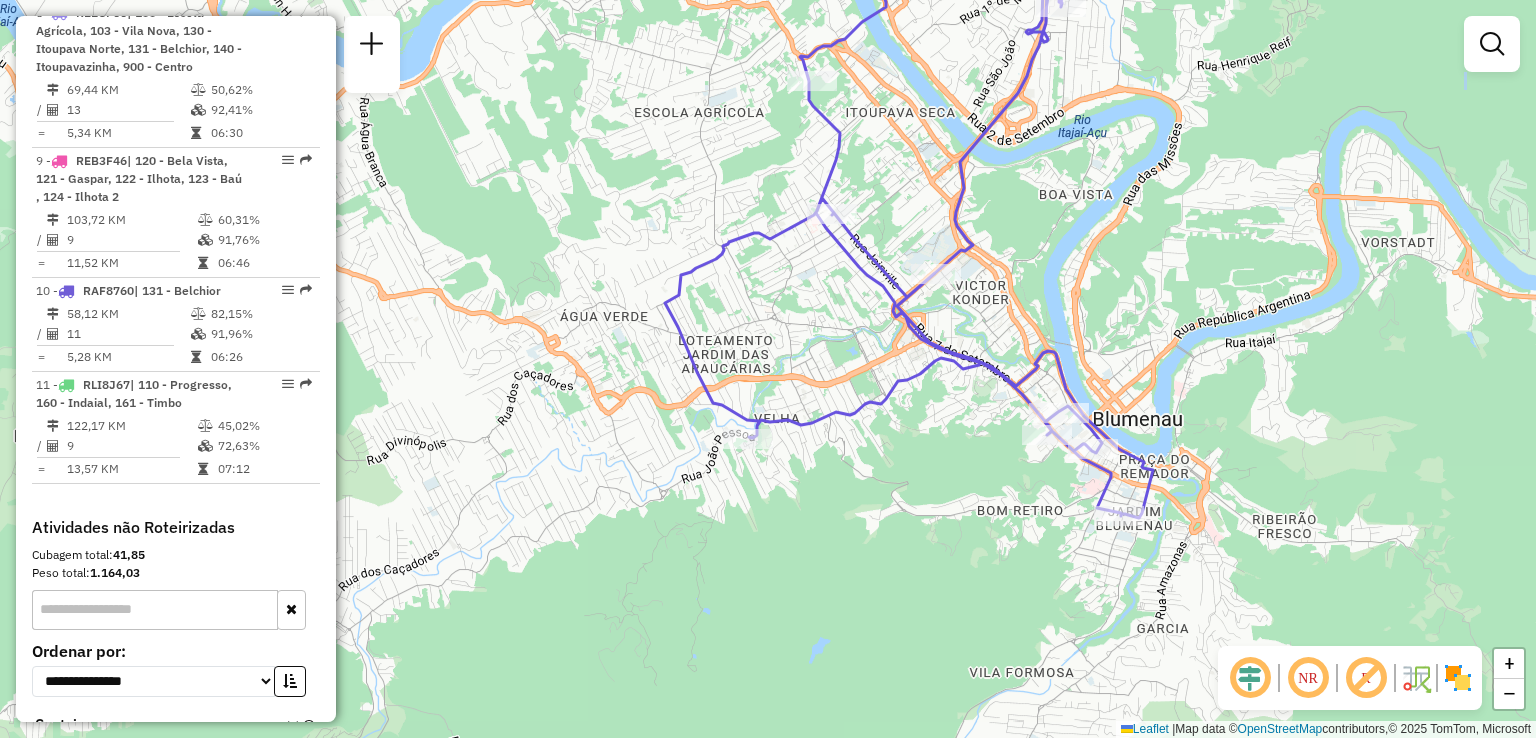 drag, startPoint x: 778, startPoint y: 527, endPoint x: 826, endPoint y: 532, distance: 48.259712 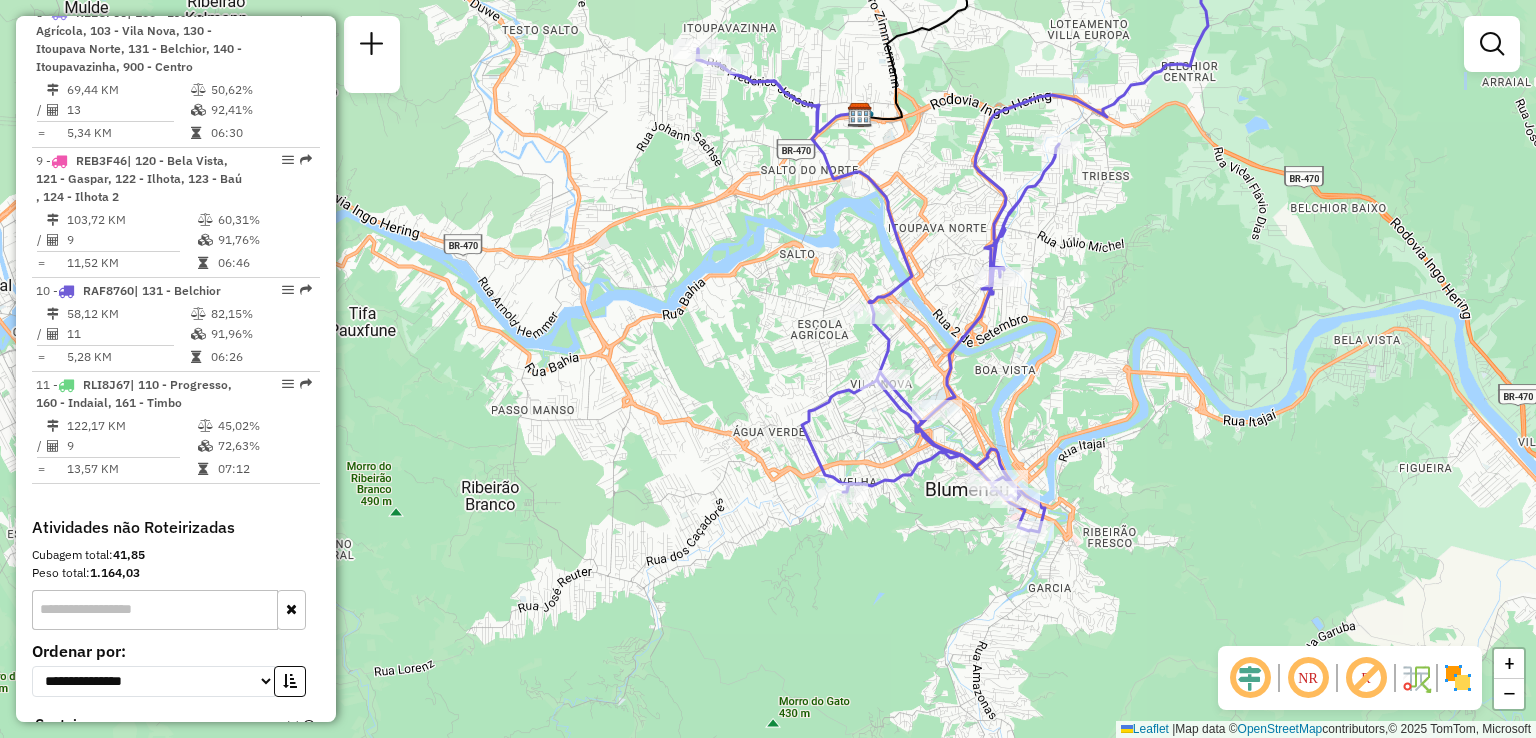 drag, startPoint x: 887, startPoint y: 549, endPoint x: 919, endPoint y: 560, distance: 33.83785 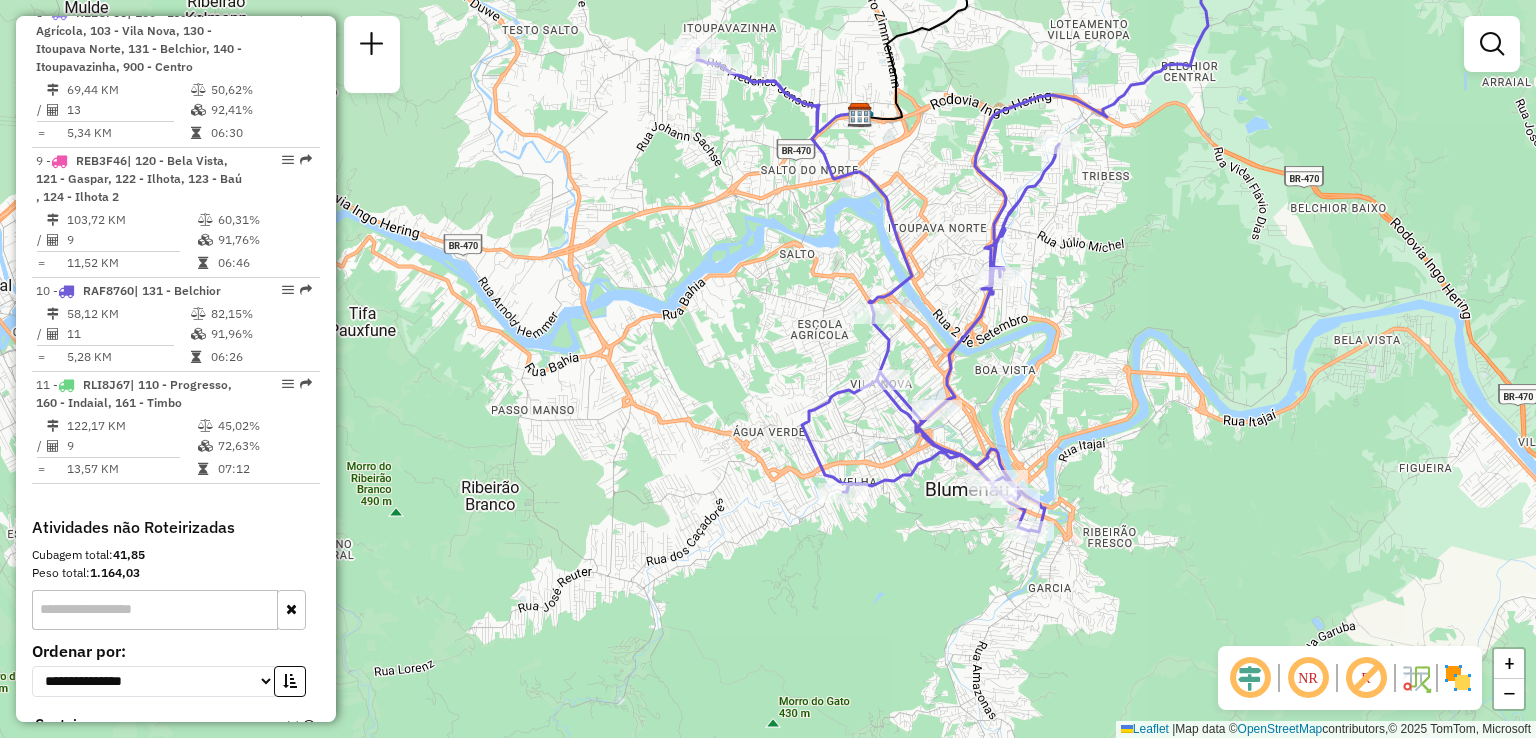 drag, startPoint x: 1063, startPoint y: 366, endPoint x: 1152, endPoint y: 370, distance: 89.08984 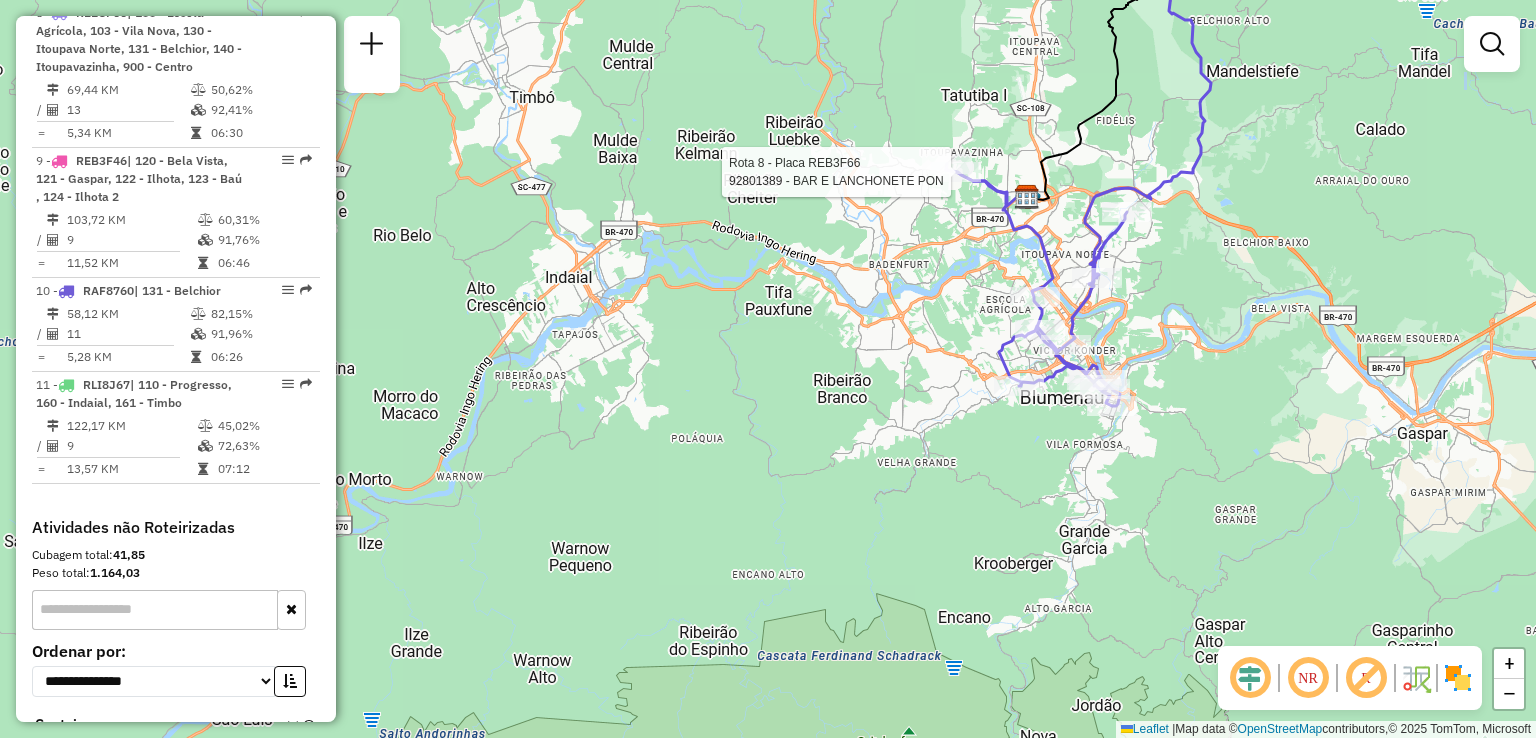 select on "**********" 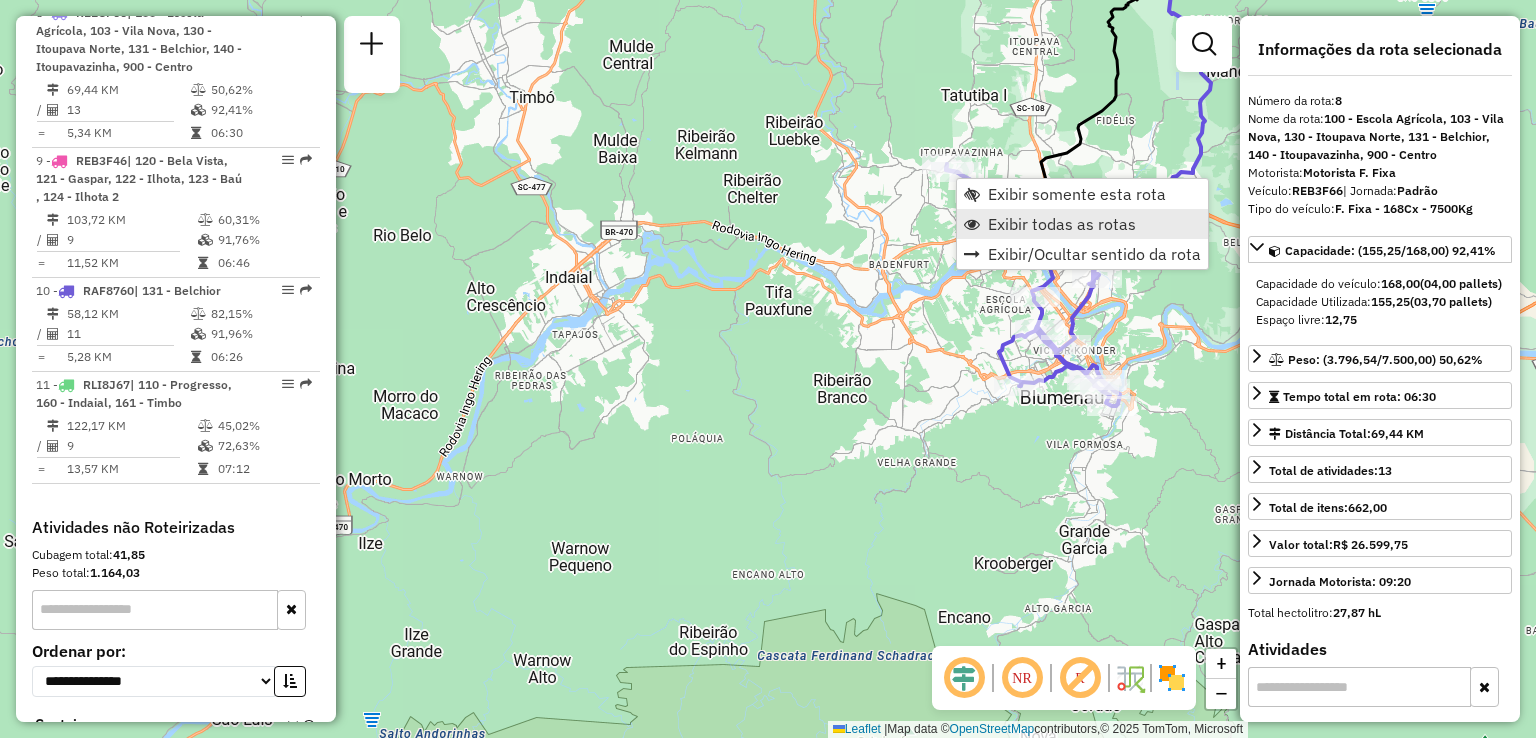 click on "Exibir todas as rotas" at bounding box center [1062, 224] 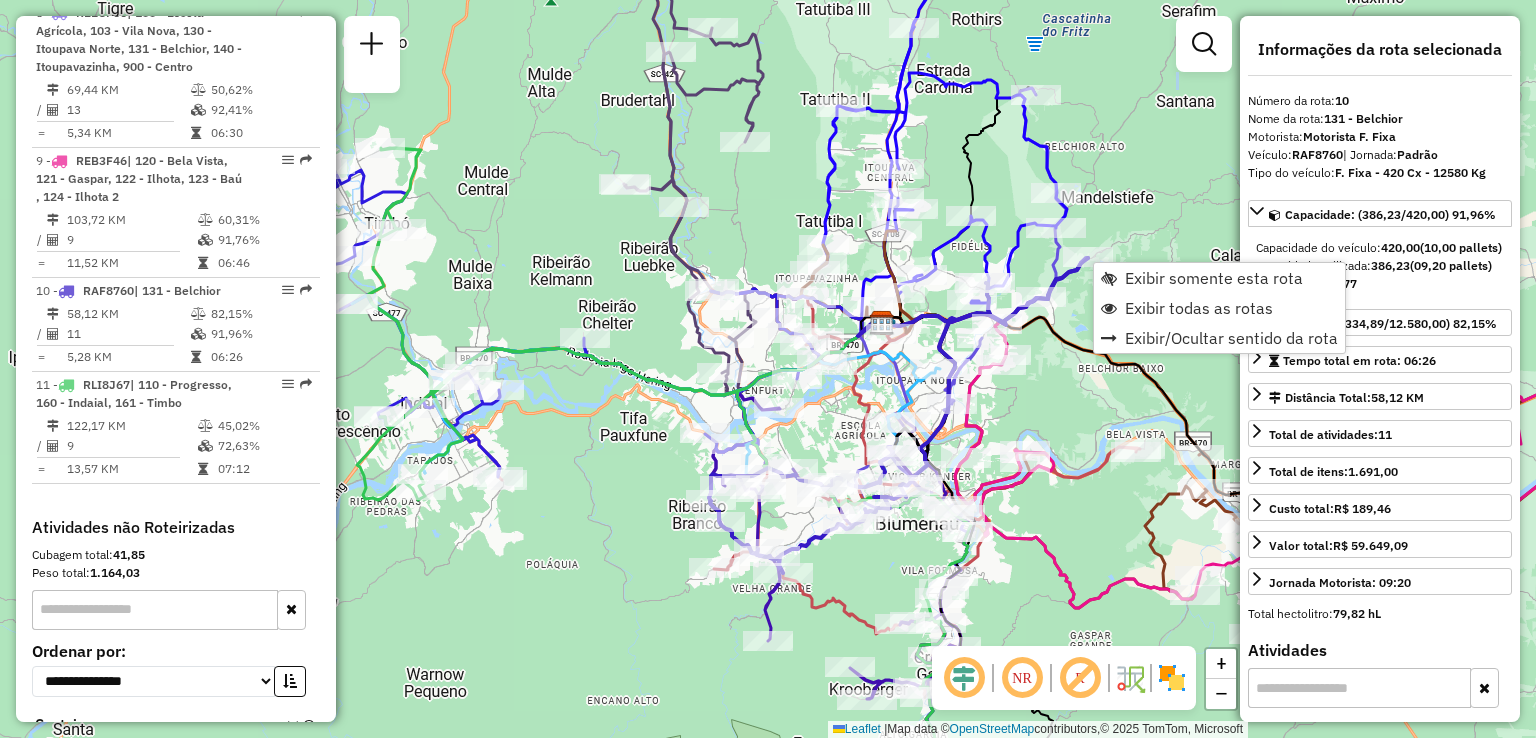 scroll, scrollTop: 1822, scrollLeft: 0, axis: vertical 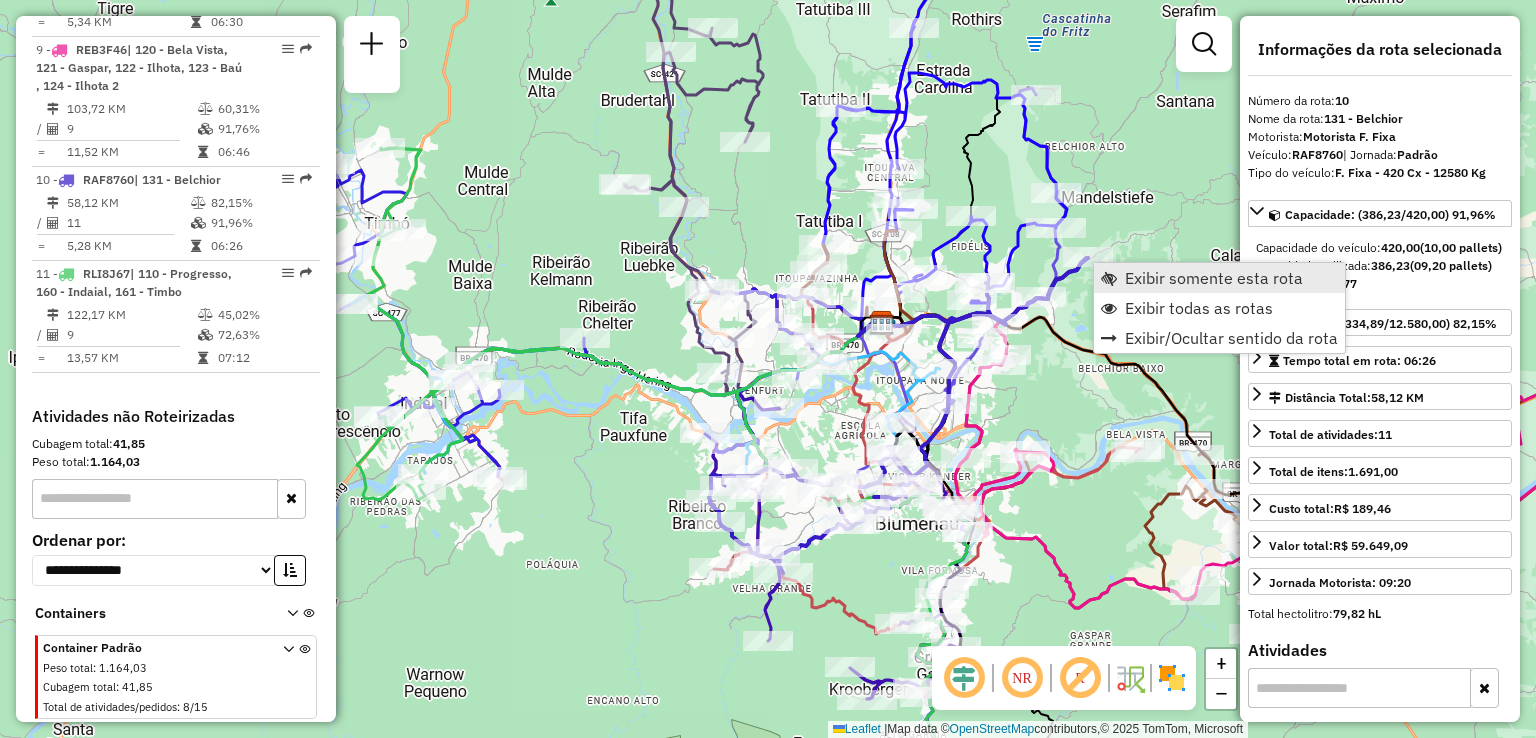 click on "Exibir somente esta rota" at bounding box center (1214, 278) 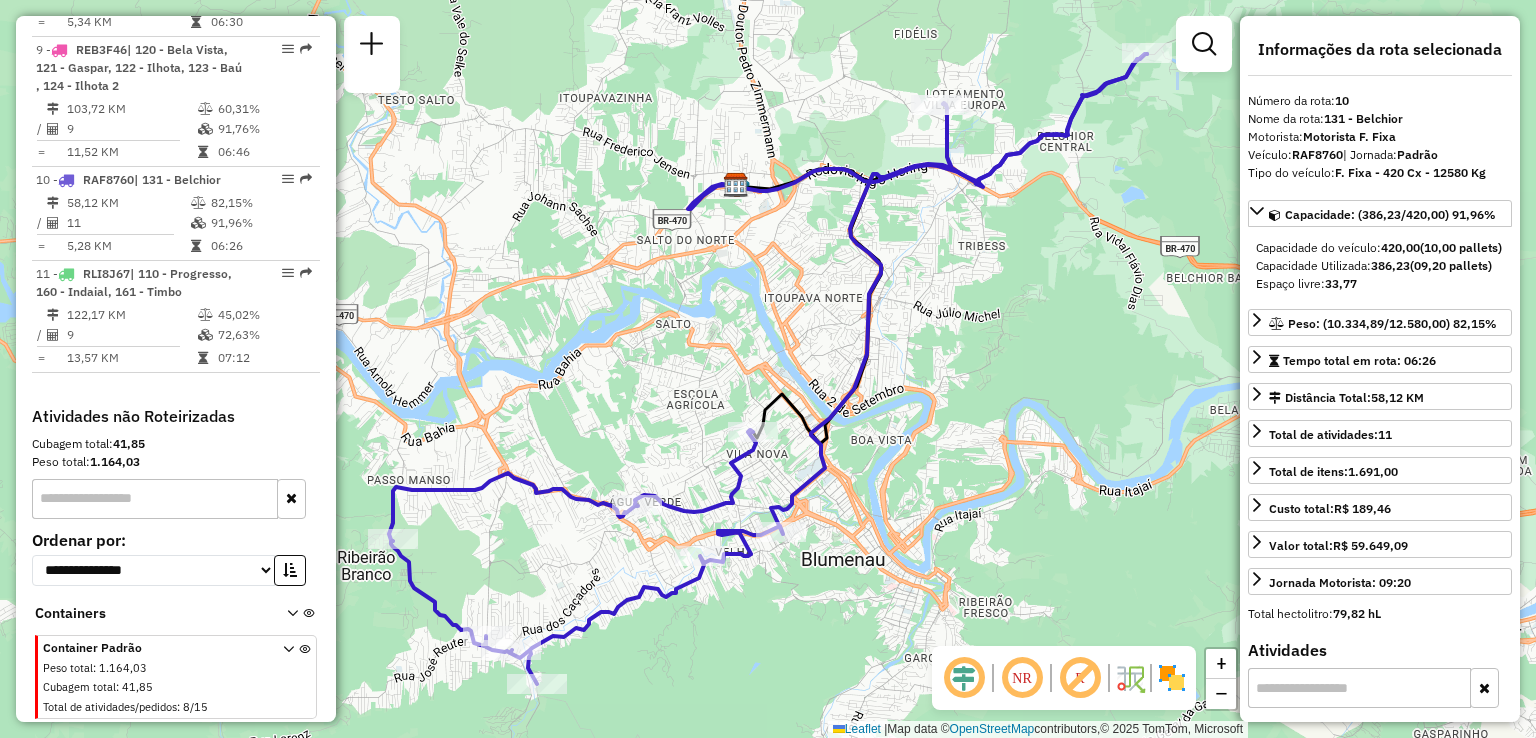 drag, startPoint x: 1061, startPoint y: 385, endPoint x: 1094, endPoint y: 372, distance: 35.468296 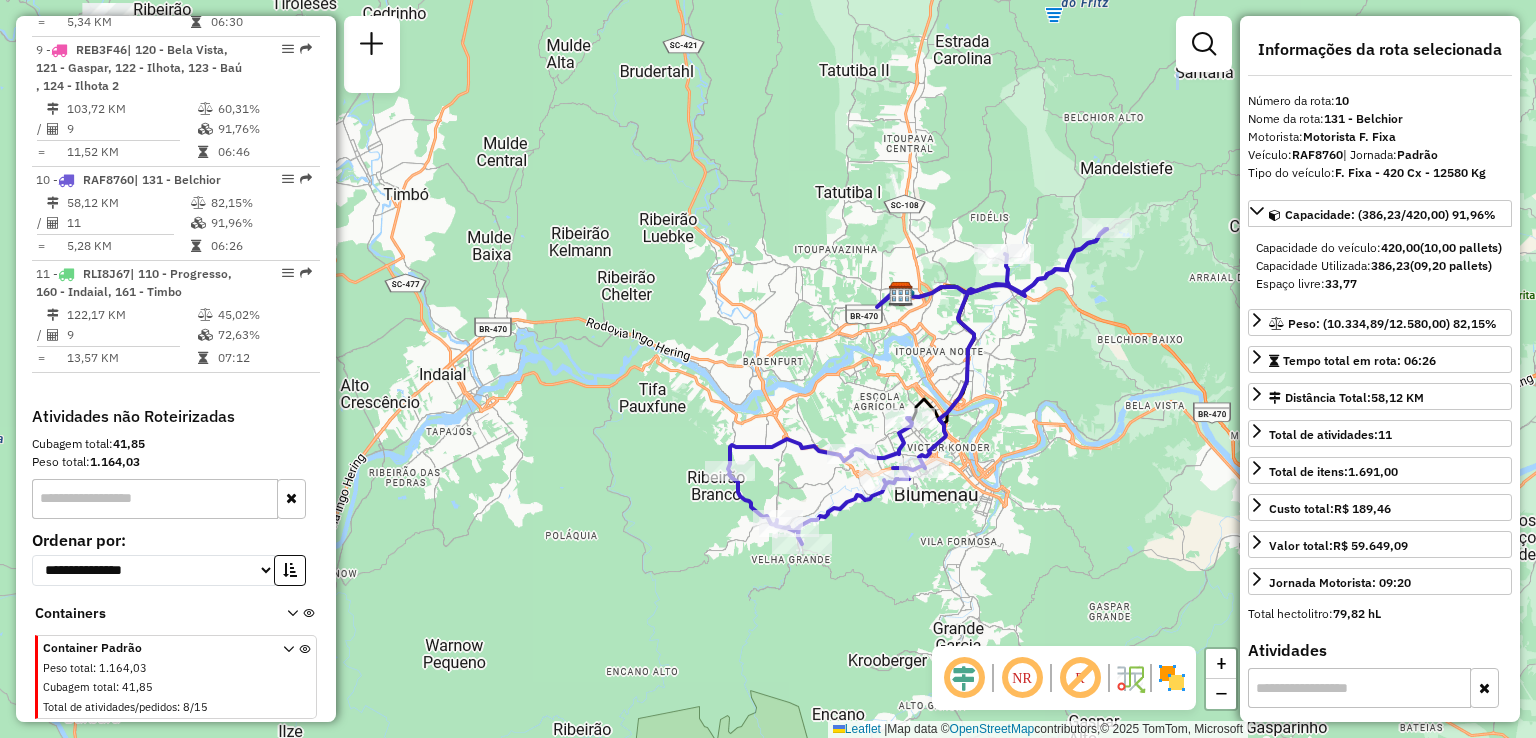 drag, startPoint x: 1078, startPoint y: 392, endPoint x: 1041, endPoint y: 417, distance: 44.65423 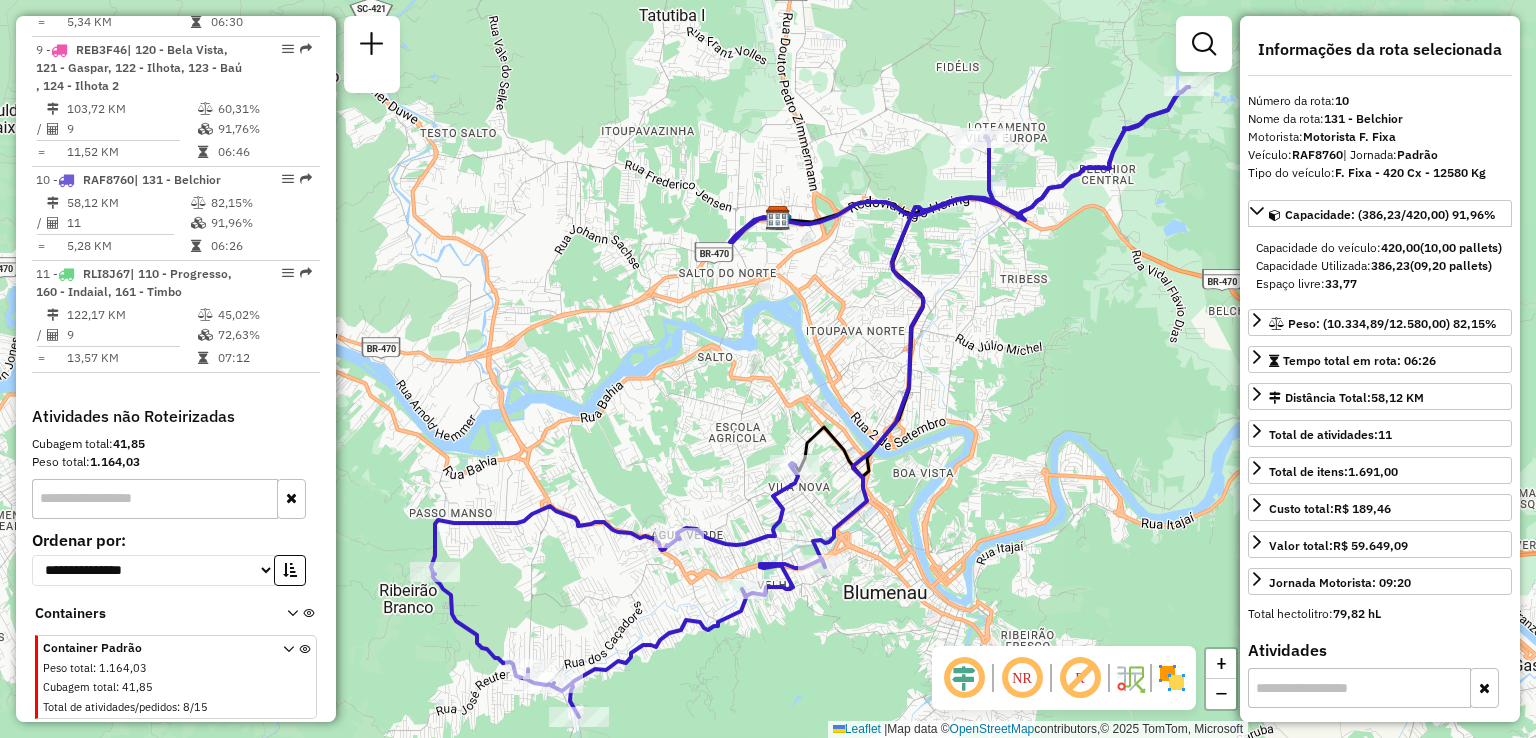drag, startPoint x: 1080, startPoint y: 417, endPoint x: 1116, endPoint y: 442, distance: 43.829212 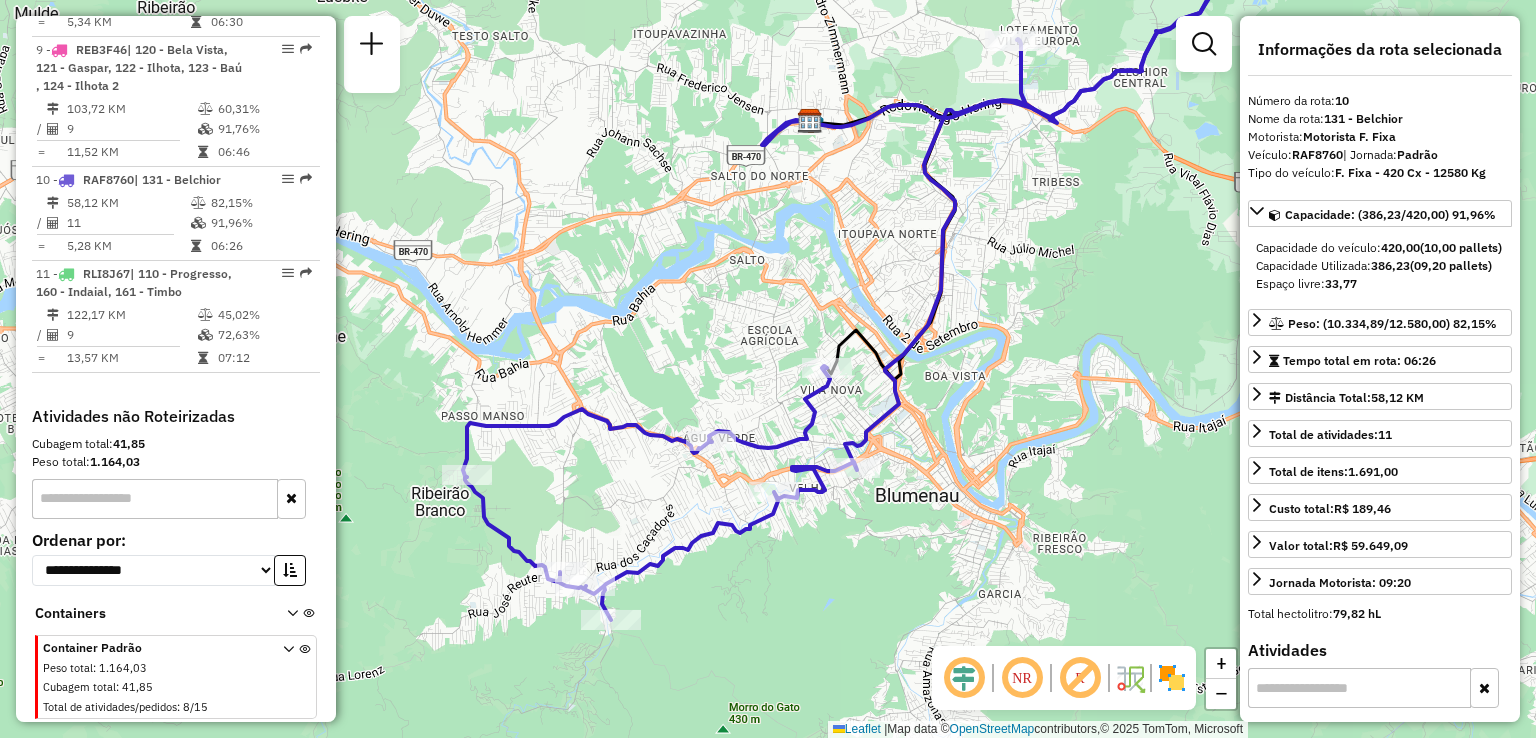 drag, startPoint x: 933, startPoint y: 414, endPoint x: 931, endPoint y: 373, distance: 41.04875 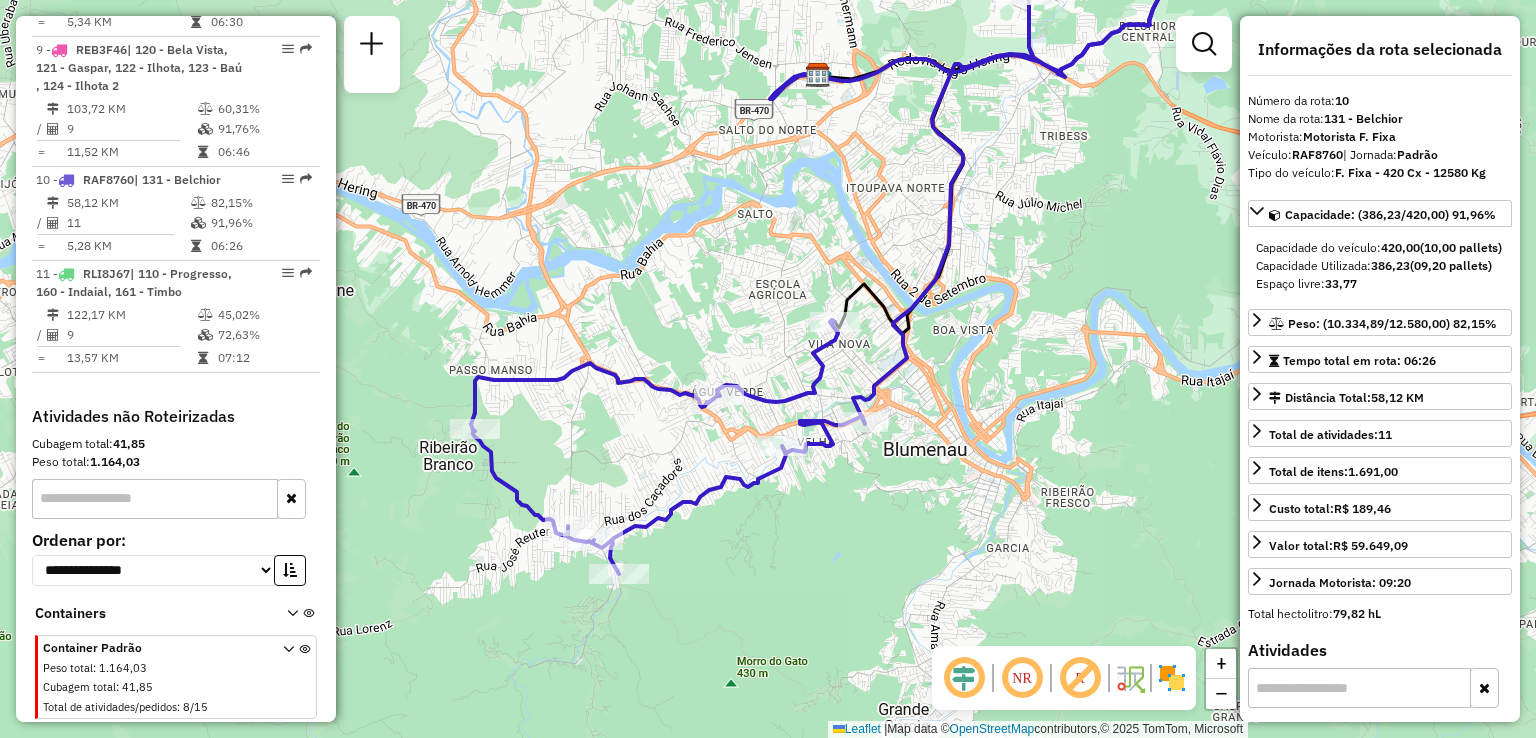 drag, startPoint x: 775, startPoint y: 656, endPoint x: 775, endPoint y: 531, distance: 125 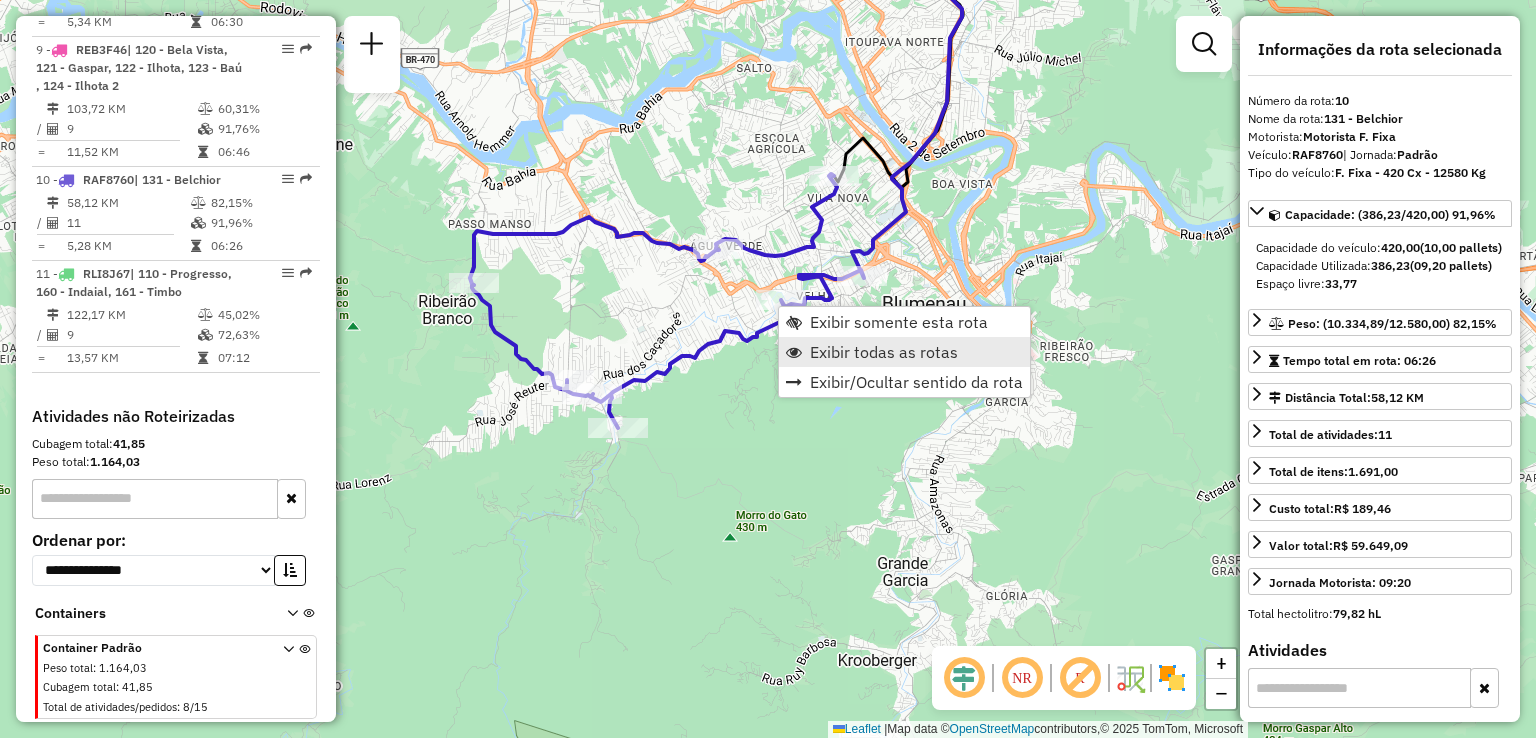 click on "Exibir todas as rotas" at bounding box center [884, 352] 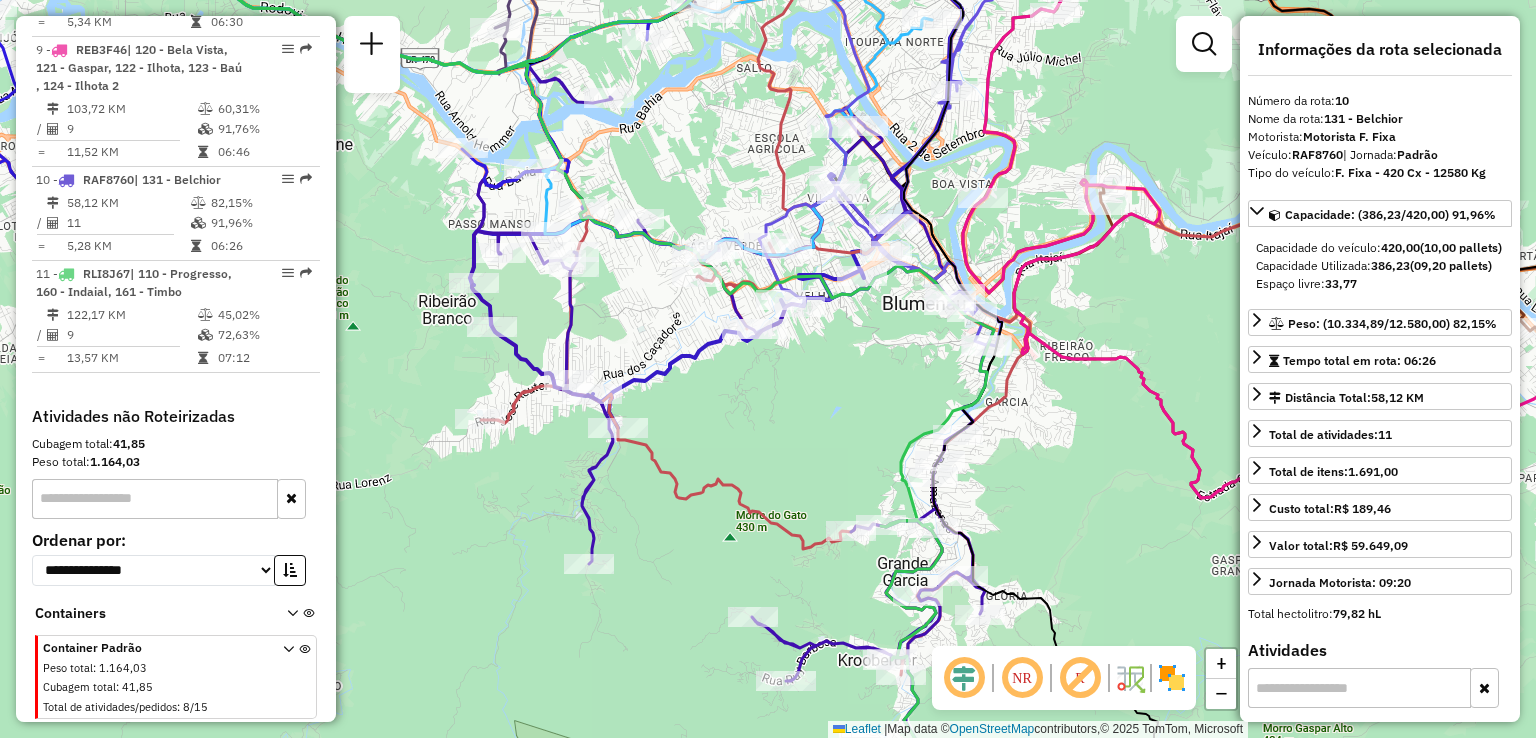 drag, startPoint x: 1059, startPoint y: 475, endPoint x: 1063, endPoint y: 382, distance: 93.08598 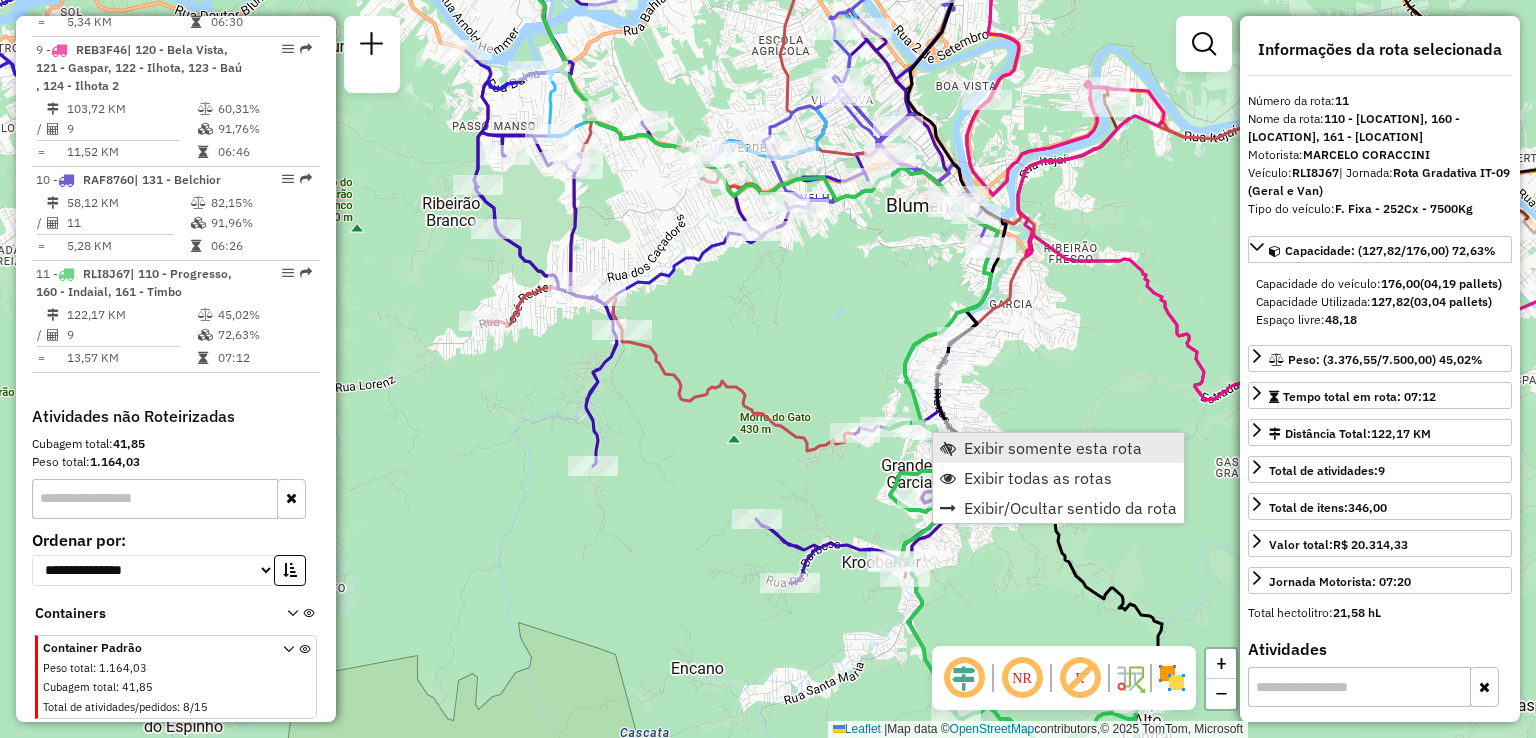 click on "Exibir somente esta rota" at bounding box center [1053, 448] 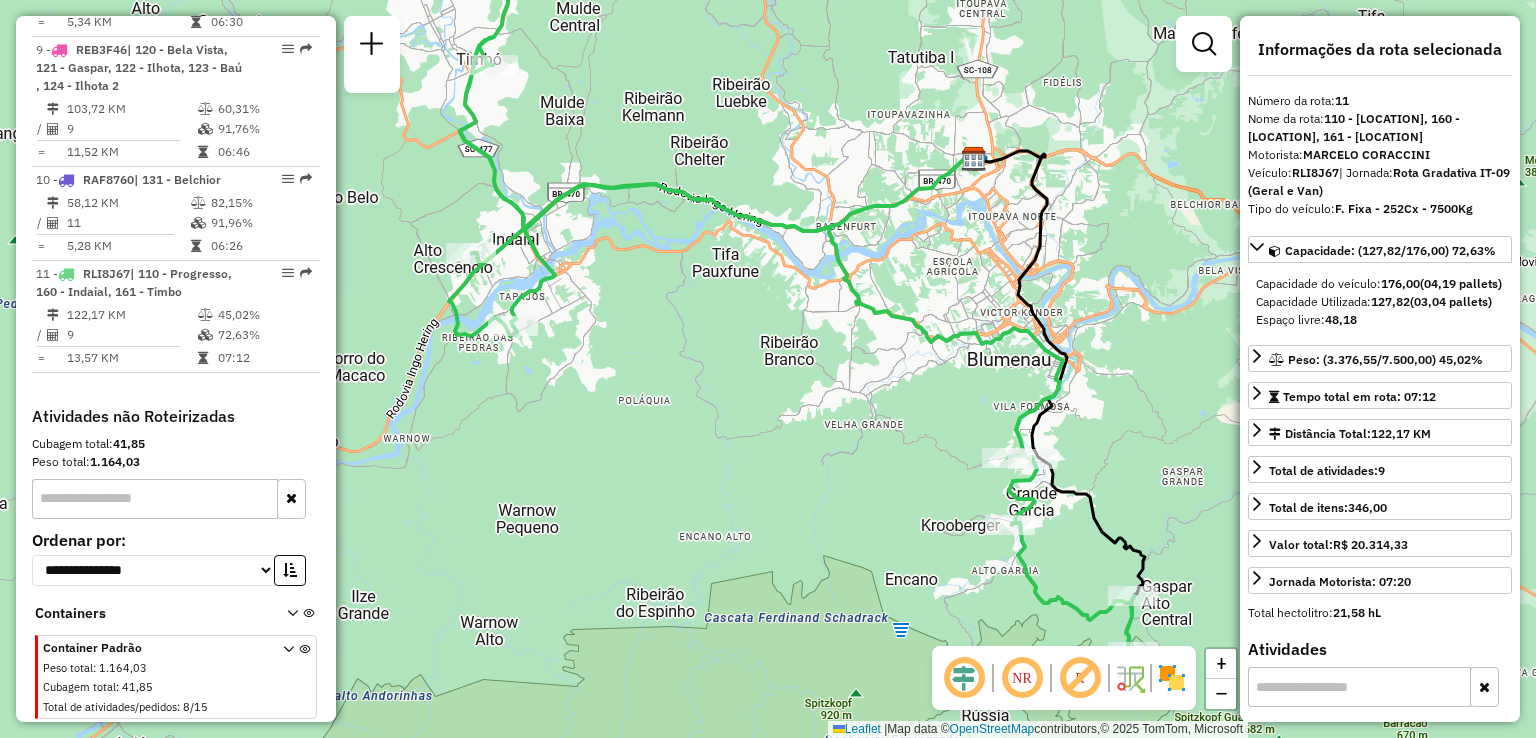 drag, startPoint x: 1094, startPoint y: 432, endPoint x: 1118, endPoint y: 387, distance: 51 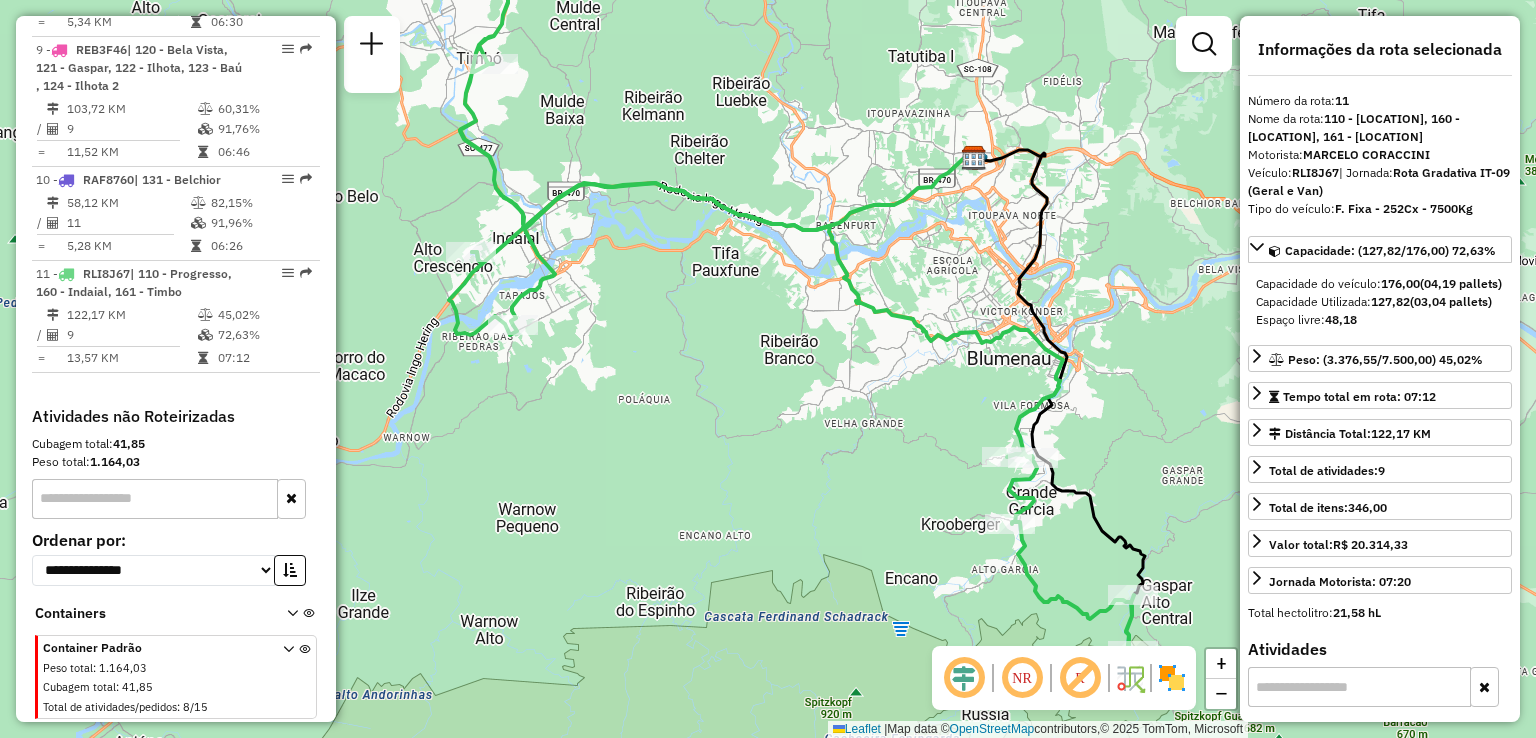 click on "Janela de atendimento Grade de atendimento Capacidade Transportadoras Veículos Cliente Pedidos  Rotas Selecione os dias de semana para filtrar as janelas de atendimento  Seg   Ter   Qua   Qui   Sex   Sáb   Dom  Informe o período da janela de atendimento: De: Até:  Filtrar exatamente a janela do cliente  Considerar janela de atendimento padrão  Selecione os dias de semana para filtrar as grades de atendimento  Seg   Ter   Qua   Qui   Sex   Sáb   Dom   Considerar clientes sem dia de atendimento cadastrado  Clientes fora do dia de atendimento selecionado Filtrar as atividades entre os valores definidos abaixo:  Peso mínimo:   Peso máximo:   Cubagem mínima:   Cubagem máxima:   De:   Até:  Filtrar as atividades entre o tempo de atendimento definido abaixo:  De:   Até:   Considerar capacidade total dos clientes não roteirizados Transportadora: Selecione um ou mais itens Tipo de veículo: Selecione um ou mais itens Veículo: Selecione um ou mais itens Motorista: Selecione um ou mais itens Nome: Rótulo:" 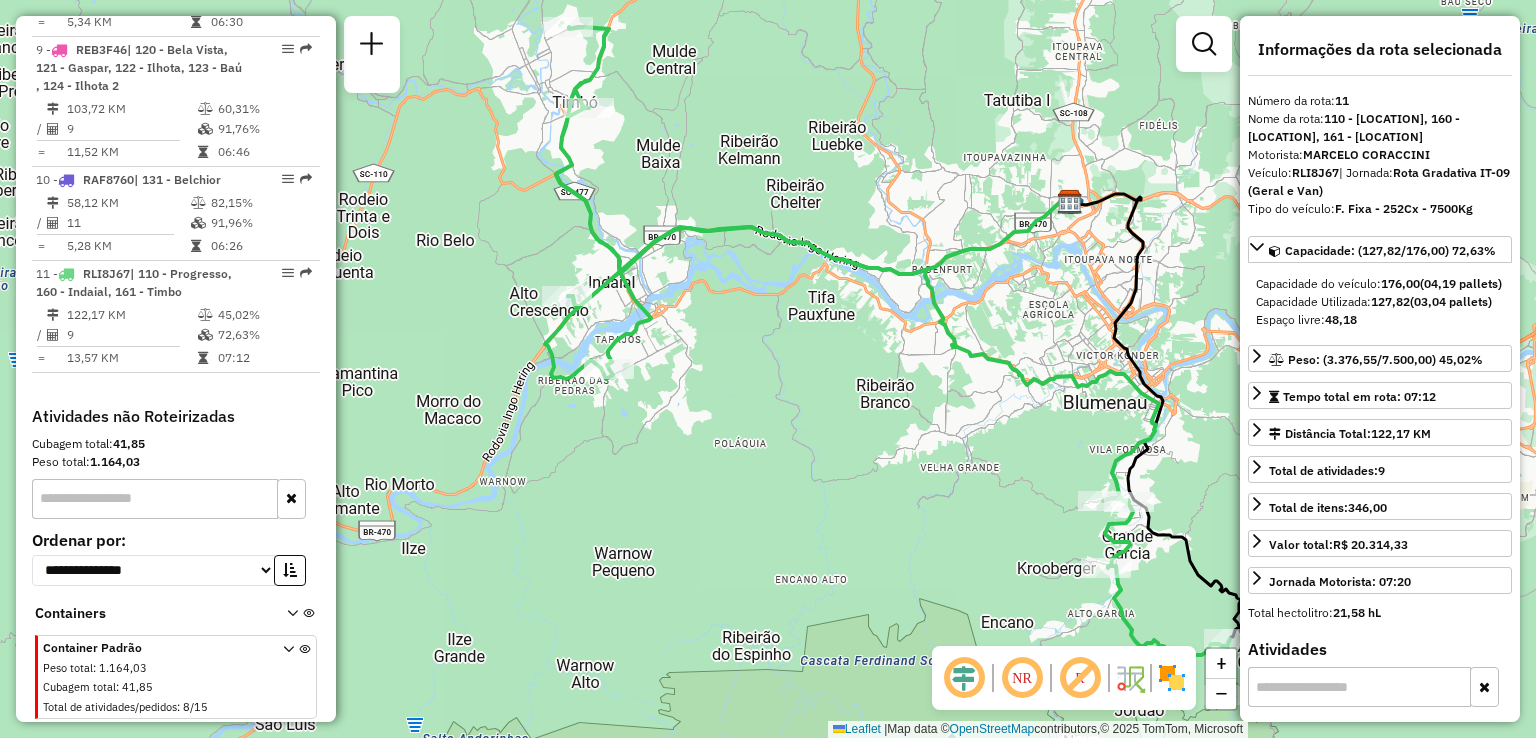 drag, startPoint x: 777, startPoint y: 549, endPoint x: 813, endPoint y: 572, distance: 42.72002 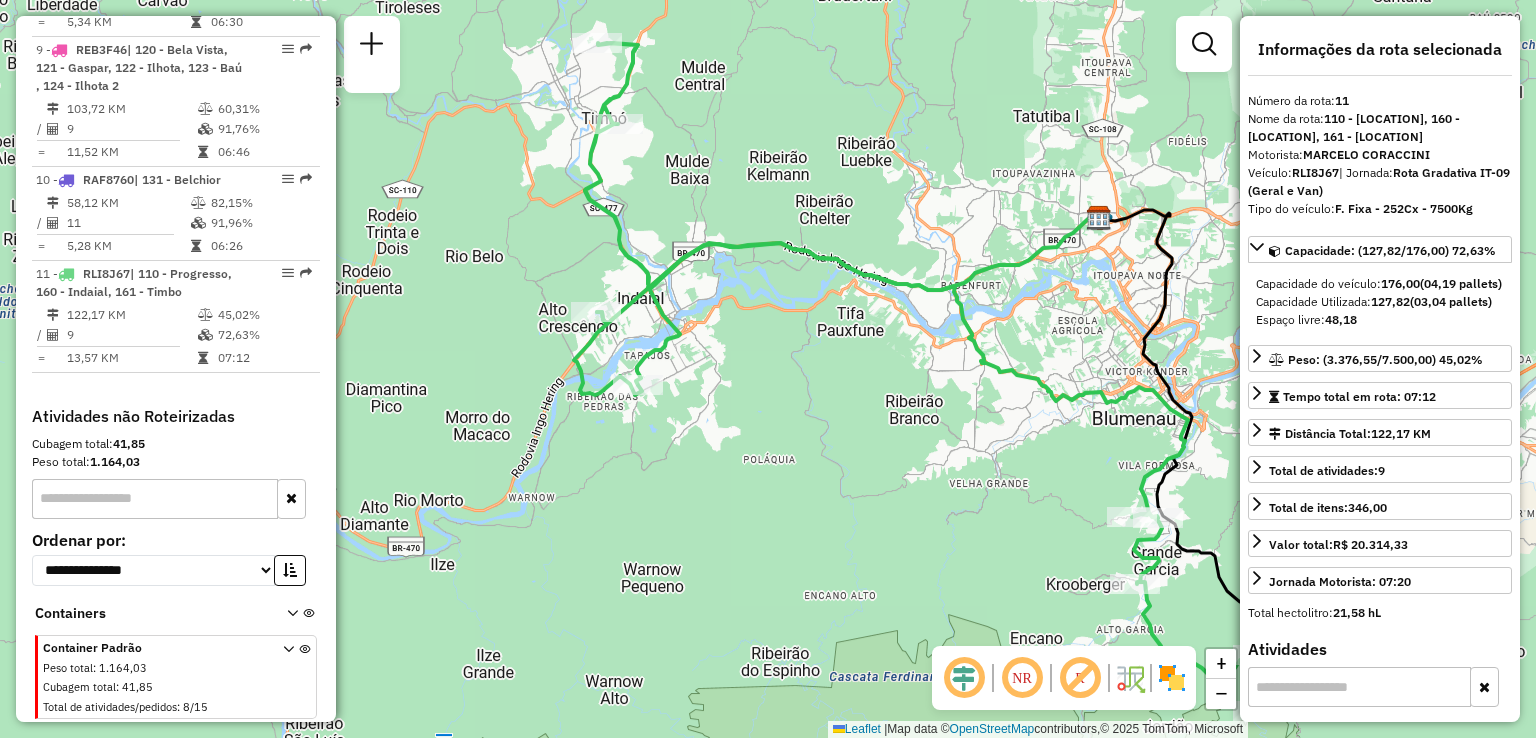 drag, startPoint x: 793, startPoint y: 569, endPoint x: 660, endPoint y: 466, distance: 168.2201 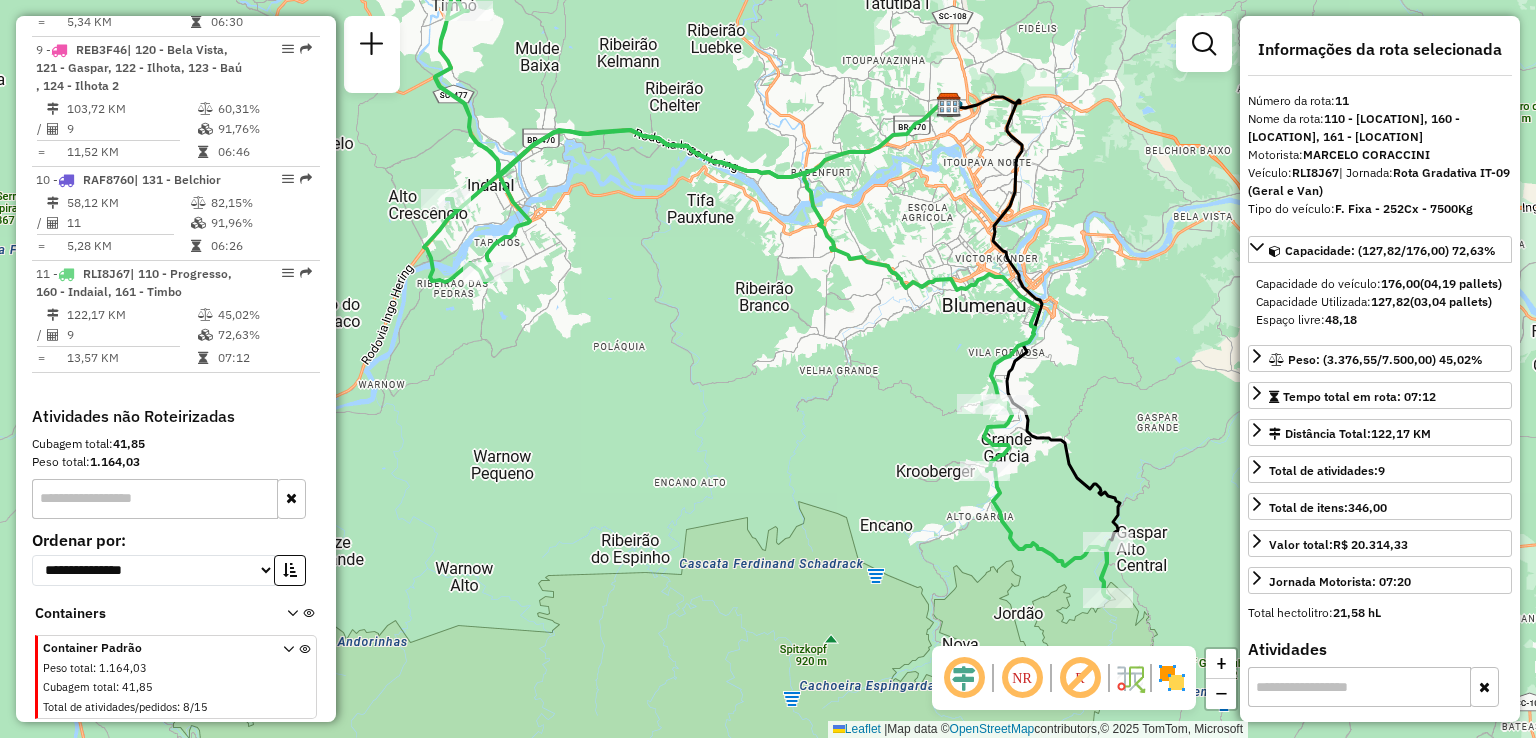 drag, startPoint x: 1089, startPoint y: 410, endPoint x: 1066, endPoint y: 362, distance: 53.225933 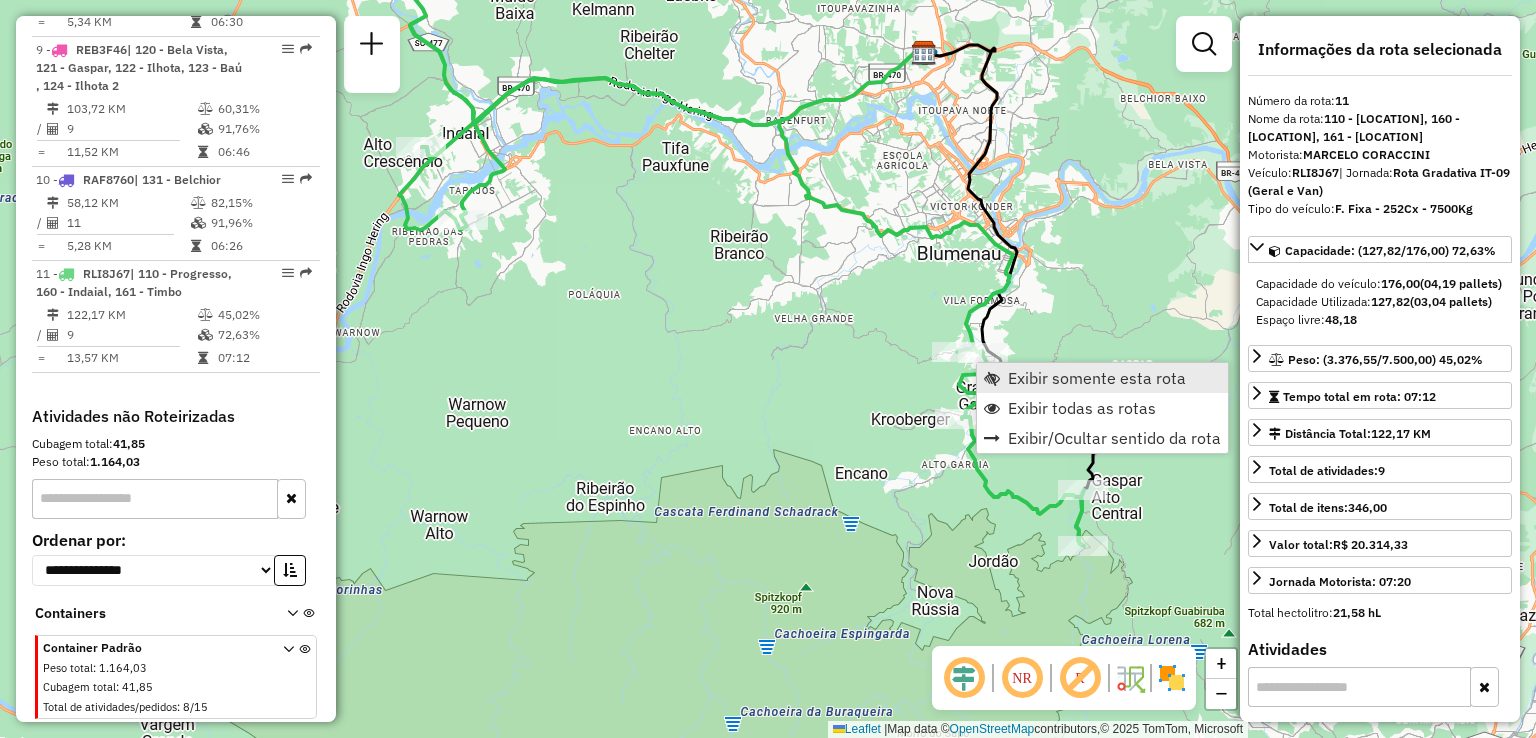 click on "Exibir somente esta rota" at bounding box center [1097, 378] 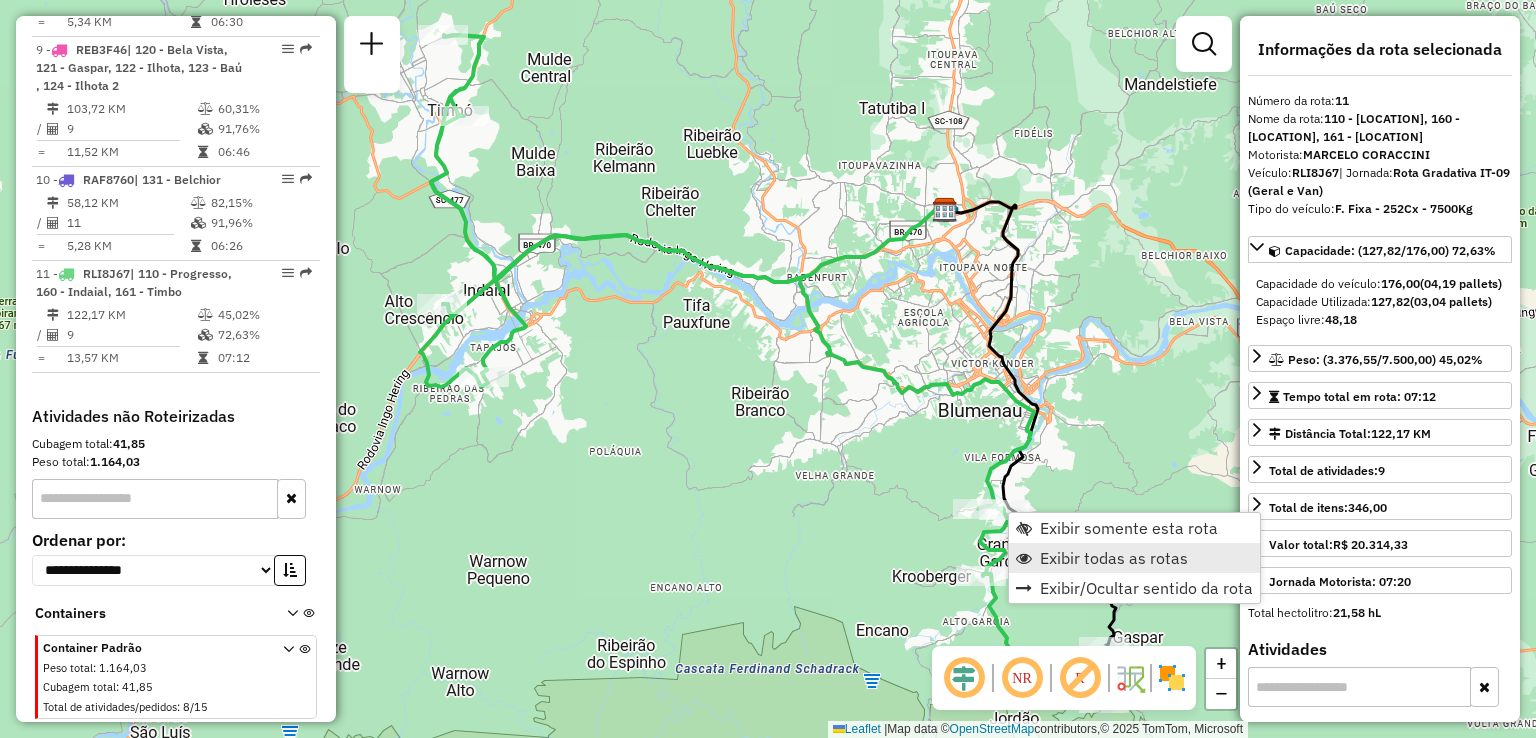 click on "Exibir todas as rotas" at bounding box center [1114, 558] 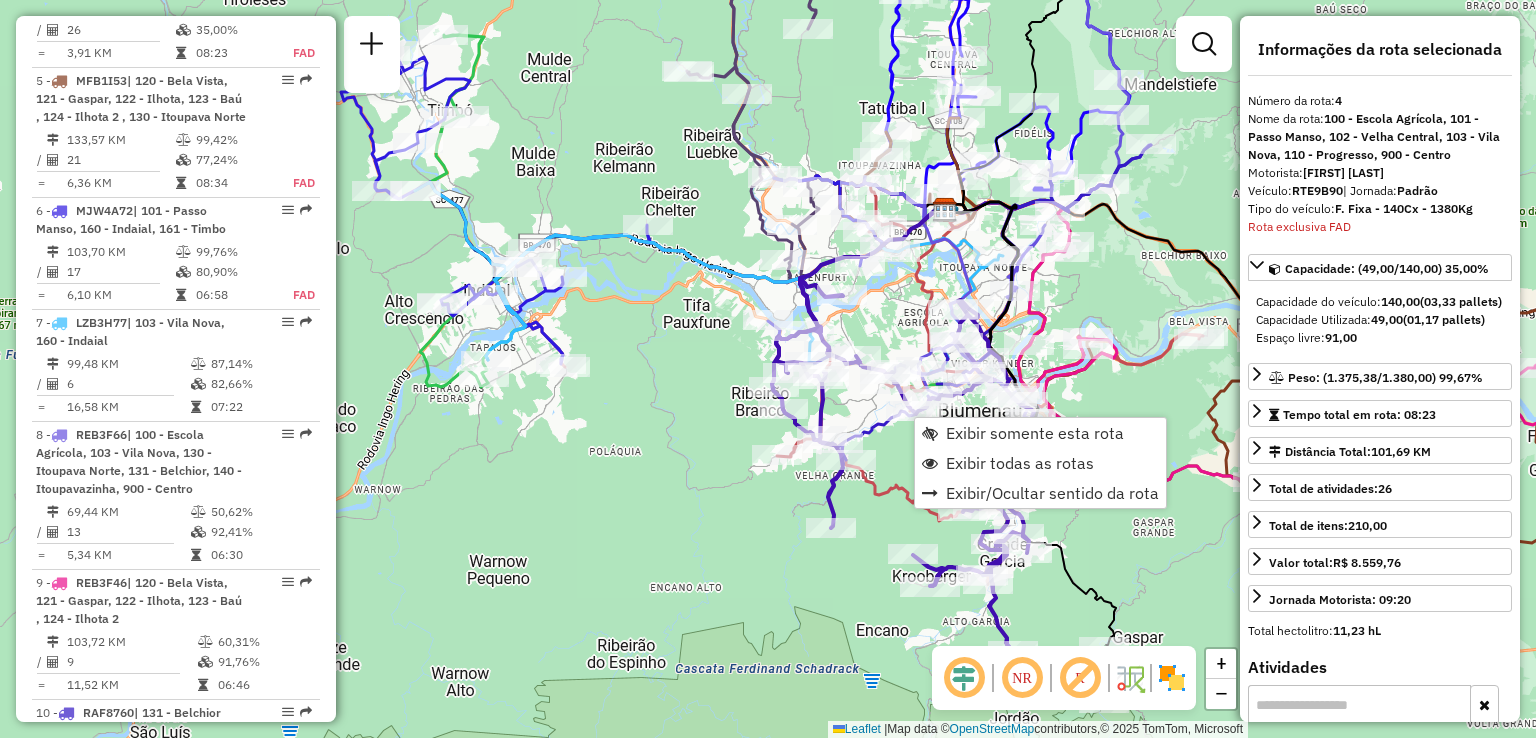 scroll, scrollTop: 1176, scrollLeft: 0, axis: vertical 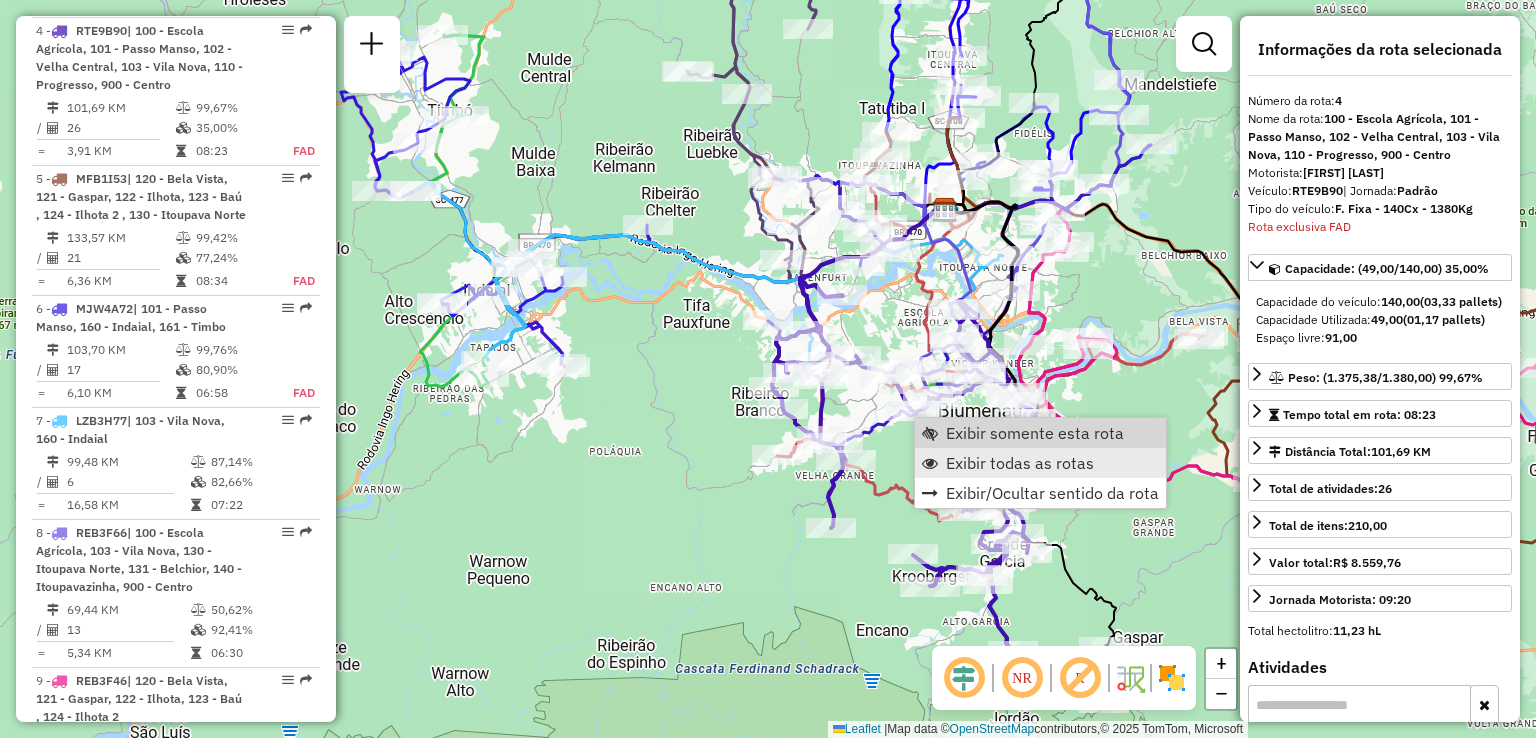 click on "Exibir somente esta rota Exibir todas as rotas Exibir/Ocultar sentido da rota Informações da Sessão 1223309 - 04/08/2025  Criação: 02/08/2025 18:33   Depósito:  CDD Blumenau  Total de rotas:  11  Distância Total:  1.137,02 km  Tempo total:  85:23  Custo total:  R$ 2.768,69  Valor total:  R$ 330.817,58  - Total roteirizado:  R$ 322.089,35  - Total não roteirizado:  R$ 8.728,23  Total de Atividades Roteirizadas:  163  Total de Pedidos Roteirizados:  218  Peso total roteirizado:  52.372,37  Cubagem total roteirizado:  1.924,74  Total de Atividades não Roteirizadas:  8  Total de Pedidos não Roteirizados:  15 Total de caixas por viagem:  1.924,74 /   11 =  174,98 Média de Atividades por viagem:  163 /   11 =  14,82 Ocupação média da frota:  81,11%  Clientes com Service Time:  100,00%   (171 de 171)   Rotas vários dias:  0  Clientes Priorizados NR:  2  Transportadoras  Rotas  Recargas: 0   Ver rotas   Ver veículos   1 -       IZC5B43   | 150 - Testo Salto, 151 - Pomerode   88,68 KM   61,61%  /  17" 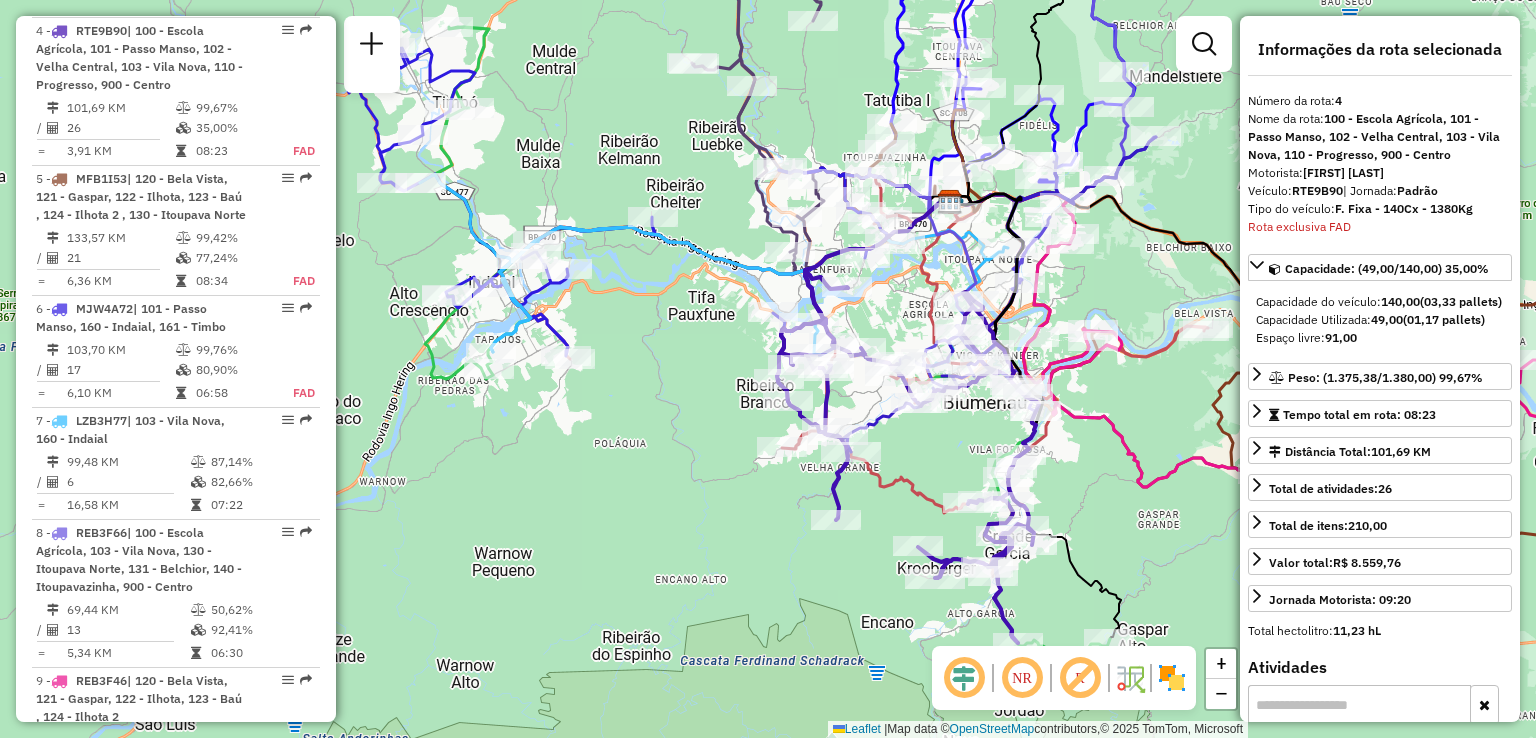 drag, startPoint x: 965, startPoint y: 446, endPoint x: 961, endPoint y: 417, distance: 29.274563 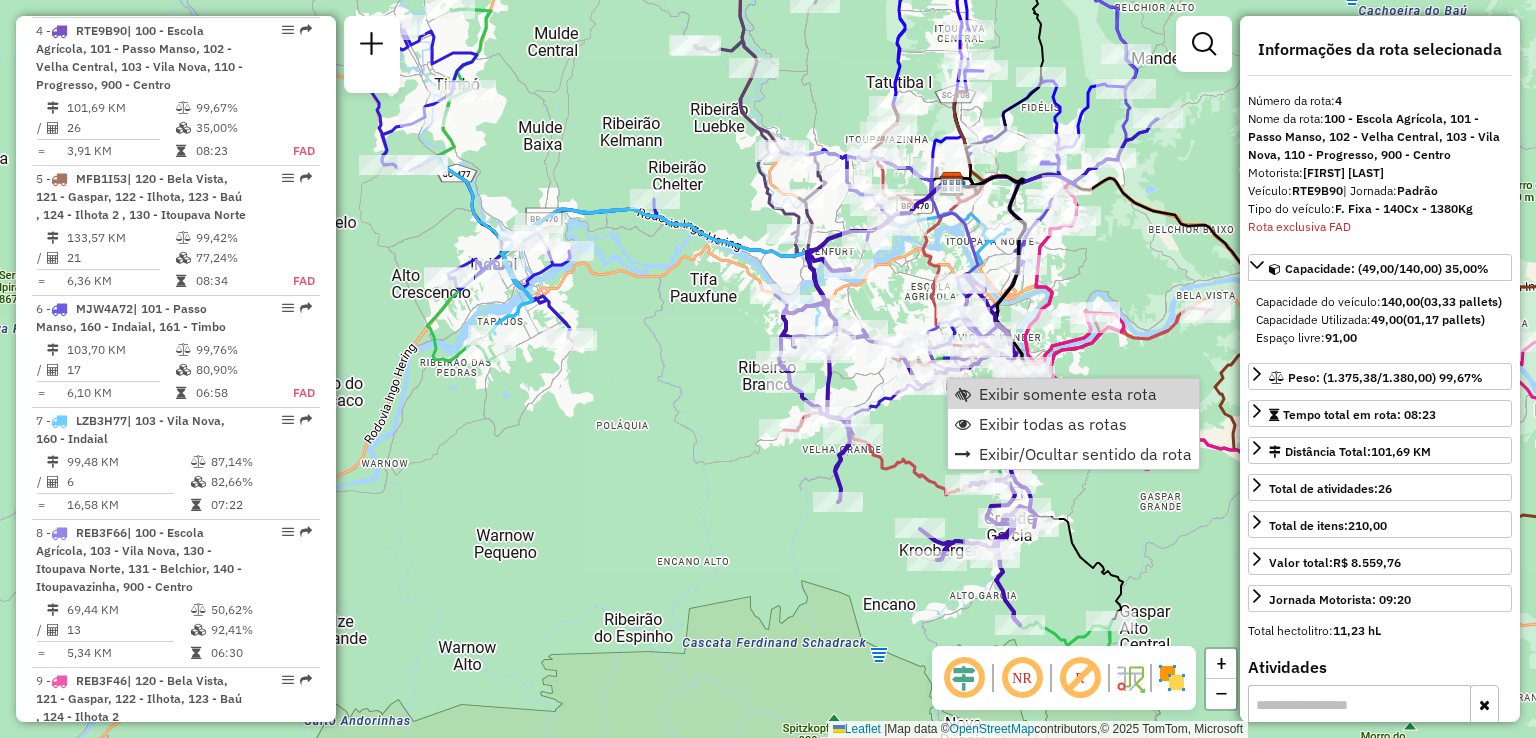 click on "Rota 4 - Placa RTE9B90  92804639 - MAIARA DA SILVA 0821 Janela de atendimento Grade de atendimento Capacidade Transportadoras Veículos Cliente Pedidos  Rotas Selecione os dias de semana para filtrar as janelas de atendimento  Seg   Ter   Qua   Qui   Sex   Sáb   Dom  Informe o período da janela de atendimento: De: Até:  Filtrar exatamente a janela do cliente  Considerar janela de atendimento padrão  Selecione os dias de semana para filtrar as grades de atendimento  Seg   Ter   Qua   Qui   Sex   Sáb   Dom   Considerar clientes sem dia de atendimento cadastrado  Clientes fora do dia de atendimento selecionado Filtrar as atividades entre os valores definidos abaixo:  Peso mínimo:   Peso máximo:   Cubagem mínima:   Cubagem máxima:   De:   Até:  Filtrar as atividades entre o tempo de atendimento definido abaixo:  De:   Até:   Considerar capacidade total dos clientes não roteirizados Transportadora: Selecione um ou mais itens Tipo de veículo: Selecione um ou mais itens Veículo: Motorista: Nome: Setor:" 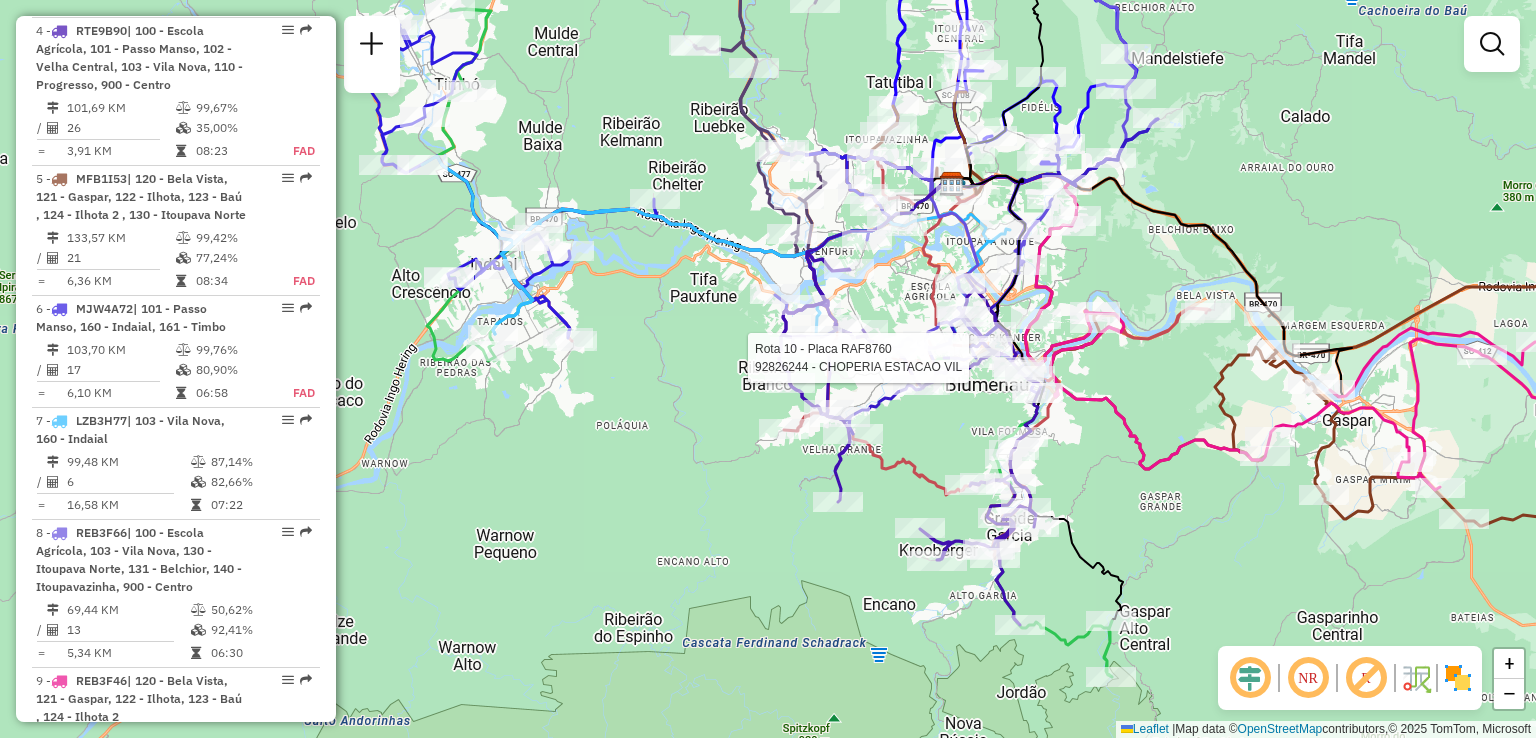 select on "**********" 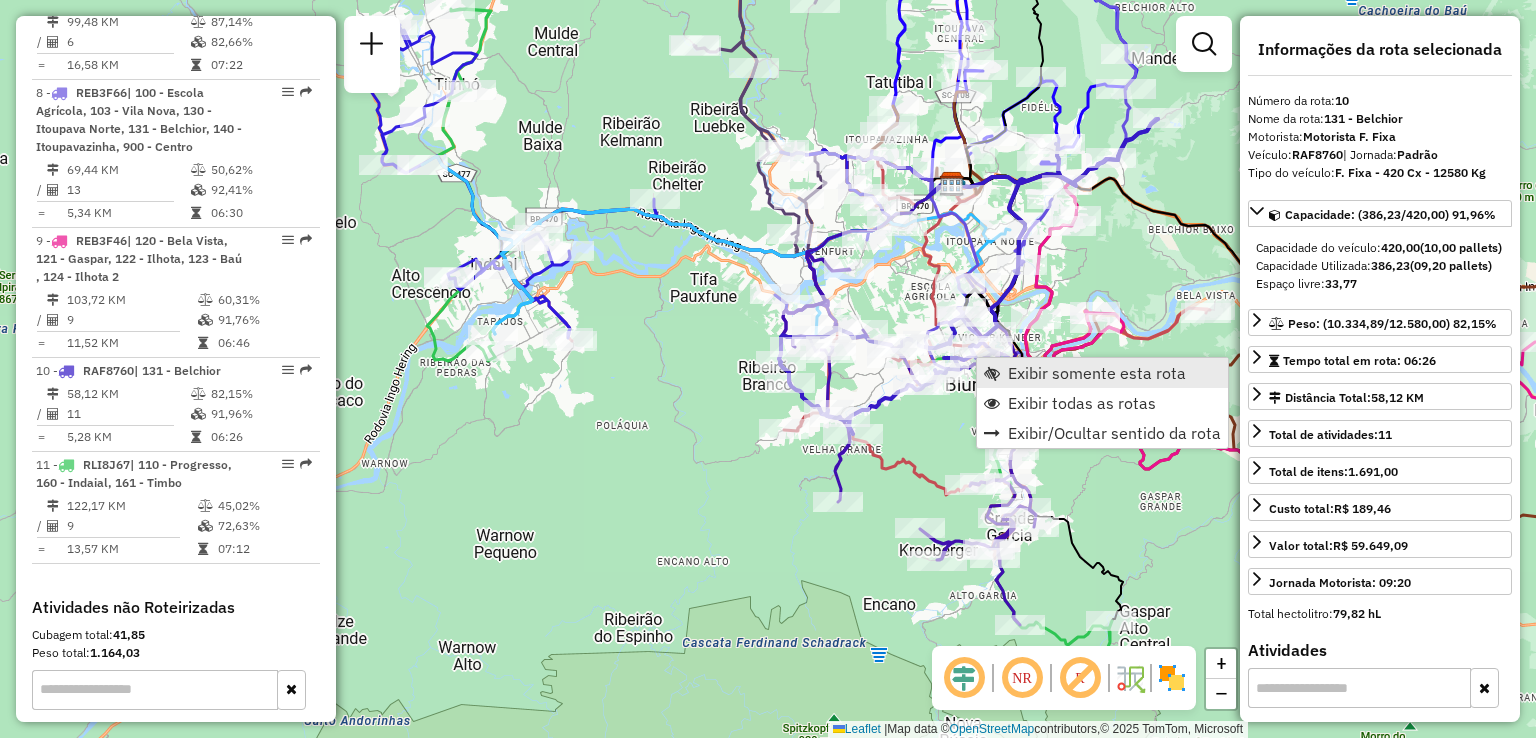 scroll, scrollTop: 1822, scrollLeft: 0, axis: vertical 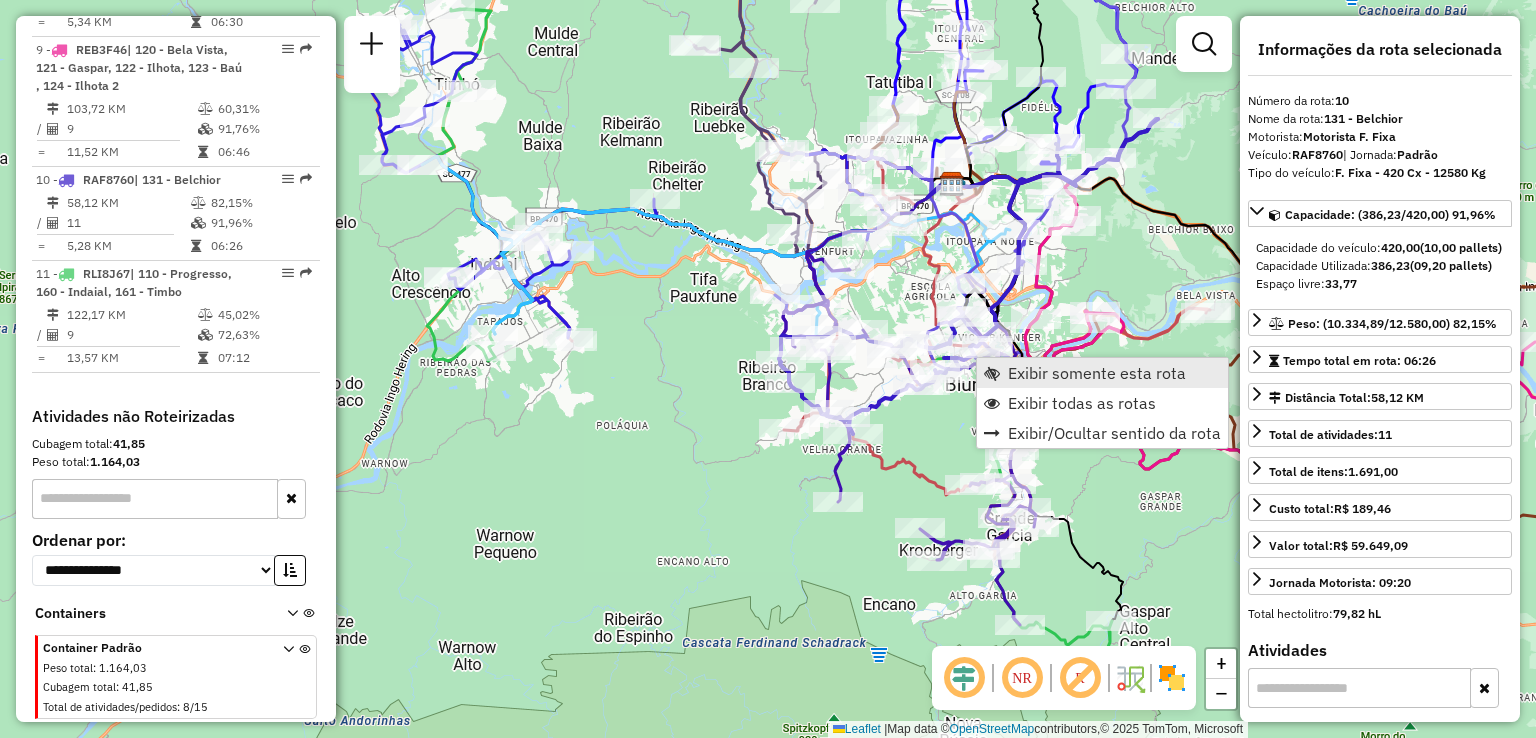click on "Exibir somente esta rota" at bounding box center (1097, 373) 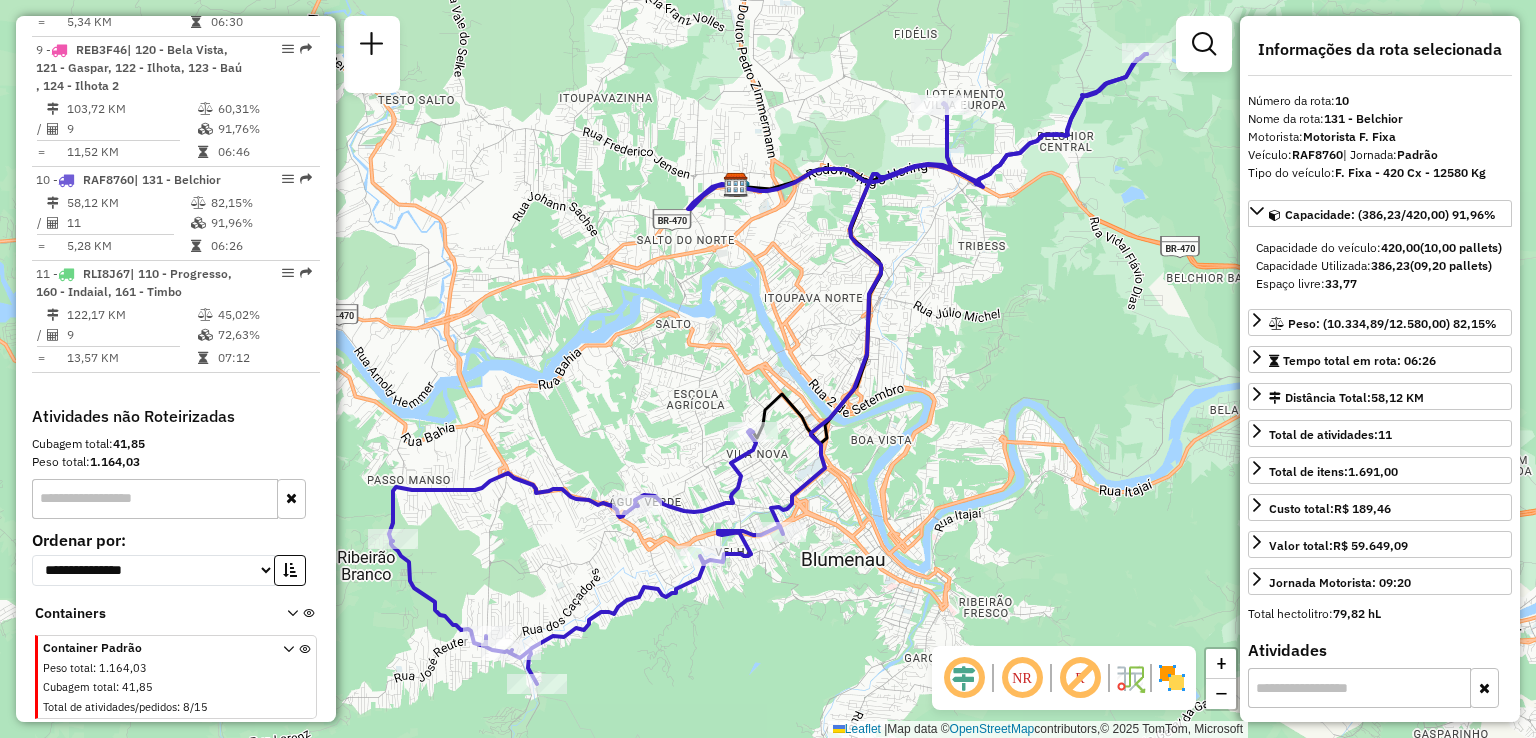 drag, startPoint x: 1008, startPoint y: 412, endPoint x: 1031, endPoint y: 400, distance: 25.942244 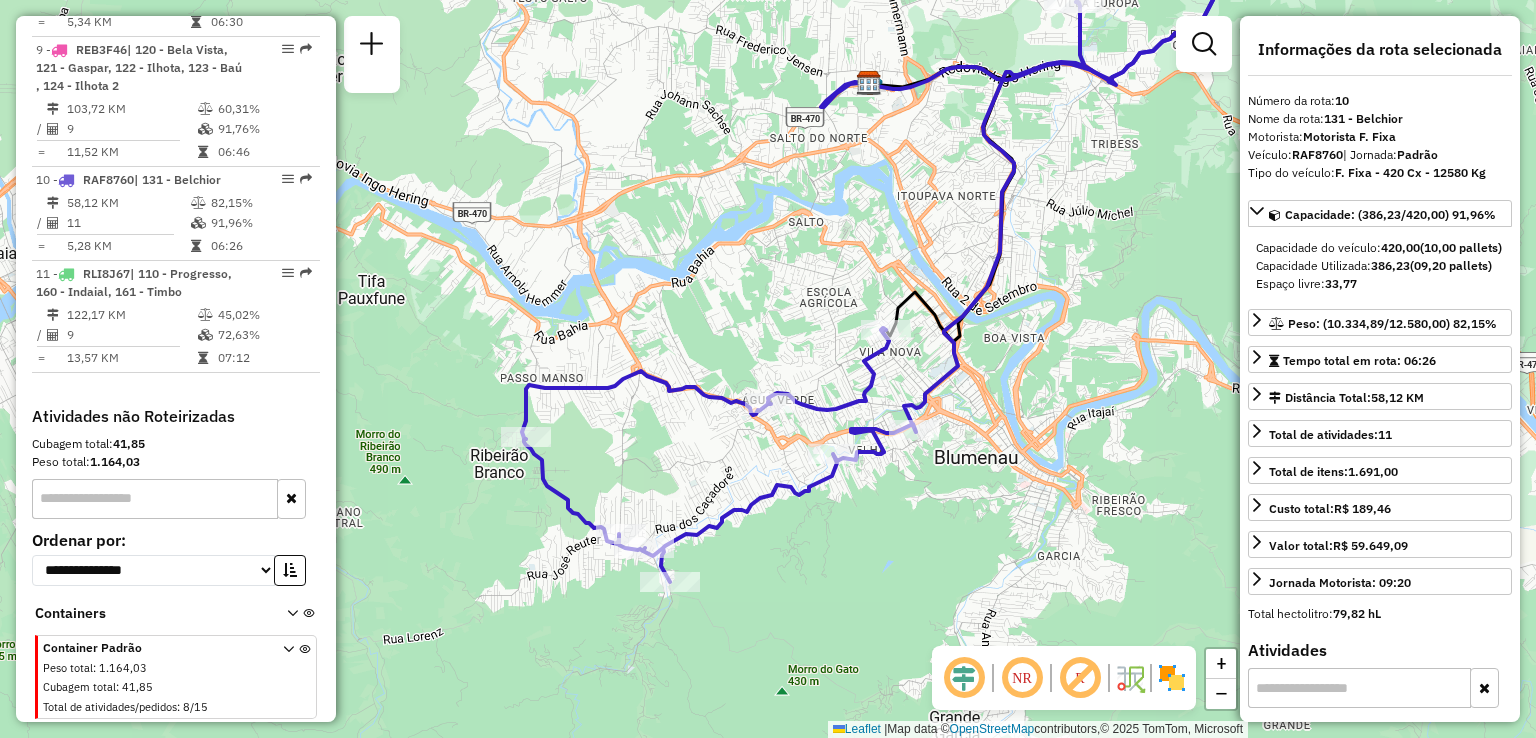 drag, startPoint x: 1226, startPoint y: 461, endPoint x: 1224, endPoint y: 396, distance: 65.03076 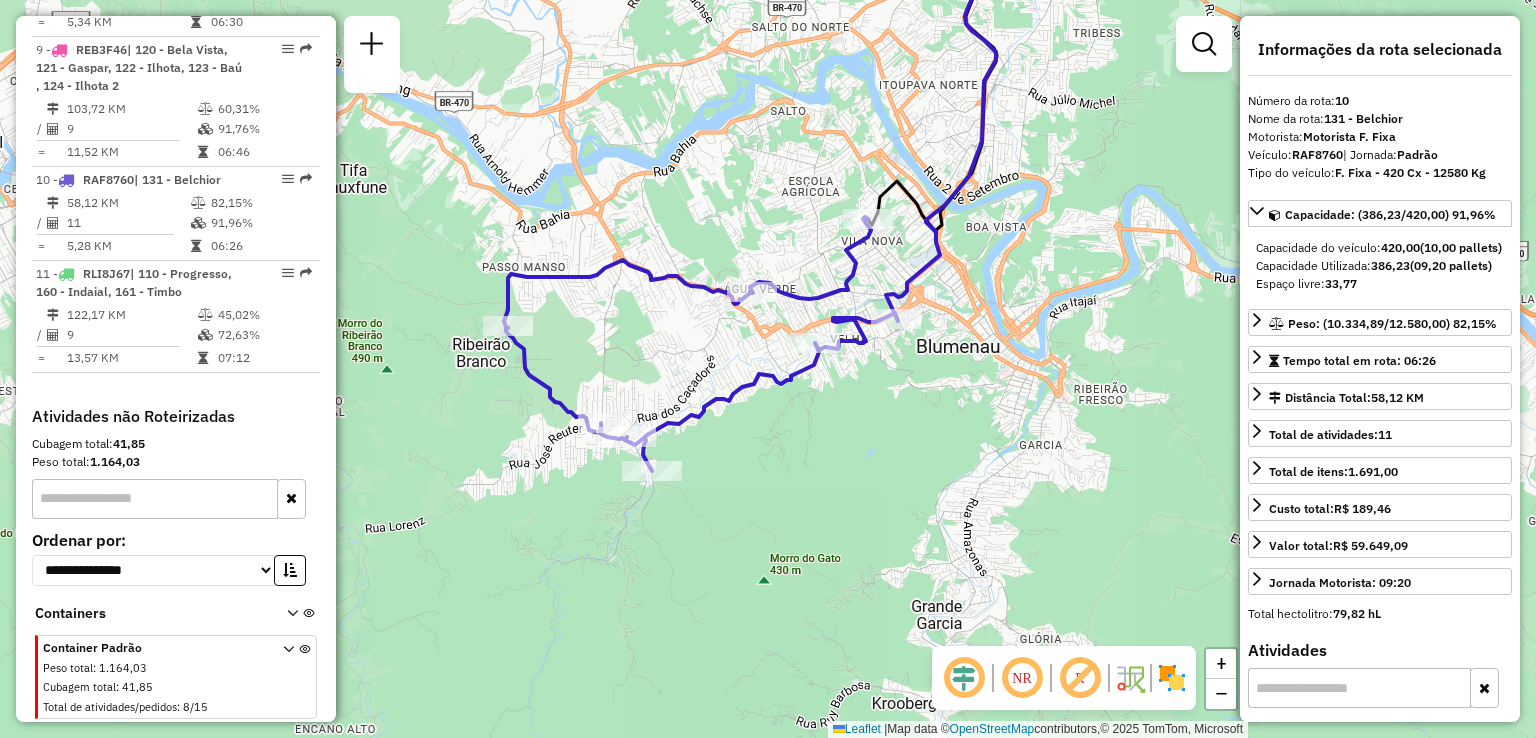 drag, startPoint x: 1156, startPoint y: 487, endPoint x: 1119, endPoint y: 325, distance: 166.1716 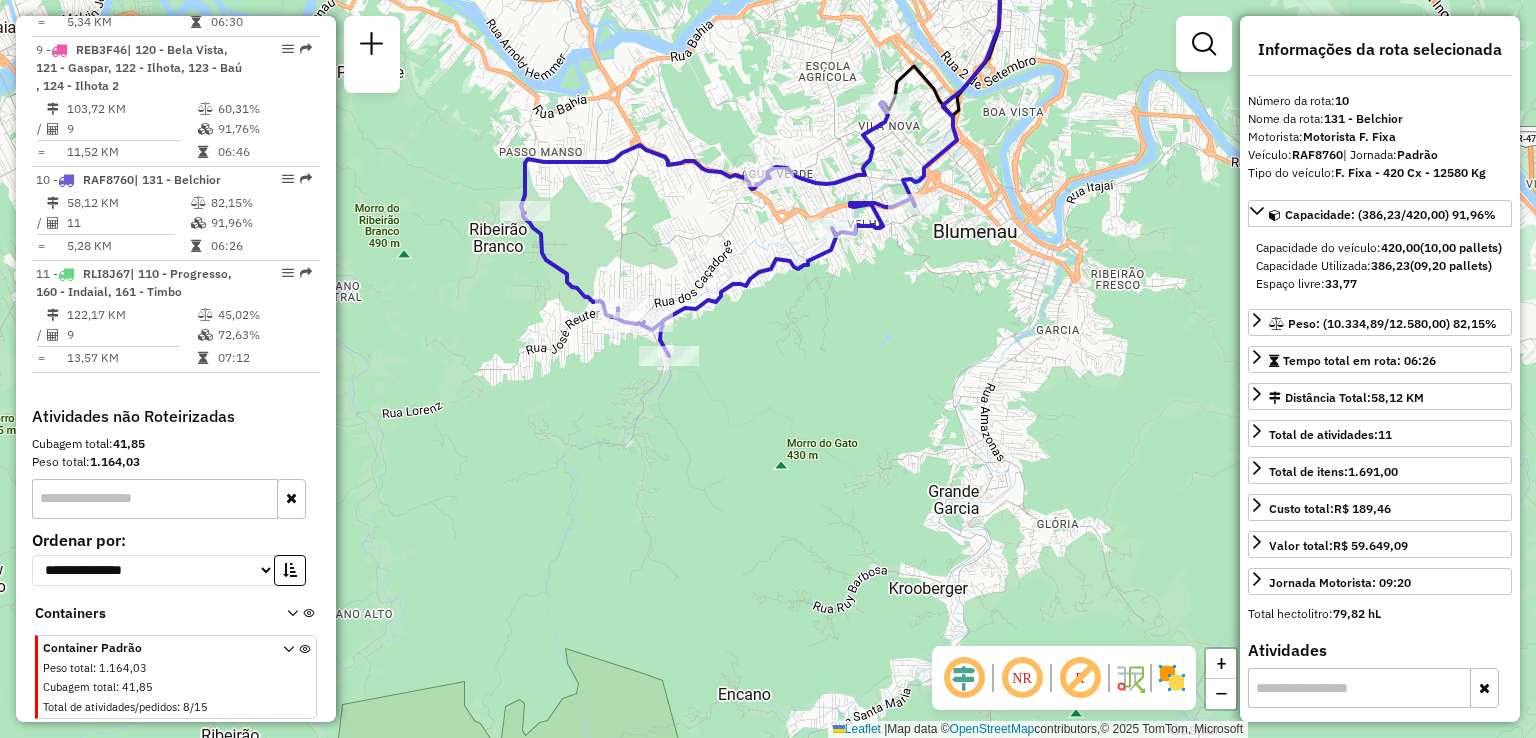 drag, startPoint x: 1032, startPoint y: 390, endPoint x: 1068, endPoint y: 365, distance: 43.829212 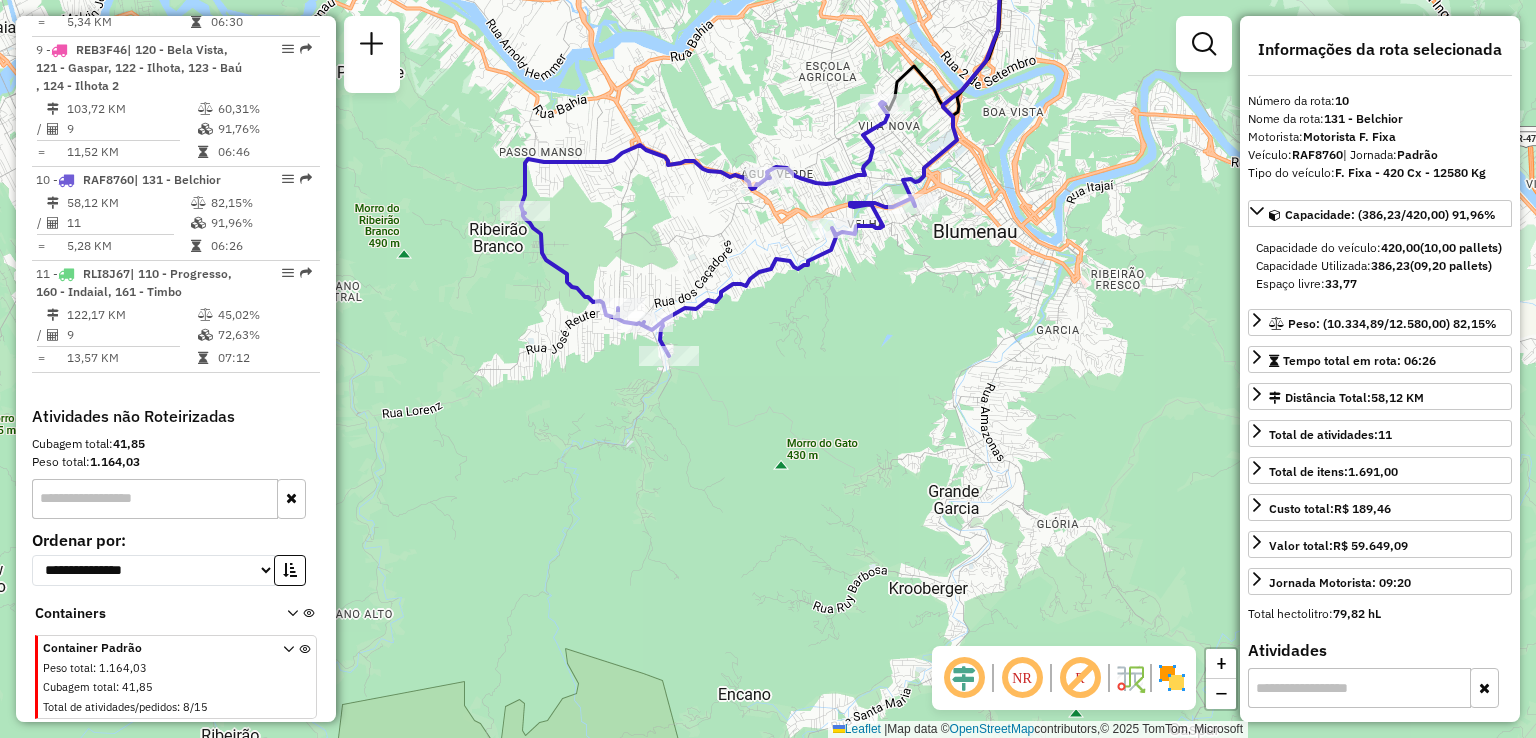 drag, startPoint x: 1077, startPoint y: 378, endPoint x: 1036, endPoint y: 382, distance: 41.19466 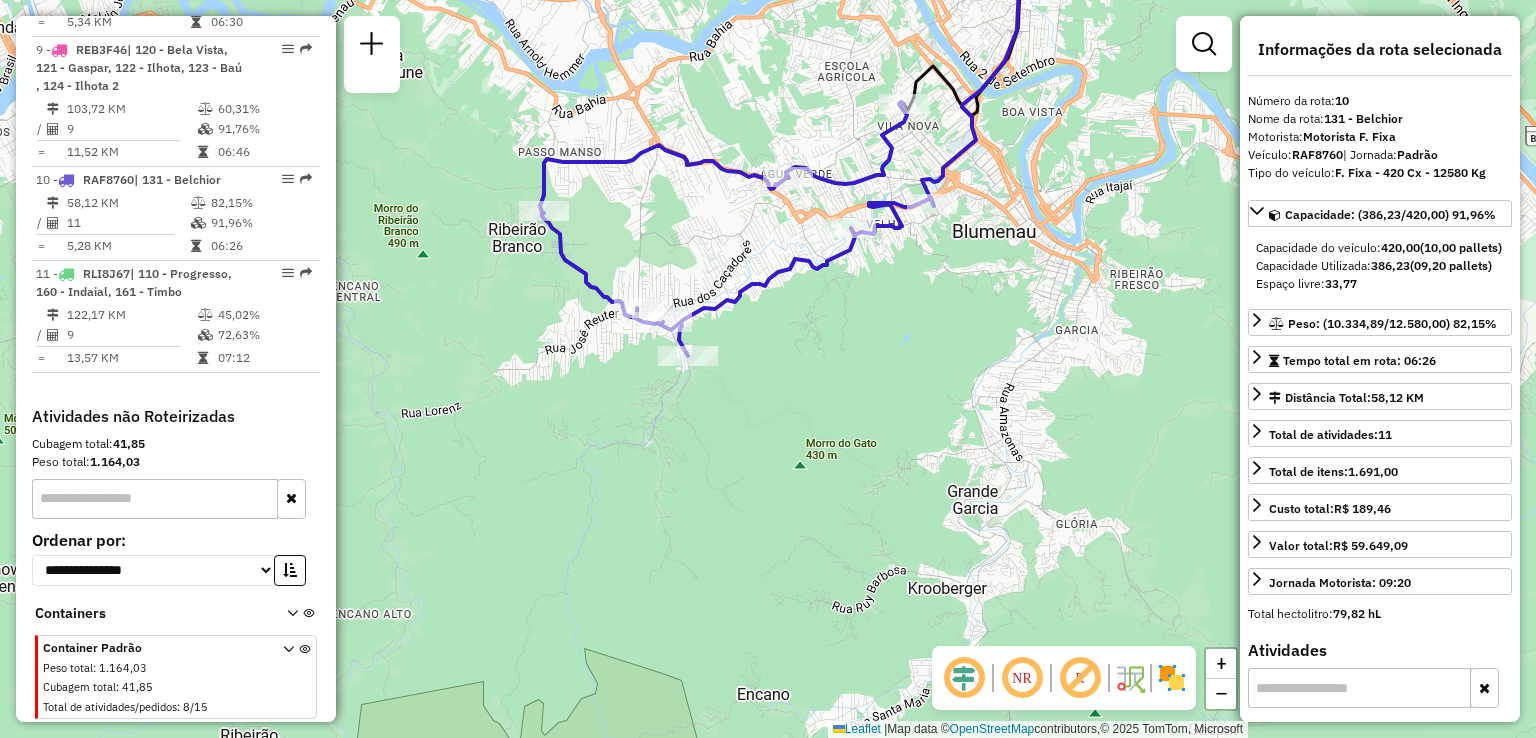 drag, startPoint x: 887, startPoint y: 417, endPoint x: 938, endPoint y: 409, distance: 51.62364 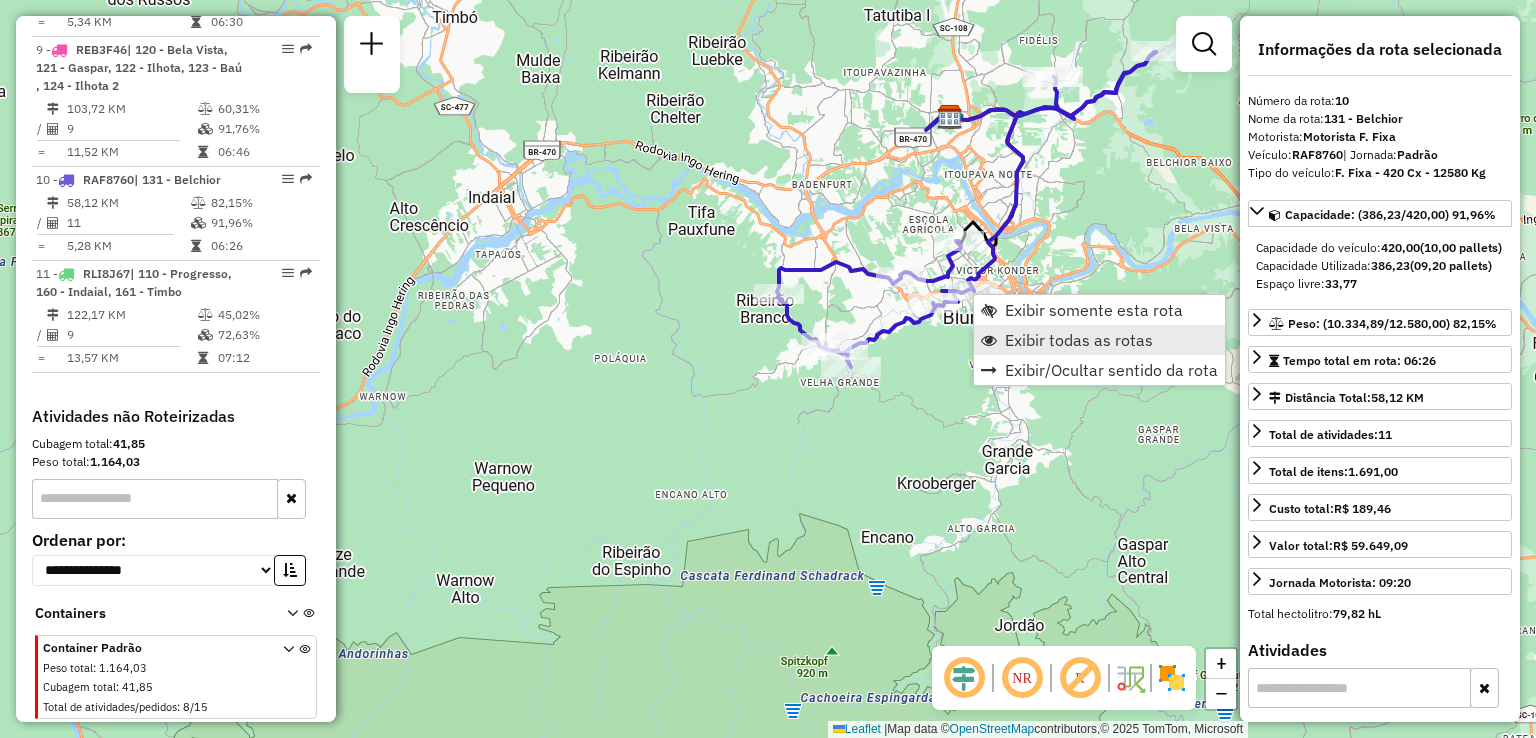 click on "Exibir todas as rotas" at bounding box center [1079, 340] 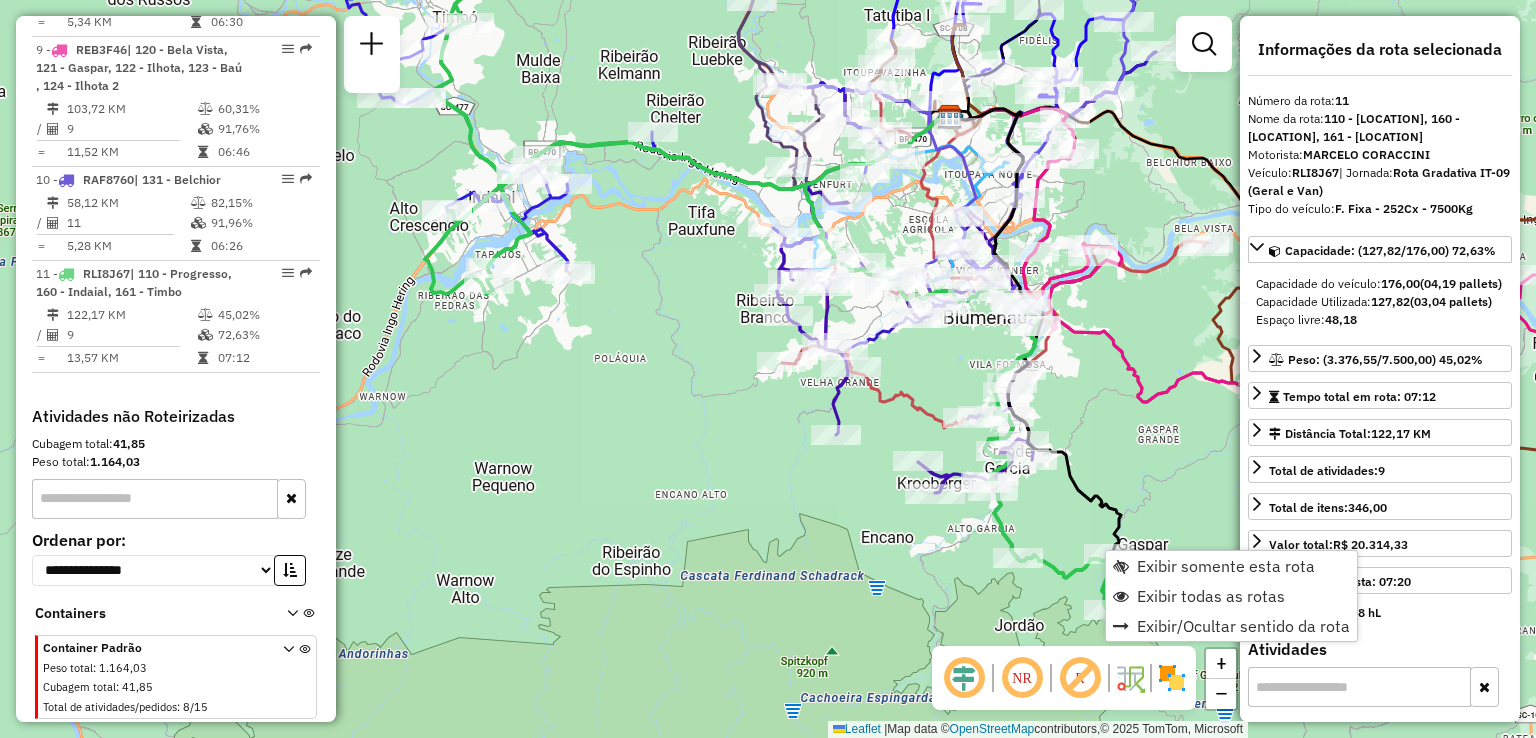 click on "Rota 11 - Placa RLI8J67  92808575 - NORIVAL BATISTA 4180 Janela de atendimento Grade de atendimento Capacidade Transportadoras Veículos Cliente Pedidos  Rotas Selecione os dias de semana para filtrar as janelas de atendimento  Seg   Ter   Qua   Qui   Sex   Sáb   Dom  Informe o período da janela de atendimento: De: Até:  Filtrar exatamente a janela do cliente  Considerar janela de atendimento padrão  Selecione os dias de semana para filtrar as grades de atendimento  Seg   Ter   Qua   Qui   Sex   Sáb   Dom   Considerar clientes sem dia de atendimento cadastrado  Clientes fora do dia de atendimento selecionado Filtrar as atividades entre os valores definidos abaixo:  Peso mínimo:   Peso máximo:   Cubagem mínima:   Cubagem máxima:   De:   Até:  Filtrar as atividades entre o tempo de atendimento definido abaixo:  De:   Até:   Considerar capacidade total dos clientes não roteirizados Transportadora: Selecione um ou mais itens Tipo de veículo: Selecione um ou mais itens Veículo: Motorista: Nome: Tipo:" 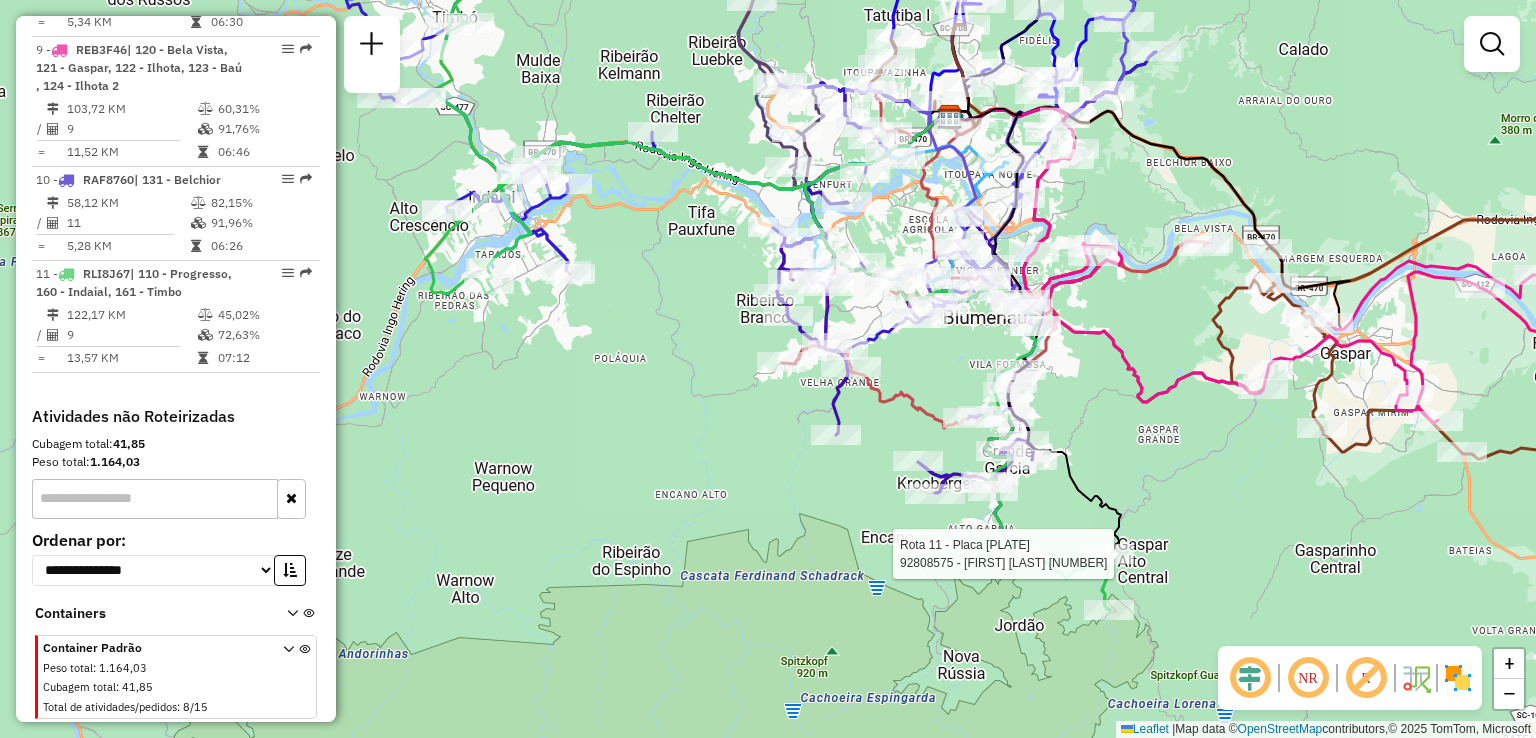select on "**********" 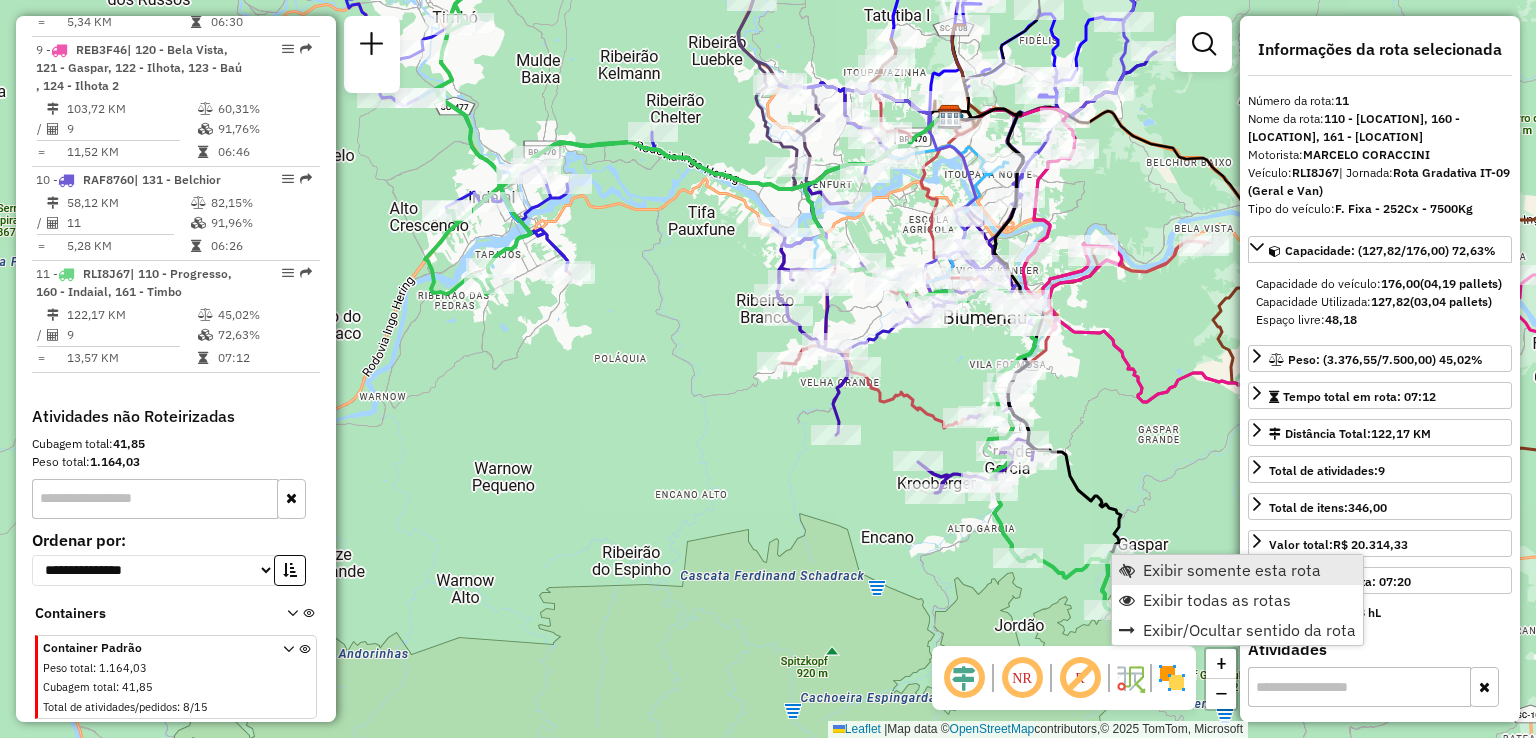 click on "Exibir somente esta rota" at bounding box center [1232, 570] 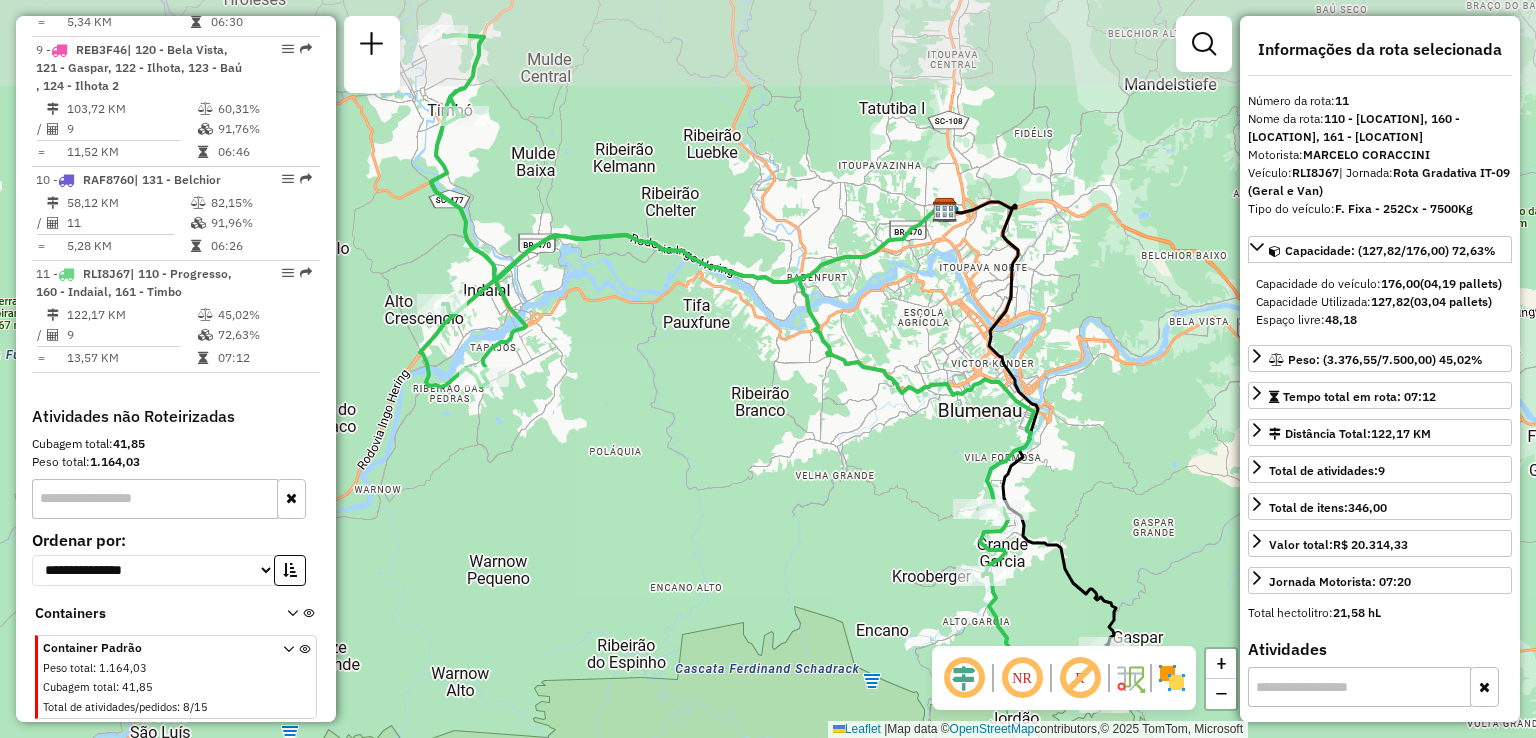 drag, startPoint x: 1127, startPoint y: 515, endPoint x: 1108, endPoint y: 390, distance: 126.43575 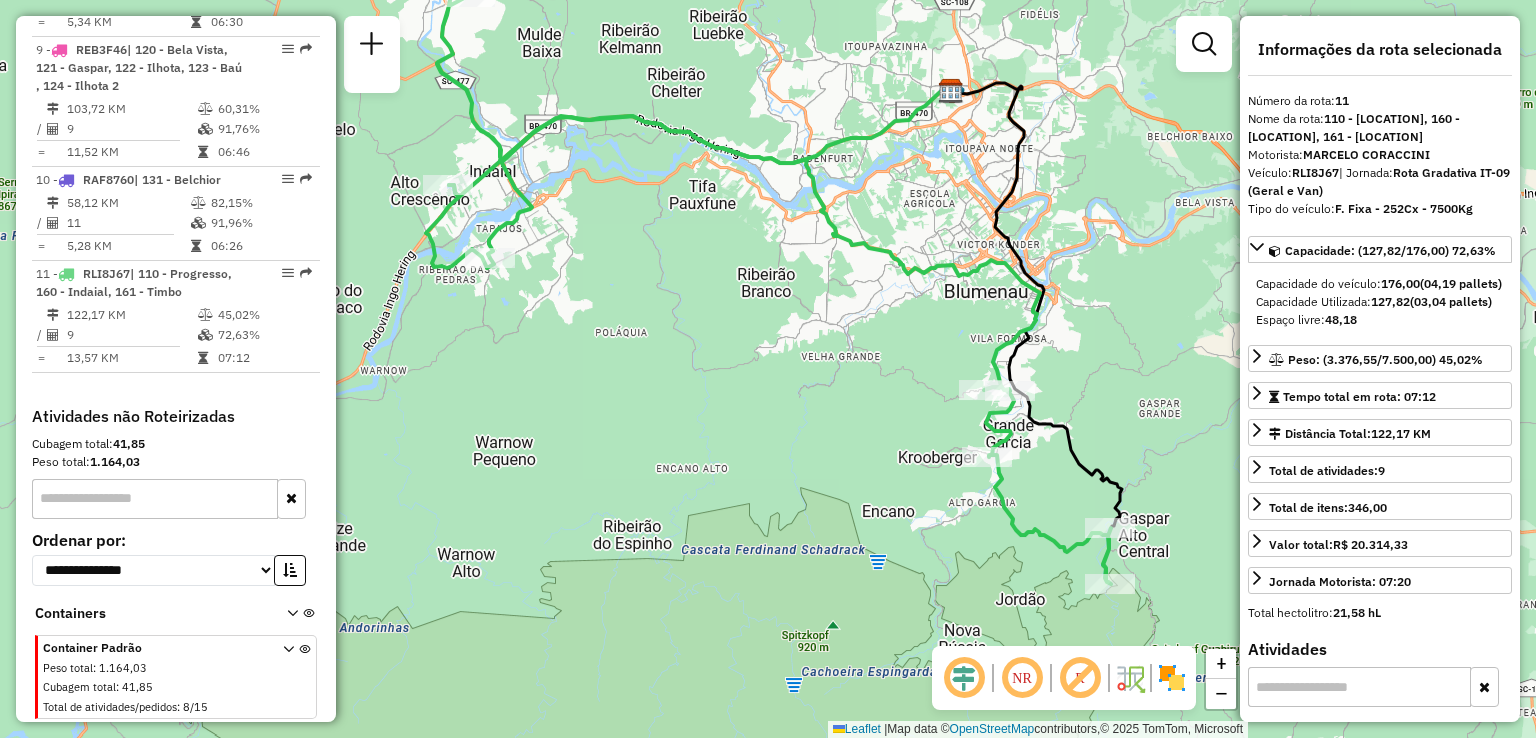 drag, startPoint x: 1116, startPoint y: 391, endPoint x: 1141, endPoint y: 407, distance: 29.681644 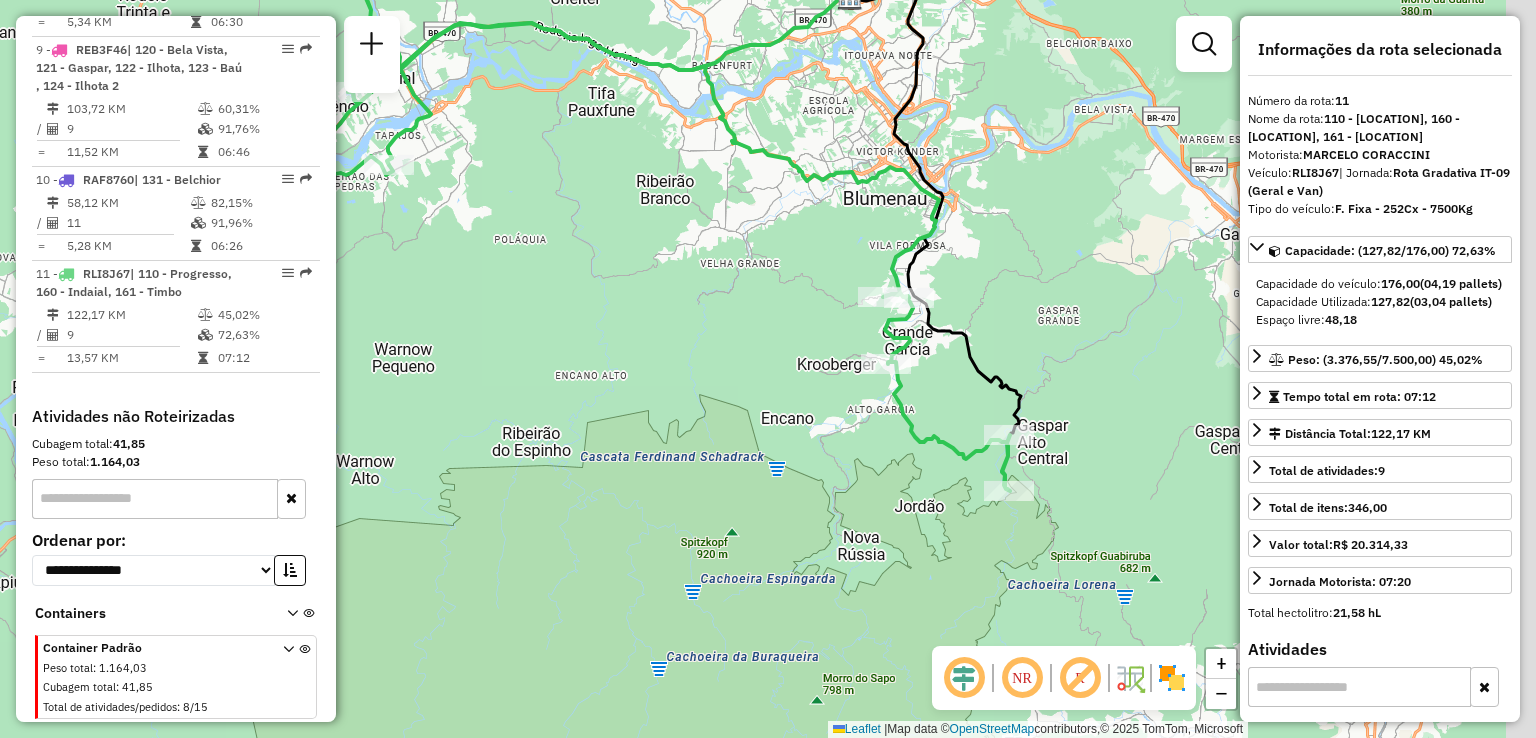 drag, startPoint x: 1035, startPoint y: 495, endPoint x: 841, endPoint y: 399, distance: 216.45323 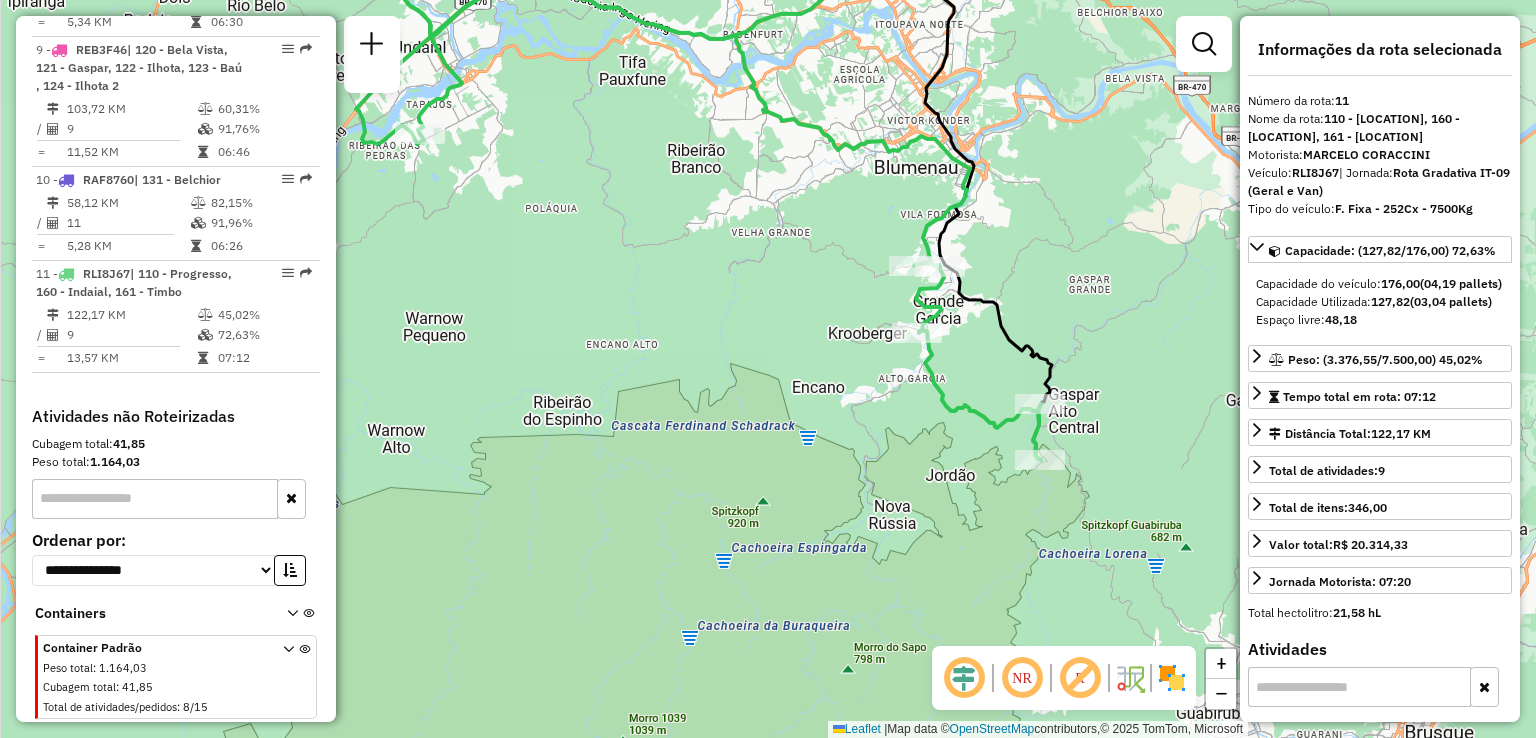 drag, startPoint x: 1064, startPoint y: 269, endPoint x: 1120, endPoint y: 239, distance: 63.529522 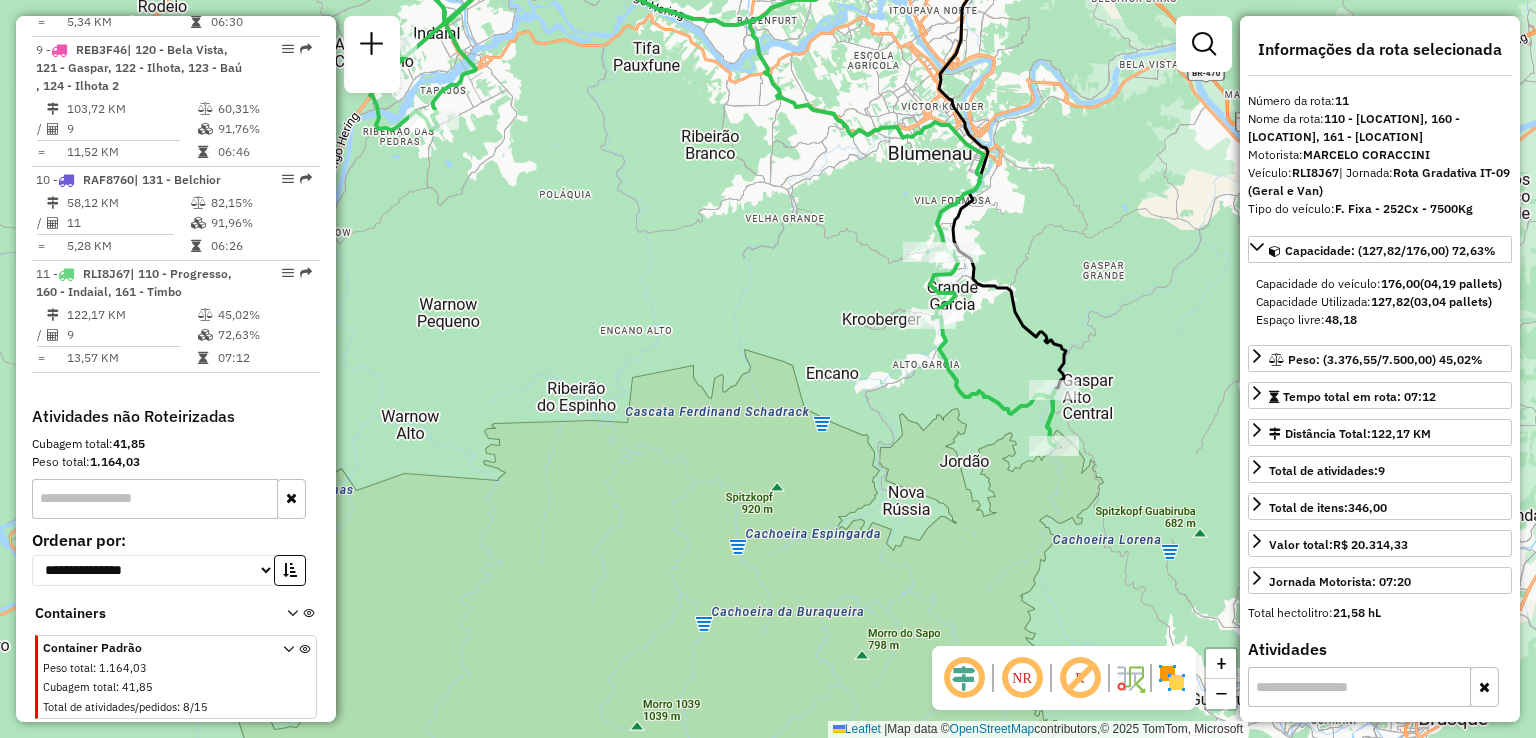 drag, startPoint x: 992, startPoint y: 257, endPoint x: 947, endPoint y: 268, distance: 46.32494 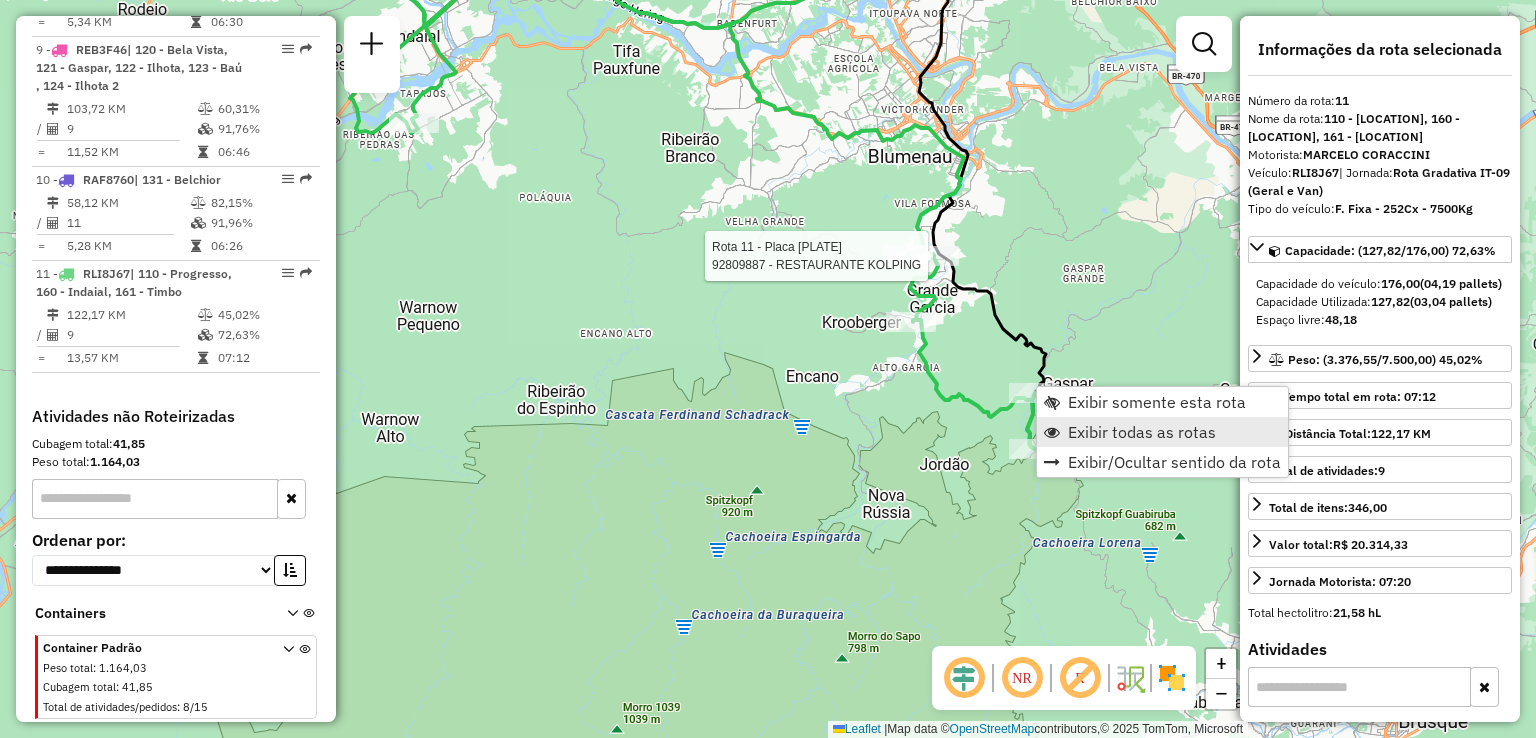 click on "Exibir todas as rotas" at bounding box center (1142, 432) 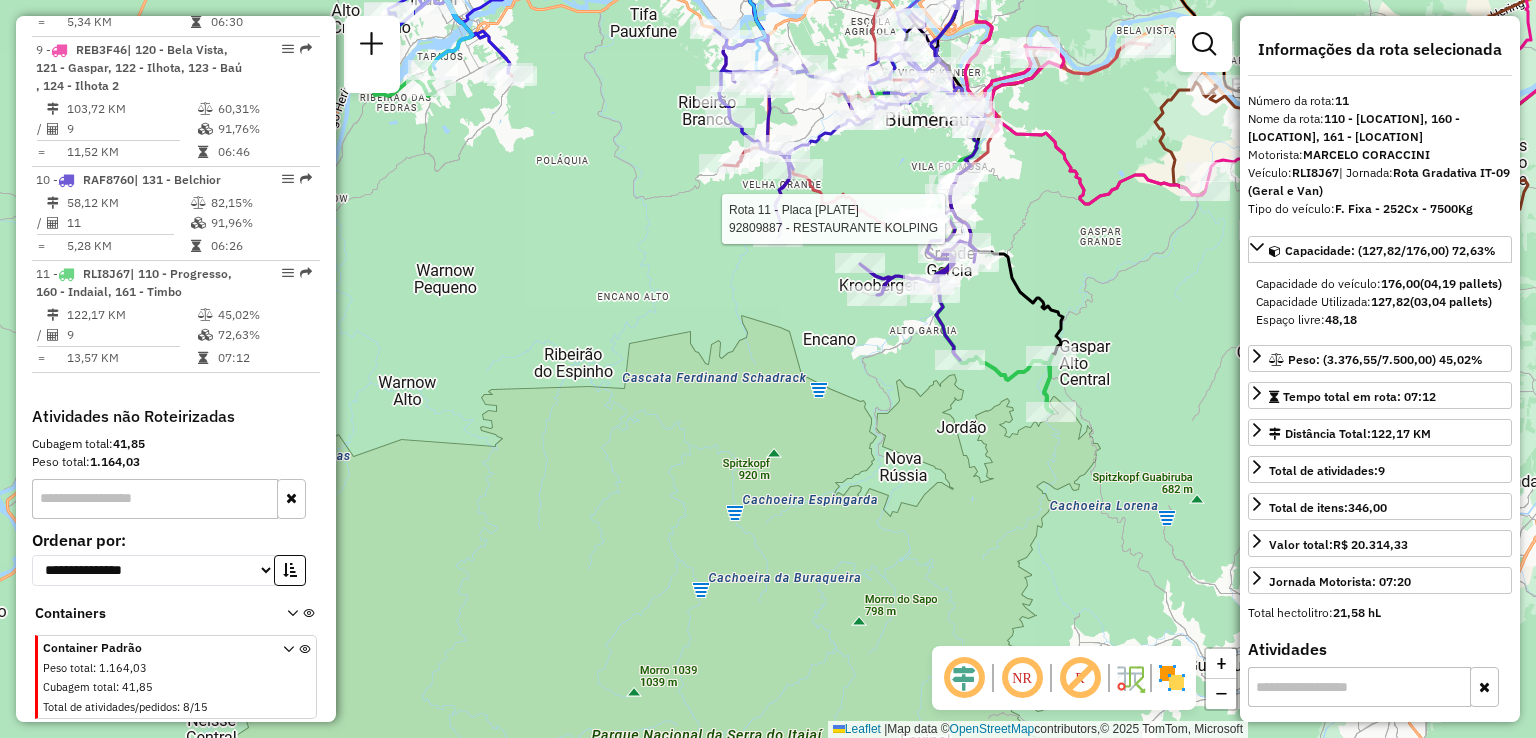 drag, startPoint x: 1064, startPoint y: 317, endPoint x: 1052, endPoint y: 305, distance: 16.970562 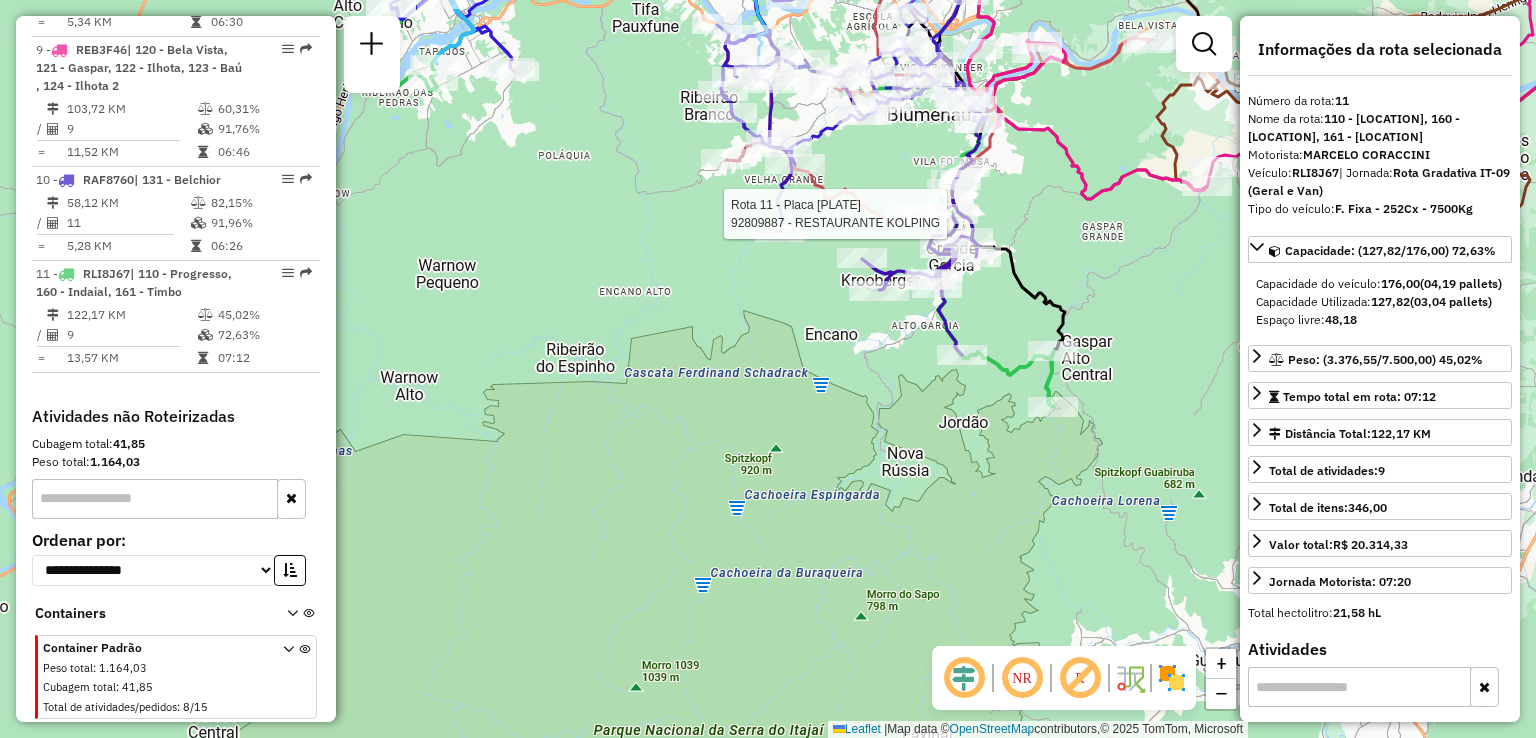 drag, startPoint x: 982, startPoint y: 449, endPoint x: 1068, endPoint y: 536, distance: 122.33152 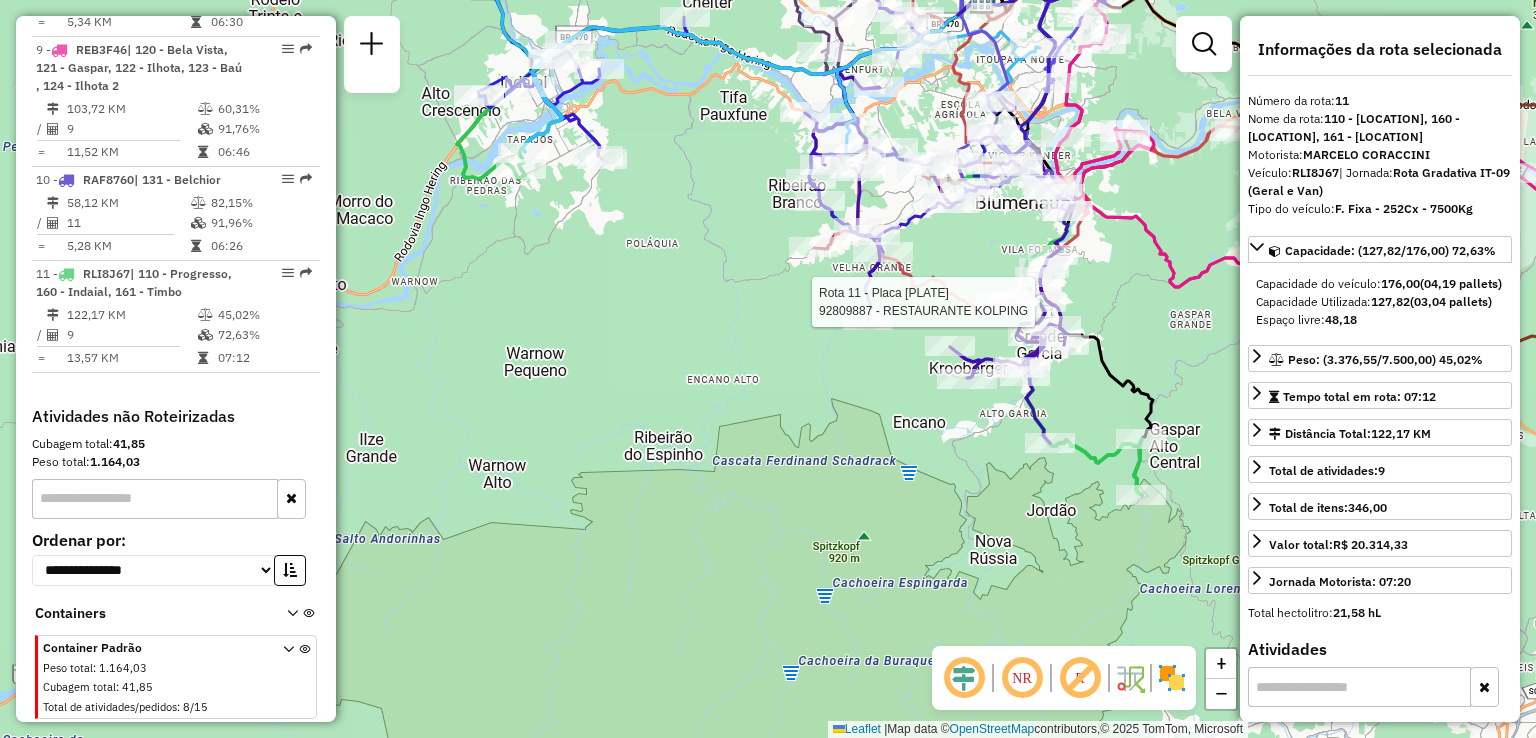 drag, startPoint x: 970, startPoint y: 517, endPoint x: 1026, endPoint y: 584, distance: 87.32124 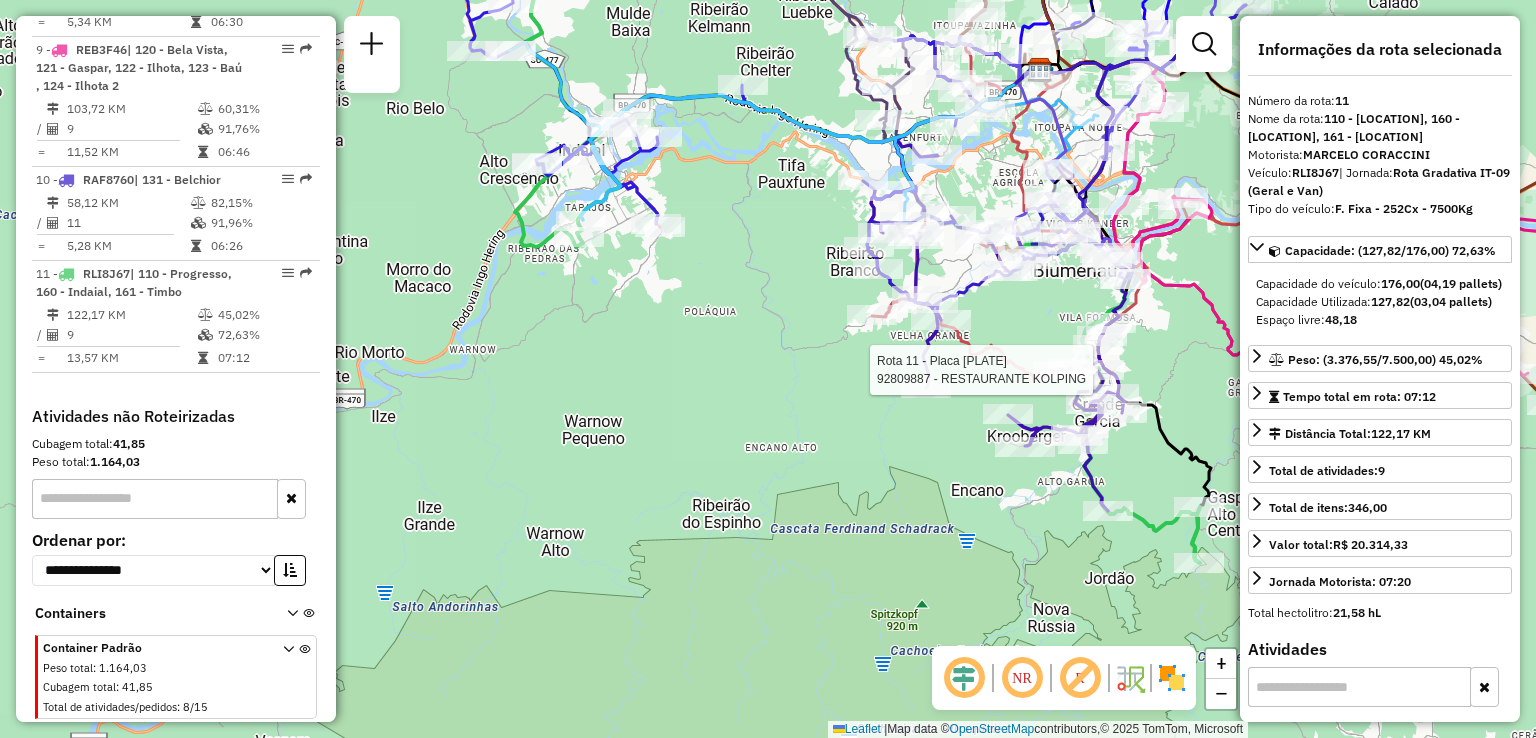 drag, startPoint x: 760, startPoint y: 221, endPoint x: 764, endPoint y: 237, distance: 16.492422 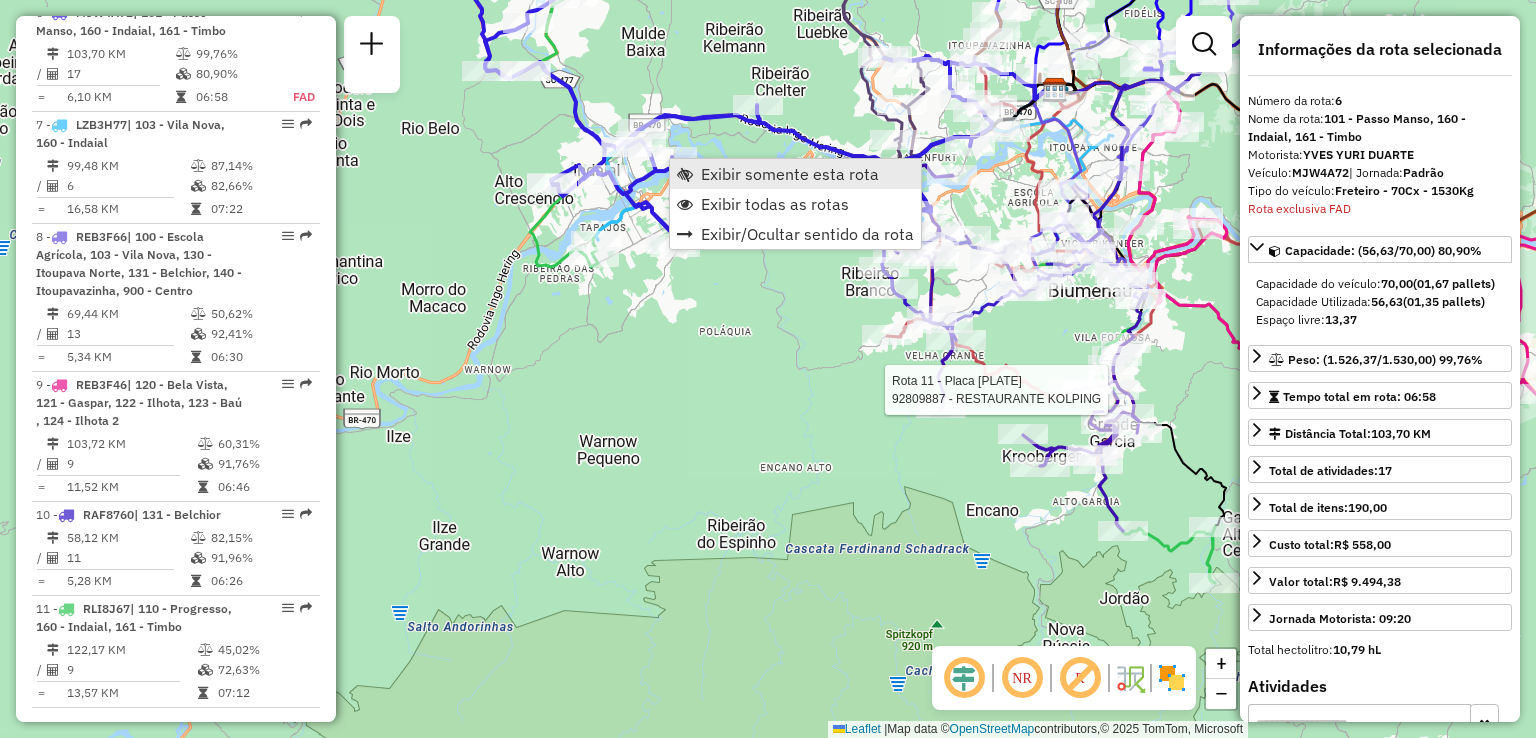 scroll, scrollTop: 1472, scrollLeft: 0, axis: vertical 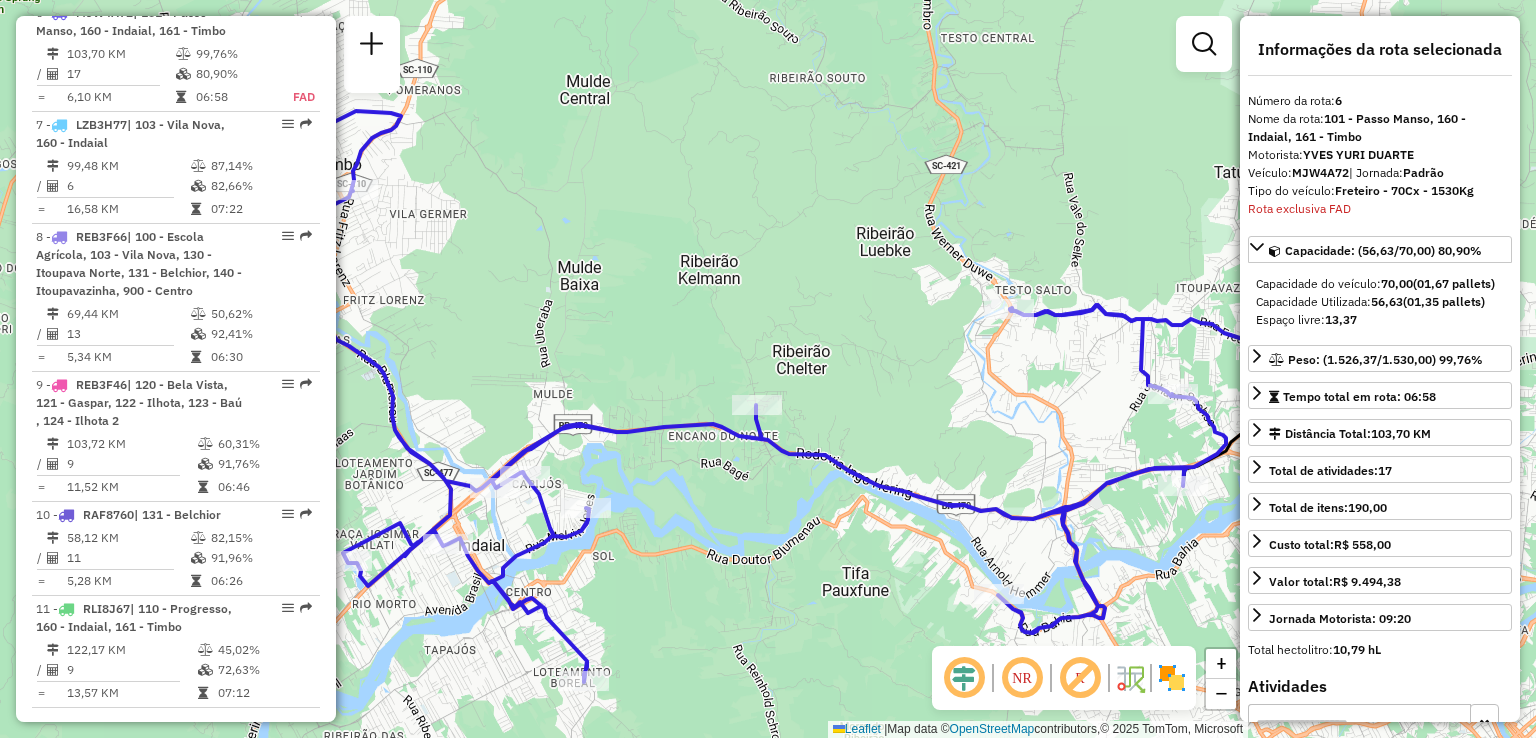 click on "Janela de atendimento Grade de atendimento Capacidade Transportadoras Veículos Cliente Pedidos  Rotas Selecione os dias de semana para filtrar as janelas de atendimento  Seg   Ter   Qua   Qui   Sex   Sáb   Dom  Informe o período da janela de atendimento: De: Até:  Filtrar exatamente a janela do cliente  Considerar janela de atendimento padrão  Selecione os dias de semana para filtrar as grades de atendimento  Seg   Ter   Qua   Qui   Sex   Sáb   Dom   Considerar clientes sem dia de atendimento cadastrado  Clientes fora do dia de atendimento selecionado Filtrar as atividades entre os valores definidos abaixo:  Peso mínimo:   Peso máximo:   Cubagem mínima:   Cubagem máxima:   De:   Até:  Filtrar as atividades entre o tempo de atendimento definido abaixo:  De:   Até:   Considerar capacidade total dos clientes não roteirizados Transportadora: Selecione um ou mais itens Tipo de veículo: Selecione um ou mais itens Veículo: Selecione um ou mais itens Motorista: Selecione um ou mais itens Nome: Rótulo:" 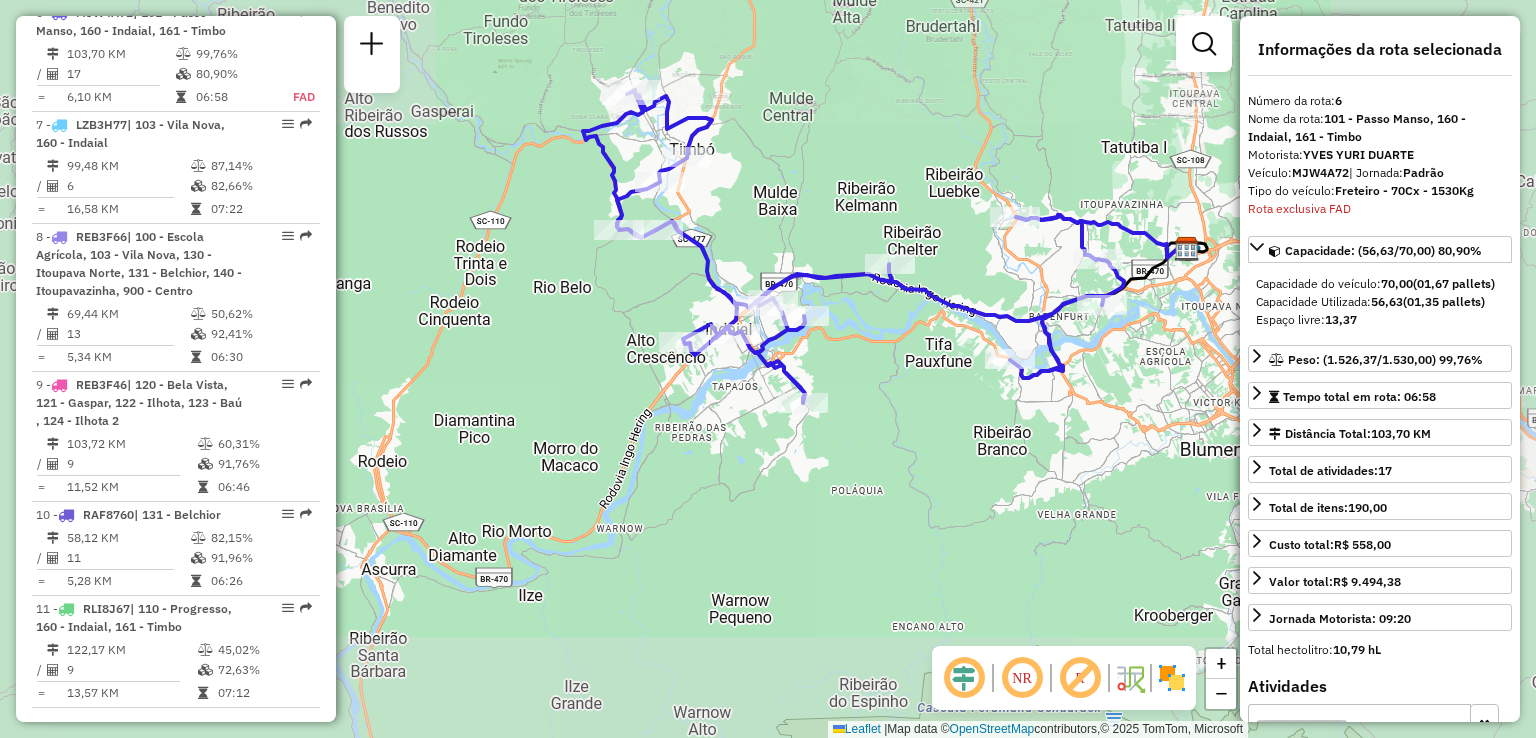 drag, startPoint x: 862, startPoint y: 377, endPoint x: 904, endPoint y: 436, distance: 72.42237 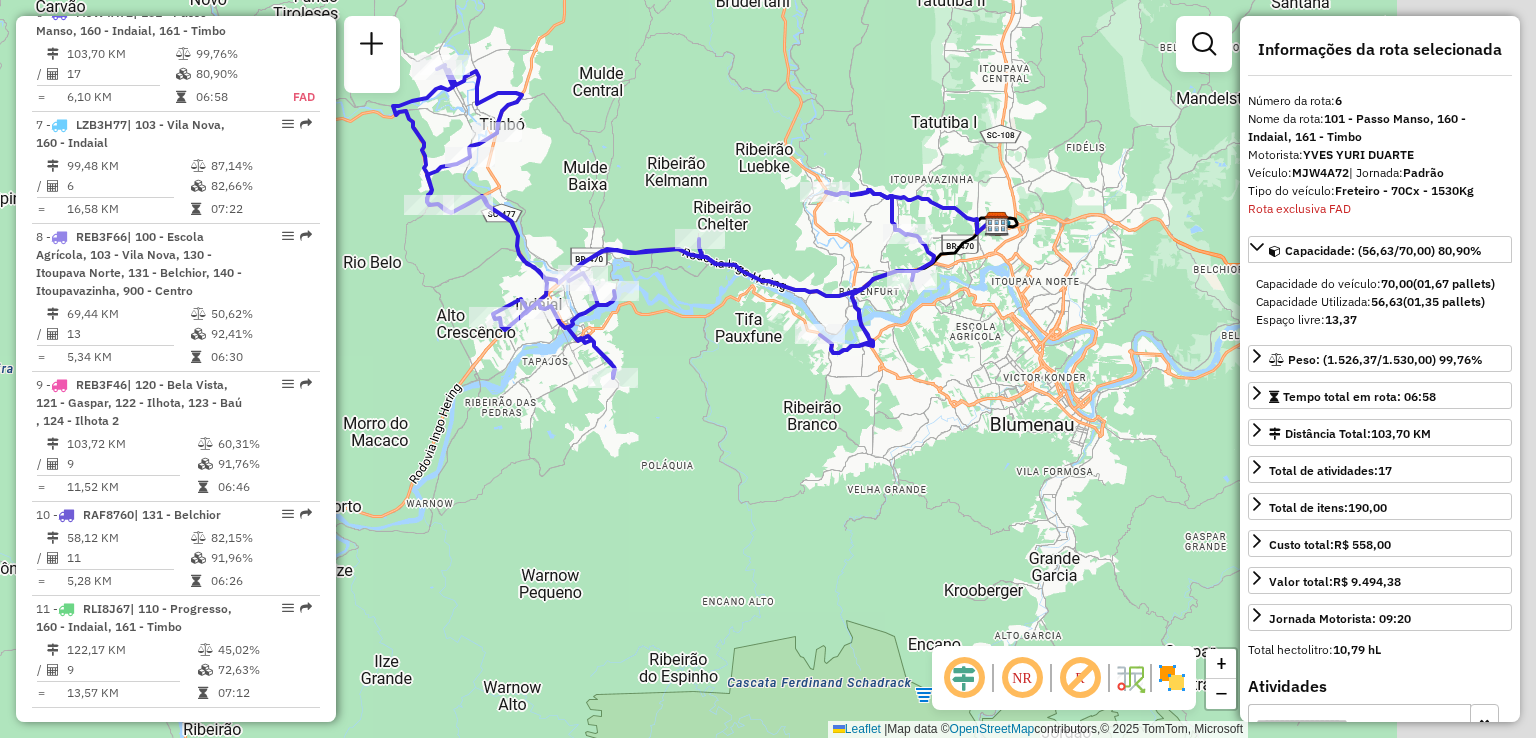 drag, startPoint x: 912, startPoint y: 377, endPoint x: 688, endPoint y: 300, distance: 236.86494 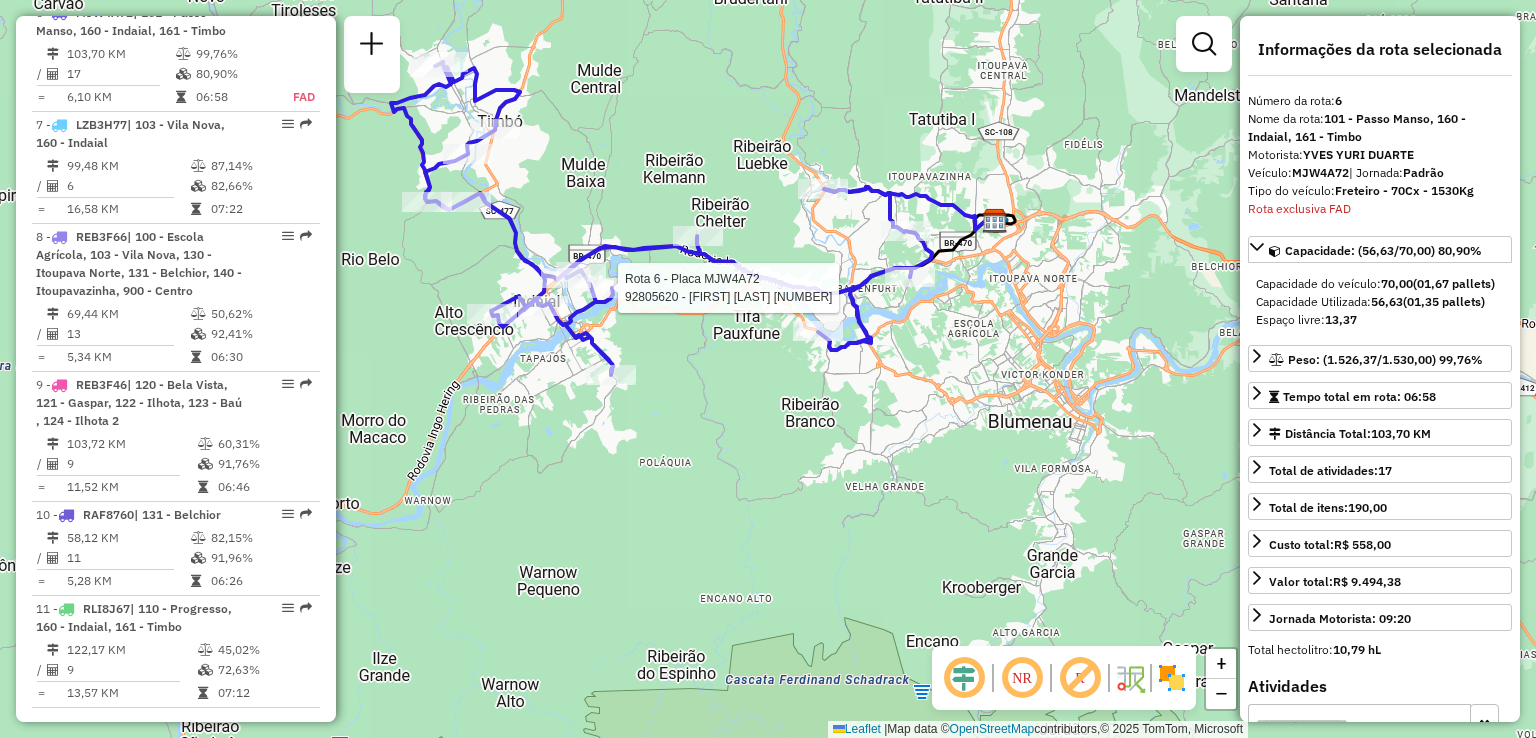 drag, startPoint x: 1068, startPoint y: 493, endPoint x: 918, endPoint y: 344, distance: 211.42612 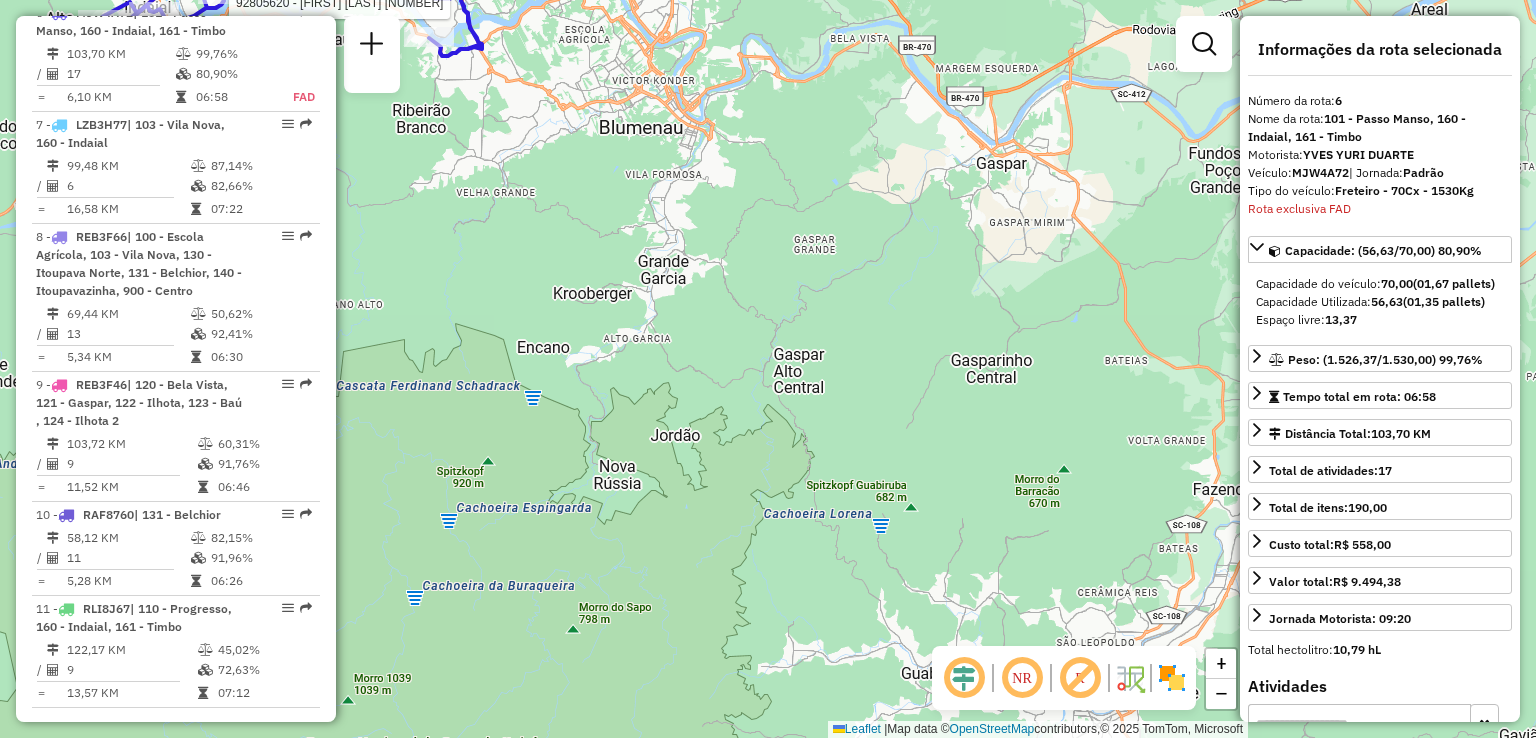 drag, startPoint x: 834, startPoint y: 321, endPoint x: 1059, endPoint y: 473, distance: 271.53085 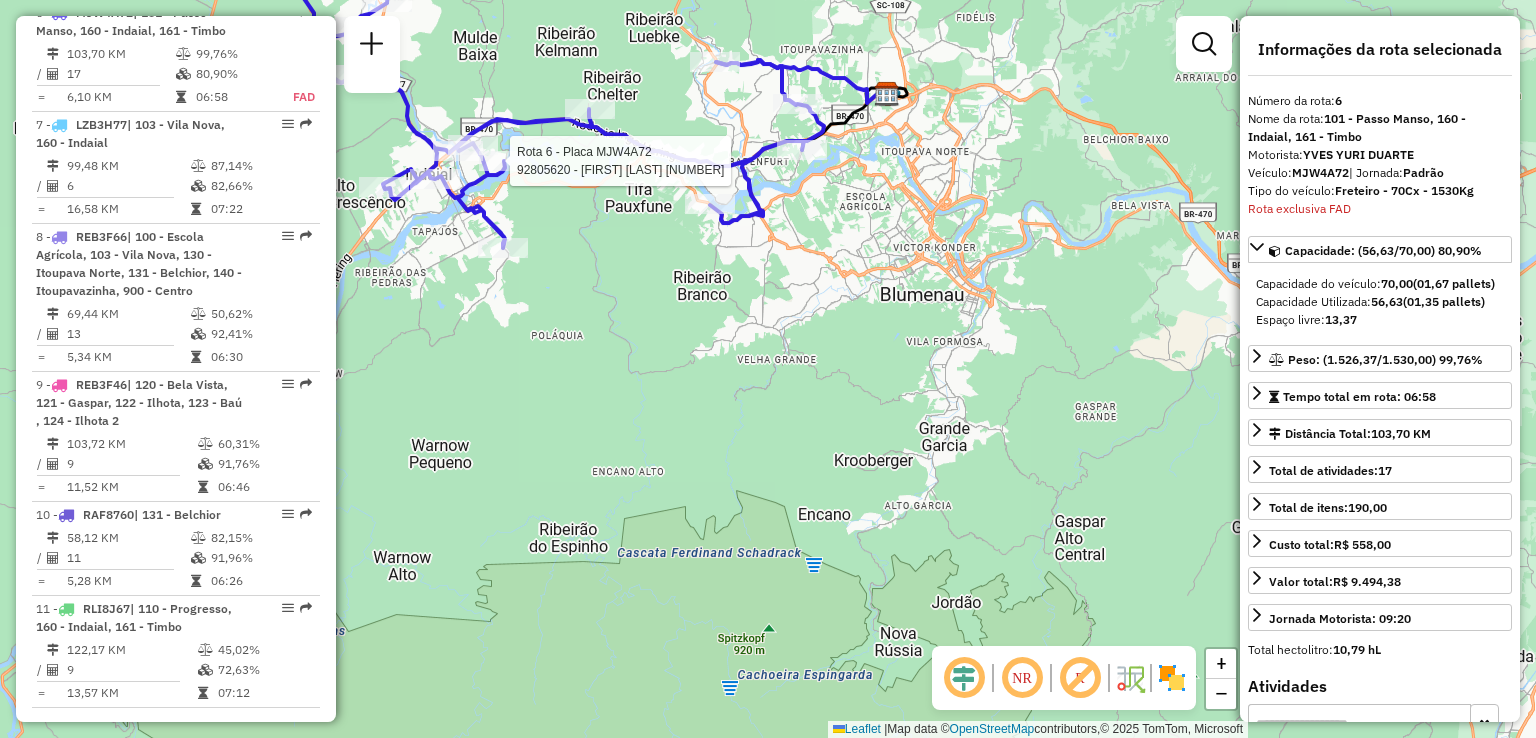 drag, startPoint x: 807, startPoint y: 283, endPoint x: 1168, endPoint y: 400, distance: 379.48648 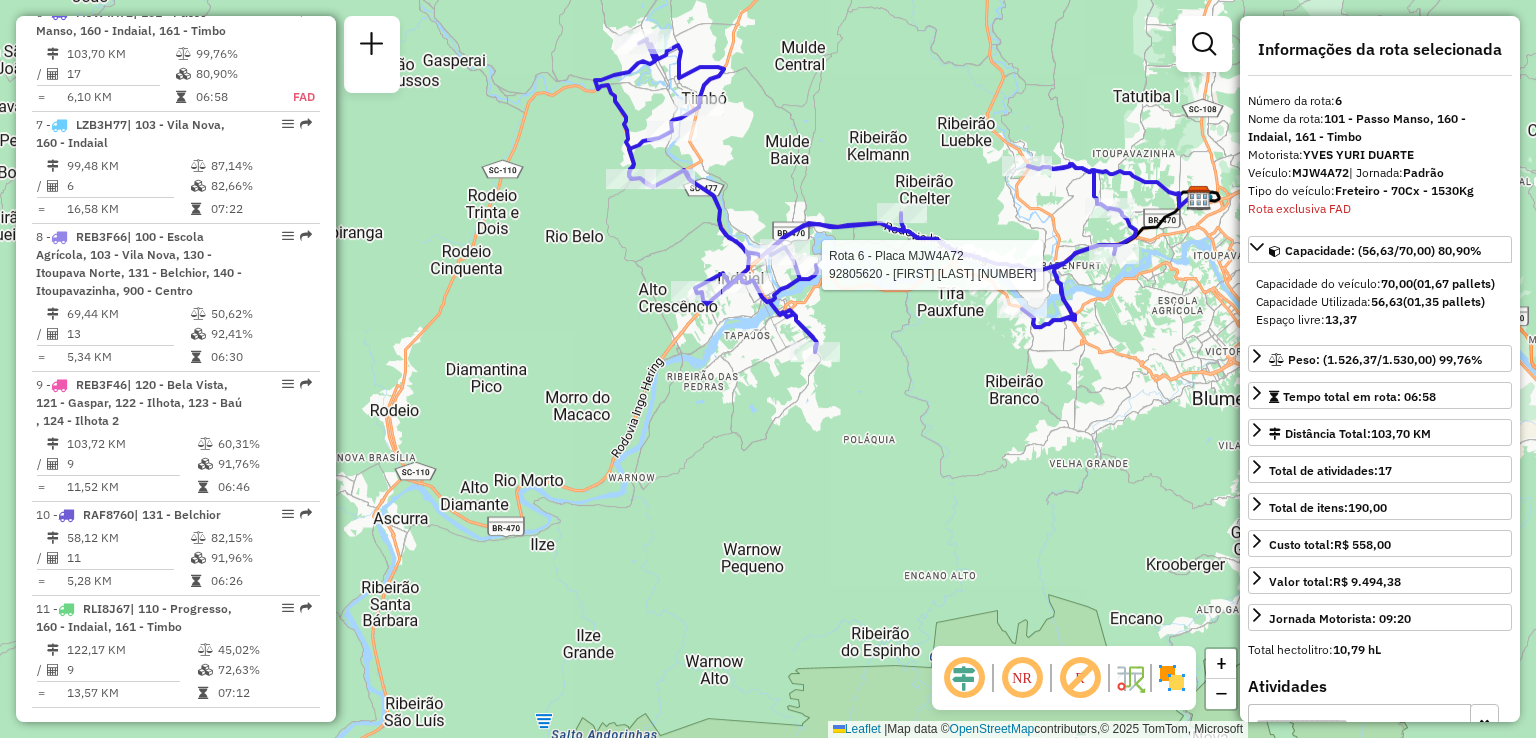 drag, startPoint x: 968, startPoint y: 474, endPoint x: 942, endPoint y: 506, distance: 41.231056 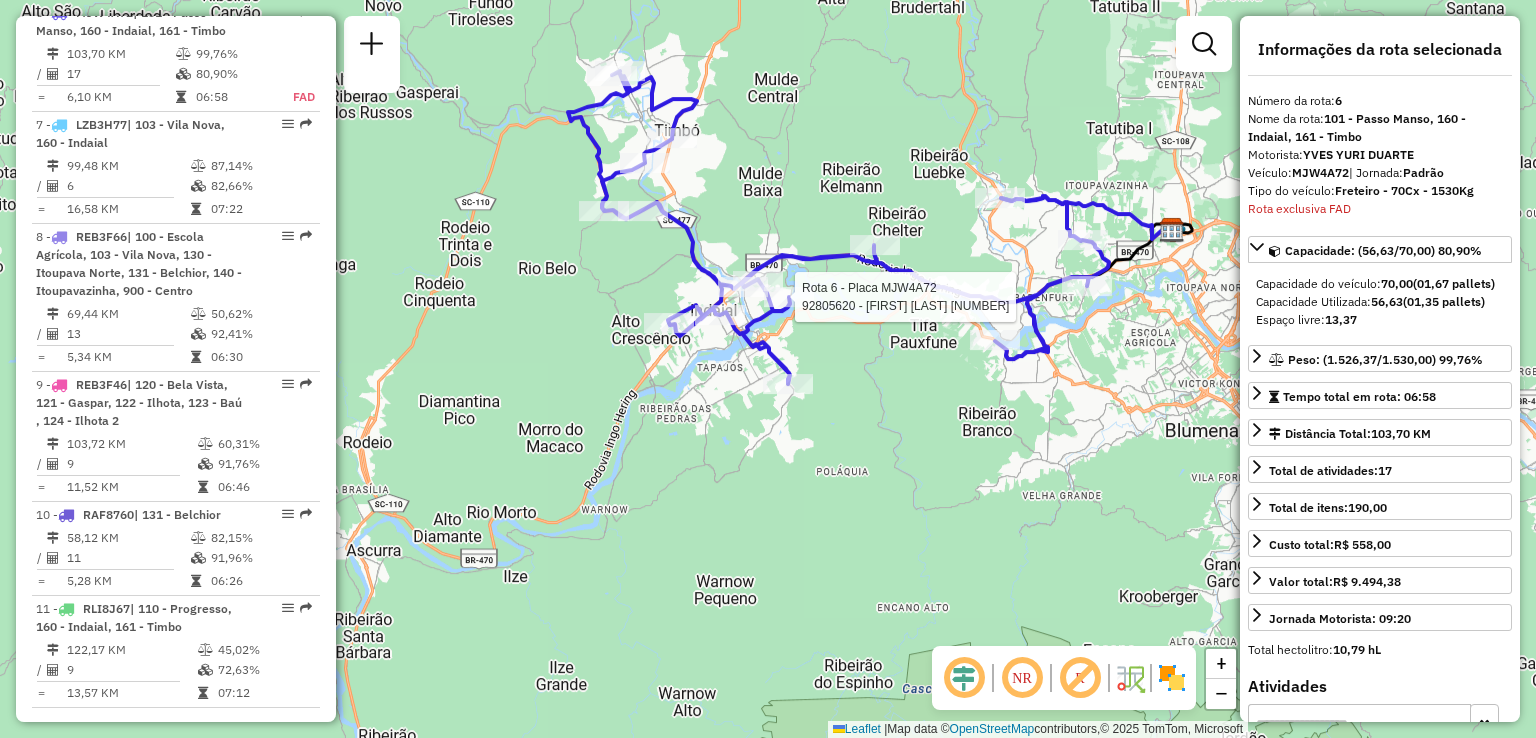 click on "Rota 6 - Placa MJW4A72  92805620 - IVONE GOMES 76101703 Janela de atendimento Grade de atendimento Capacidade Transportadoras Veículos Cliente Pedidos  Rotas Selecione os dias de semana para filtrar as janelas de atendimento  Seg   Ter   Qua   Qui   Sex   Sáb   Dom  Informe o período da janela de atendimento: De: Até:  Filtrar exatamente a janela do cliente  Considerar janela de atendimento padrão  Selecione os dias de semana para filtrar as grades de atendimento  Seg   Ter   Qua   Qui   Sex   Sáb   Dom   Considerar clientes sem dia de atendimento cadastrado  Clientes fora do dia de atendimento selecionado Filtrar as atividades entre os valores definidos abaixo:  Peso mínimo:   Peso máximo:   Cubagem mínima:   Cubagem máxima:   De:   Até:  Filtrar as atividades entre o tempo de atendimento definido abaixo:  De:   Até:   Considerar capacidade total dos clientes não roteirizados Transportadora: Selecione um ou mais itens Tipo de veículo: Selecione um ou mais itens Veículo: Motorista: Nome: Setor:" 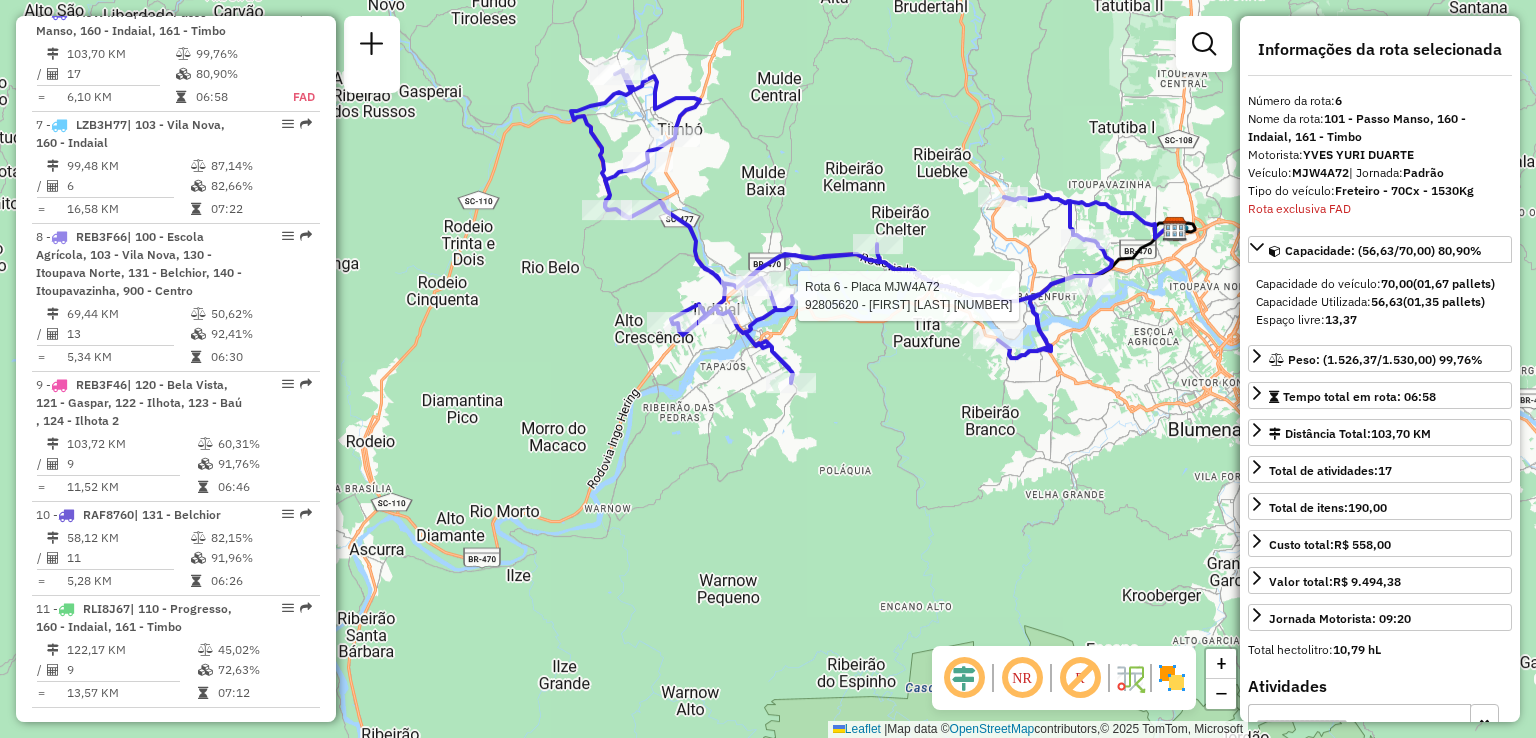 click on "Rota 6 - Placa MJW4A72  92805620 - IVONE GOMES 76101703 Janela de atendimento Grade de atendimento Capacidade Transportadoras Veículos Cliente Pedidos  Rotas Selecione os dias de semana para filtrar as janelas de atendimento  Seg   Ter   Qua   Qui   Sex   Sáb   Dom  Informe o período da janela de atendimento: De: Até:  Filtrar exatamente a janela do cliente  Considerar janela de atendimento padrão  Selecione os dias de semana para filtrar as grades de atendimento  Seg   Ter   Qua   Qui   Sex   Sáb   Dom   Considerar clientes sem dia de atendimento cadastrado  Clientes fora do dia de atendimento selecionado Filtrar as atividades entre os valores definidos abaixo:  Peso mínimo:   Peso máximo:   Cubagem mínima:   Cubagem máxima:   De:   Até:  Filtrar as atividades entre o tempo de atendimento definido abaixo:  De:   Até:   Considerar capacidade total dos clientes não roteirizados Transportadora: Selecione um ou mais itens Tipo de veículo: Selecione um ou mais itens Veículo: Motorista: Nome: Setor:" 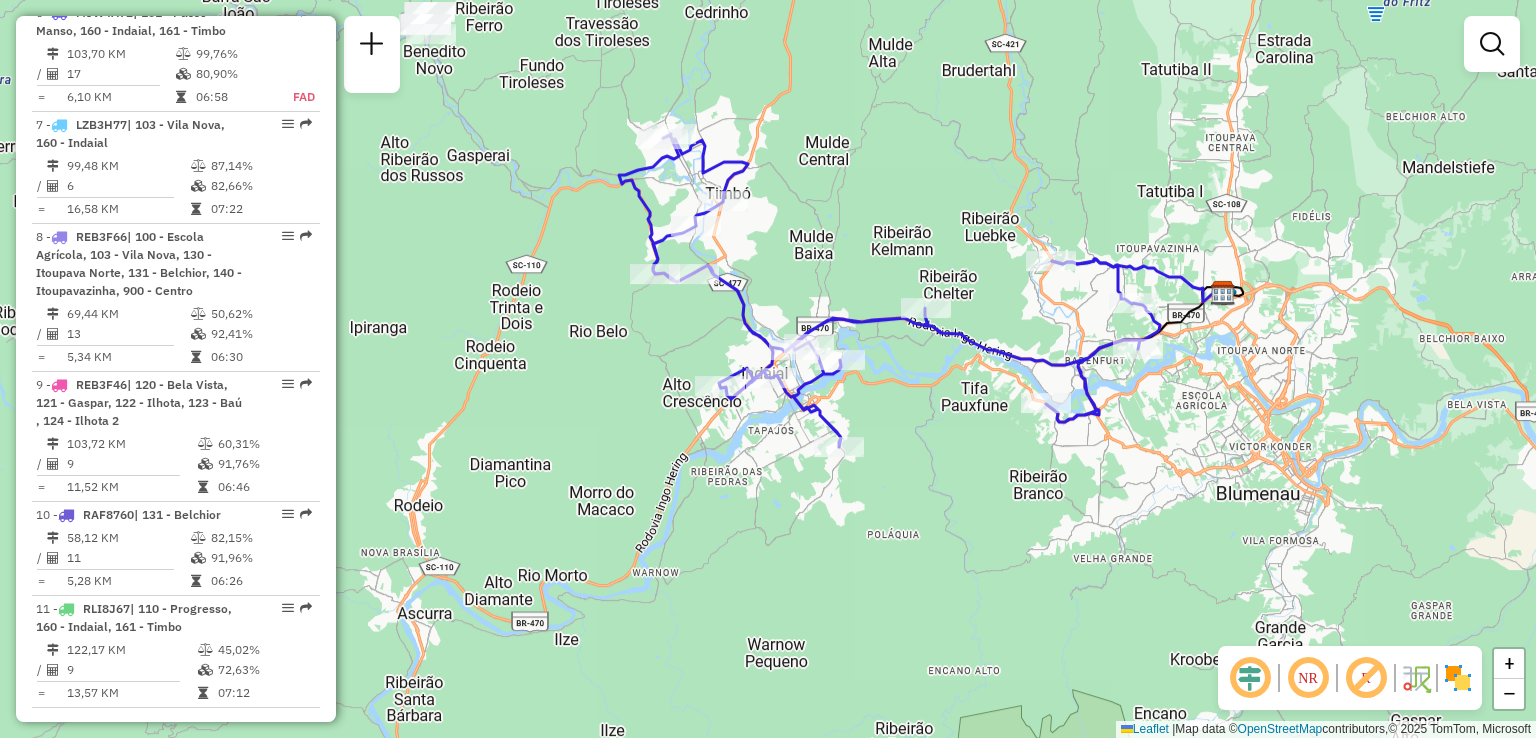 drag, startPoint x: 814, startPoint y: 473, endPoint x: 862, endPoint y: 537, distance: 80 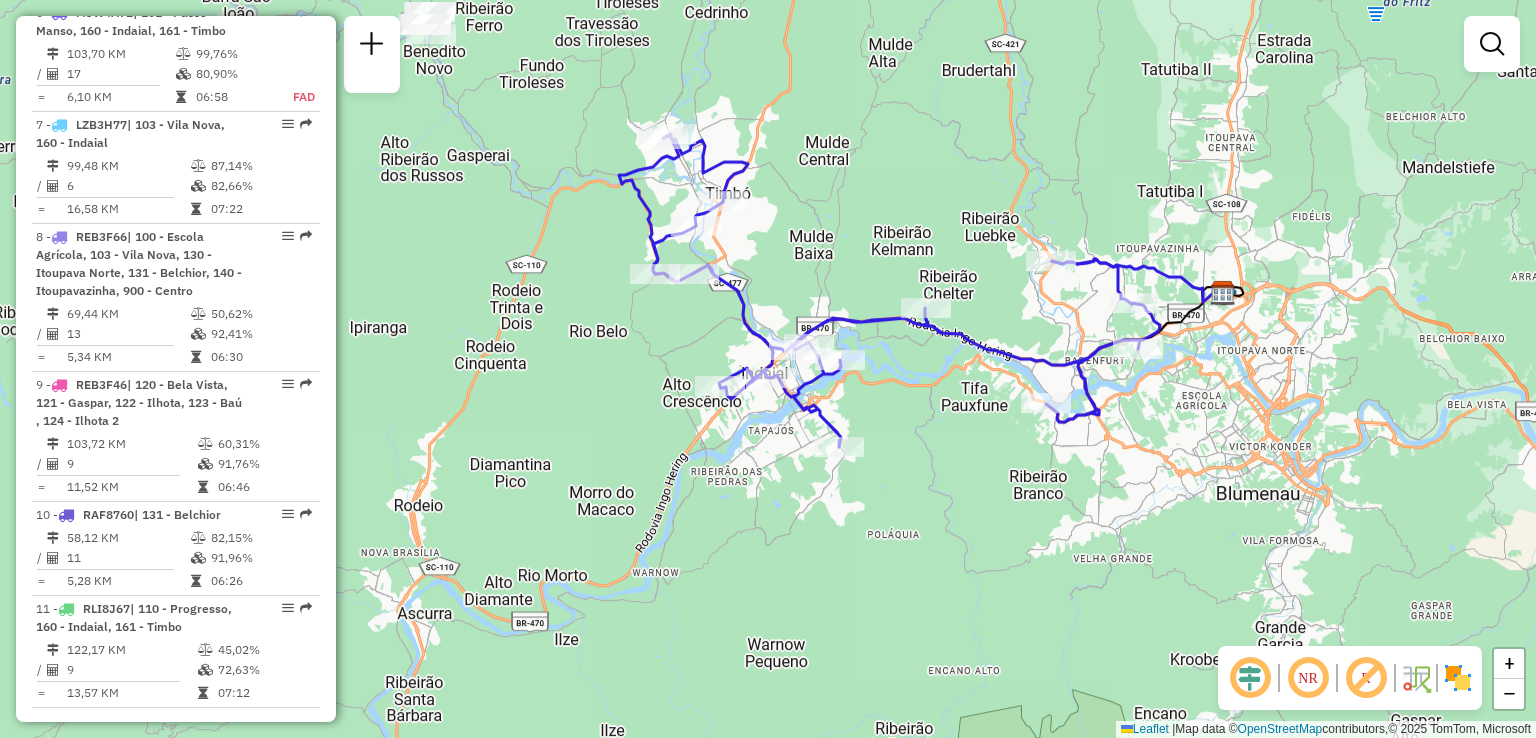 drag, startPoint x: 1048, startPoint y: 536, endPoint x: 999, endPoint y: 537, distance: 49.010204 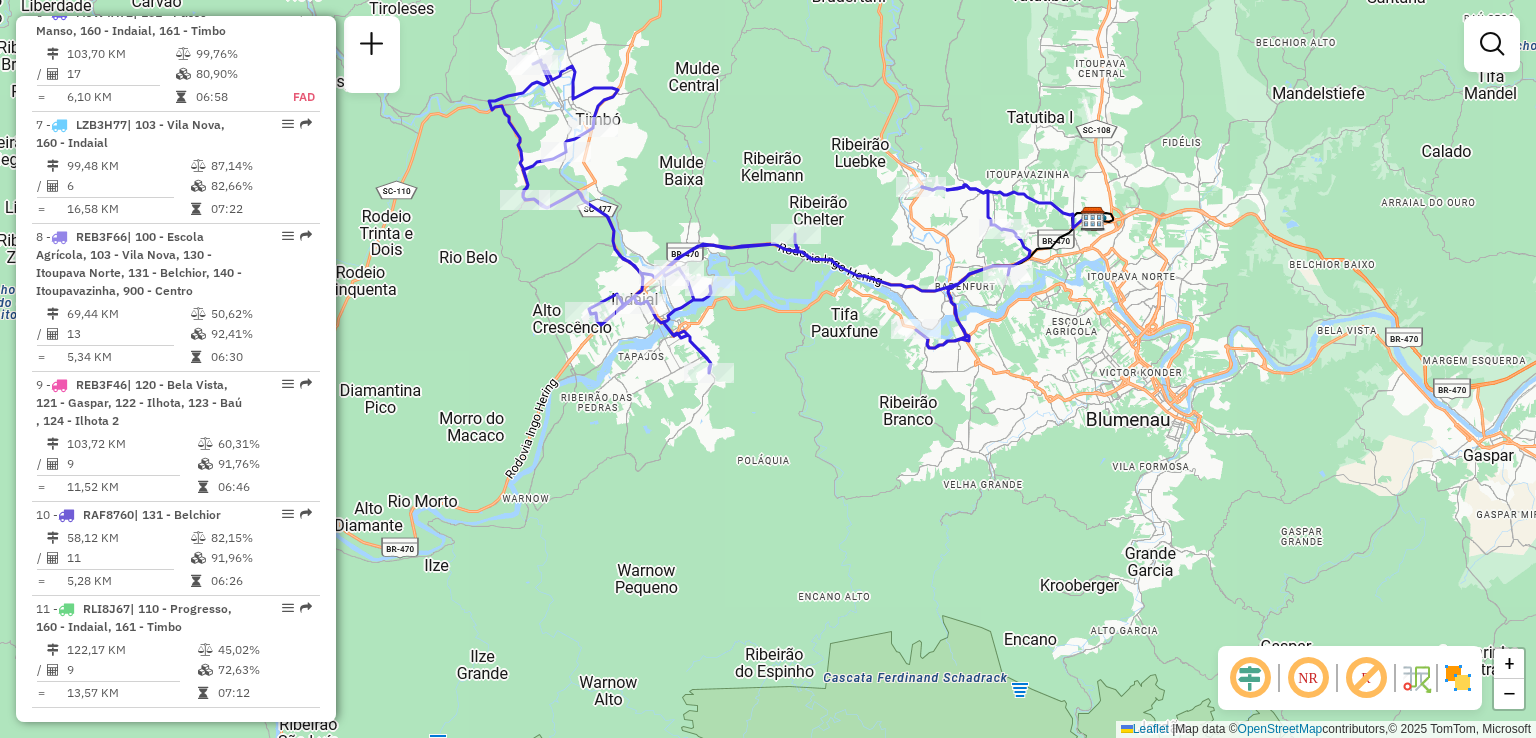 drag, startPoint x: 1082, startPoint y: 481, endPoint x: 1068, endPoint y: 513, distance: 34.928497 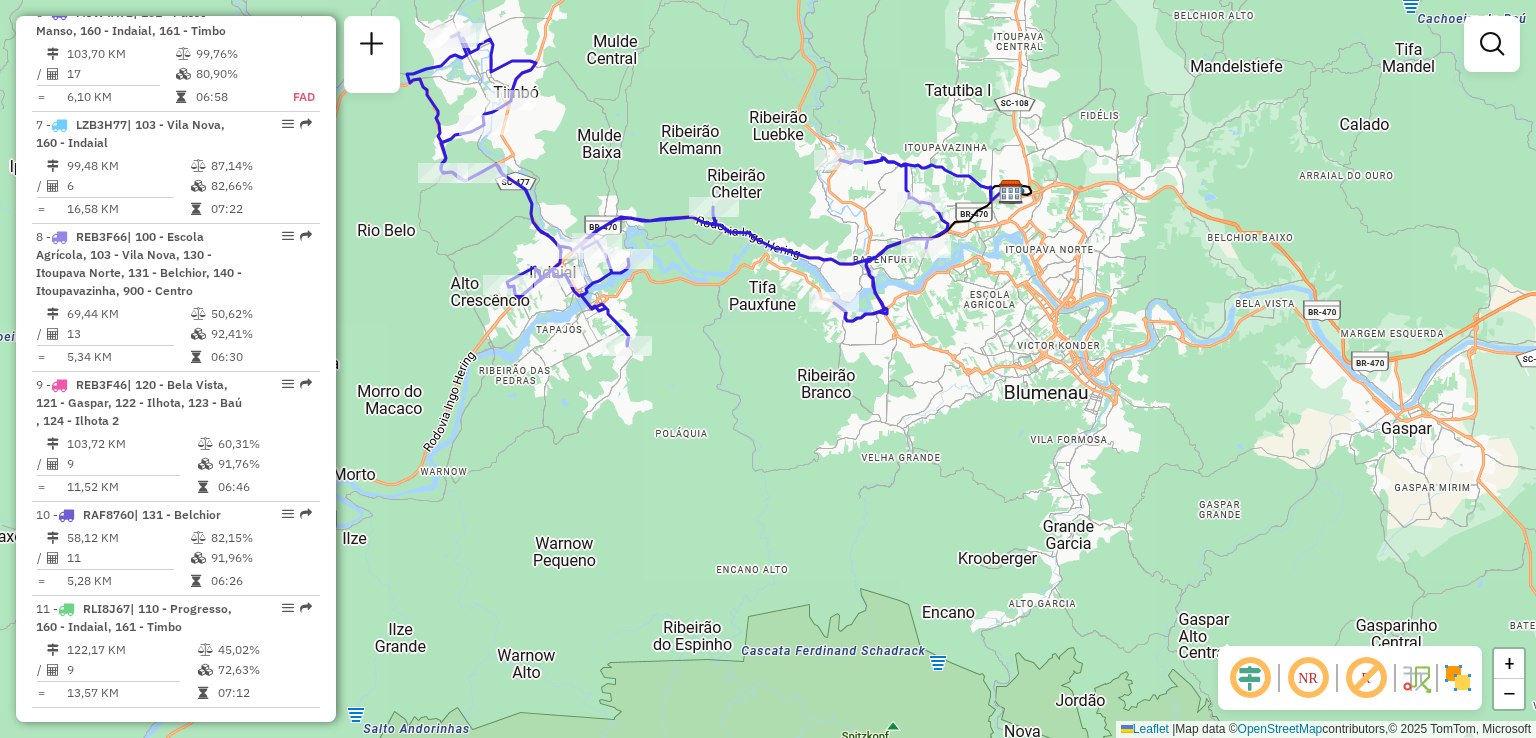 drag, startPoint x: 1128, startPoint y: 605, endPoint x: 1123, endPoint y: 581, distance: 24.5153 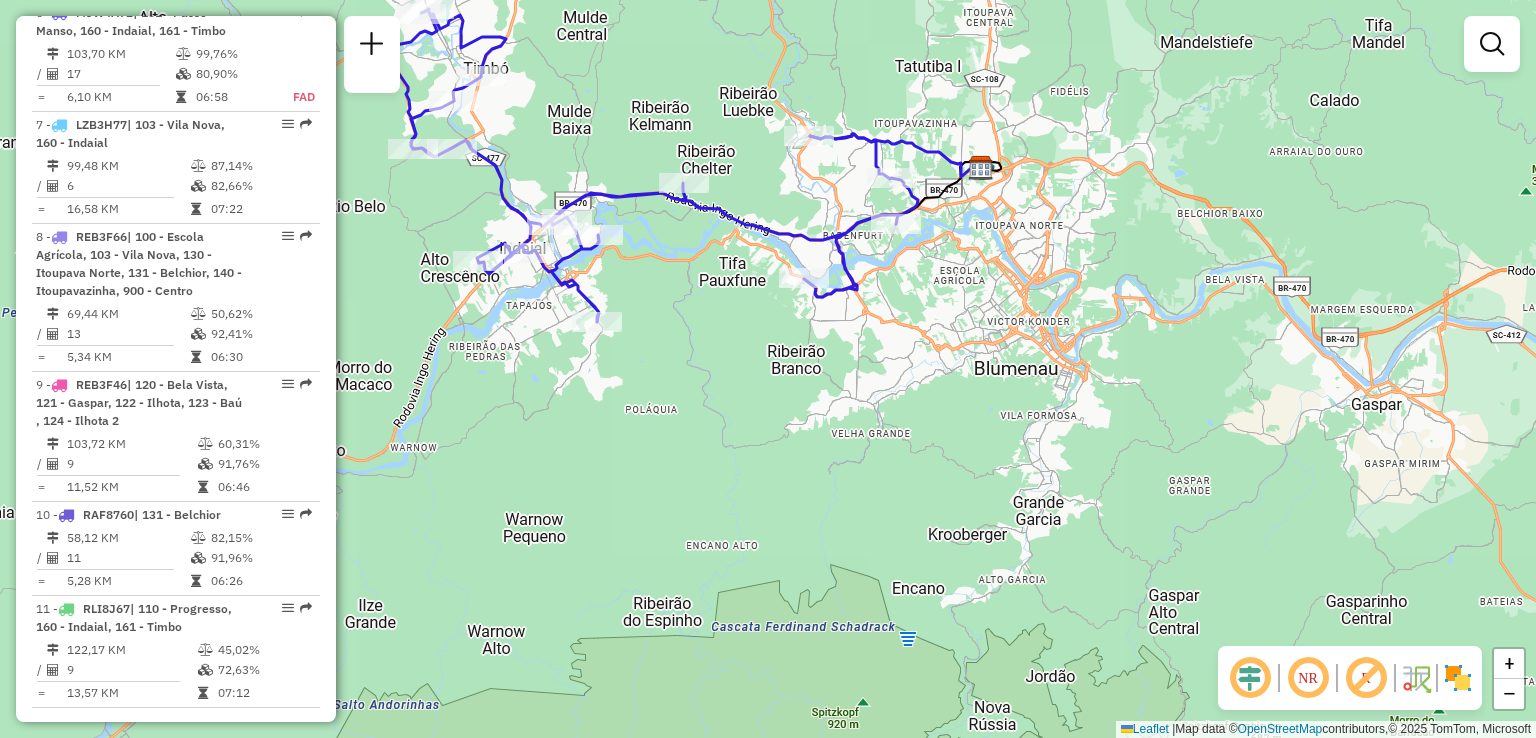 drag, startPoint x: 993, startPoint y: 541, endPoint x: 951, endPoint y: 559, distance: 45.694637 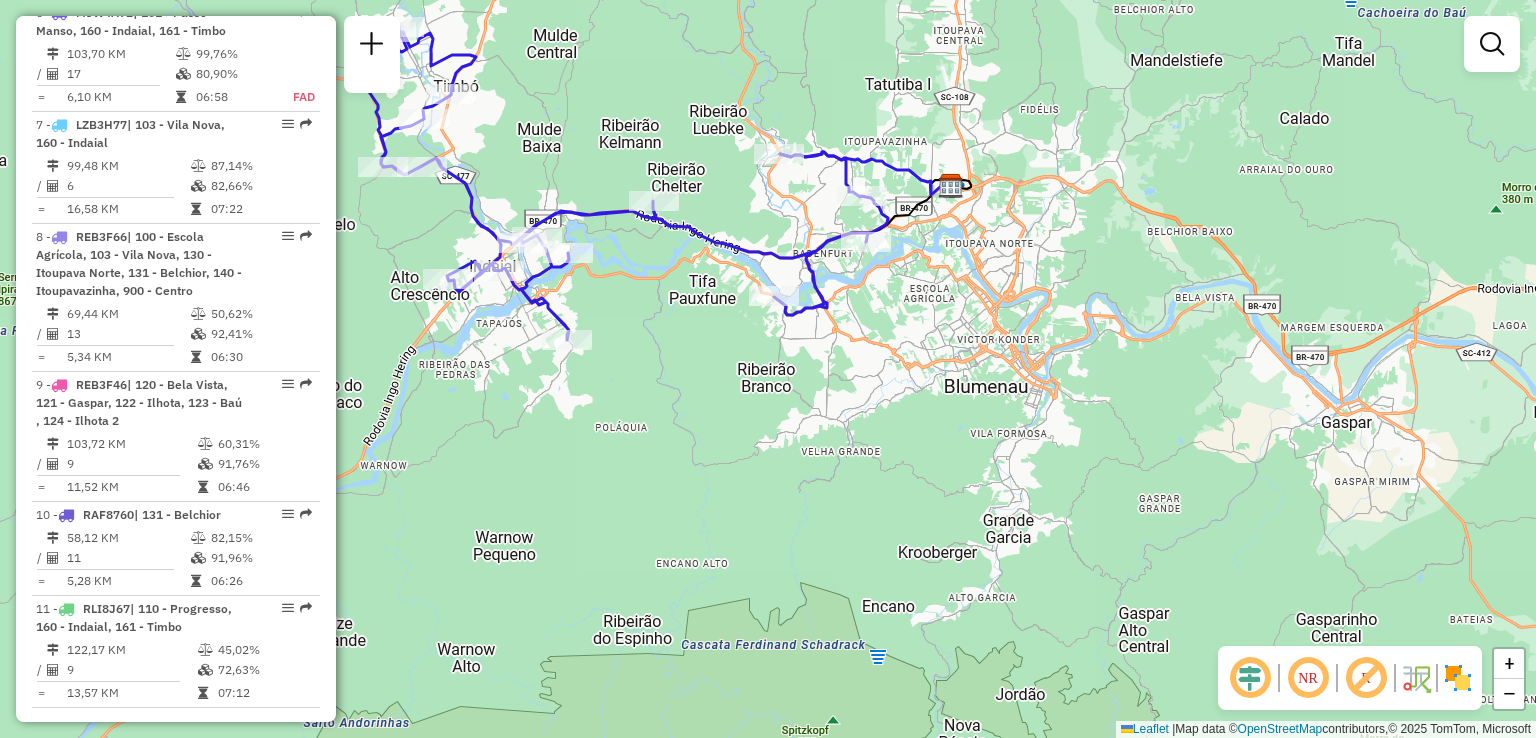 drag, startPoint x: 923, startPoint y: 457, endPoint x: 956, endPoint y: 531, distance: 81.02469 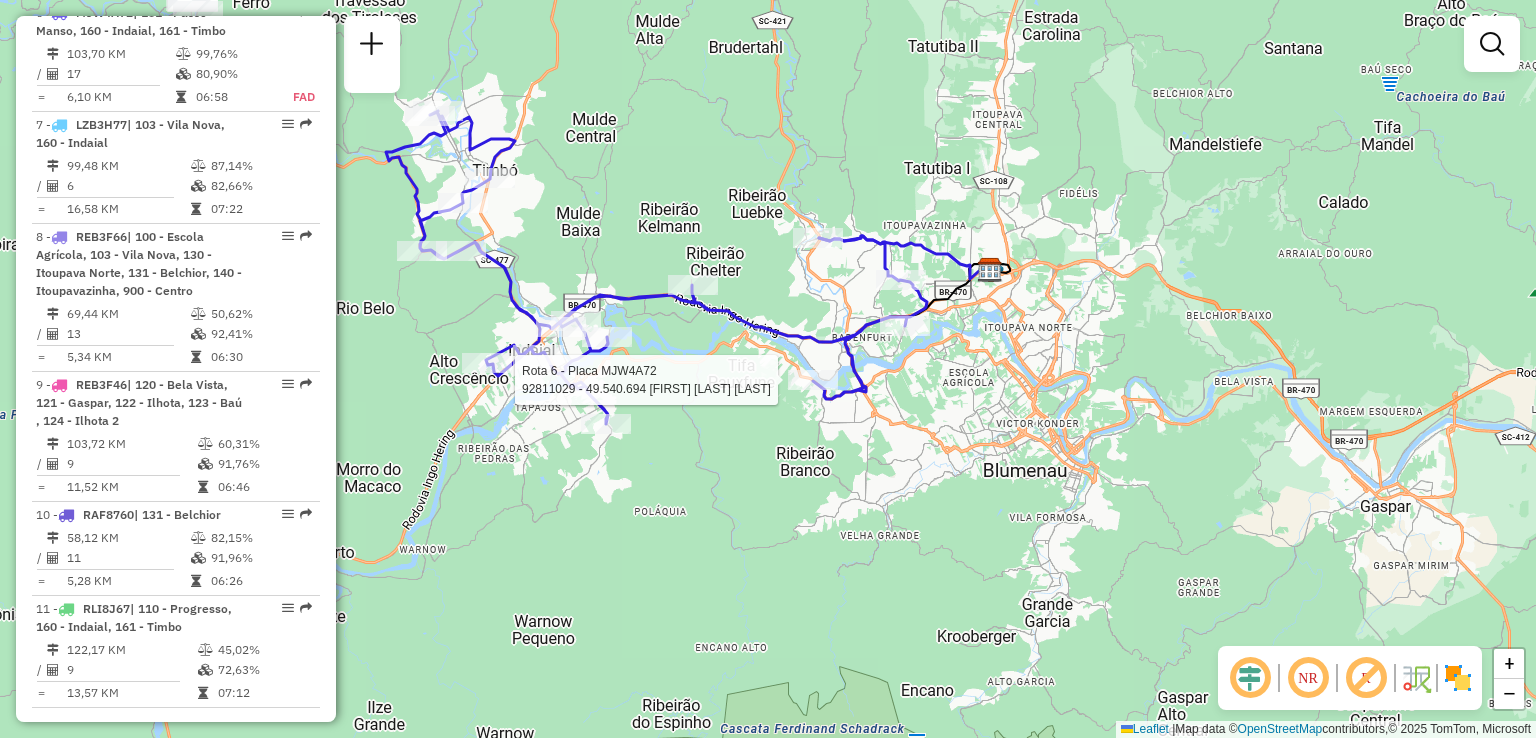 select on "**********" 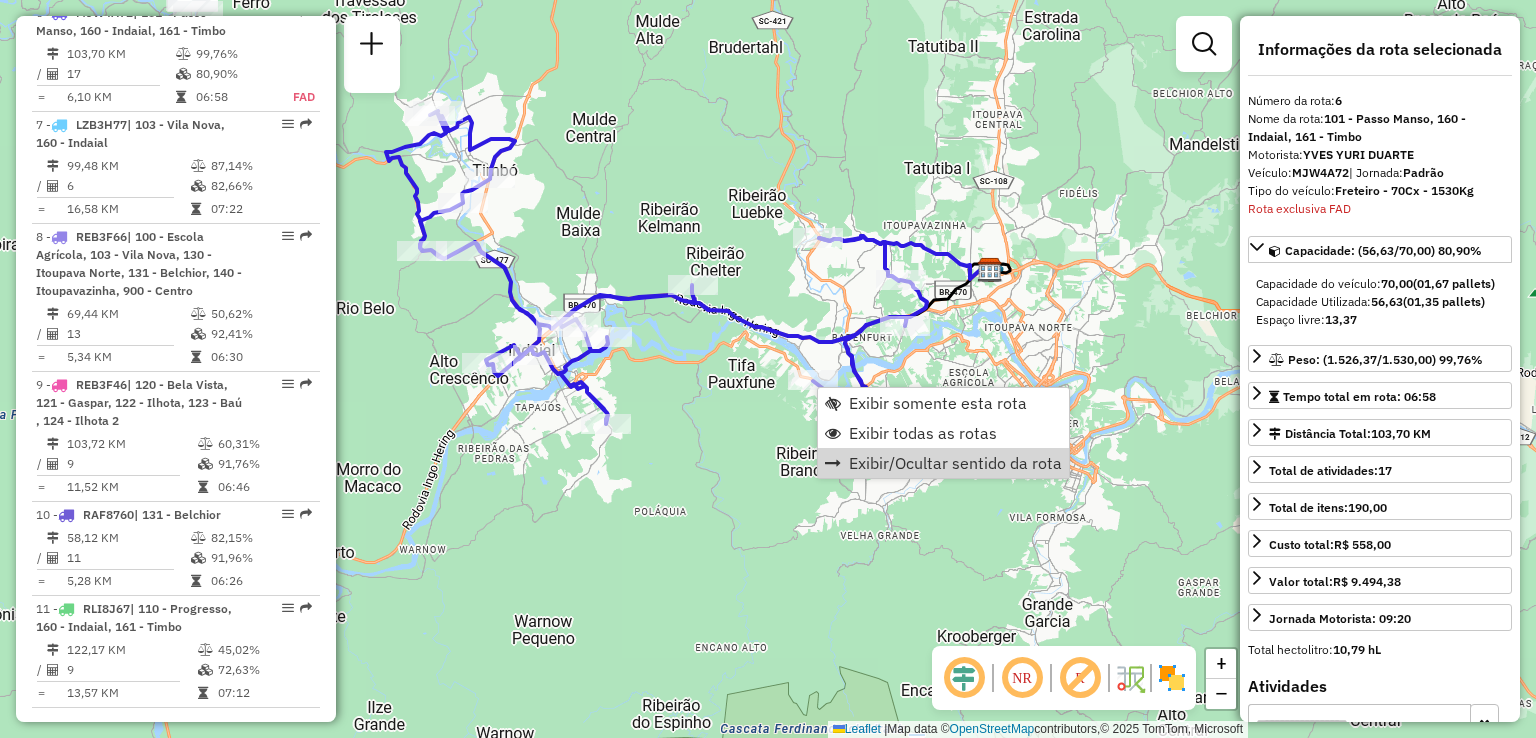 drag, startPoint x: 669, startPoint y: 509, endPoint x: 735, endPoint y: 521, distance: 67.08204 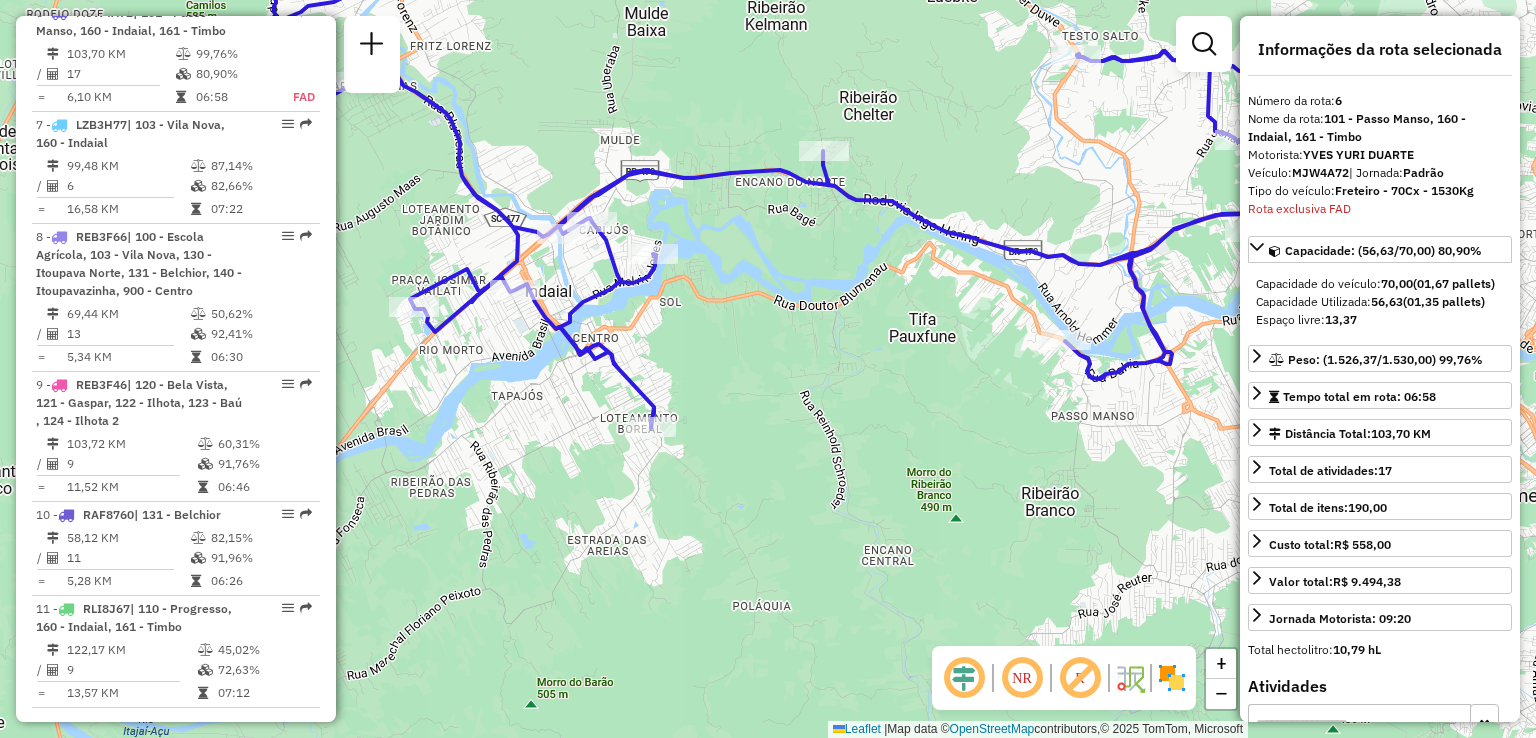 drag, startPoint x: 720, startPoint y: 409, endPoint x: 881, endPoint y: 529, distance: 200.8009 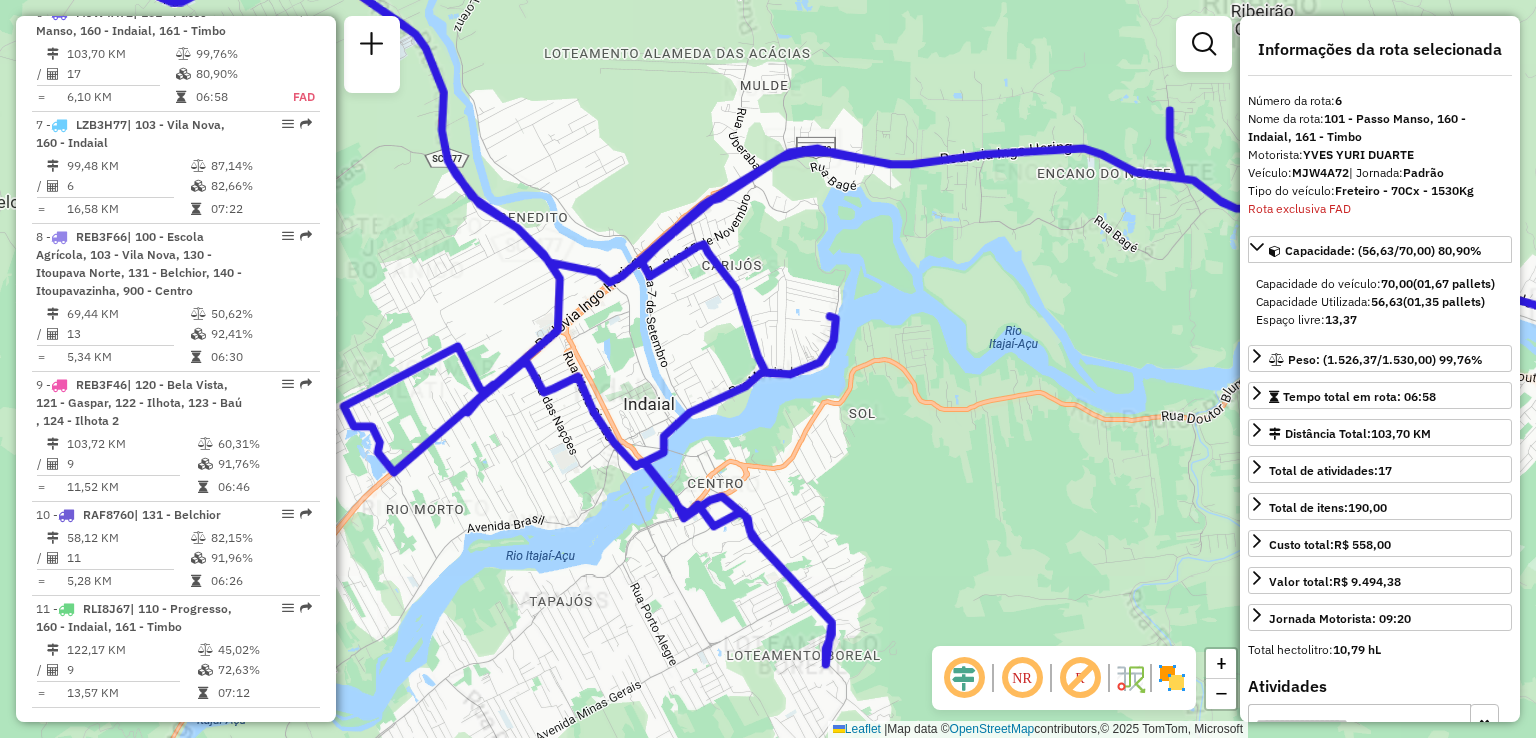 drag, startPoint x: 926, startPoint y: 530, endPoint x: 1080, endPoint y: 657, distance: 199.61212 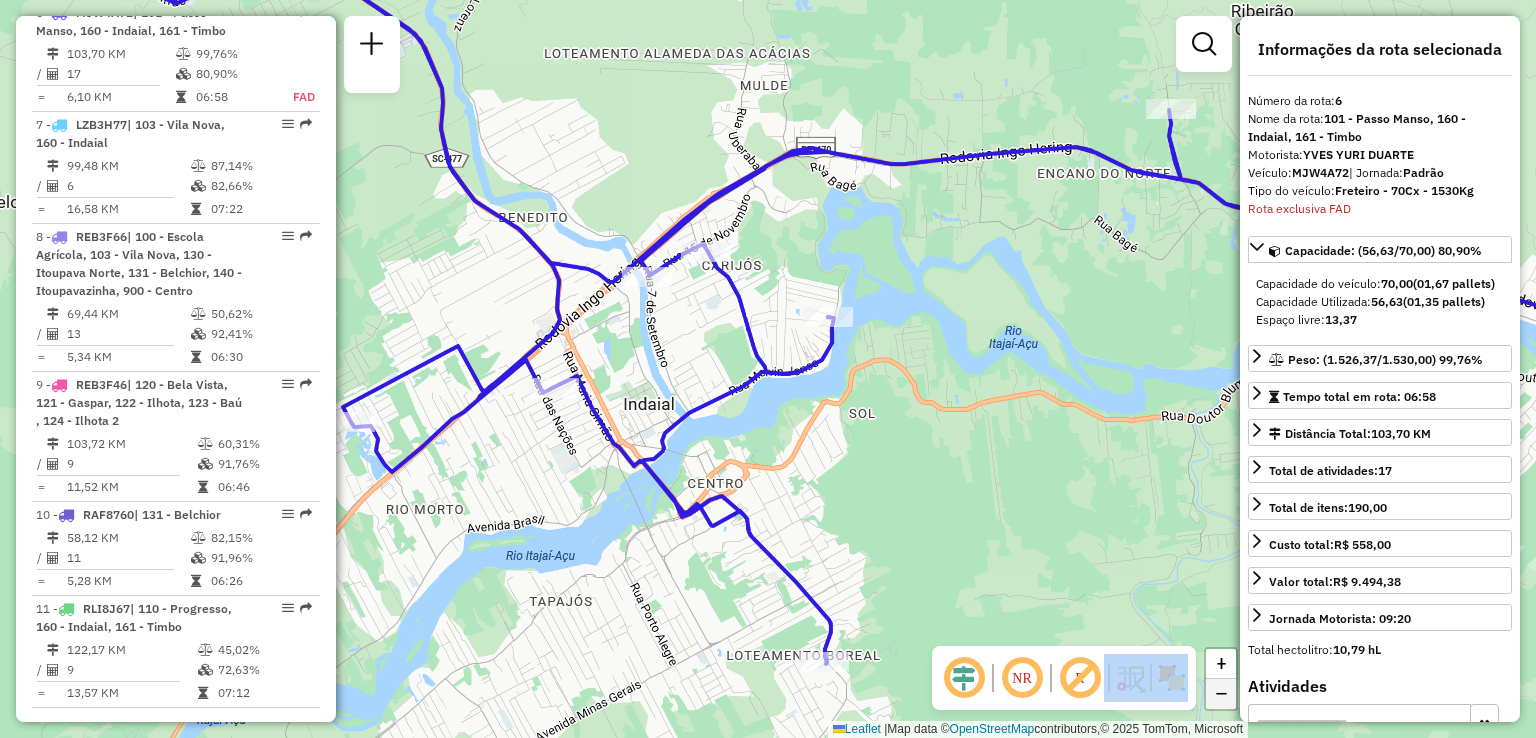 click on "Janela de atendimento Grade de atendimento Capacidade Transportadoras Veículos Cliente Pedidos  Rotas Selecione os dias de semana para filtrar as janelas de atendimento  Seg   Ter   Qua   Qui   Sex   Sáb   Dom  Informe o período da janela de atendimento: De: Até:  Filtrar exatamente a janela do cliente  Considerar janela de atendimento padrão  Selecione os dias de semana para filtrar as grades de atendimento  Seg   Ter   Qua   Qui   Sex   Sáb   Dom   Considerar clientes sem dia de atendimento cadastrado  Clientes fora do dia de atendimento selecionado Filtrar as atividades entre os valores definidos abaixo:  Peso mínimo:   Peso máximo:   Cubagem mínima:   Cubagem máxima:   De:   Até:  Filtrar as atividades entre o tempo de atendimento definido abaixo:  De:   Até:   Considerar capacidade total dos clientes não roteirizados Transportadora: Selecione um ou mais itens Tipo de veículo: Selecione um ou mais itens Veículo: Selecione um ou mais itens Motorista: Selecione um ou mais itens Nome: Rótulo:" 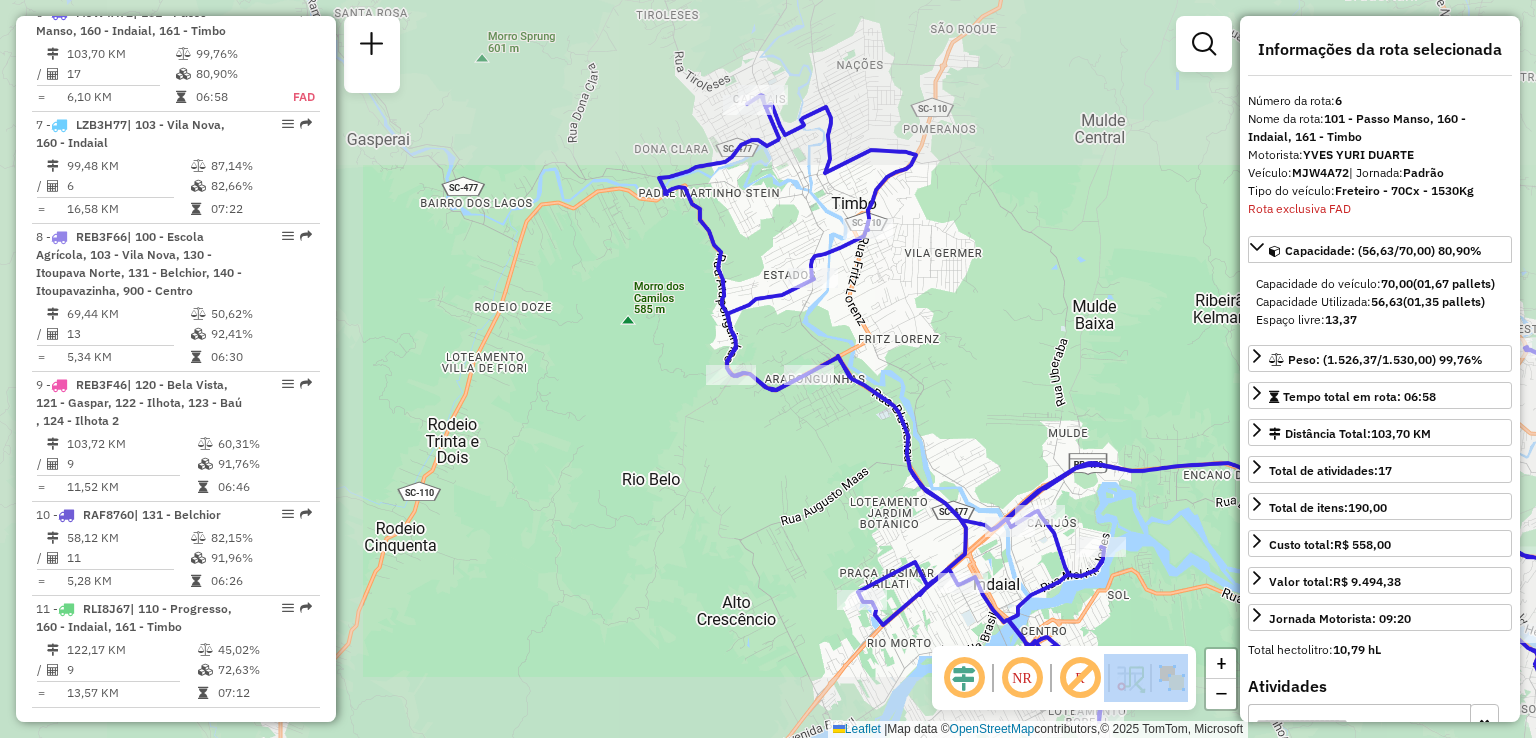 drag, startPoint x: 873, startPoint y: 586, endPoint x: 881, endPoint y: 636, distance: 50.635956 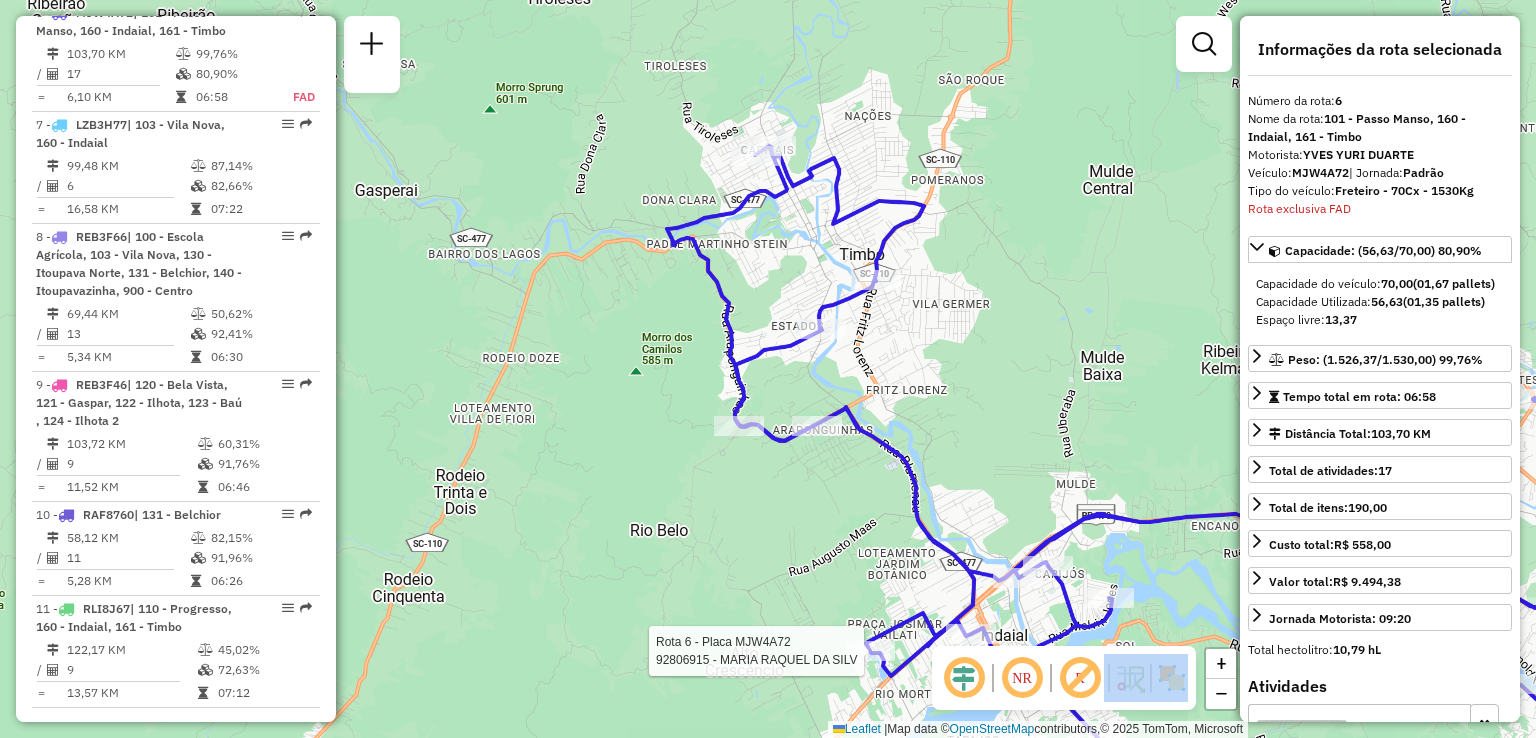 drag, startPoint x: 802, startPoint y: 493, endPoint x: 708, endPoint y: 380, distance: 146.98639 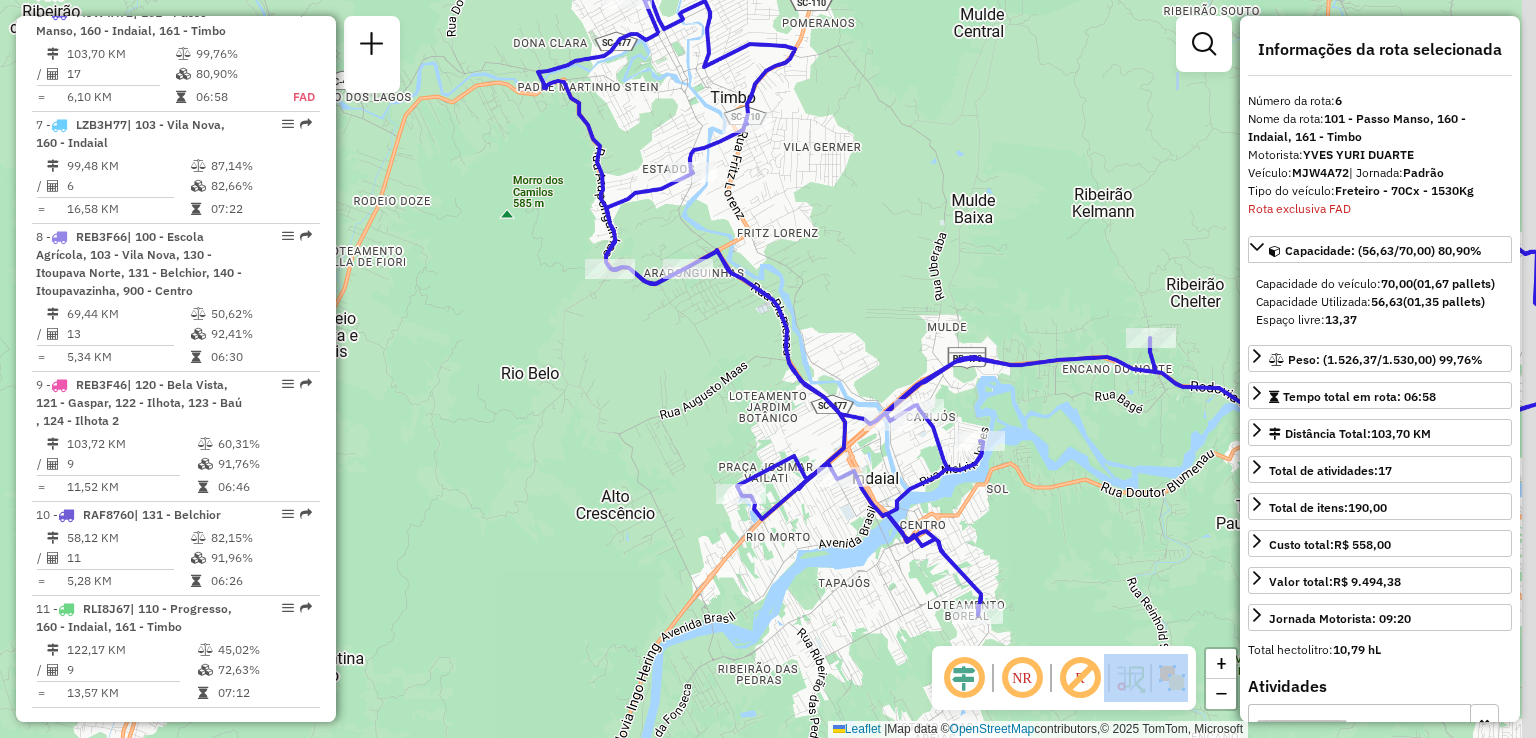 drag, startPoint x: 1025, startPoint y: 502, endPoint x: 887, endPoint y: 476, distance: 140.42792 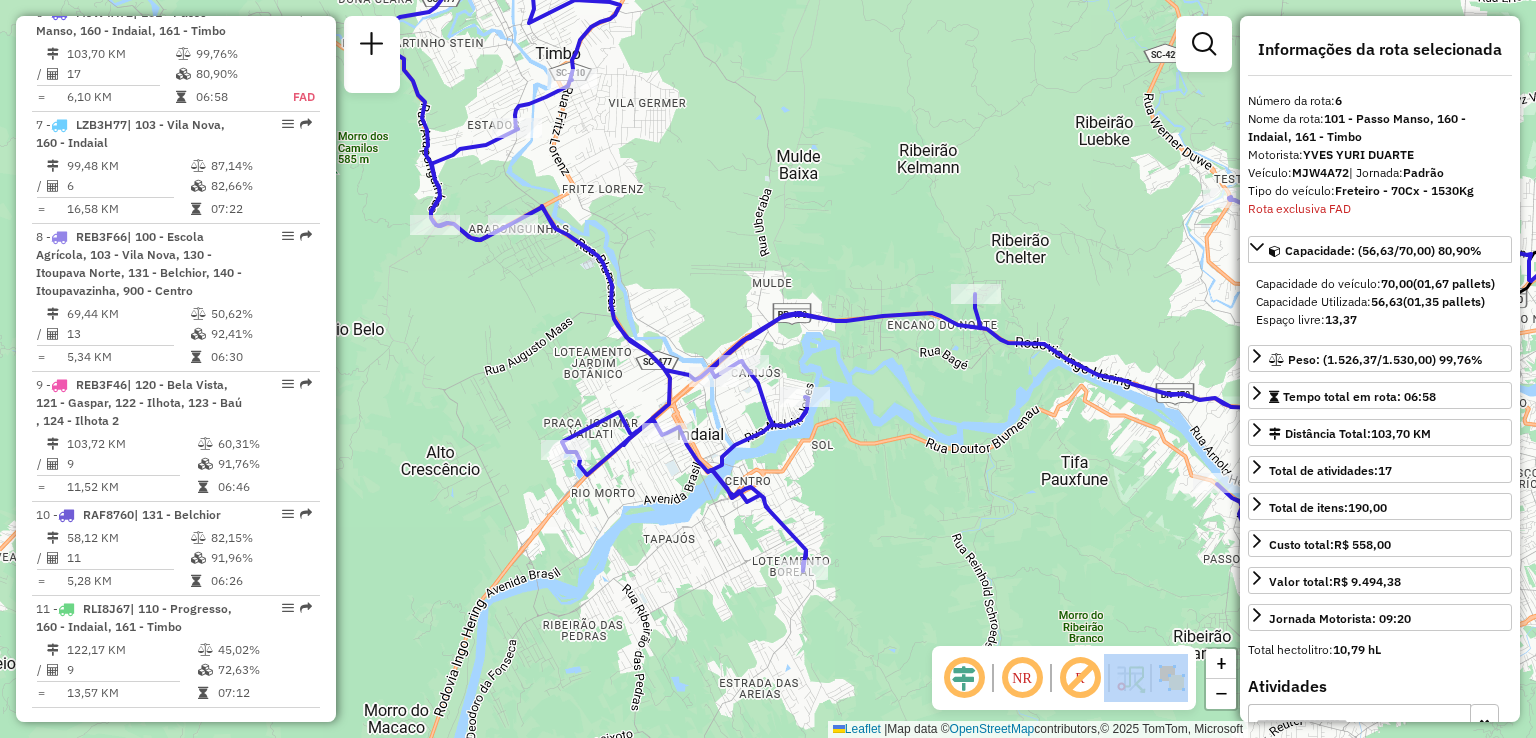 drag, startPoint x: 1029, startPoint y: 409, endPoint x: 706, endPoint y: 342, distance: 329.87573 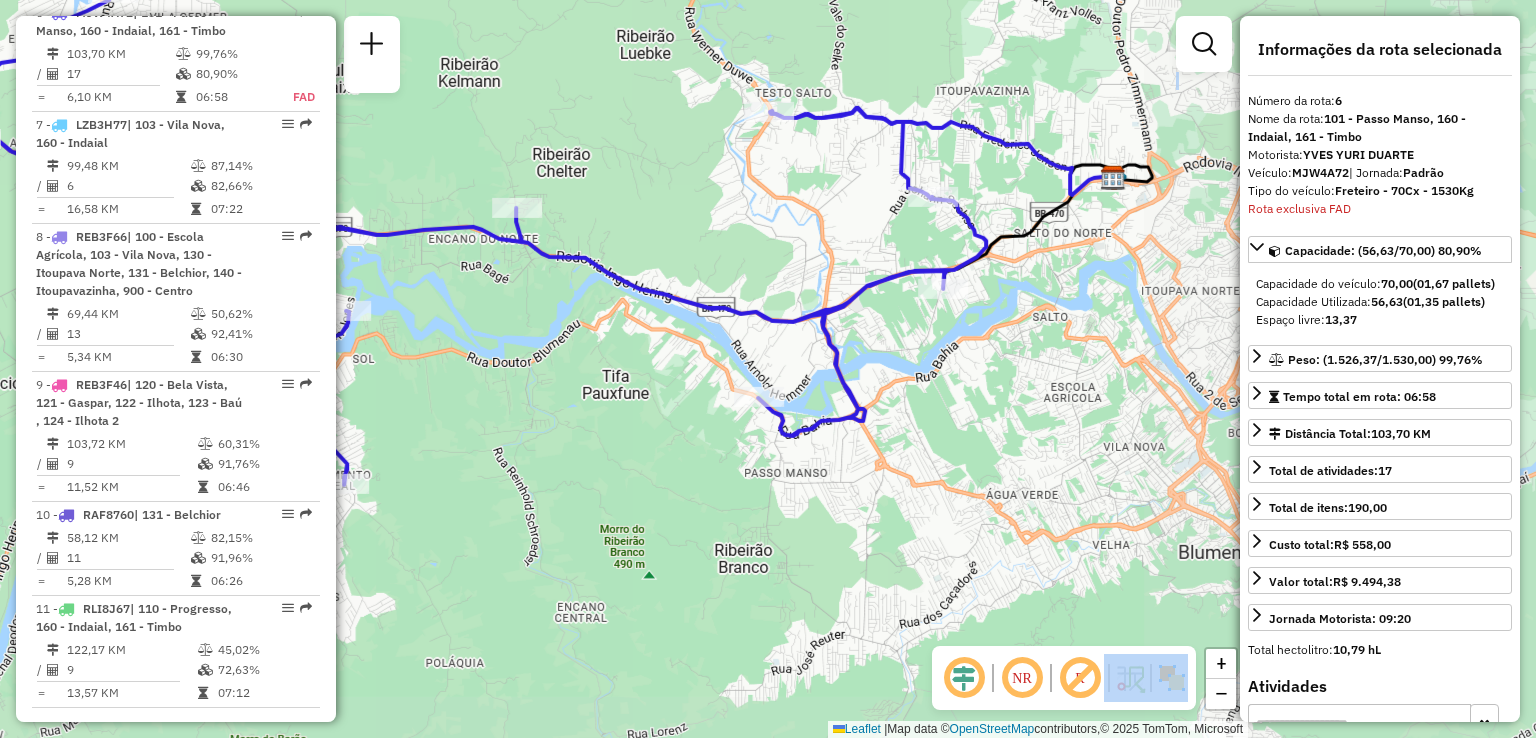 drag, startPoint x: 832, startPoint y: 384, endPoint x: 687, endPoint y: 310, distance: 162.79128 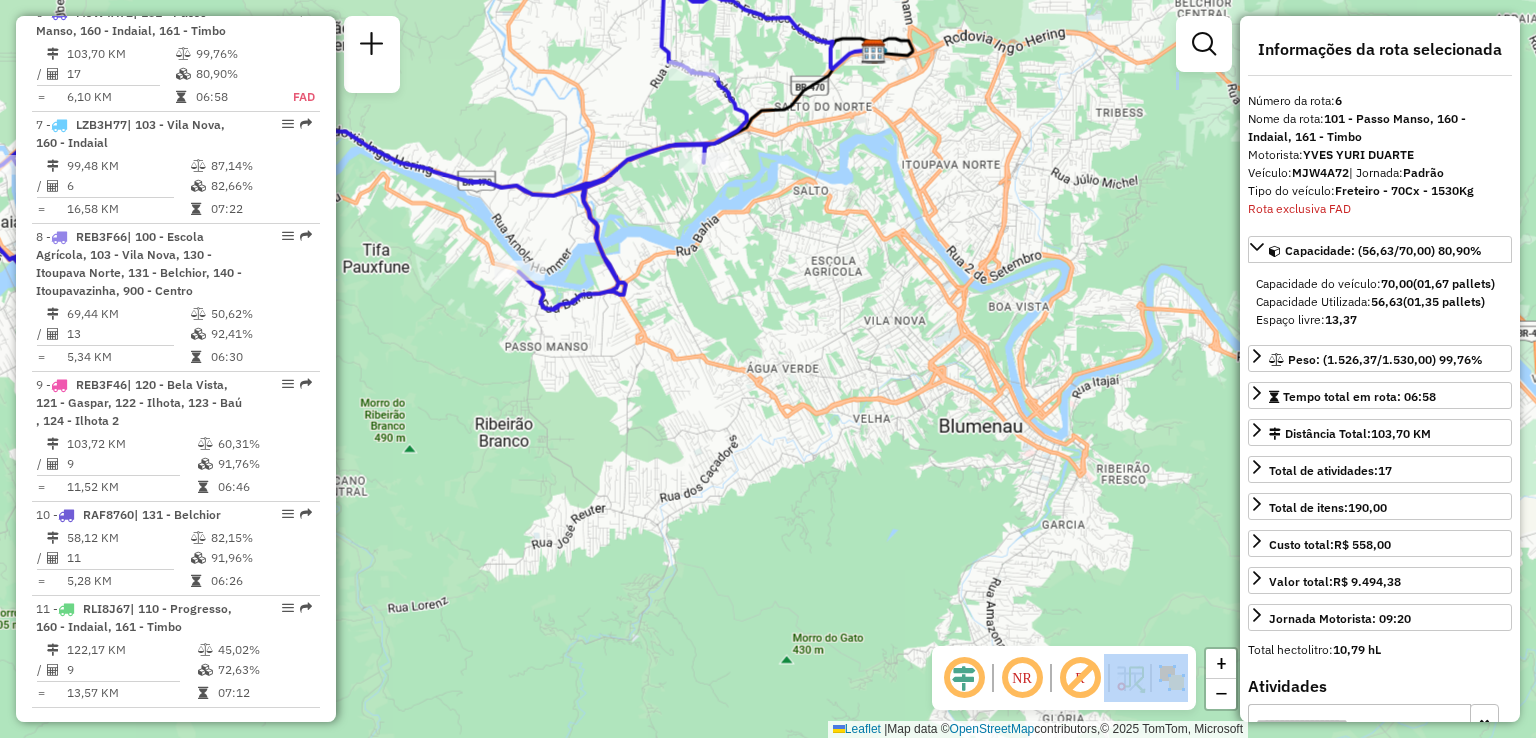drag, startPoint x: 807, startPoint y: 369, endPoint x: 922, endPoint y: 313, distance: 127.910126 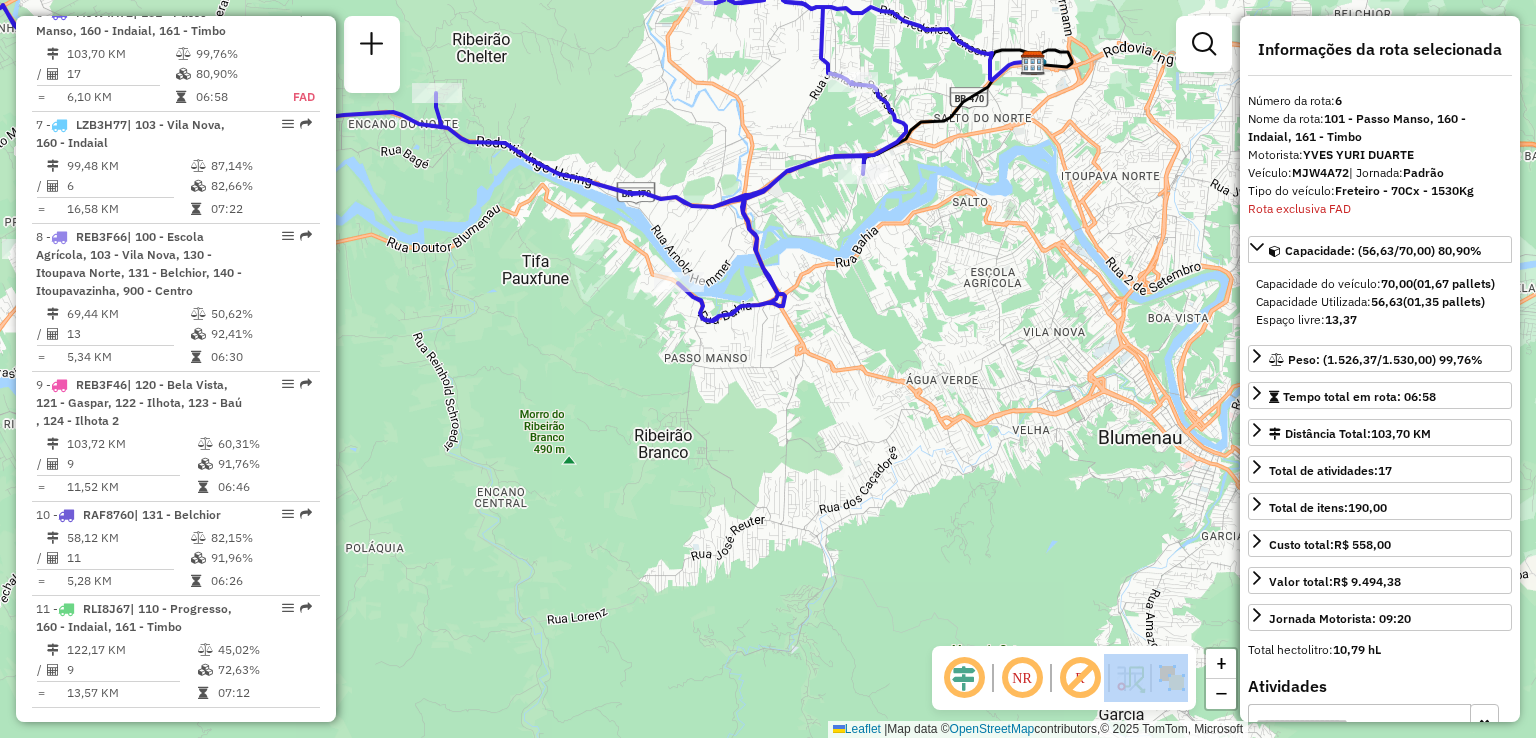 drag, startPoint x: 937, startPoint y: 416, endPoint x: 909, endPoint y: 450, distance: 44.04543 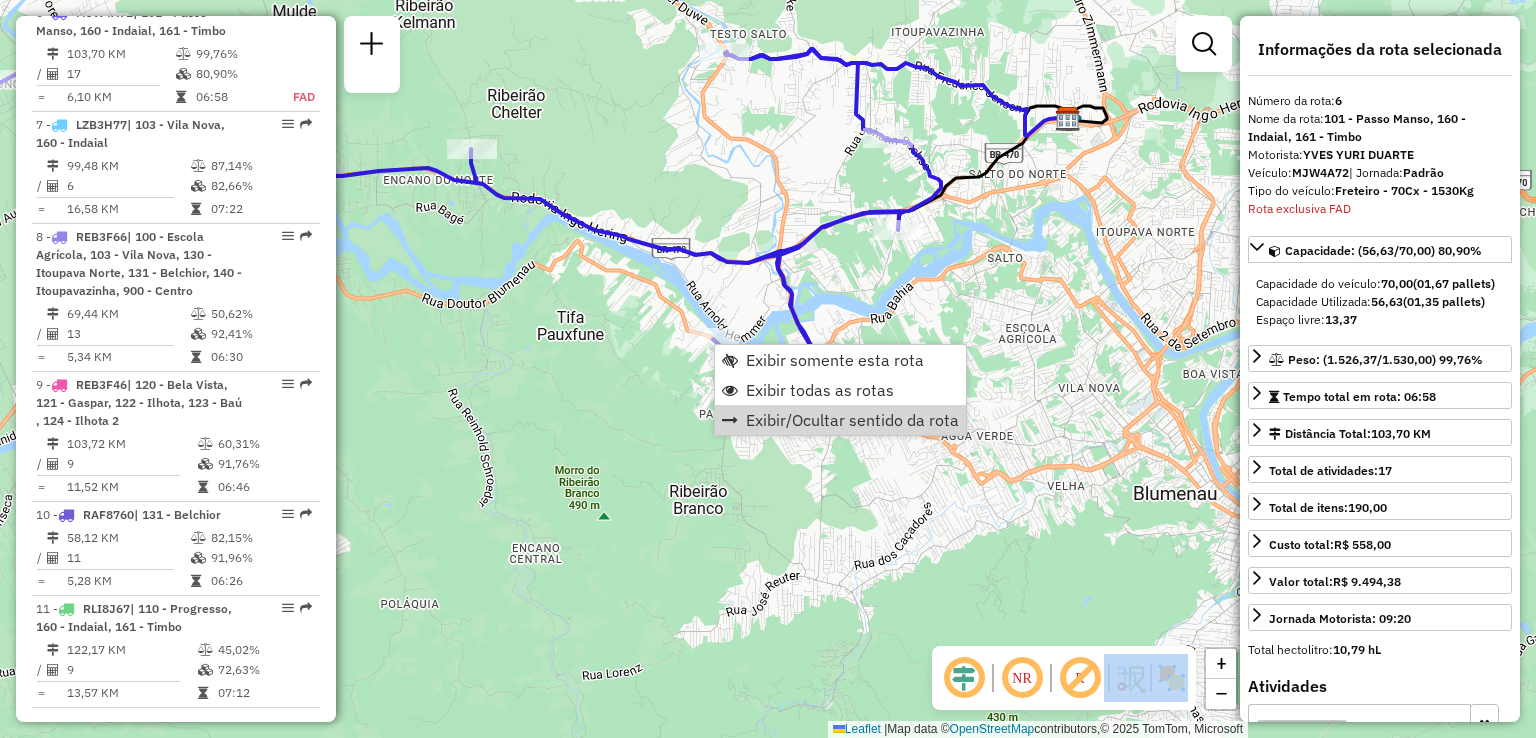 click on "Janela de atendimento Grade de atendimento Capacidade Transportadoras Veículos Cliente Pedidos  Rotas Selecione os dias de semana para filtrar as janelas de atendimento  Seg   Ter   Qua   Qui   Sex   Sáb   Dom  Informe o período da janela de atendimento: De: Até:  Filtrar exatamente a janela do cliente  Considerar janela de atendimento padrão  Selecione os dias de semana para filtrar as grades de atendimento  Seg   Ter   Qua   Qui   Sex   Sáb   Dom   Considerar clientes sem dia de atendimento cadastrado  Clientes fora do dia de atendimento selecionado Filtrar as atividades entre os valores definidos abaixo:  Peso mínimo:   Peso máximo:   Cubagem mínima:   Cubagem máxima:   De:   Até:  Filtrar as atividades entre o tempo de atendimento definido abaixo:  De:   Até:   Considerar capacidade total dos clientes não roteirizados Transportadora: Selecione um ou mais itens Tipo de veículo: Selecione um ou mais itens Veículo: Selecione um ou mais itens Motorista: Selecione um ou mais itens Nome: Rótulo:" 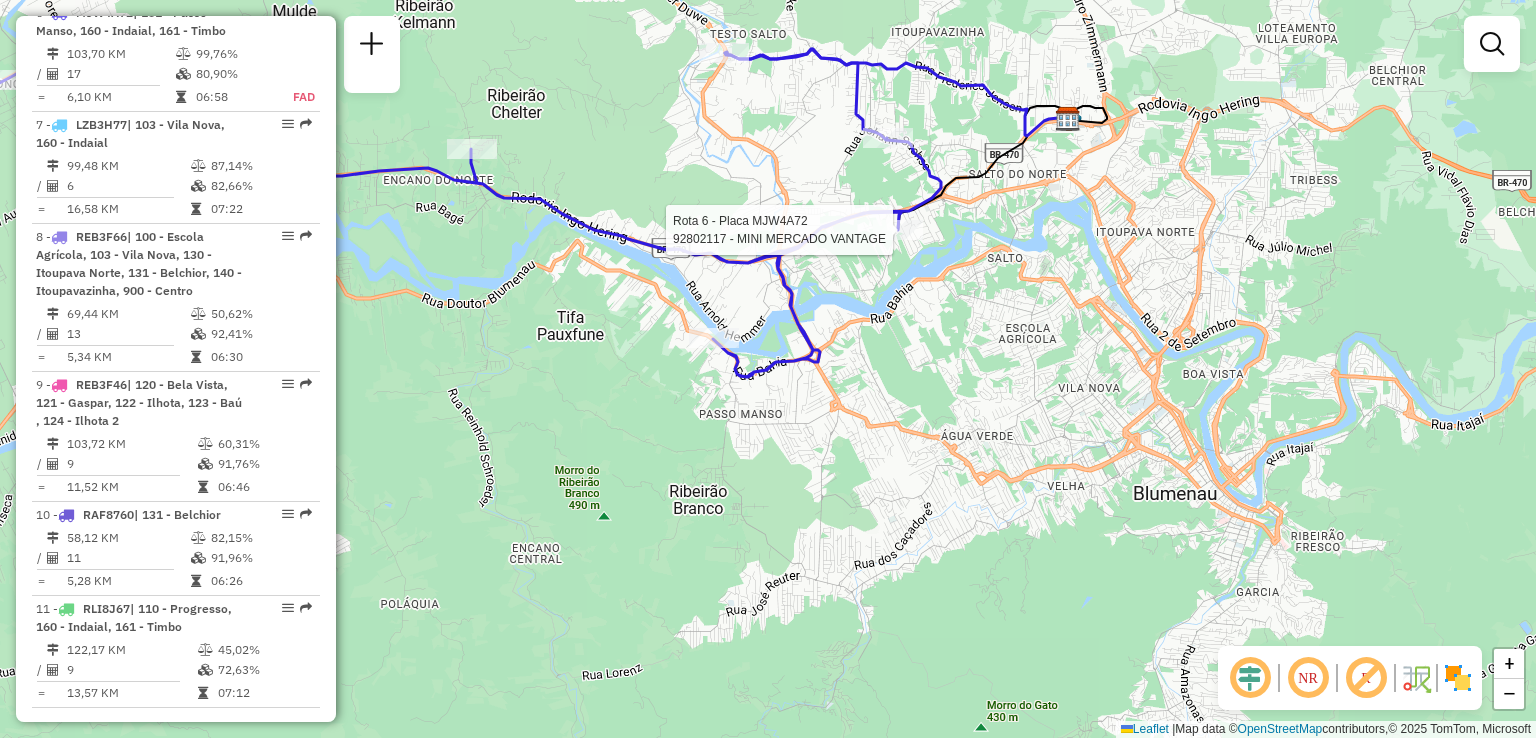 select on "**********" 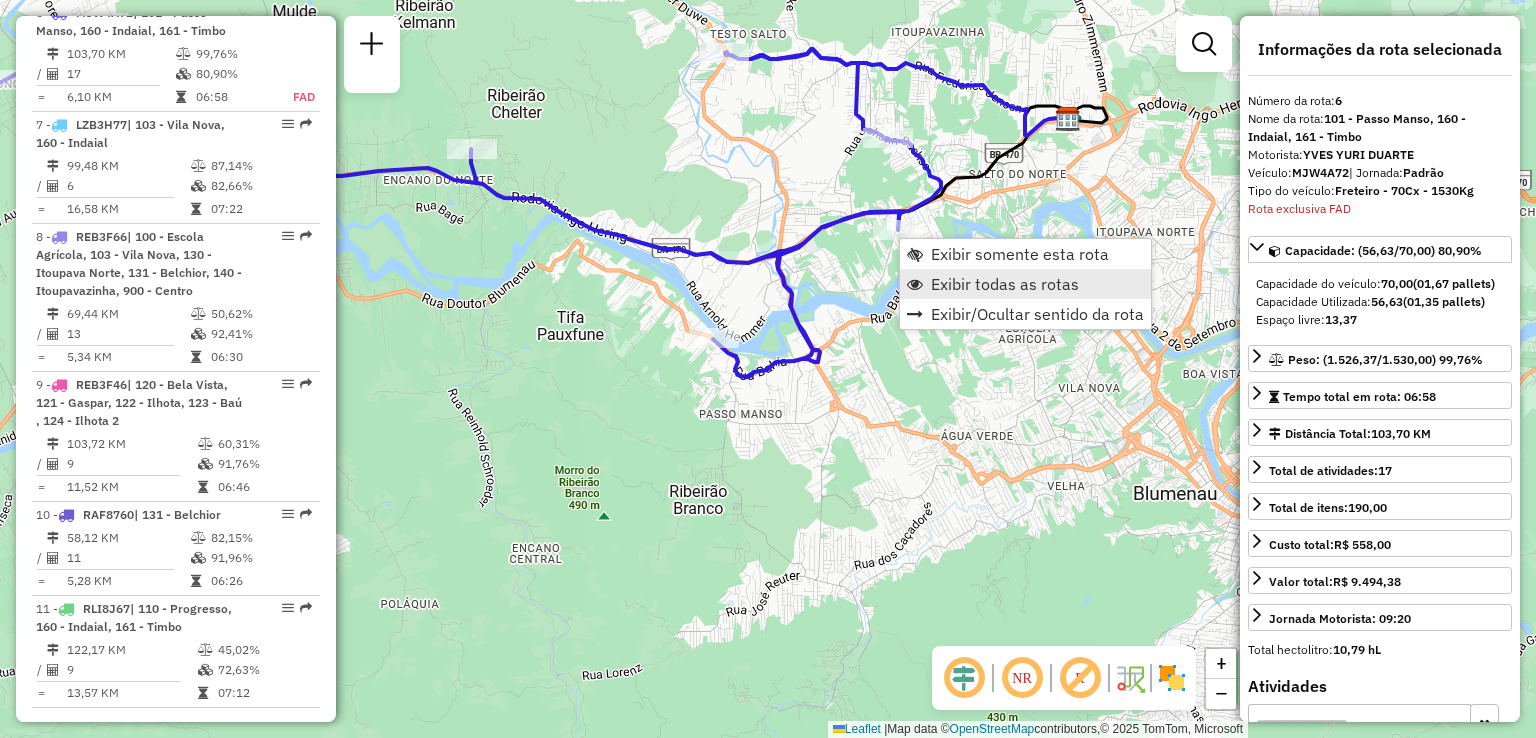 click on "Exibir todas as rotas" at bounding box center [1005, 284] 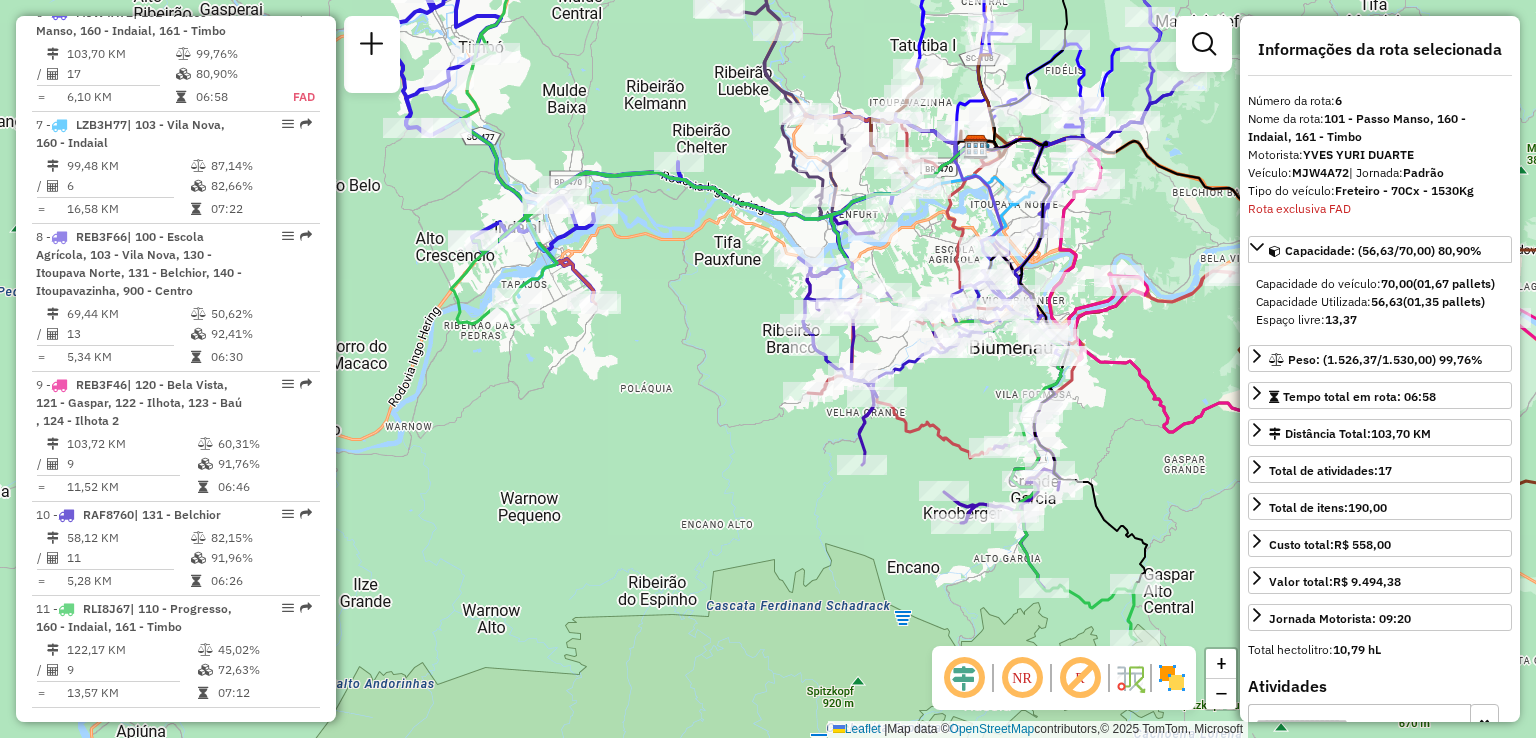 drag, startPoint x: 968, startPoint y: 441, endPoint x: 948, endPoint y: 345, distance: 98.0612 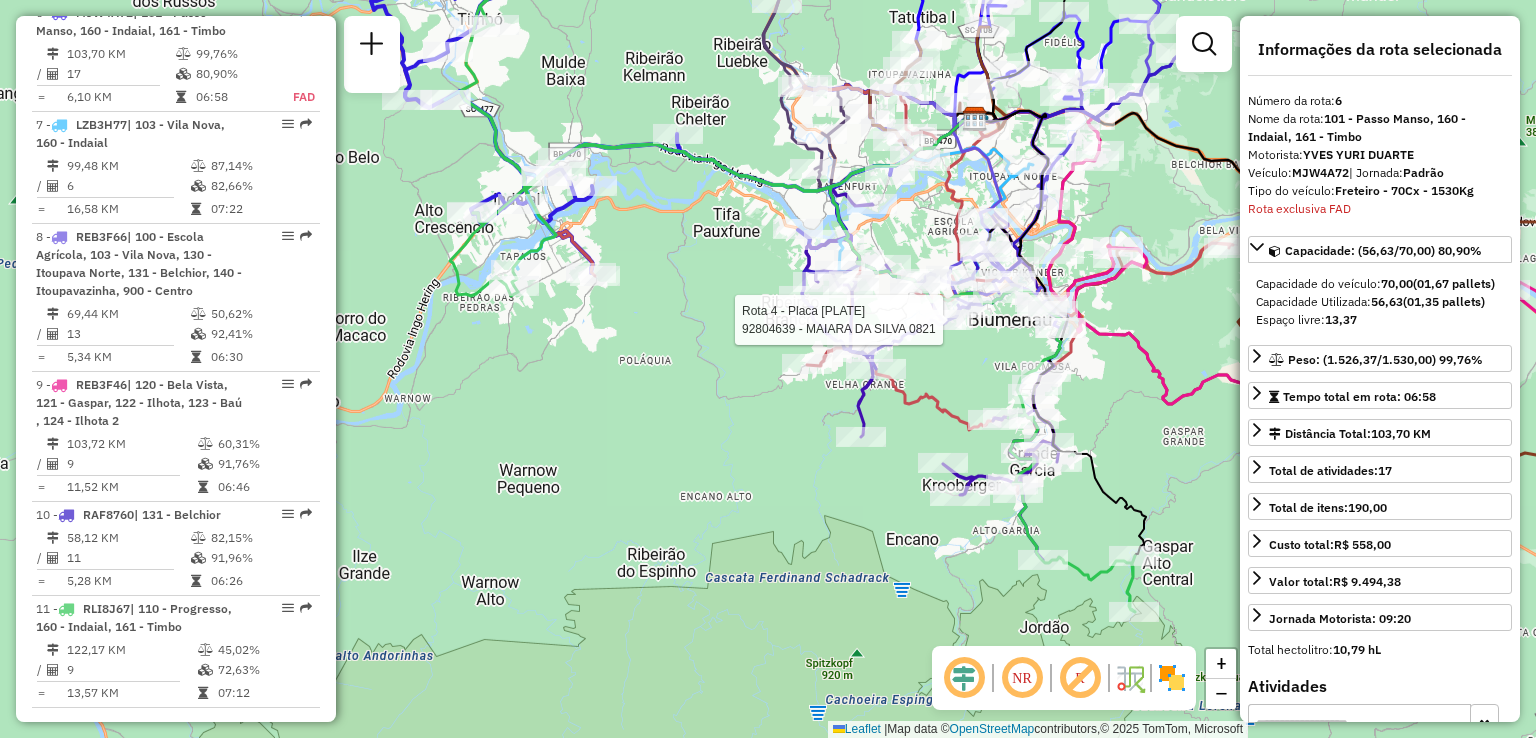 drag, startPoint x: 952, startPoint y: 407, endPoint x: 960, endPoint y: 538, distance: 131.24405 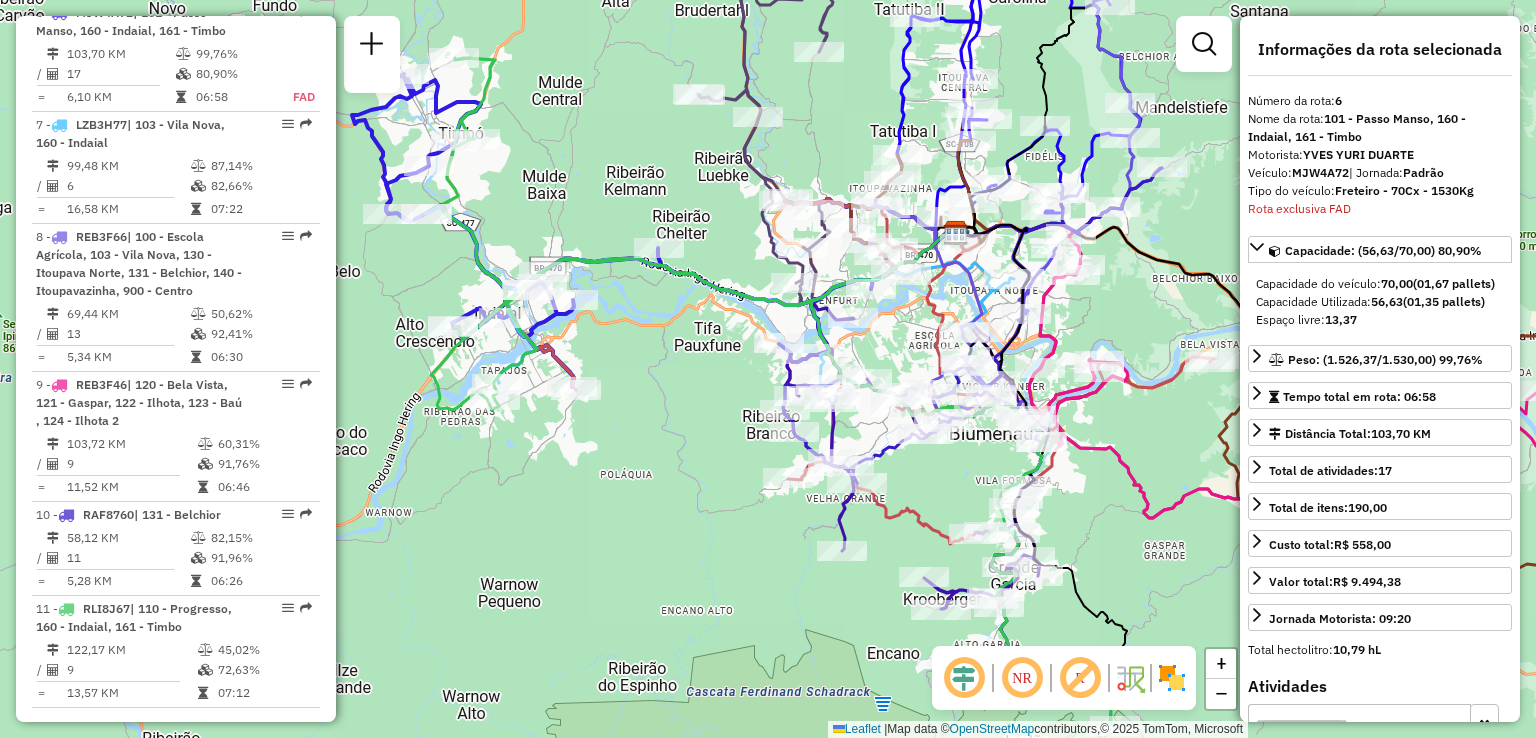 drag, startPoint x: 1149, startPoint y: 435, endPoint x: 1058, endPoint y: 424, distance: 91.66242 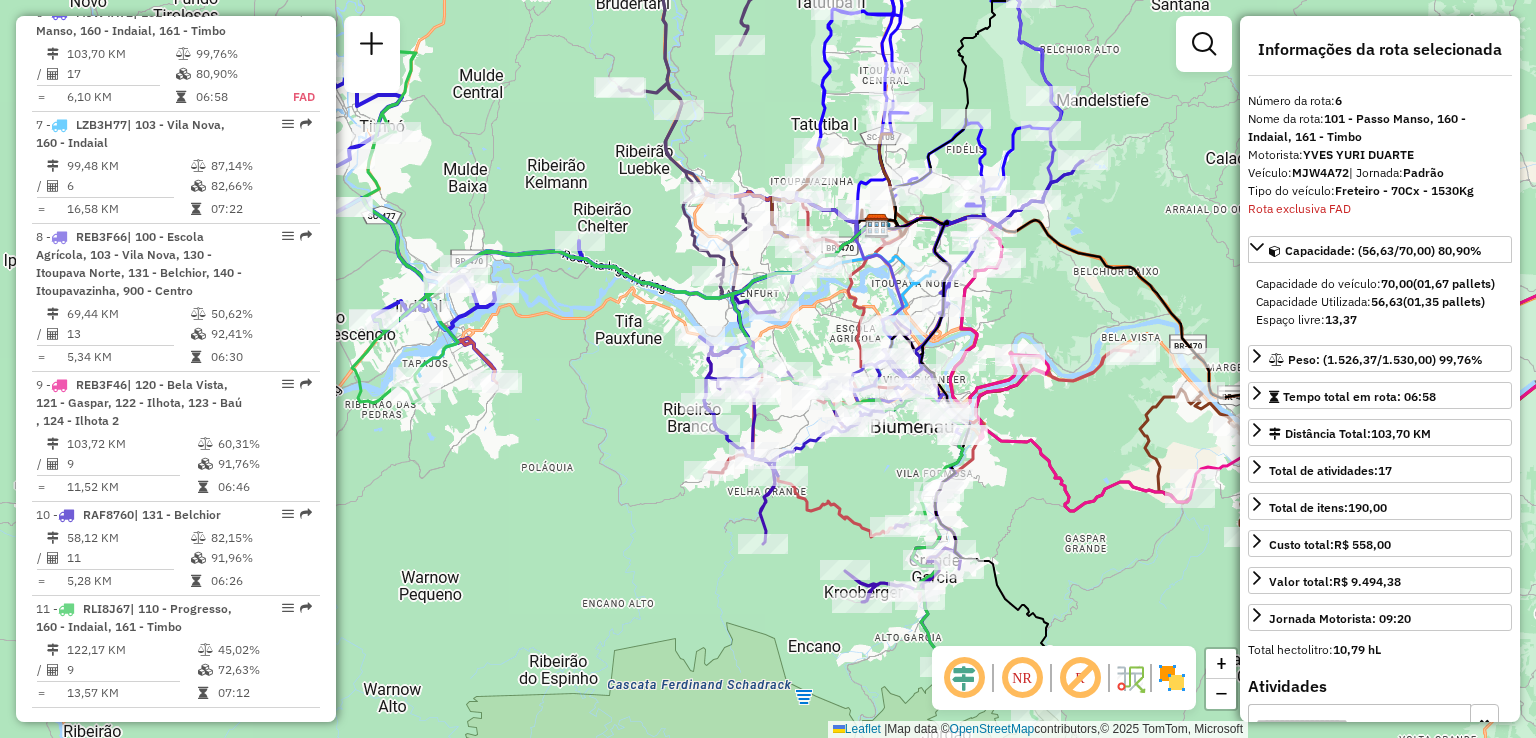drag, startPoint x: 1076, startPoint y: 413, endPoint x: 1034, endPoint y: 391, distance: 47.41308 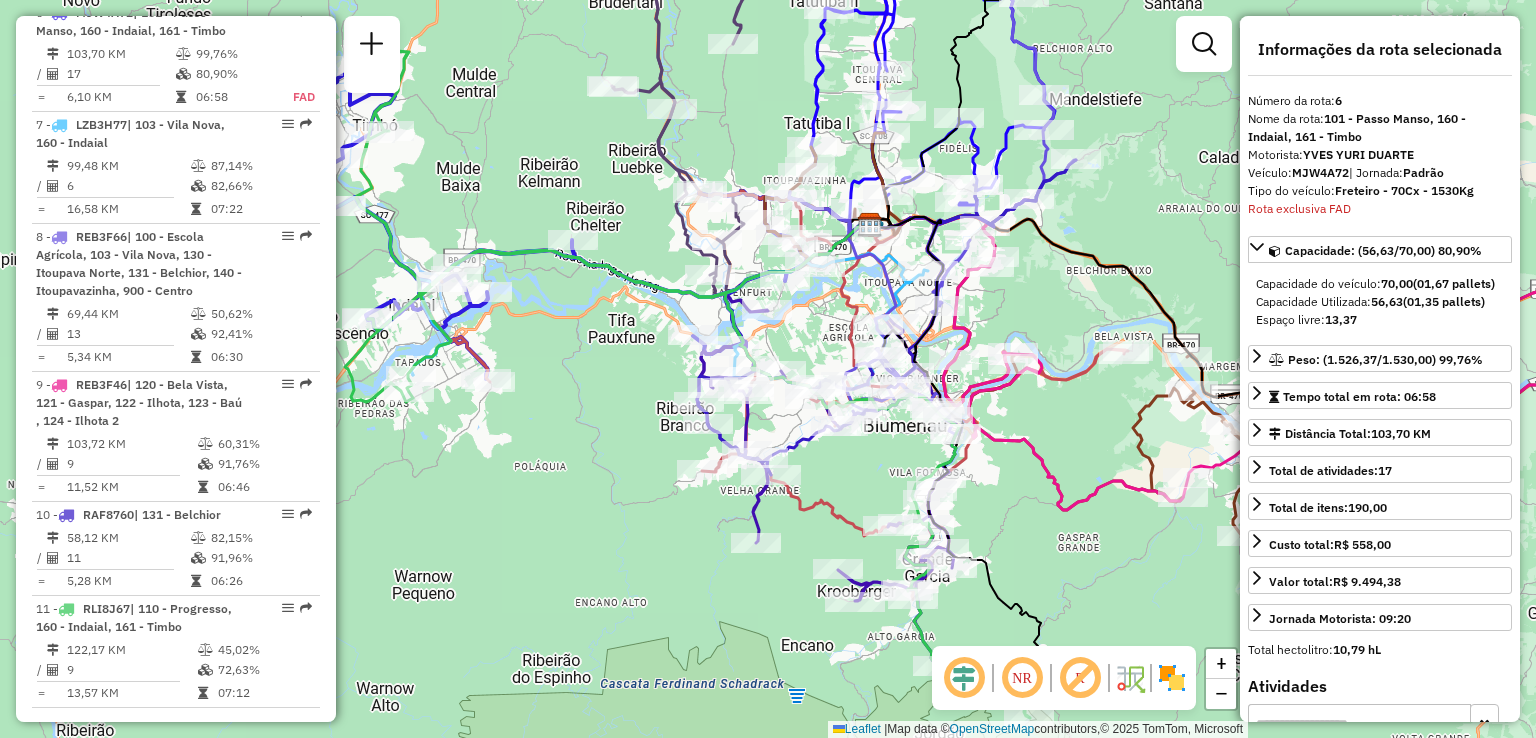 drag, startPoint x: 1059, startPoint y: 421, endPoint x: 1026, endPoint y: 413, distance: 33.955853 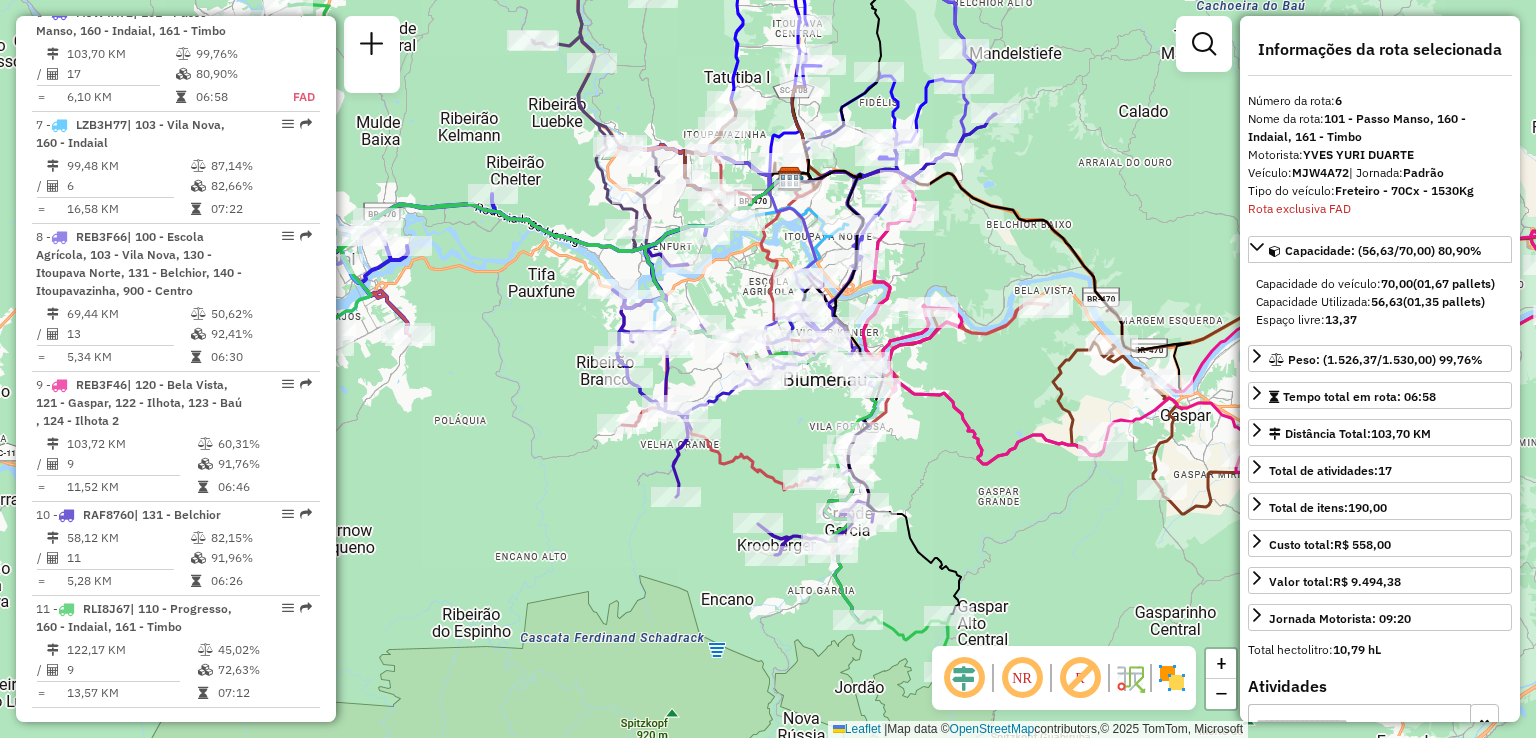 drag, startPoint x: 1033, startPoint y: 418, endPoint x: 954, endPoint y: 389, distance: 84.15462 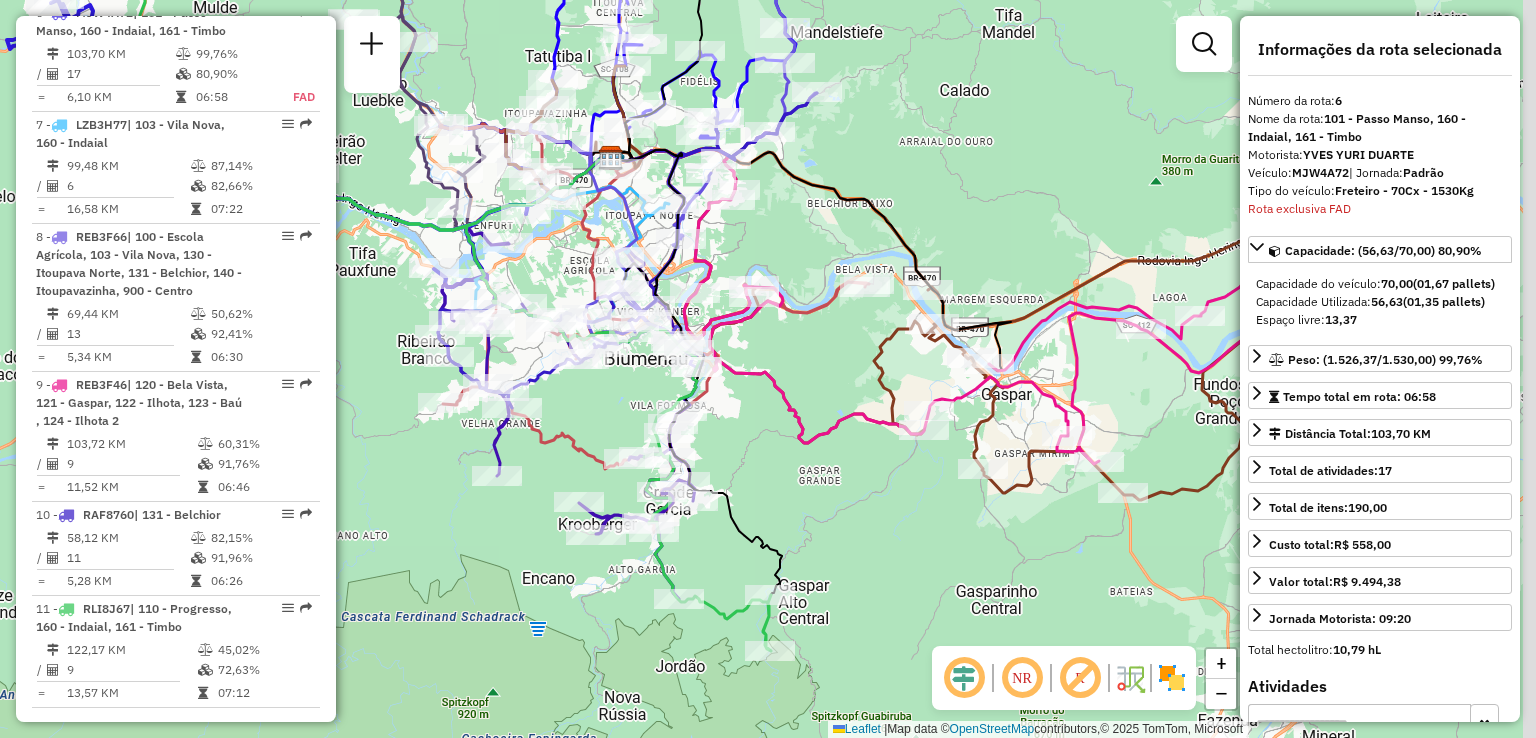 drag, startPoint x: 1039, startPoint y: 597, endPoint x: 997, endPoint y: 588, distance: 42.953465 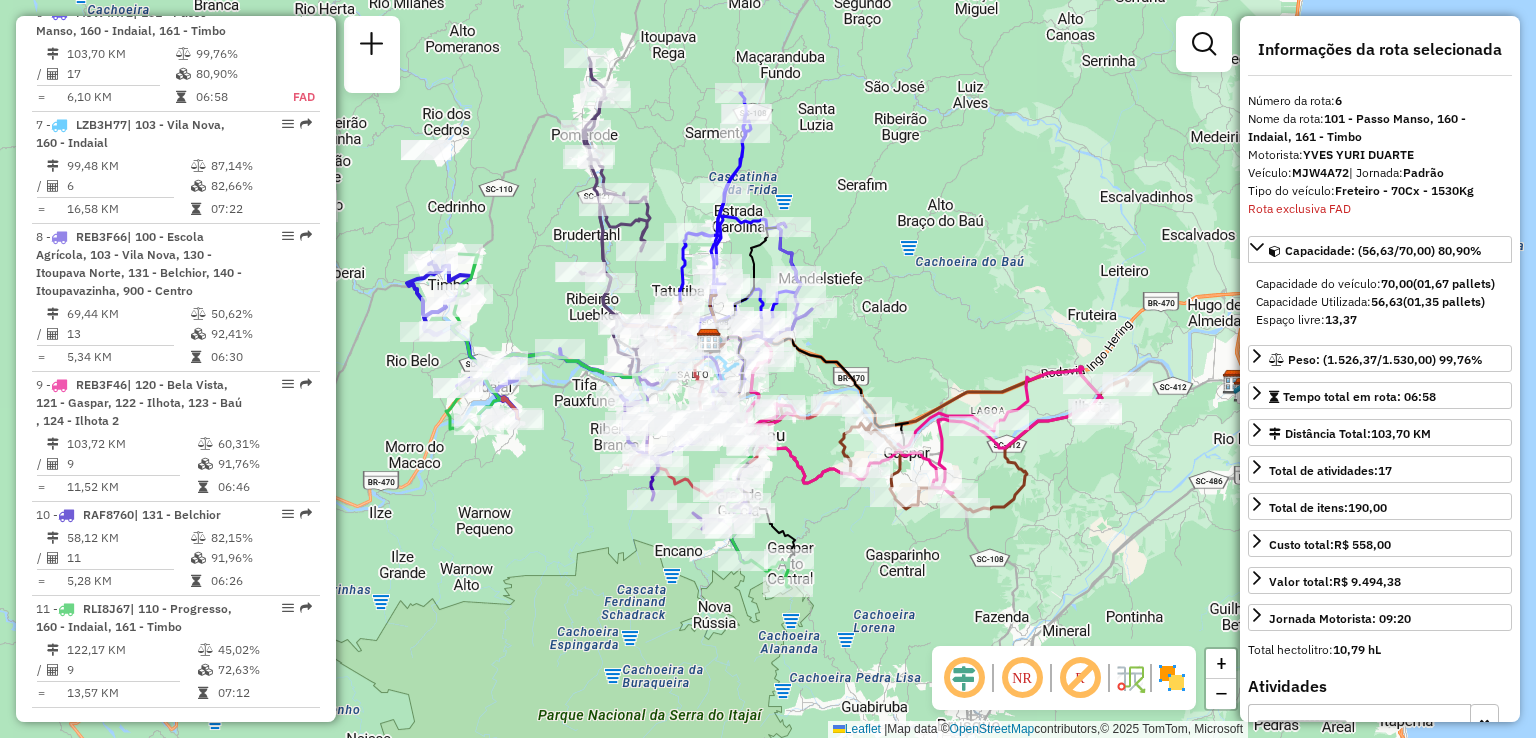 drag, startPoint x: 1168, startPoint y: 502, endPoint x: 1028, endPoint y: 573, distance: 156.97452 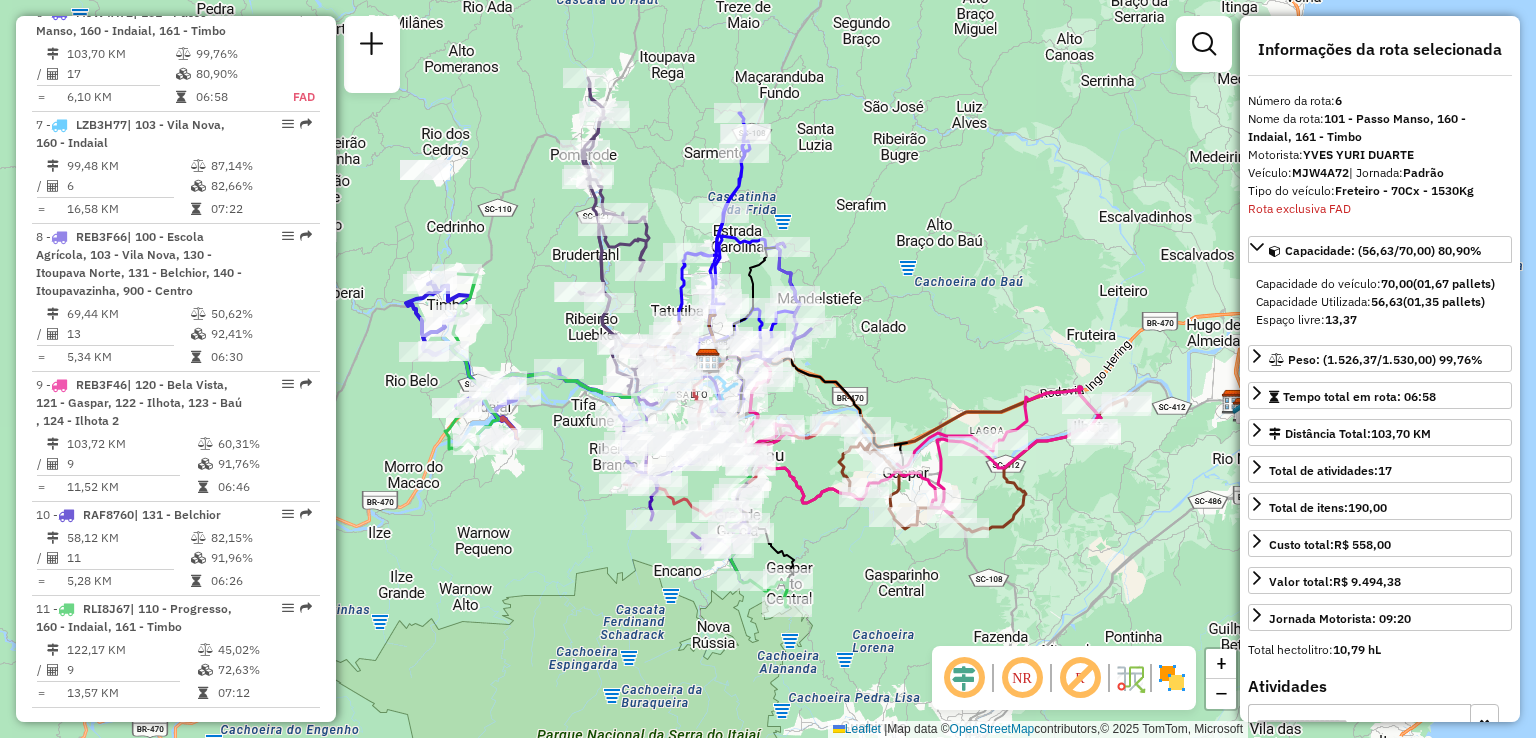 drag, startPoint x: 1078, startPoint y: 498, endPoint x: 1164, endPoint y: 484, distance: 87.13208 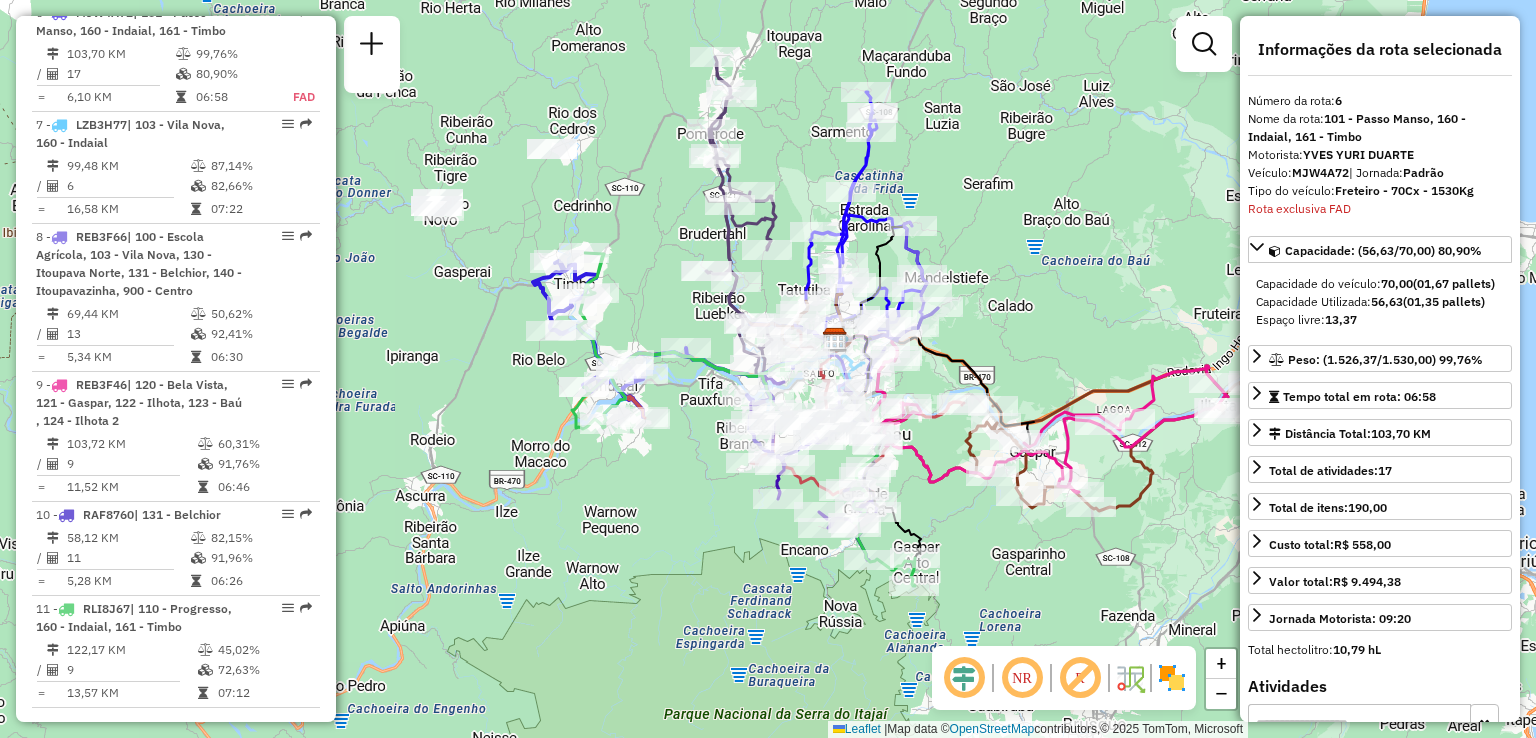 drag, startPoint x: 1105, startPoint y: 533, endPoint x: 1012, endPoint y: 554, distance: 95.34149 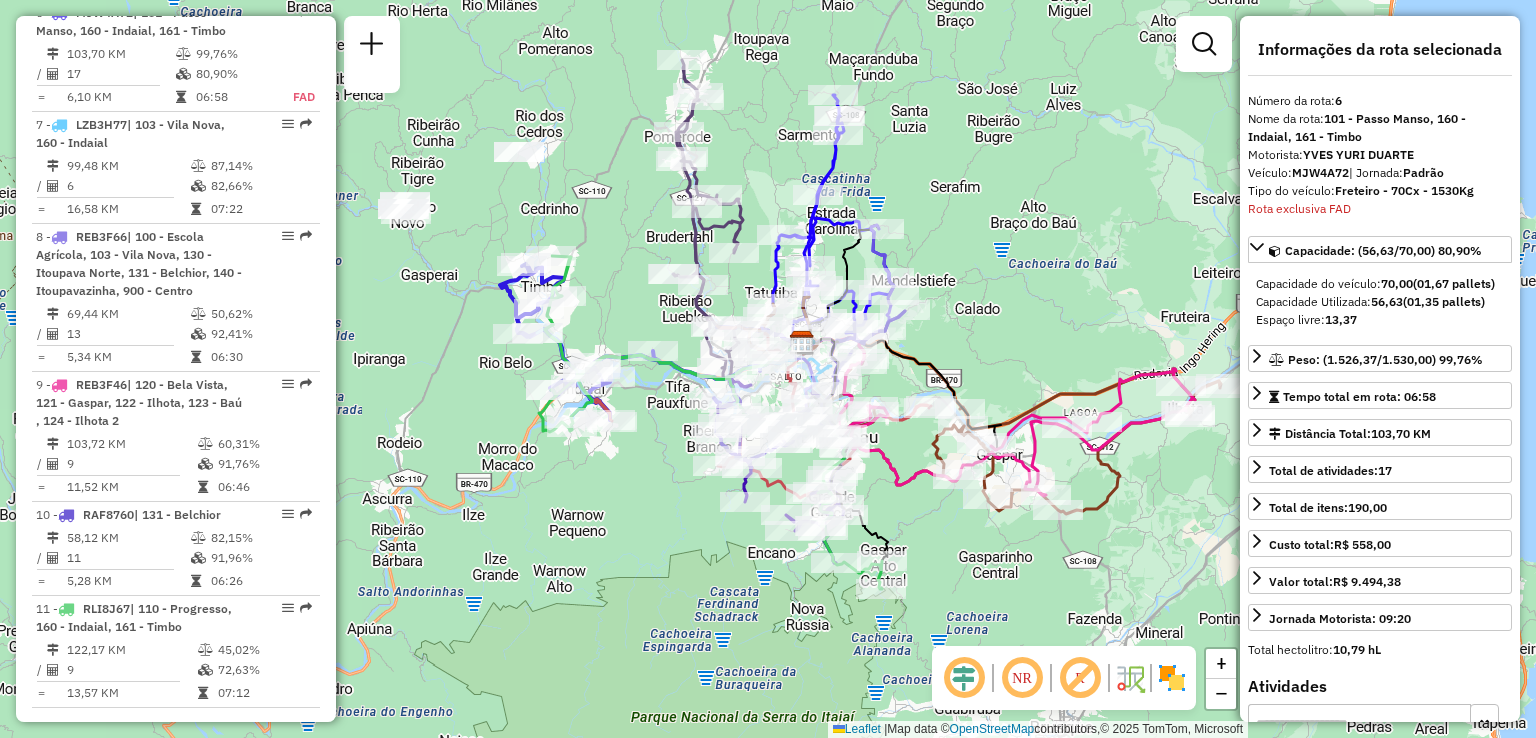 click on "Janela de atendimento Grade de atendimento Capacidade Transportadoras Veículos Cliente Pedidos  Rotas Selecione os dias de semana para filtrar as janelas de atendimento  Seg   Ter   Qua   Qui   Sex   Sáb   Dom  Informe o período da janela de atendimento: De: Até:  Filtrar exatamente a janela do cliente  Considerar janela de atendimento padrão  Selecione os dias de semana para filtrar as grades de atendimento  Seg   Ter   Qua   Qui   Sex   Sáb   Dom   Considerar clientes sem dia de atendimento cadastrado  Clientes fora do dia de atendimento selecionado Filtrar as atividades entre os valores definidos abaixo:  Peso mínimo:   Peso máximo:   Cubagem mínima:   Cubagem máxima:   De:   Até:  Filtrar as atividades entre o tempo de atendimento definido abaixo:  De:   Até:   Considerar capacidade total dos clientes não roteirizados Transportadora: Selecione um ou mais itens Tipo de veículo: Selecione um ou mais itens Veículo: Selecione um ou mais itens Motorista: Selecione um ou mais itens Nome: Rótulo:" 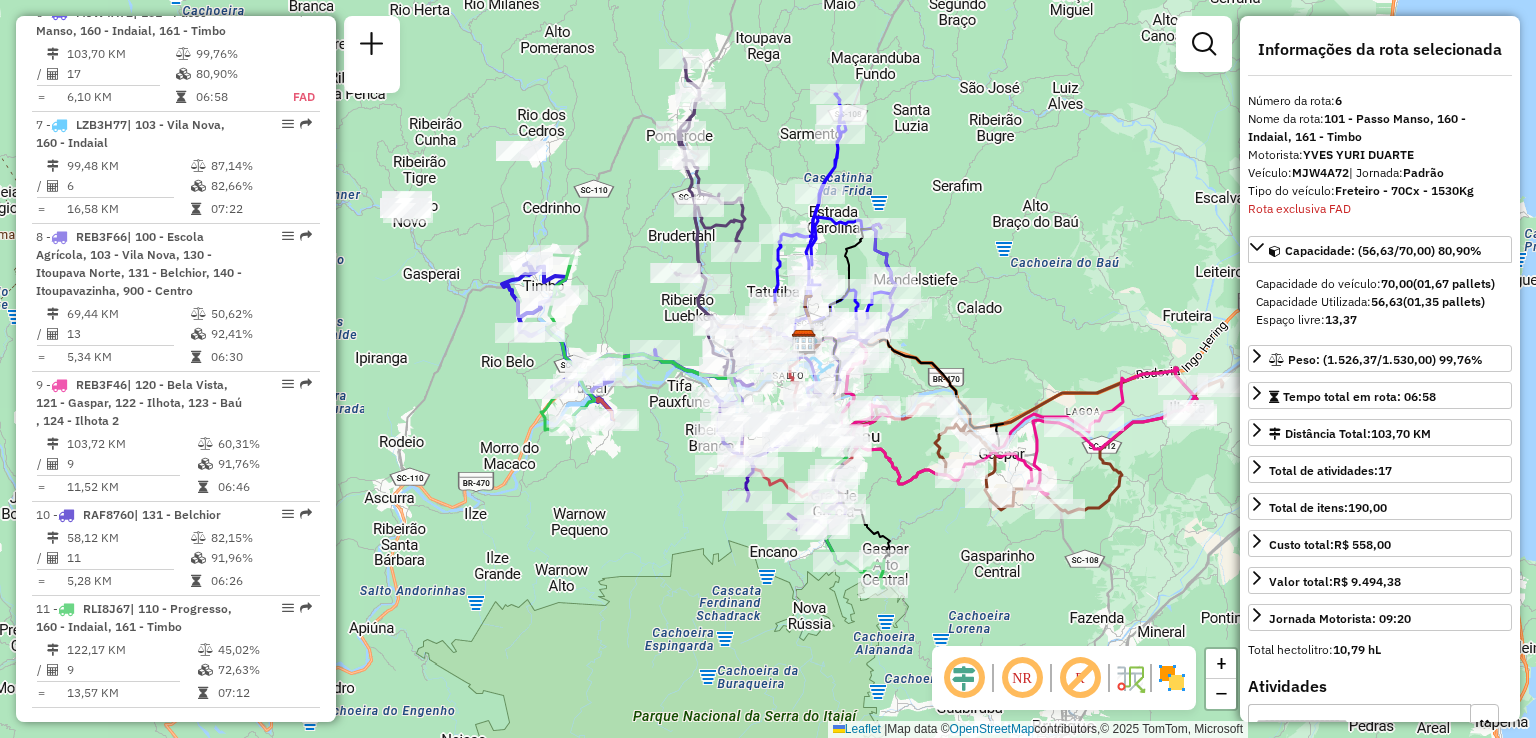 drag, startPoint x: 969, startPoint y: 547, endPoint x: 952, endPoint y: 549, distance: 17.117243 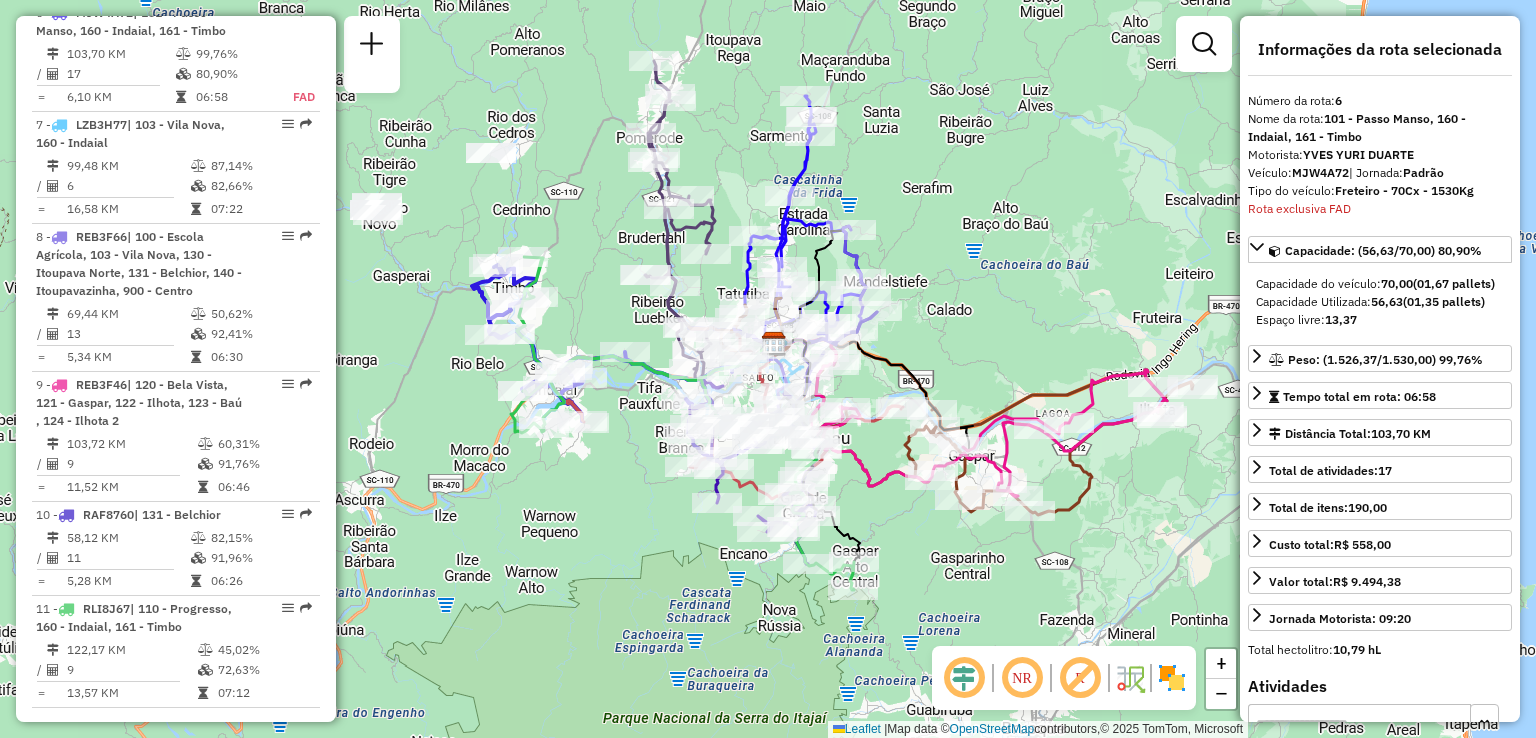 click on "Rota 5 - Placa MFB1I53  92806338 - JORGE GENEROSO DIAS Rota 9 - Placa REB3F46  92805075 - DISK AGUA E GAS DALM Janela de atendimento Grade de atendimento Capacidade Transportadoras Veículos Cliente Pedidos  Rotas Selecione os dias de semana para filtrar as janelas de atendimento  Seg   Ter   Qua   Qui   Sex   Sáb   Dom  Informe o período da janela de atendimento: De: Até:  Filtrar exatamente a janela do cliente  Considerar janela de atendimento padrão  Selecione os dias de semana para filtrar as grades de atendimento  Seg   Ter   Qua   Qui   Sex   Sáb   Dom   Considerar clientes sem dia de atendimento cadastrado  Clientes fora do dia de atendimento selecionado Filtrar as atividades entre os valores definidos abaixo:  Peso mínimo:   Peso máximo:   Cubagem mínima:   Cubagem máxima:   De:   Até:  Filtrar as atividades entre o tempo de atendimento definido abaixo:  De:   Até:   Considerar capacidade total dos clientes não roteirizados Transportadora: Selecione um ou mais itens Tipo de veículo: Nome:" 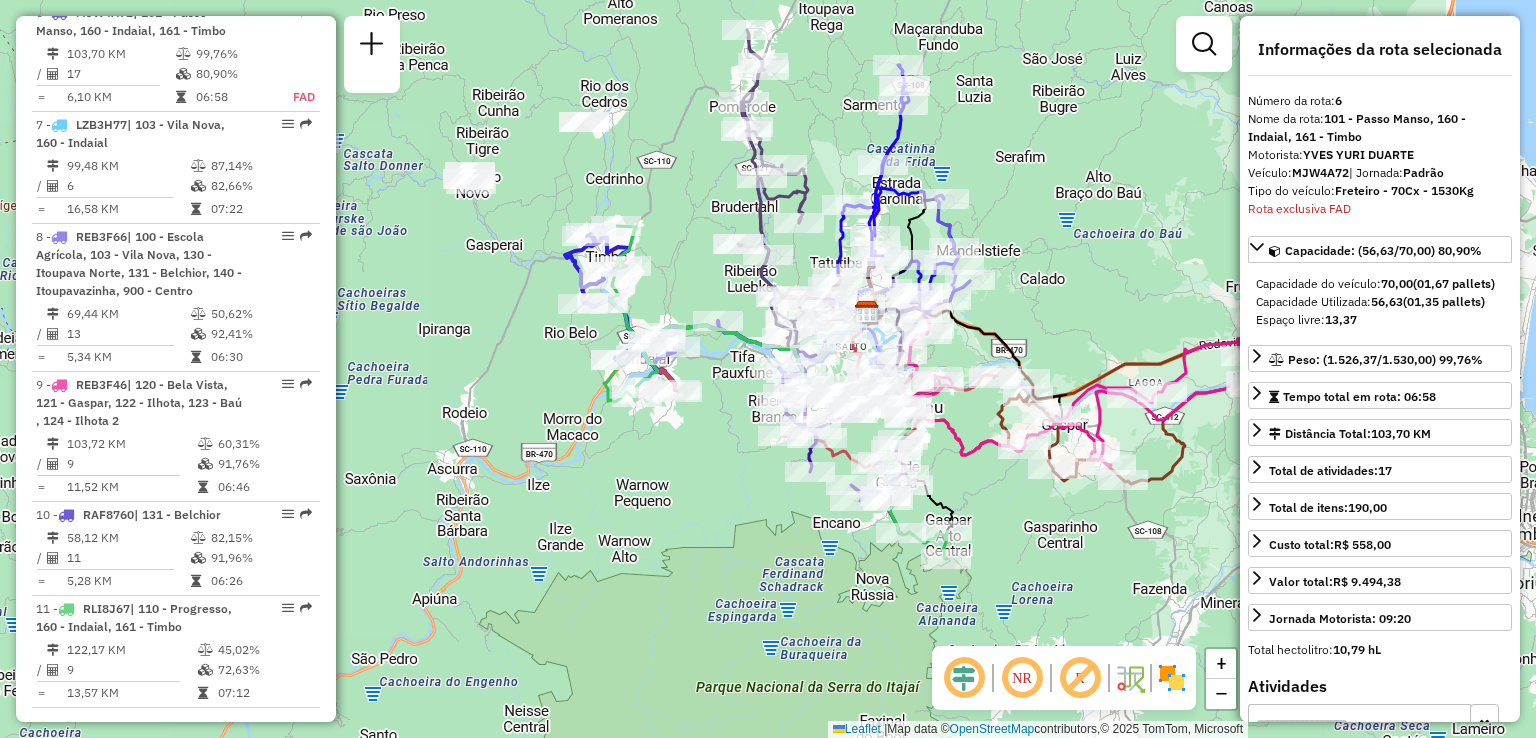 drag, startPoint x: 976, startPoint y: 499, endPoint x: 994, endPoint y: 495, distance: 18.439089 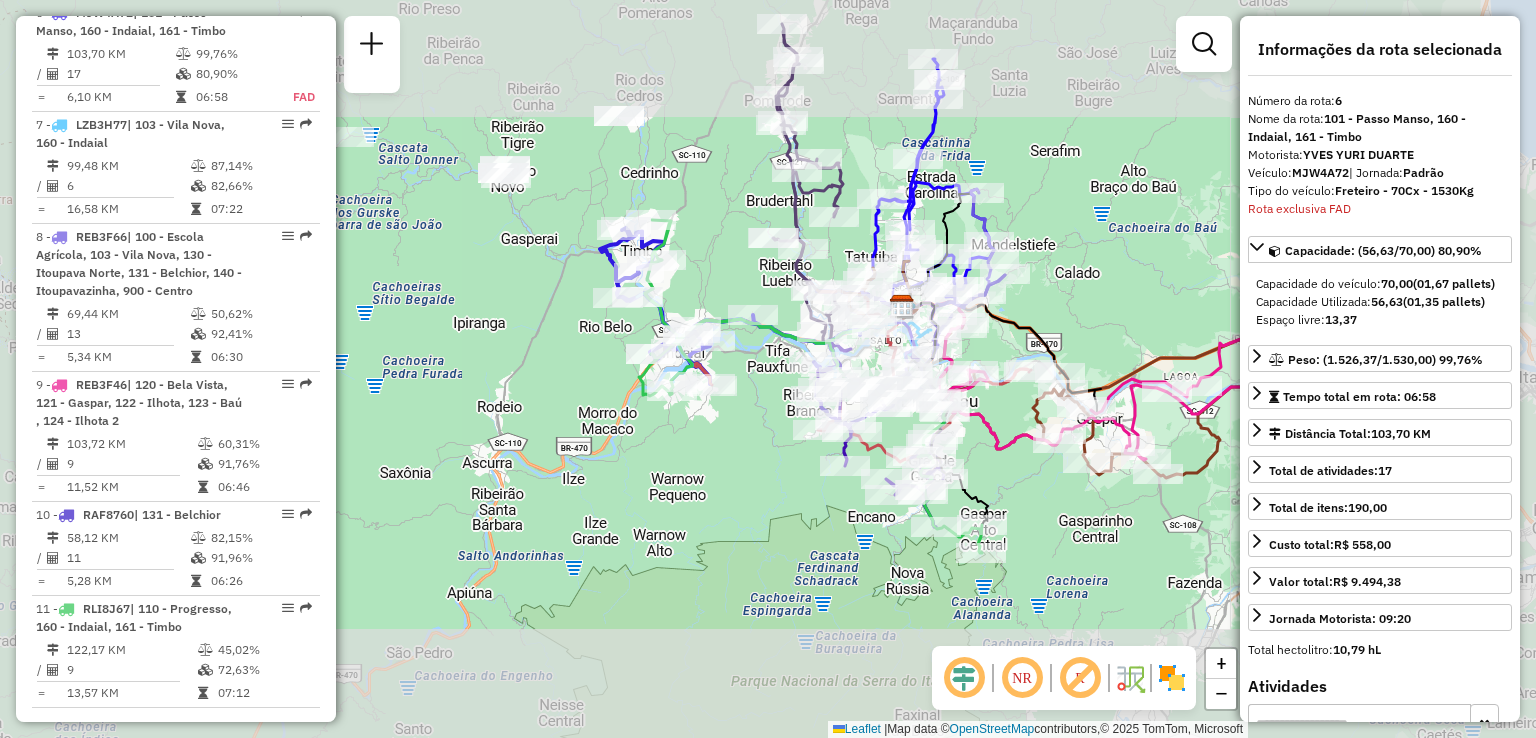 drag, startPoint x: 980, startPoint y: 465, endPoint x: 1024, endPoint y: 523, distance: 72.8011 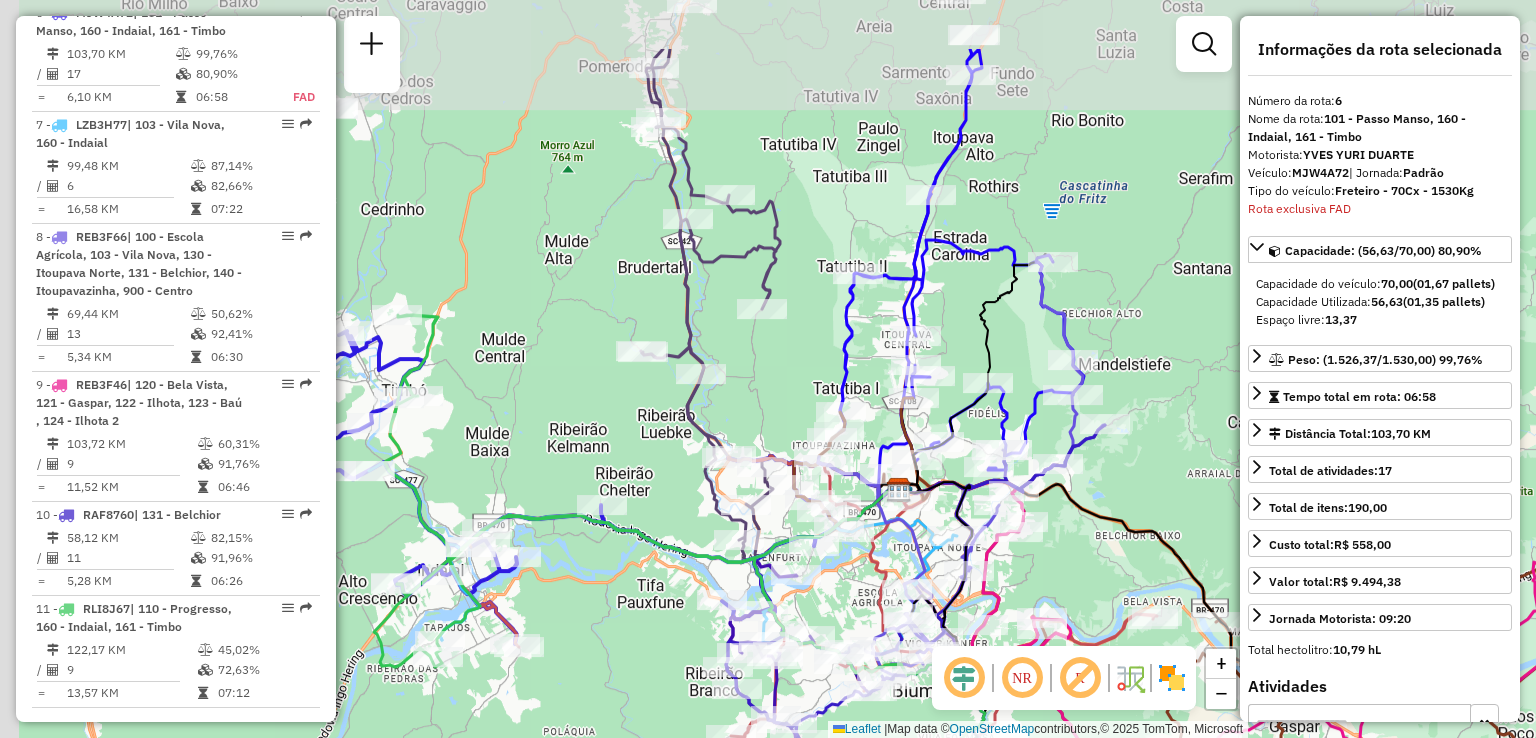 drag, startPoint x: 1179, startPoint y: 417, endPoint x: 1204, endPoint y: 462, distance: 51.47815 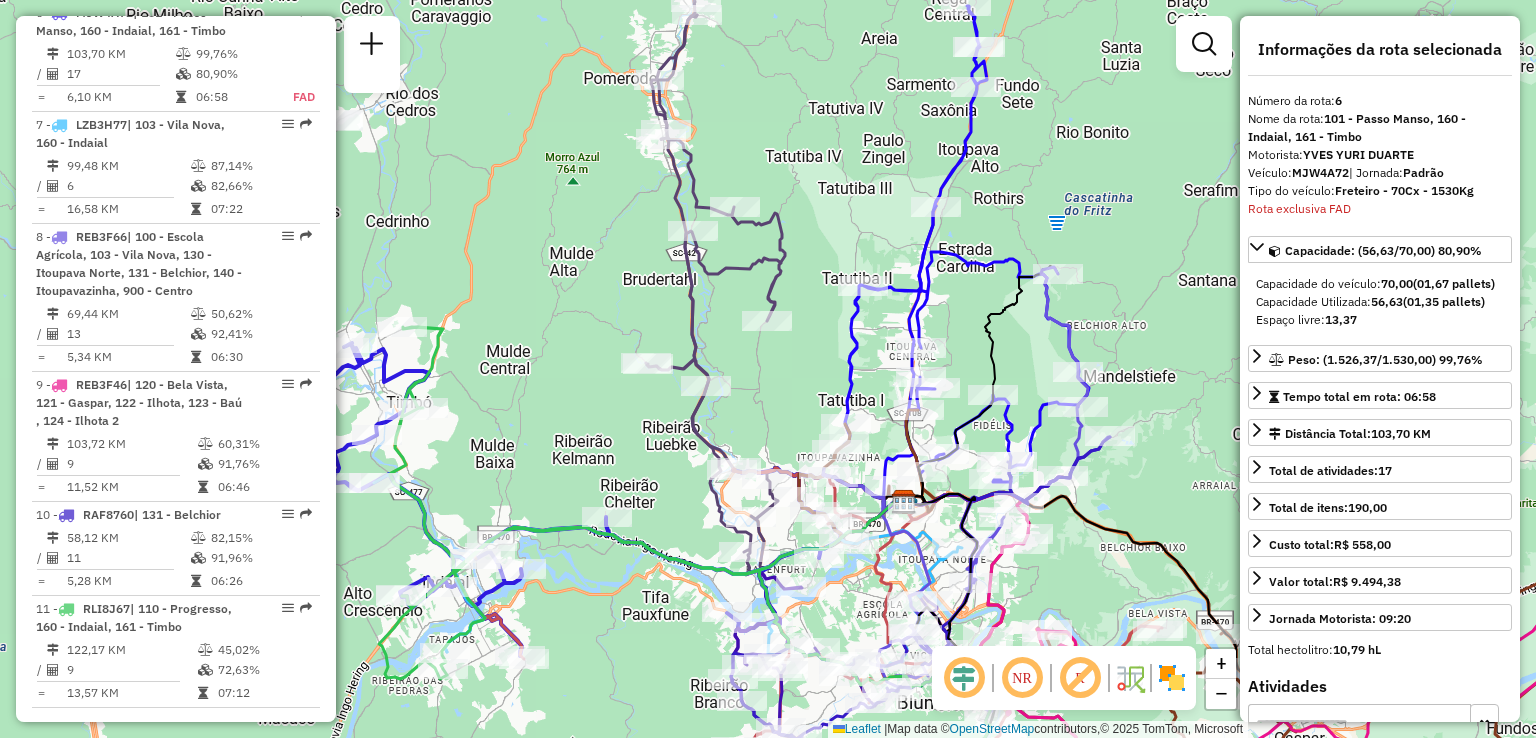 drag, startPoint x: 1097, startPoint y: 233, endPoint x: 1121, endPoint y: 294, distance: 65.551506 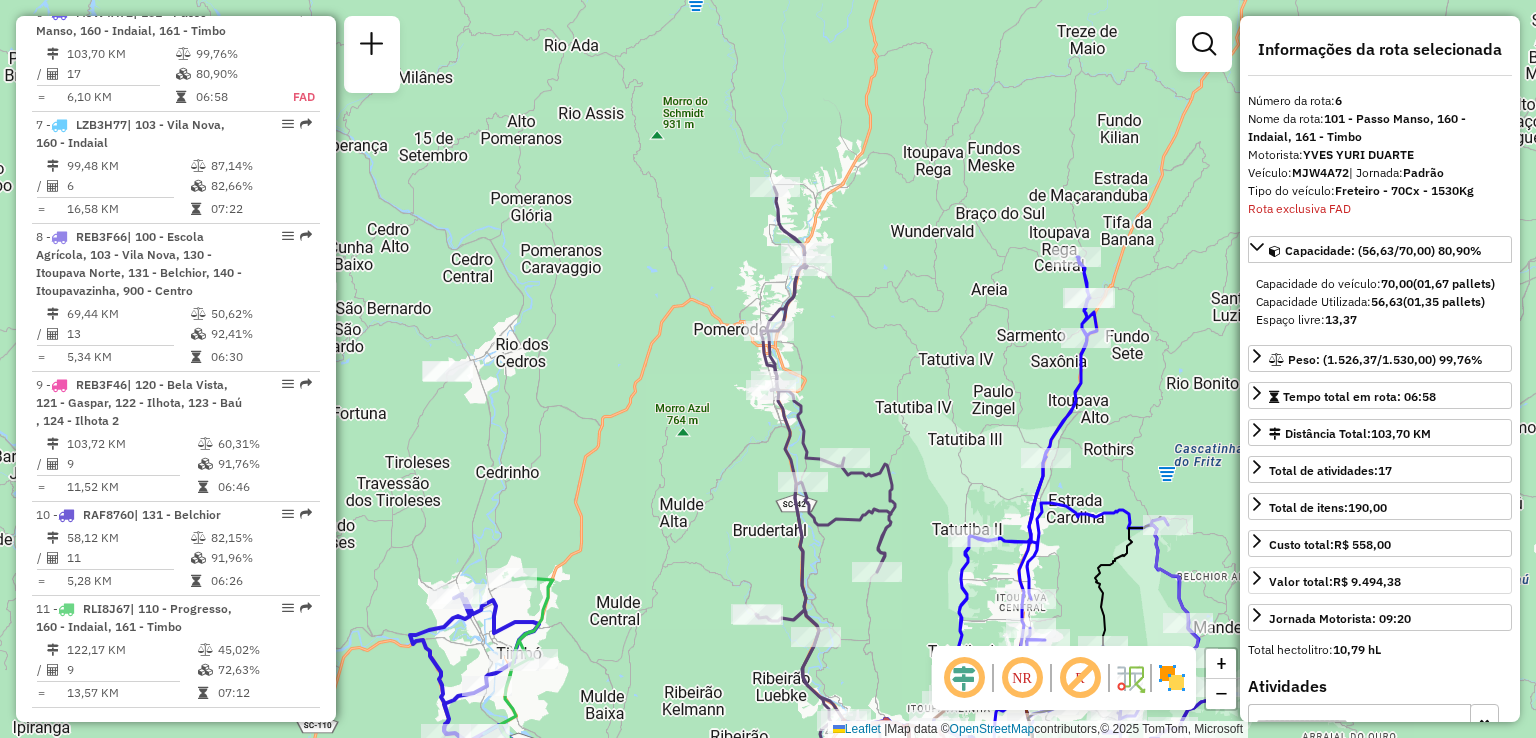 drag, startPoint x: 1147, startPoint y: 371, endPoint x: 1304, endPoint y: 584, distance: 264.60913 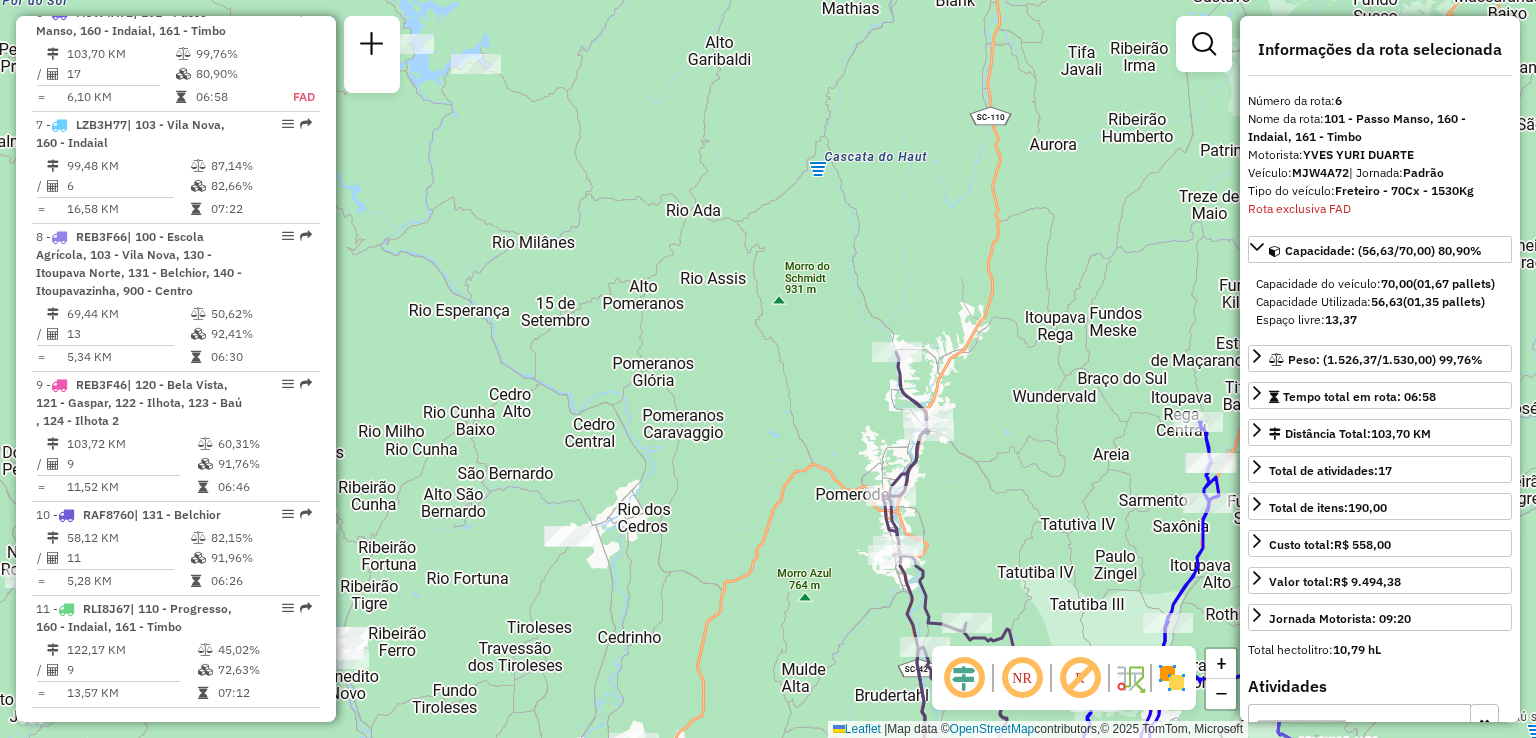 drag 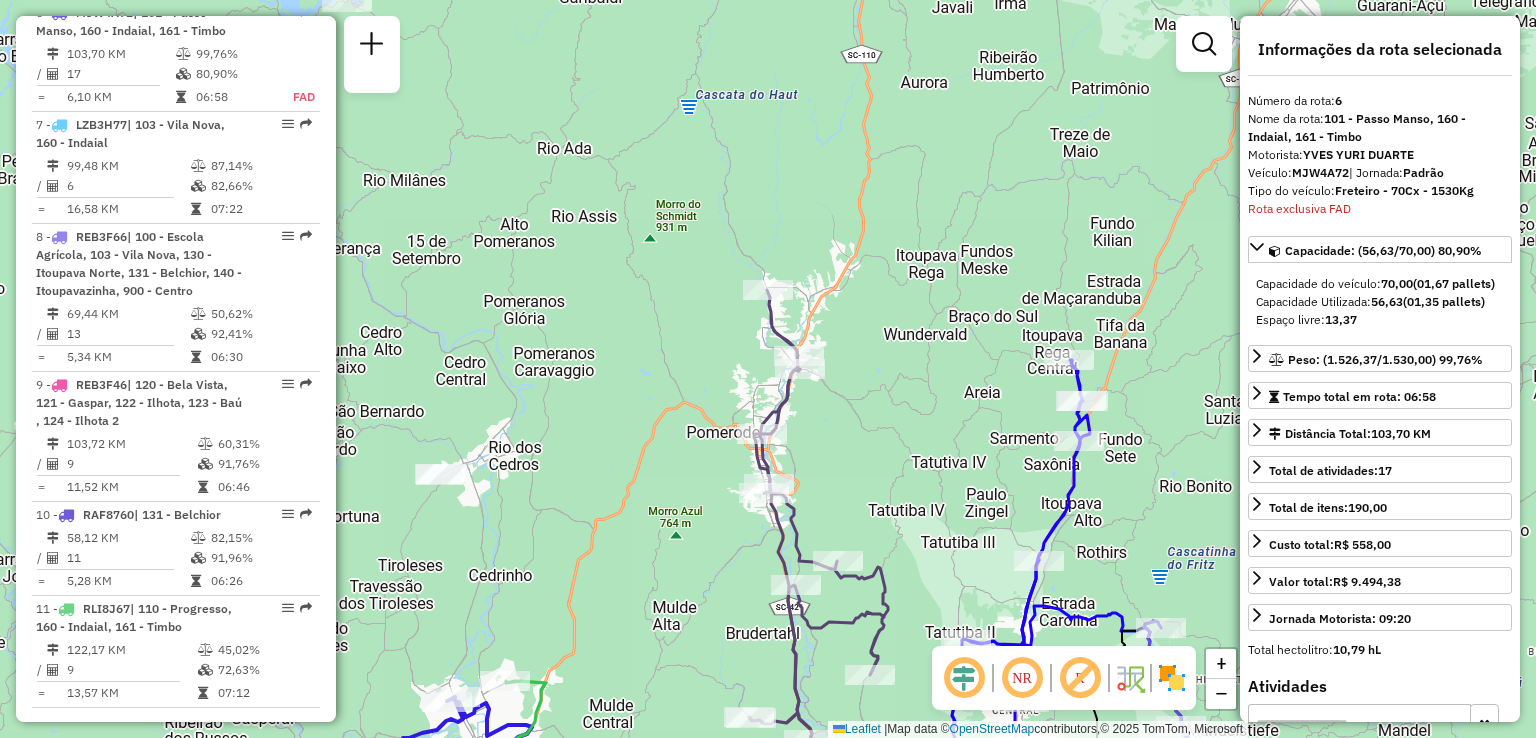 click on "Rota 2 - Placa IZC5B48  92826655 - AUTO POSTO ZFF EIREL Janela de atendimento Grade de atendimento Capacidade Transportadoras Veículos Cliente Pedidos  Rotas Selecione os dias de semana para filtrar as janelas de atendimento  Seg   Ter   Qua   Qui   Sex   Sáb   Dom  Informe o período da janela de atendimento: De: Até:  Filtrar exatamente a janela do cliente  Considerar janela de atendimento padrão  Selecione os dias de semana para filtrar as grades de atendimento  Seg   Ter   Qua   Qui   Sex   Sáb   Dom   Considerar clientes sem dia de atendimento cadastrado  Clientes fora do dia de atendimento selecionado Filtrar as atividades entre os valores definidos abaixo:  Peso mínimo:   Peso máximo:   Cubagem mínima:   Cubagem máxima:   De:   Até:  Filtrar as atividades entre o tempo de atendimento definido abaixo:  De:   Até:   Considerar capacidade total dos clientes não roteirizados Transportadora: Selecione um ou mais itens Tipo de veículo: Selecione um ou mais itens Veículo: Motorista: Nome: Setor:" 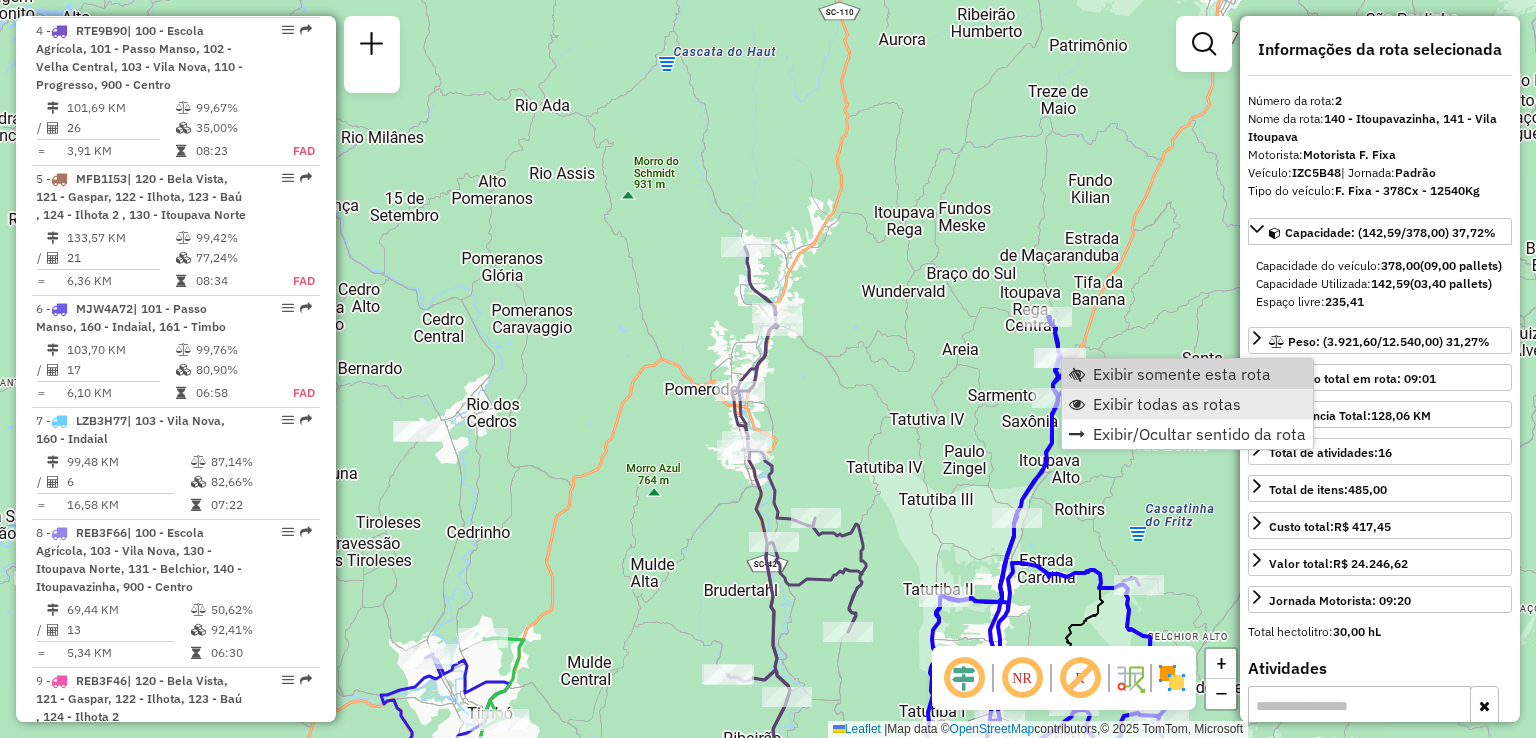 scroll, scrollTop: 882, scrollLeft: 0, axis: vertical 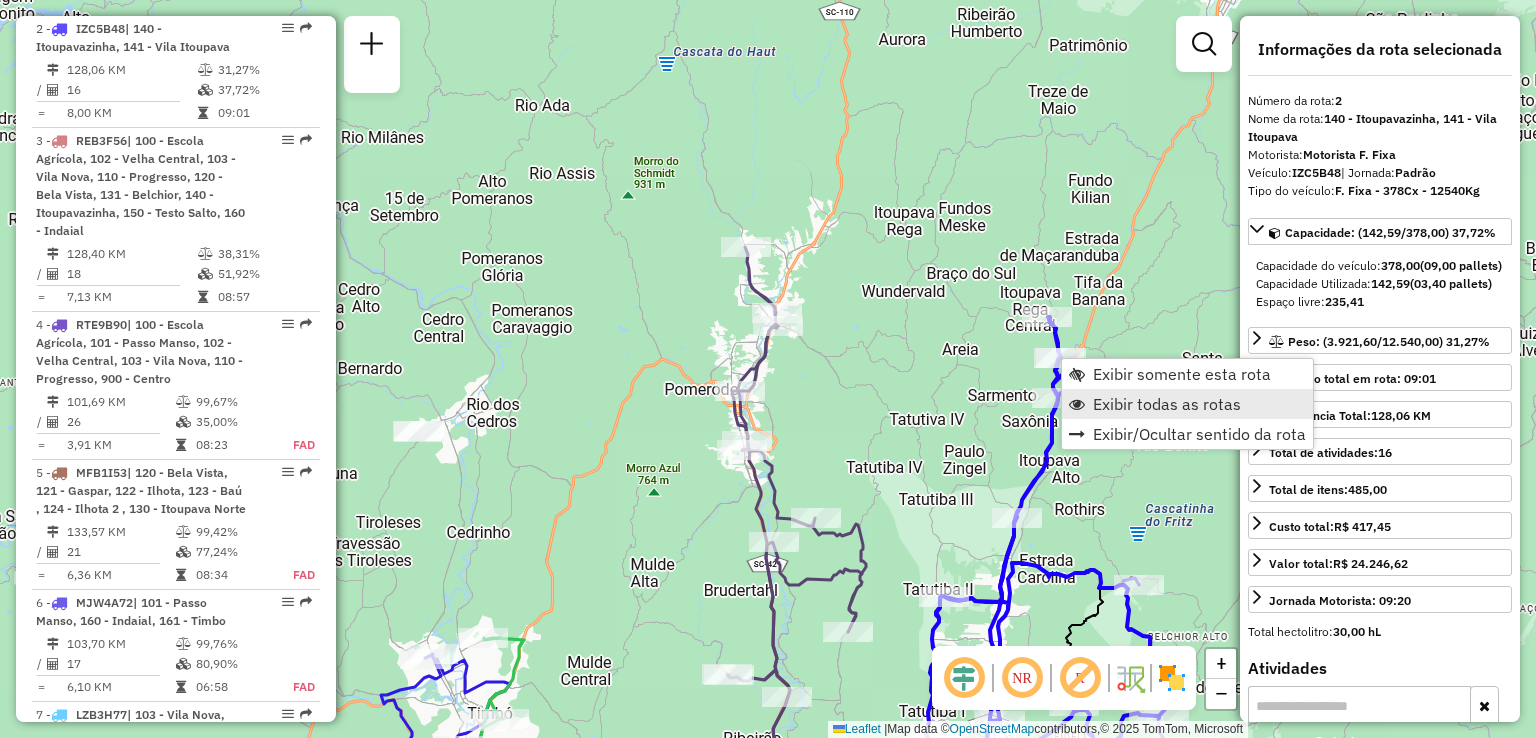 click on "Exibir todas as rotas" at bounding box center (1167, 404) 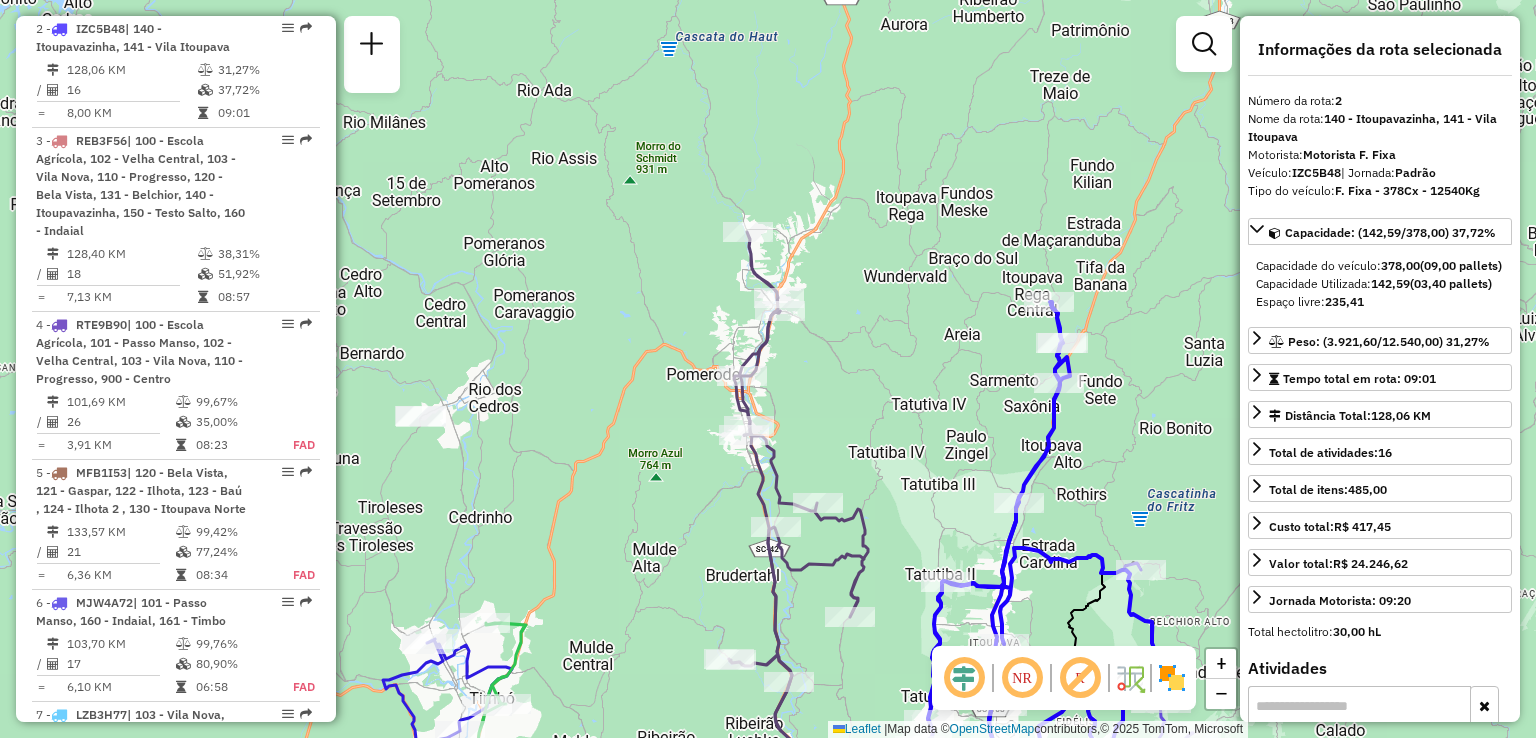 click on "Janela de atendimento Grade de atendimento Capacidade Transportadoras Veículos Cliente Pedidos  Rotas Selecione os dias de semana para filtrar as janelas de atendimento  Seg   Ter   Qua   Qui   Sex   Sáb   Dom  Informe o período da janela de atendimento: De: Até:  Filtrar exatamente a janela do cliente  Considerar janela de atendimento padrão  Selecione os dias de semana para filtrar as grades de atendimento  Seg   Ter   Qua   Qui   Sex   Sáb   Dom   Considerar clientes sem dia de atendimento cadastrado  Clientes fora do dia de atendimento selecionado Filtrar as atividades entre os valores definidos abaixo:  Peso mínimo:   Peso máximo:   Cubagem mínima:   Cubagem máxima:   De:   Até:  Filtrar as atividades entre o tempo de atendimento definido abaixo:  De:   Até:   Considerar capacidade total dos clientes não roteirizados Transportadora: Selecione um ou mais itens Tipo de veículo: Selecione um ou mais itens Veículo: Selecione um ou mais itens Motorista: Selecione um ou mais itens Nome: Rótulo:" 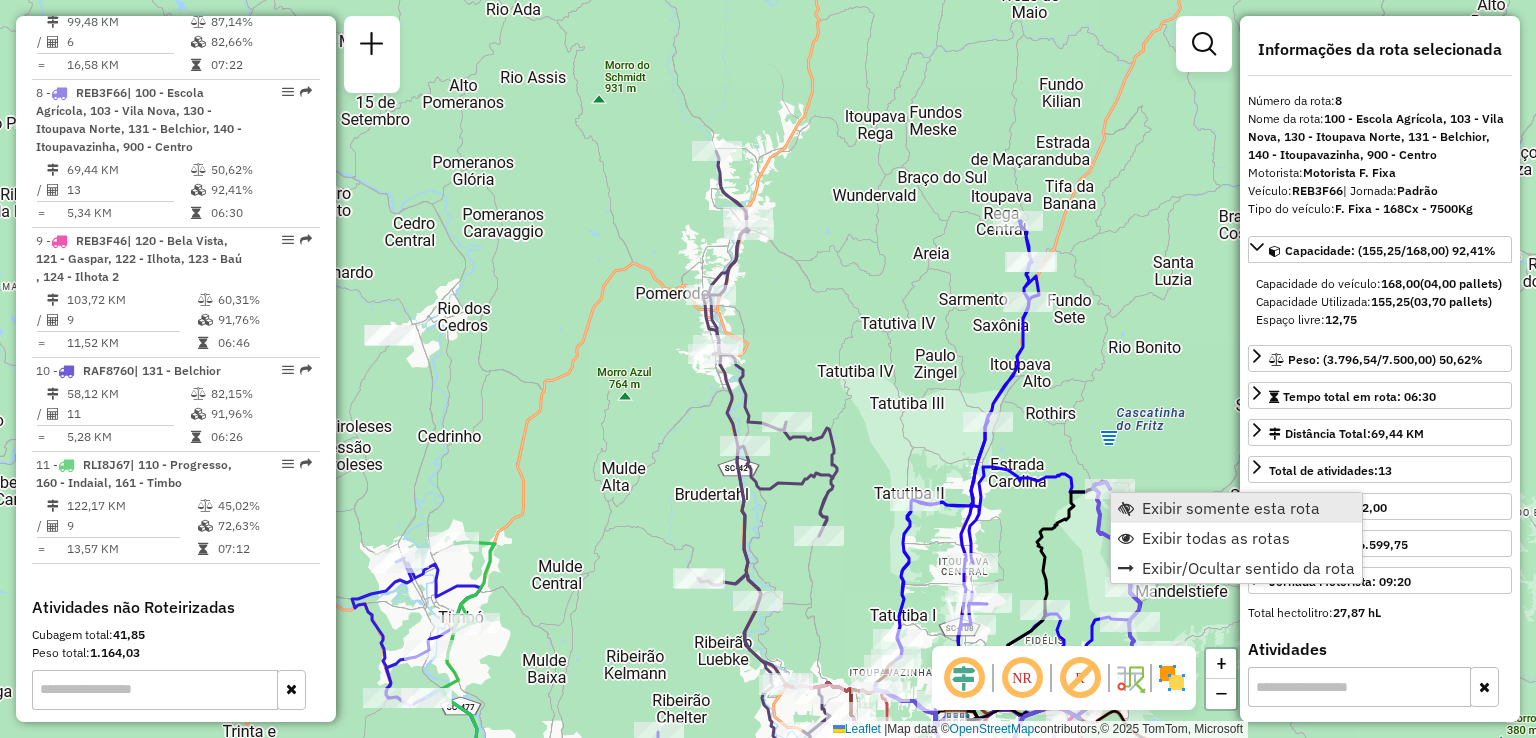 scroll, scrollTop: 1696, scrollLeft: 0, axis: vertical 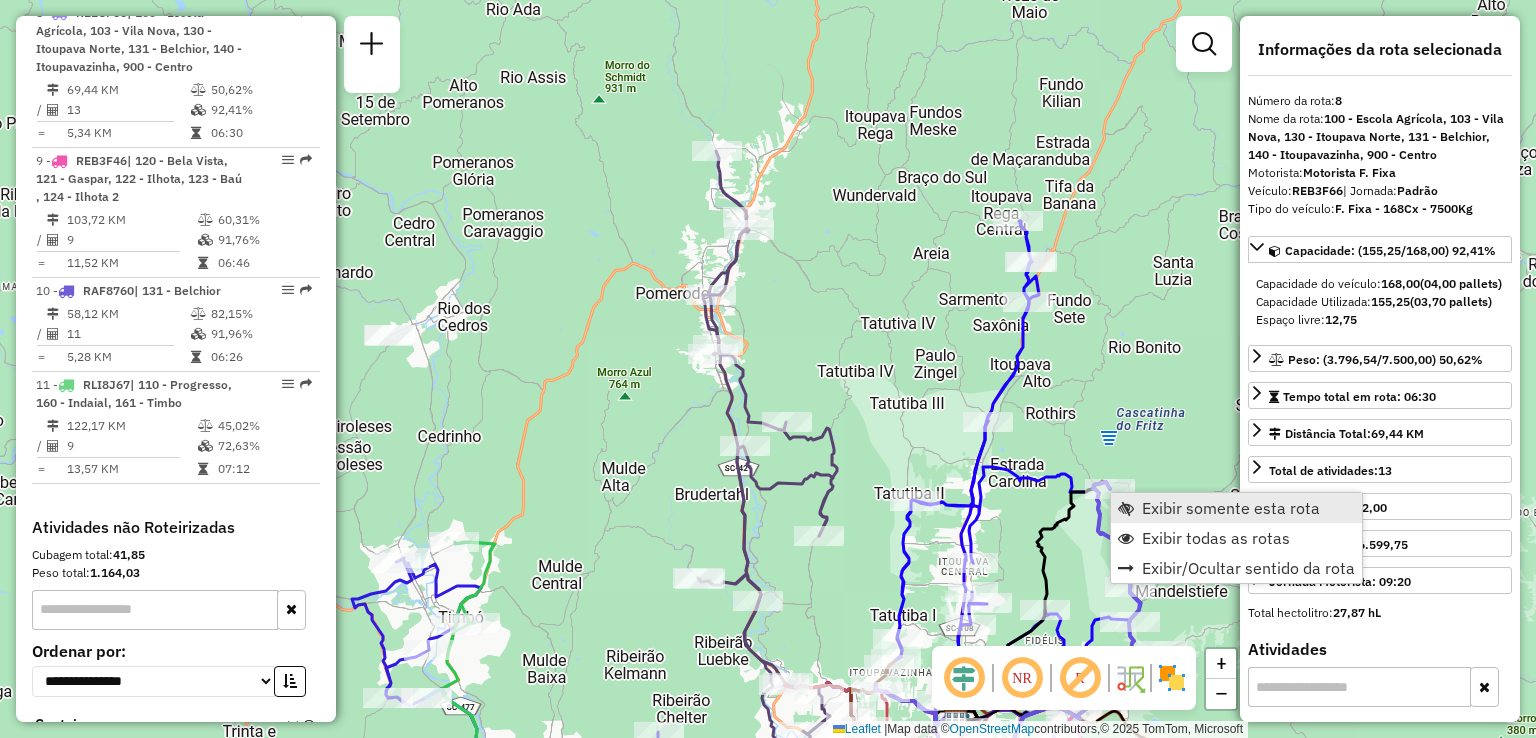 click on "Exibir somente esta rota" at bounding box center (1231, 508) 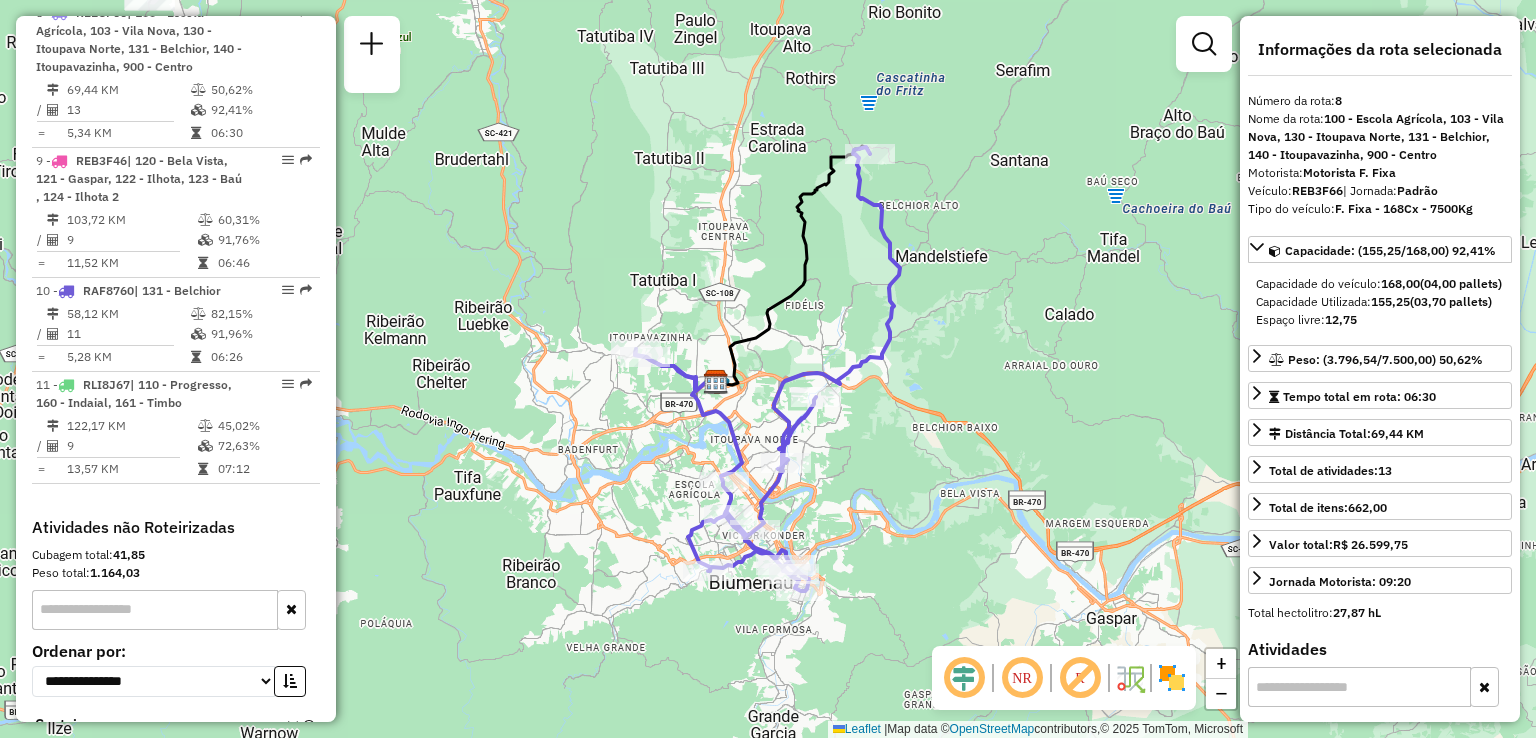 click on "Janela de atendimento Grade de atendimento Capacidade Transportadoras Veículos Cliente Pedidos  Rotas Selecione os dias de semana para filtrar as janelas de atendimento  Seg   Ter   Qua   Qui   Sex   Sáb   Dom  Informe o período da janela de atendimento: De: Até:  Filtrar exatamente a janela do cliente  Considerar janela de atendimento padrão  Selecione os dias de semana para filtrar as grades de atendimento  Seg   Ter   Qua   Qui   Sex   Sáb   Dom   Considerar clientes sem dia de atendimento cadastrado  Clientes fora do dia de atendimento selecionado Filtrar as atividades entre os valores definidos abaixo:  Peso mínimo:   Peso máximo:   Cubagem mínima:   Cubagem máxima:   De:   Até:  Filtrar as atividades entre o tempo de atendimento definido abaixo:  De:   Até:   Considerar capacidade total dos clientes não roteirizados Transportadora: Selecione um ou mais itens Tipo de veículo: Selecione um ou mais itens Veículo: Selecione um ou mais itens Motorista: Selecione um ou mais itens Nome: Rótulo:" 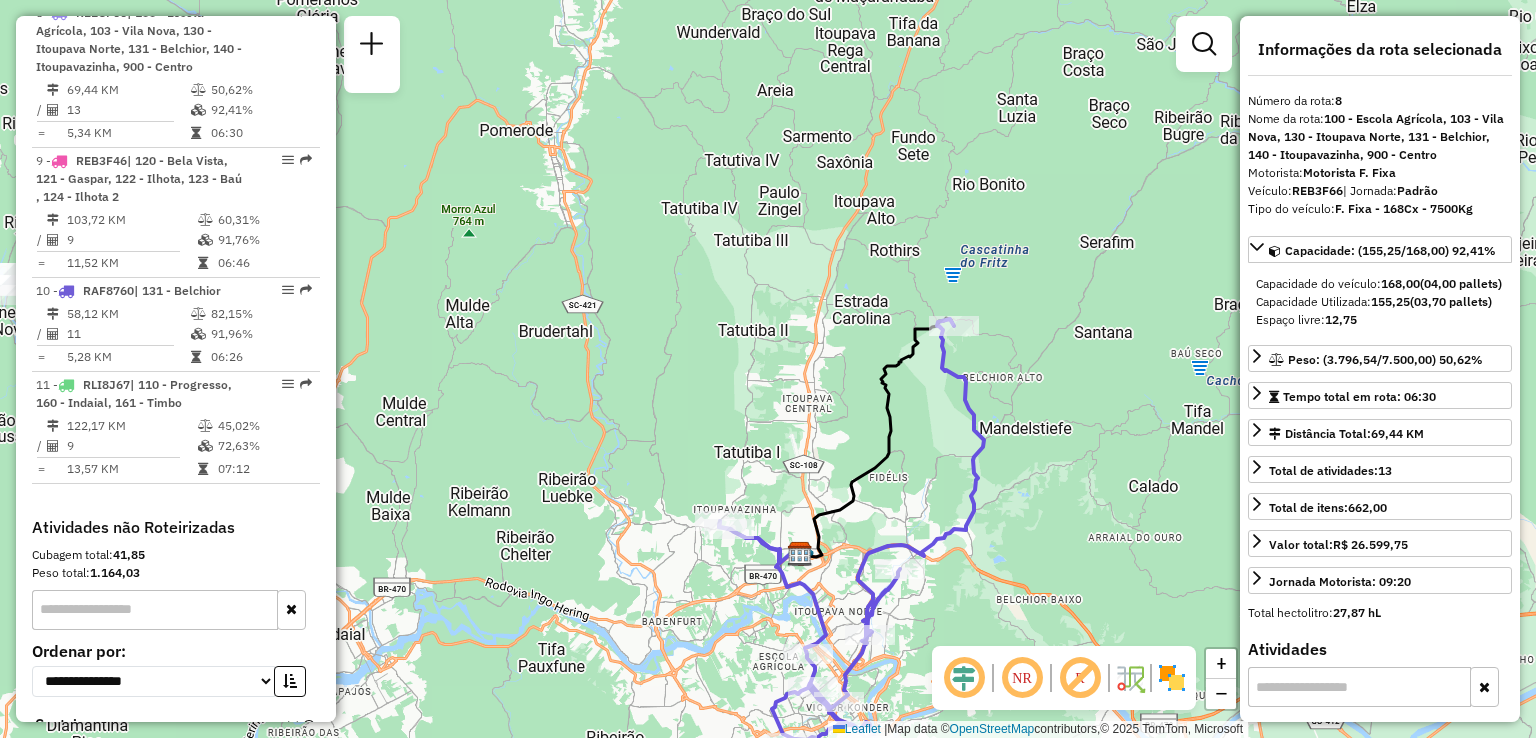 click on "Rota 8 - Placa REB3F66  92800767 - ELIMAR MANKE Janela de atendimento Grade de atendimento Capacidade Transportadoras Veículos Cliente Pedidos  Rotas Selecione os dias de semana para filtrar as janelas de atendimento  Seg   Ter   Qua   Qui   Sex   Sáb   Dom  Informe o período da janela de atendimento: De: Até:  Filtrar exatamente a janela do cliente  Considerar janela de atendimento padrão  Selecione os dias de semana para filtrar as grades de atendimento  Seg   Ter   Qua   Qui   Sex   Sáb   Dom   Considerar clientes sem dia de atendimento cadastrado  Clientes fora do dia de atendimento selecionado Filtrar as atividades entre os valores definidos abaixo:  Peso mínimo:   Peso máximo:   Cubagem mínima:   Cubagem máxima:   De:   Até:  Filtrar as atividades entre o tempo de atendimento definido abaixo:  De:   Até:   Considerar capacidade total dos clientes não roteirizados Transportadora: Selecione um ou mais itens Tipo de veículo: Selecione um ou mais itens Veículo: Selecione um ou mais itens De:" 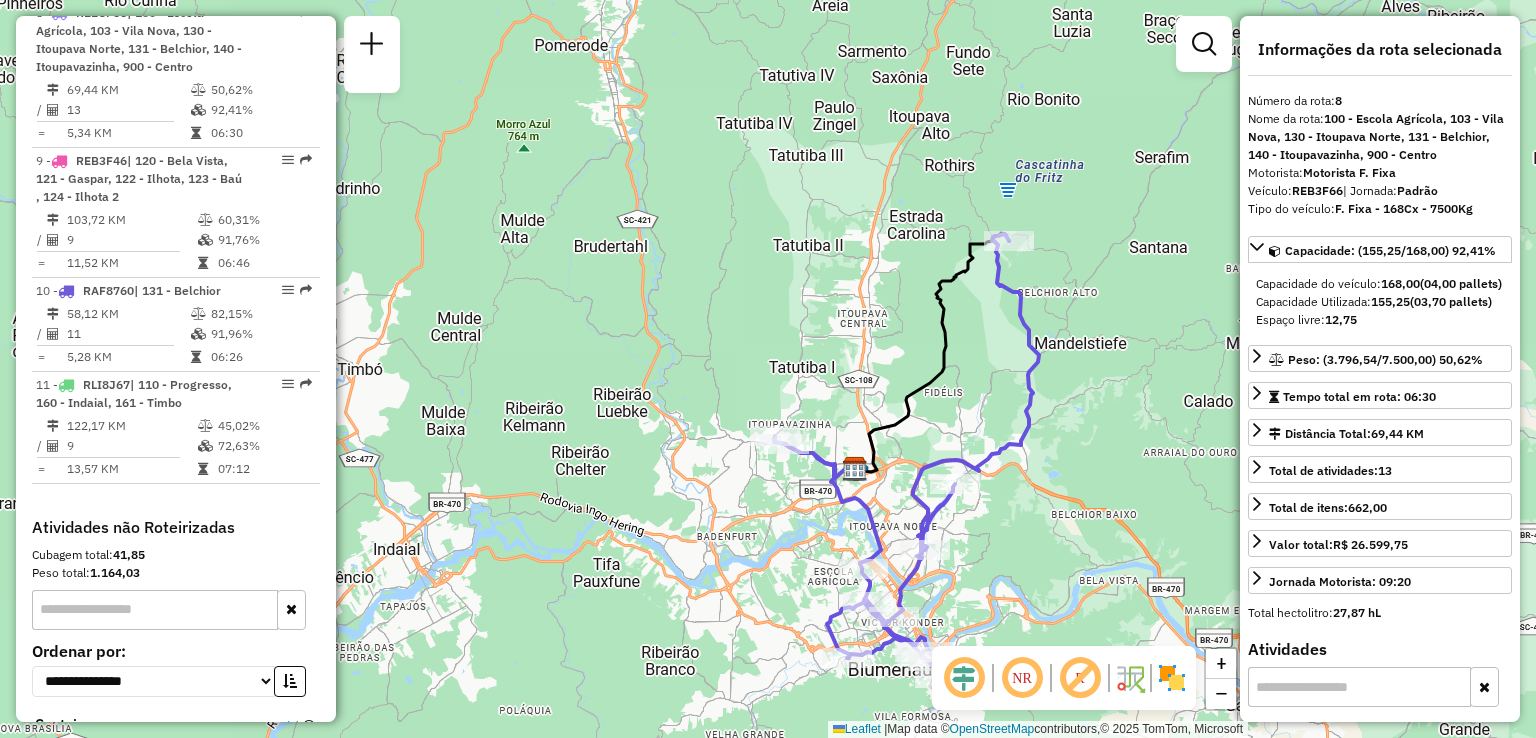 click on "Janela de atendimento Grade de atendimento Capacidade Transportadoras Veículos Cliente Pedidos  Rotas Selecione os dias de semana para filtrar as janelas de atendimento  Seg   Ter   Qua   Qui   Sex   Sáb   Dom  Informe o período da janela de atendimento: De: Até:  Filtrar exatamente a janela do cliente  Considerar janela de atendimento padrão  Selecione os dias de semana para filtrar as grades de atendimento  Seg   Ter   Qua   Qui   Sex   Sáb   Dom   Considerar clientes sem dia de atendimento cadastrado  Clientes fora do dia de atendimento selecionado Filtrar as atividades entre os valores definidos abaixo:  Peso mínimo:   Peso máximo:   Cubagem mínima:   Cubagem máxima:   De:   Até:  Filtrar as atividades entre o tempo de atendimento definido abaixo:  De:   Até:   Considerar capacidade total dos clientes não roteirizados Transportadora: Selecione um ou mais itens Tipo de veículo: Selecione um ou mais itens Veículo: Selecione um ou mais itens Motorista: Selecione um ou mais itens Nome: Rótulo:" 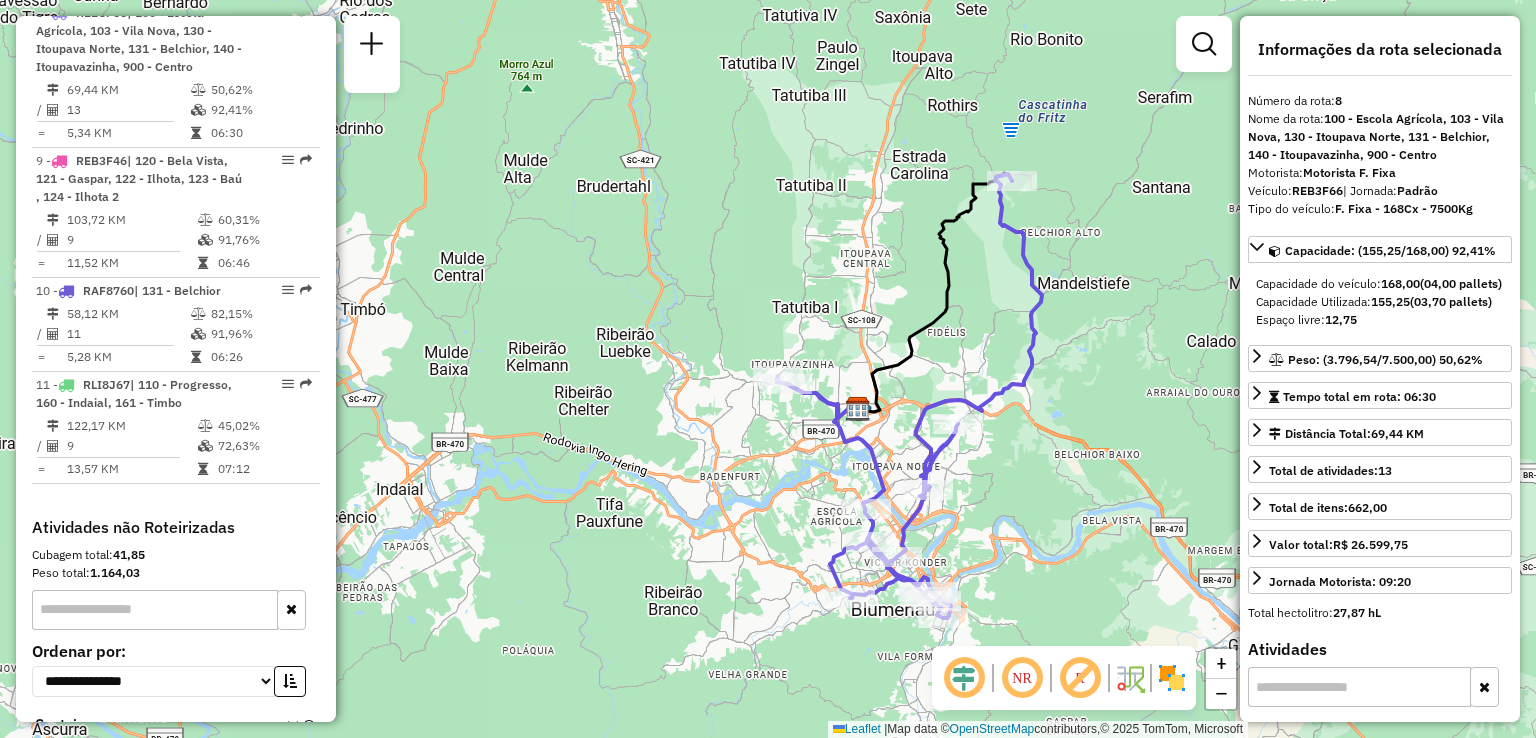 drag, startPoint x: 1036, startPoint y: 523, endPoint x: 1021, endPoint y: 505, distance: 23.43075 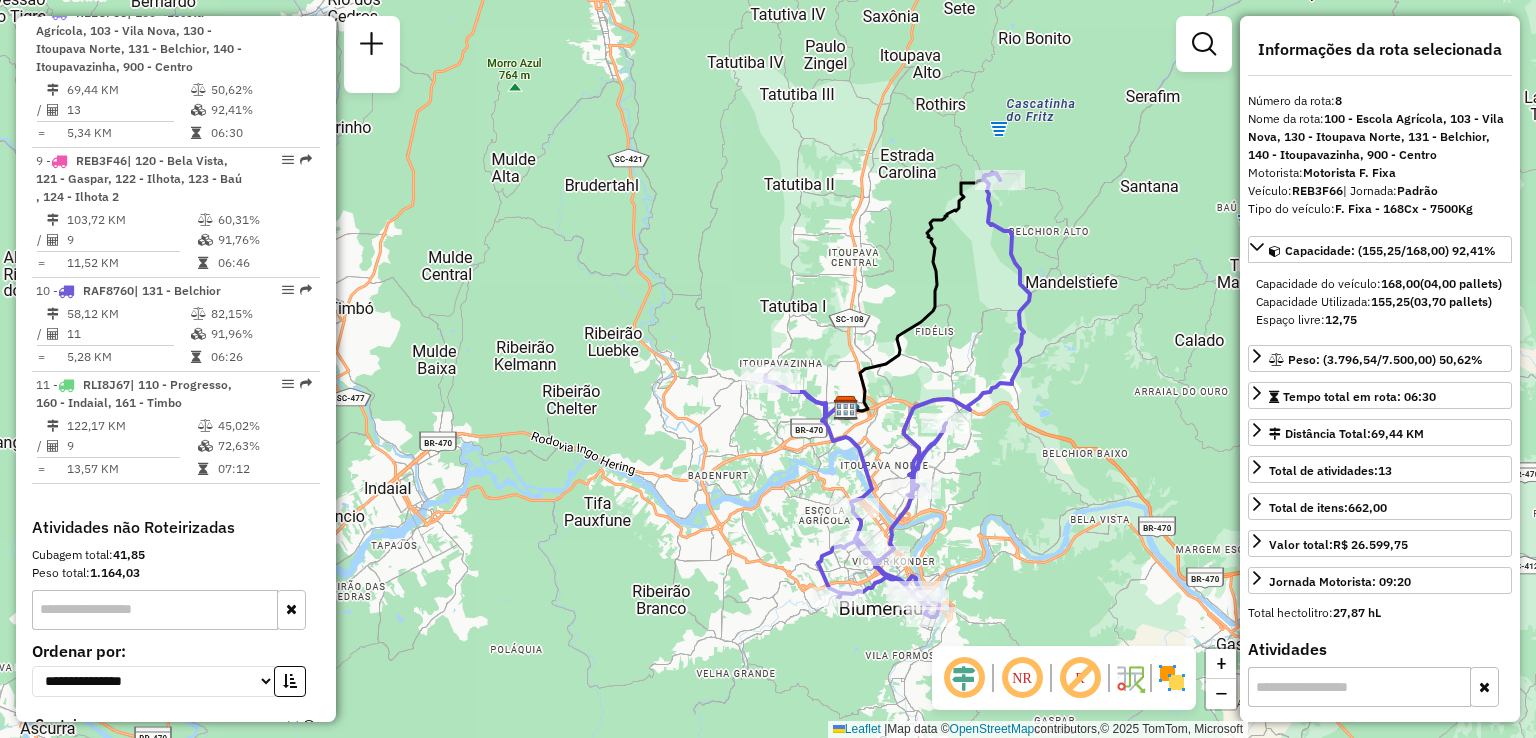 drag, startPoint x: 1048, startPoint y: 482, endPoint x: 1028, endPoint y: 491, distance: 21.931713 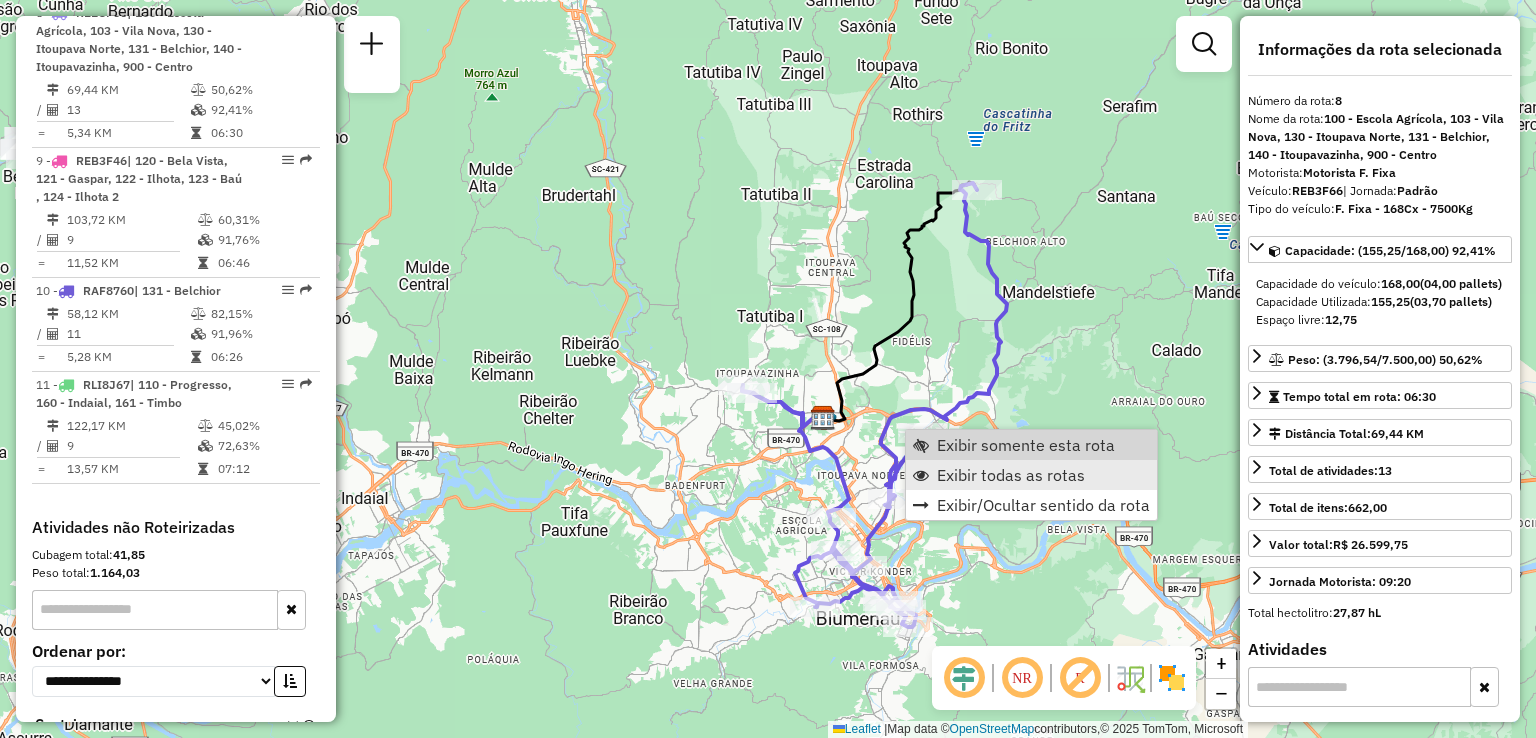 click on "Exibir todas as rotas" at bounding box center [1031, 475] 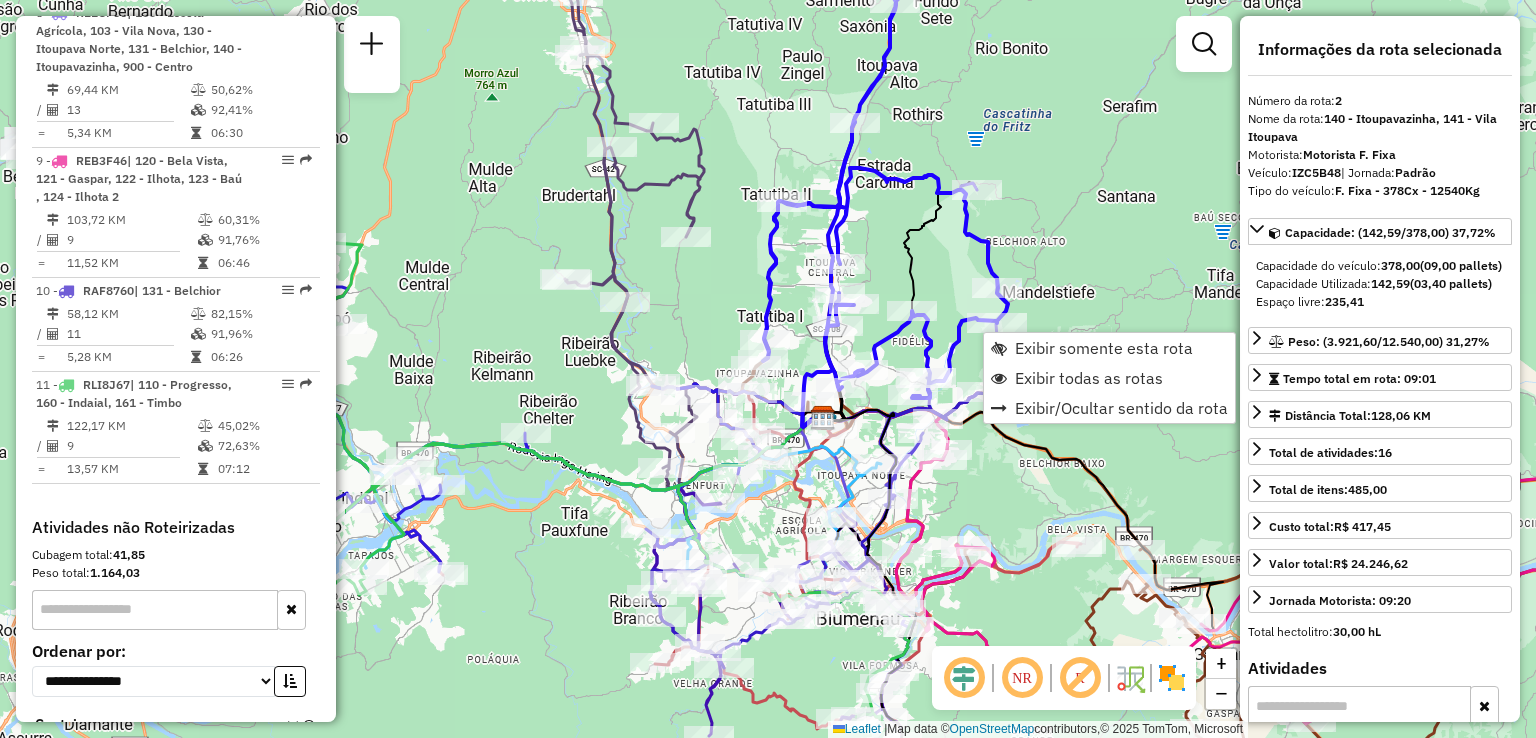 scroll, scrollTop: 882, scrollLeft: 0, axis: vertical 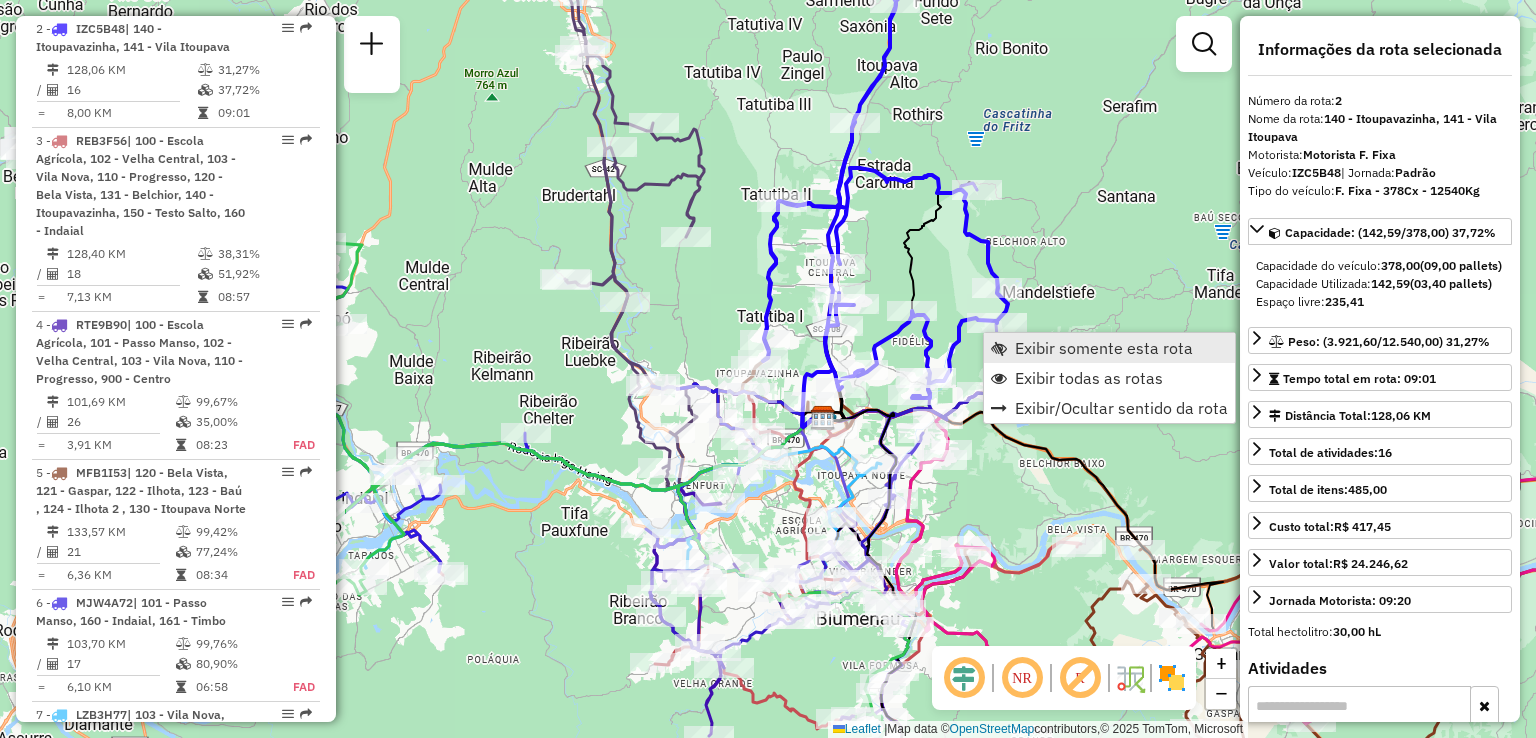 click on "Exibir somente esta rota" at bounding box center (1104, 348) 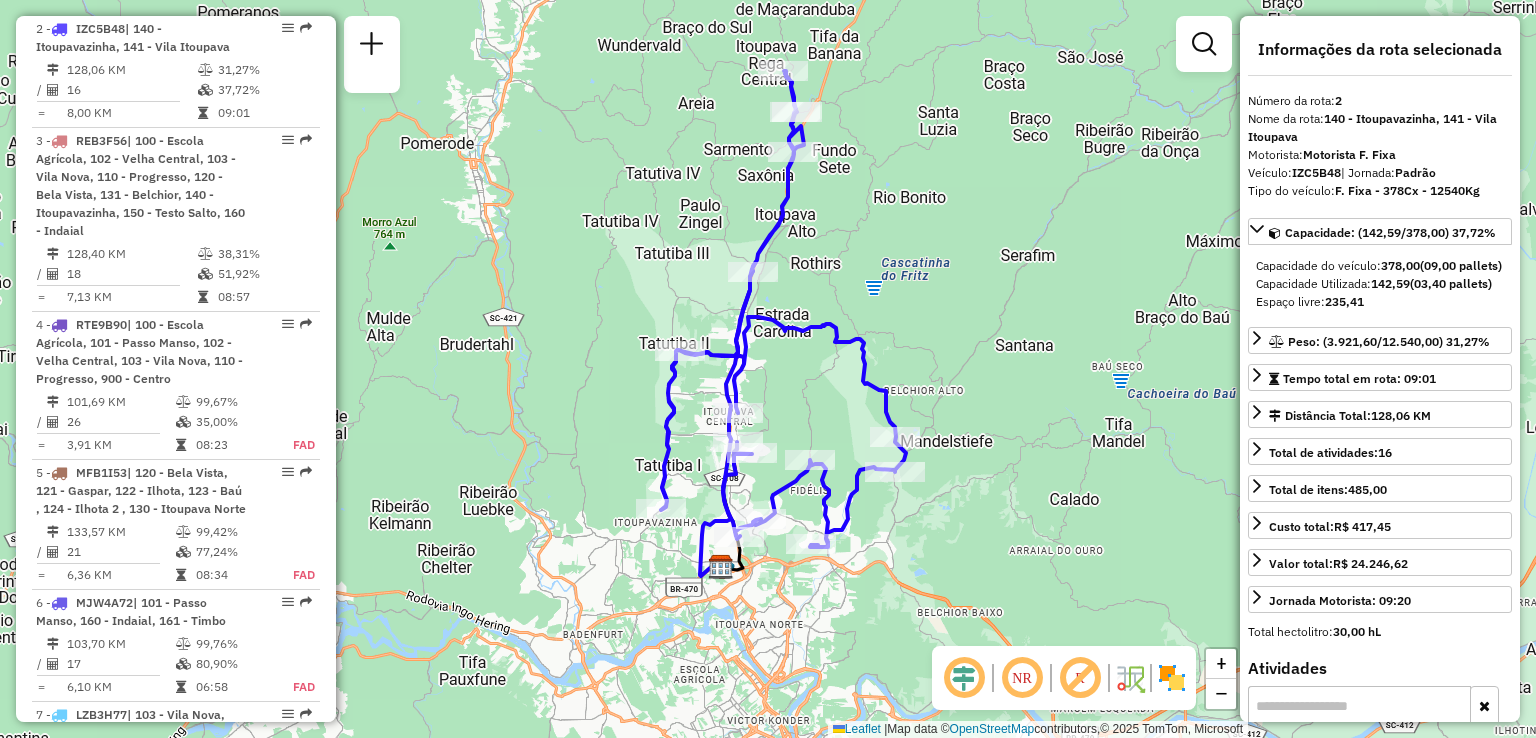 drag, startPoint x: 1040, startPoint y: 313, endPoint x: 1072, endPoint y: 283, distance: 43.863426 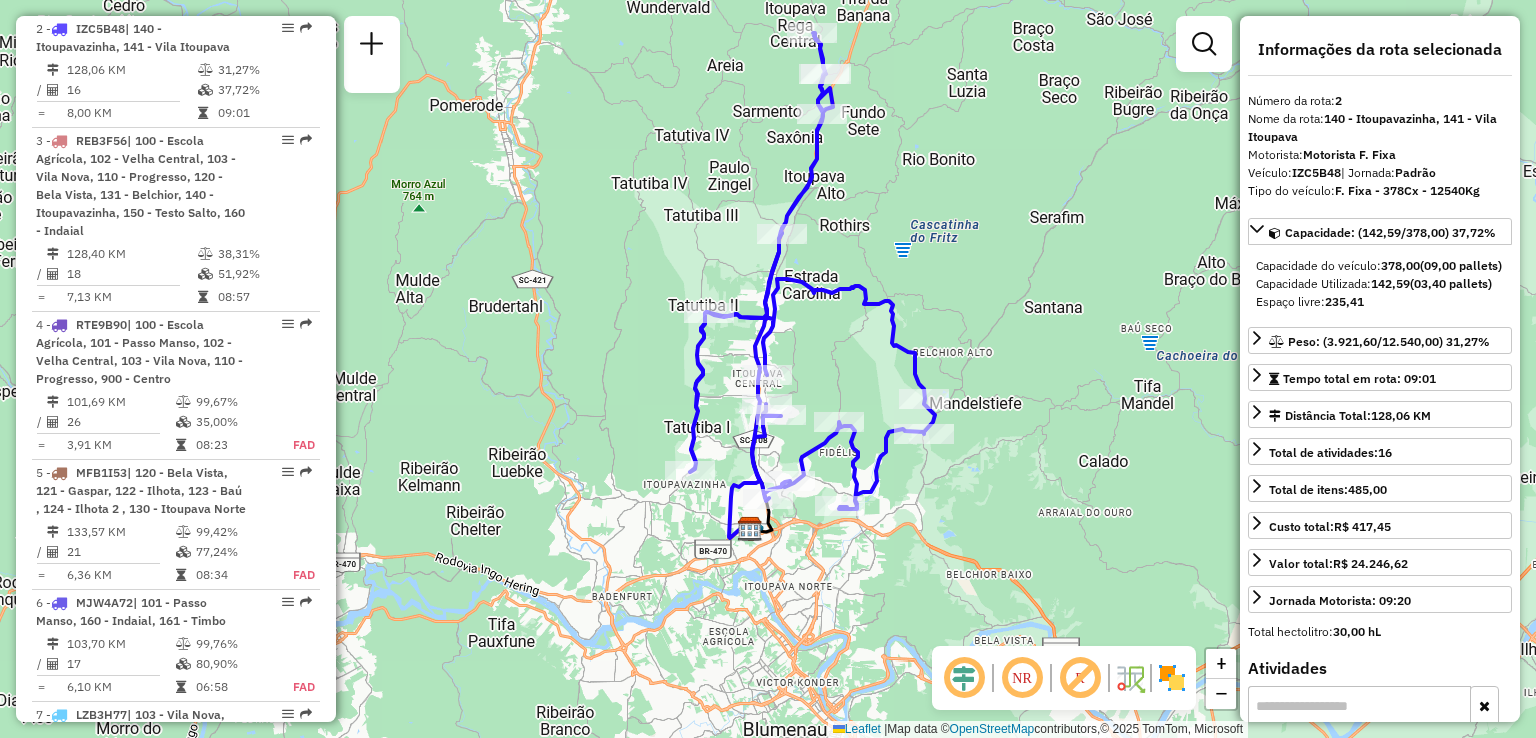 drag, startPoint x: 984, startPoint y: 541, endPoint x: 1023, endPoint y: 445, distance: 103.6195 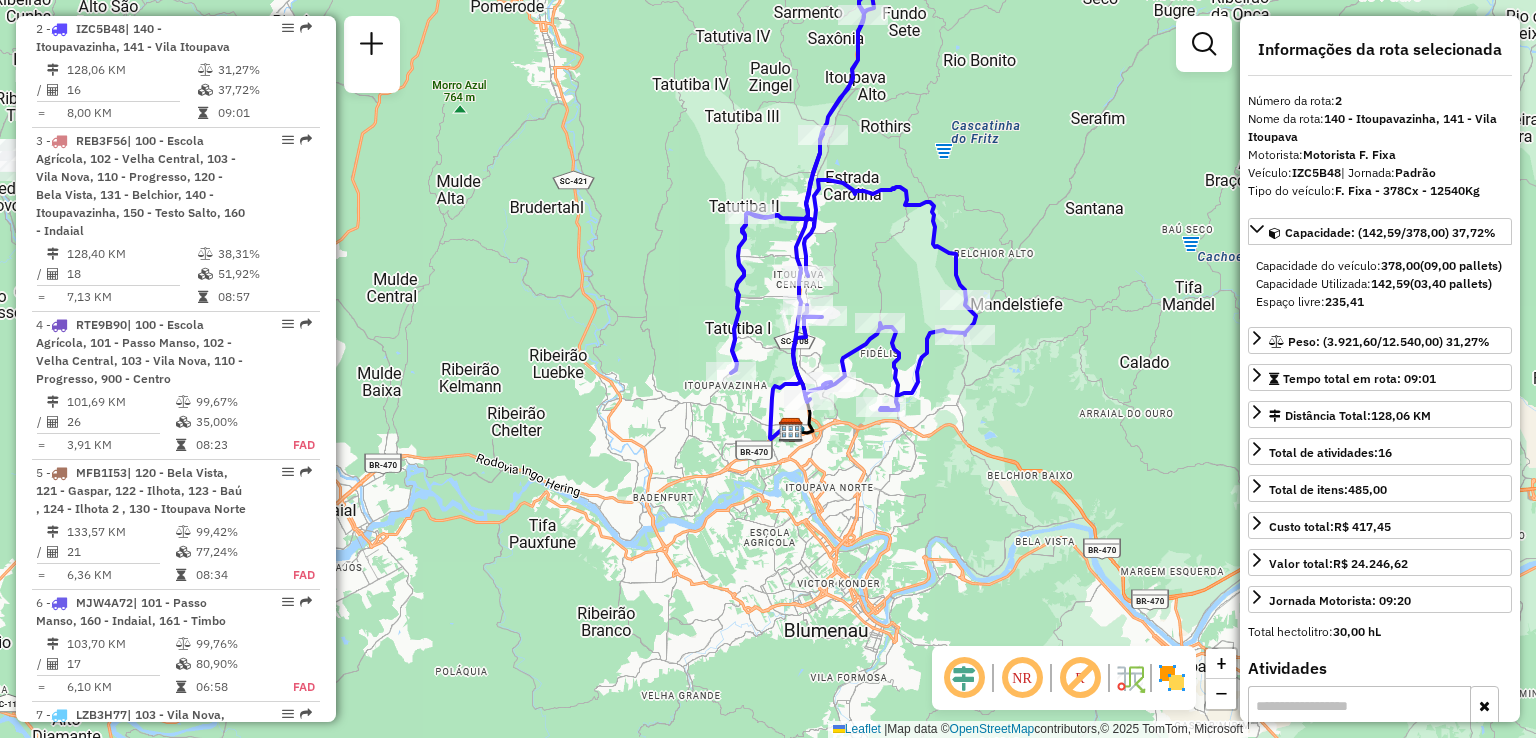 drag, startPoint x: 1117, startPoint y: 461, endPoint x: 1129, endPoint y: 445, distance: 20 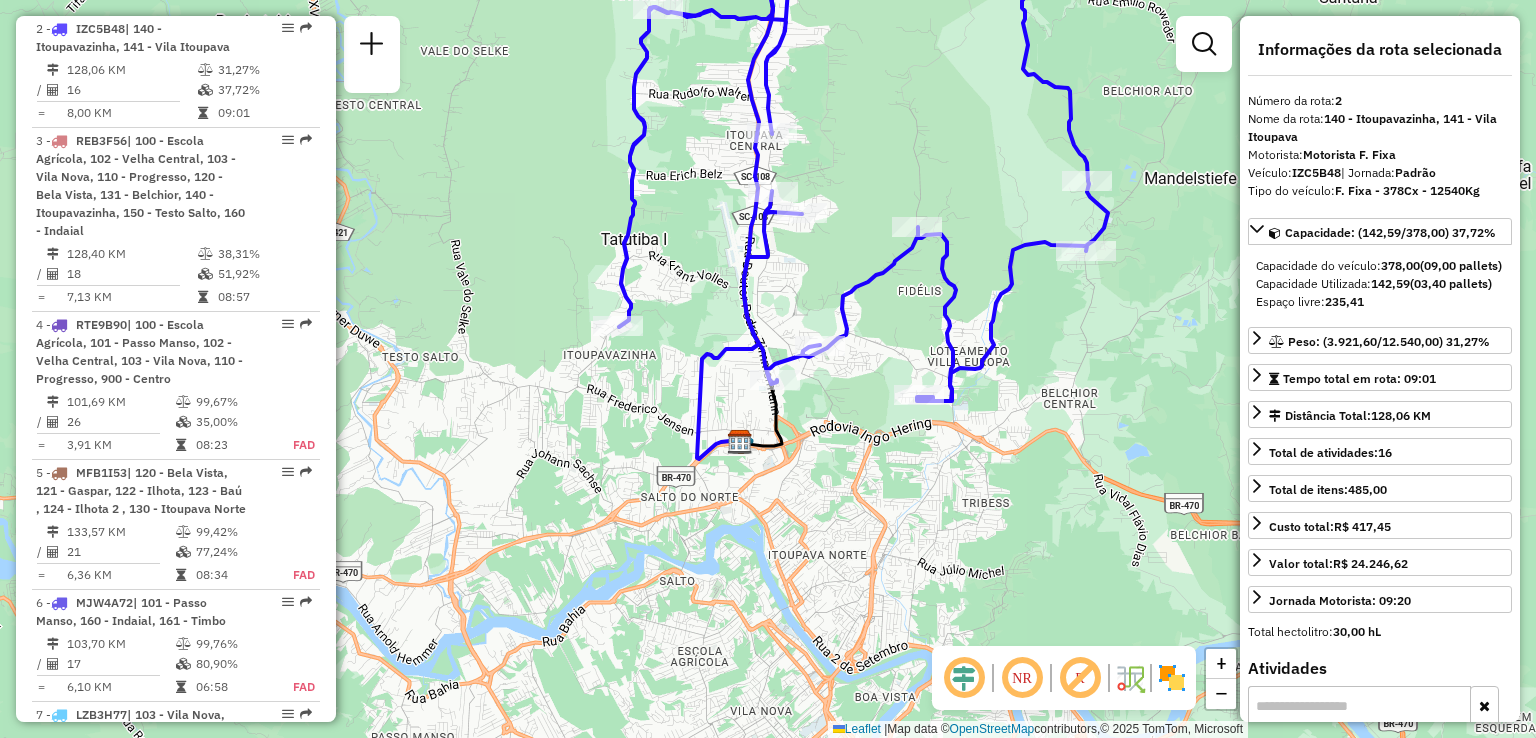 drag, startPoint x: 944, startPoint y: 281, endPoint x: 922, endPoint y: 261, distance: 29.732138 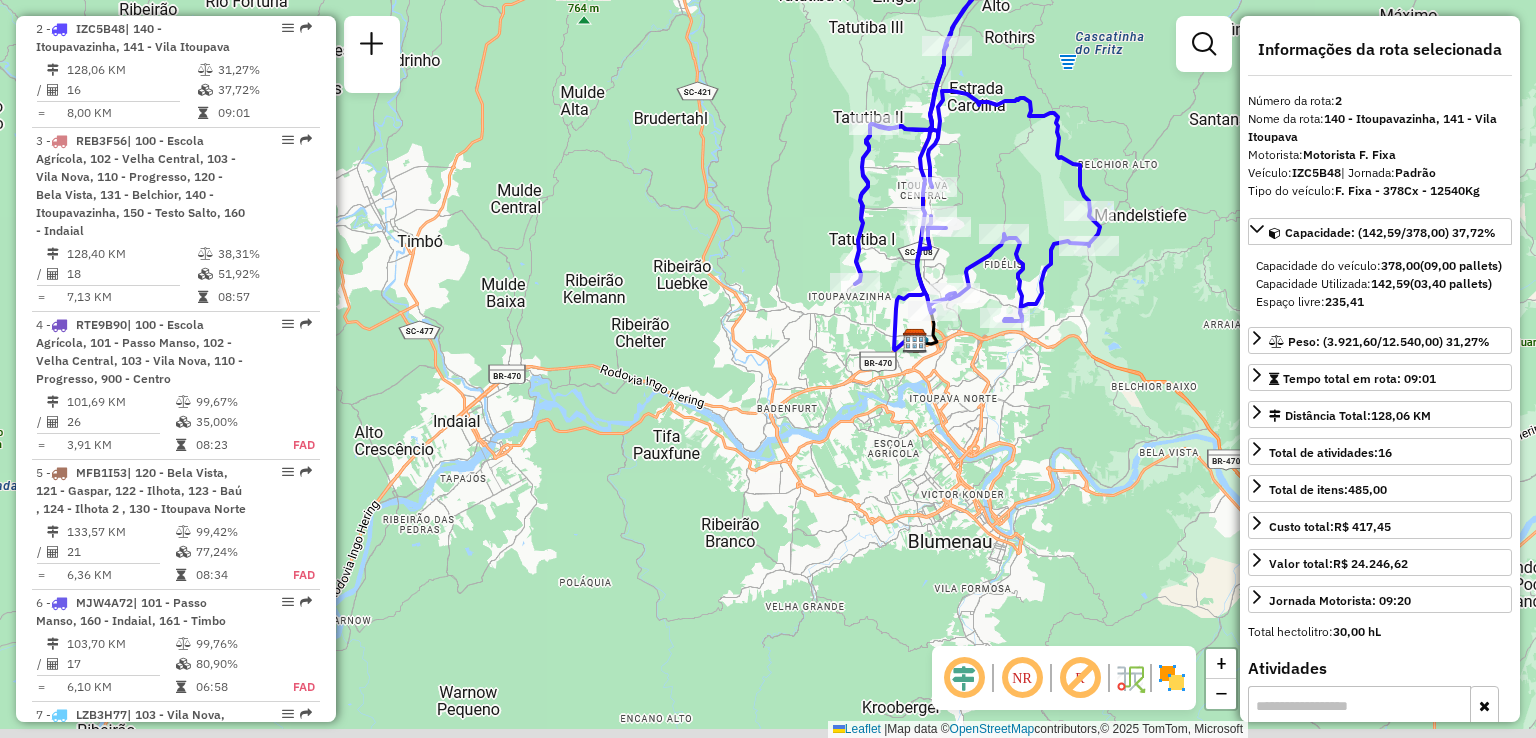 drag, startPoint x: 1068, startPoint y: 333, endPoint x: 1075, endPoint y: 309, distance: 25 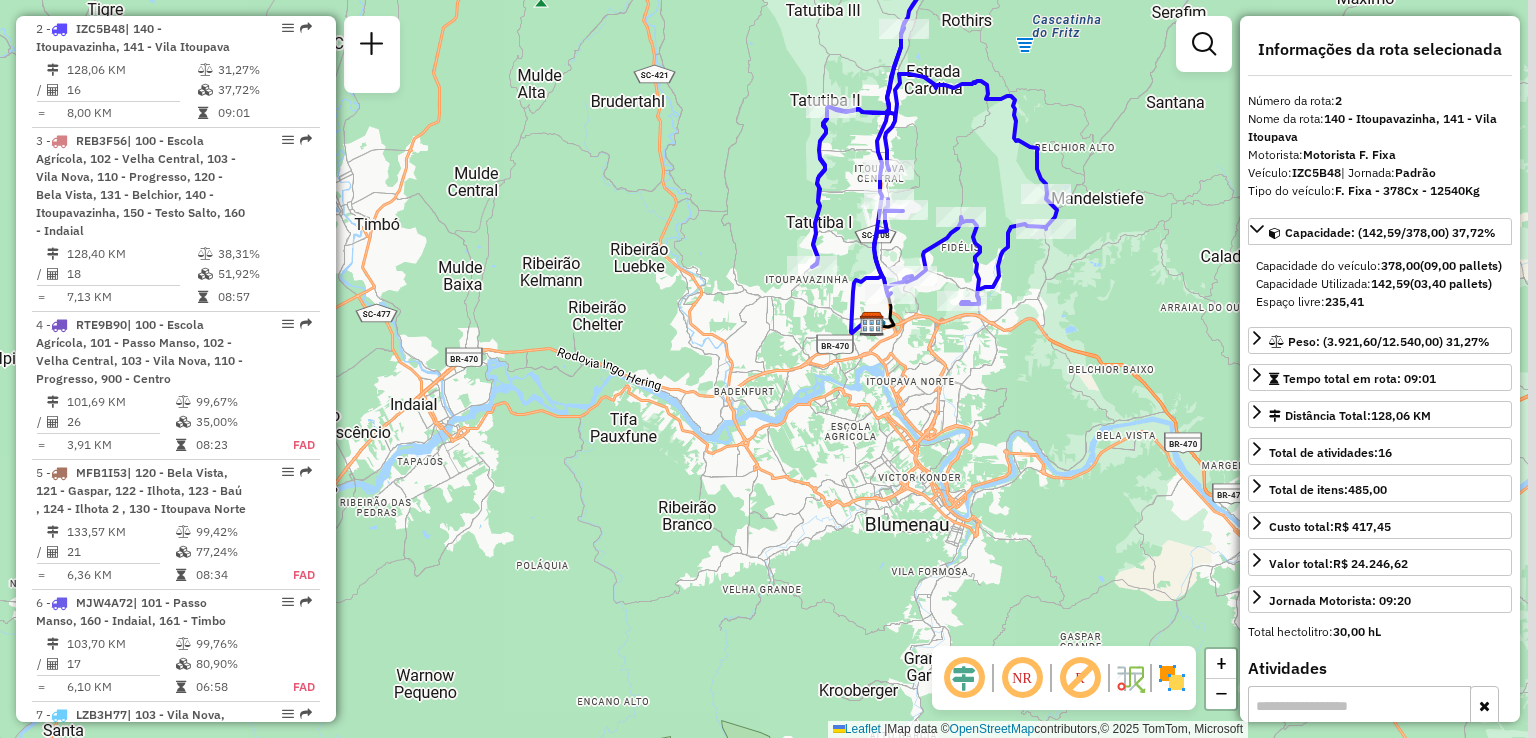 drag, startPoint x: 1055, startPoint y: 346, endPoint x: 1000, endPoint y: 356, distance: 55.9017 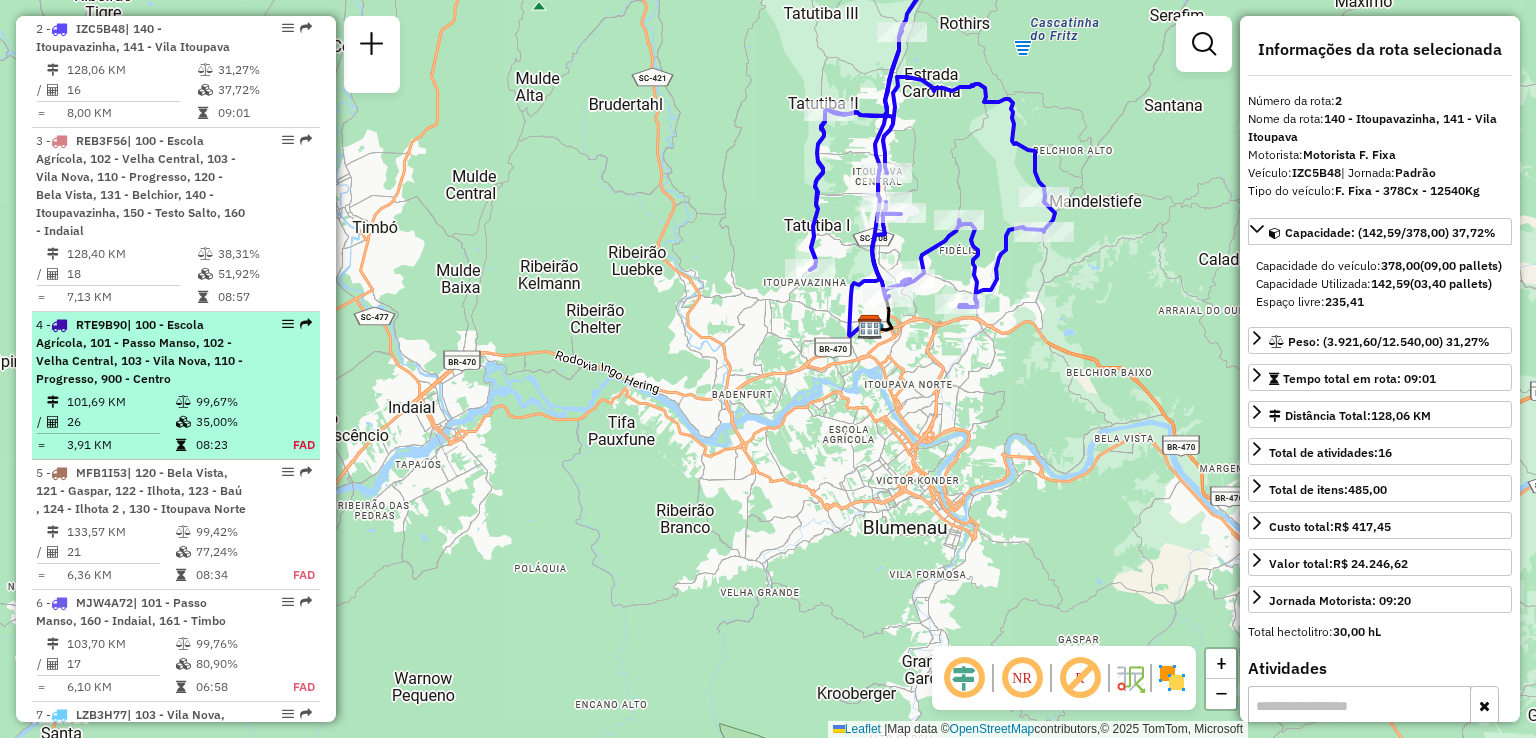 click on "4 -       RTE9B90   | 100 - Escola Agrícola, 101 - Passo Manso, 102 - Velha Central, 103 - Vila Nova, 110 - Progresso, 900 - Centro" at bounding box center [142, 352] 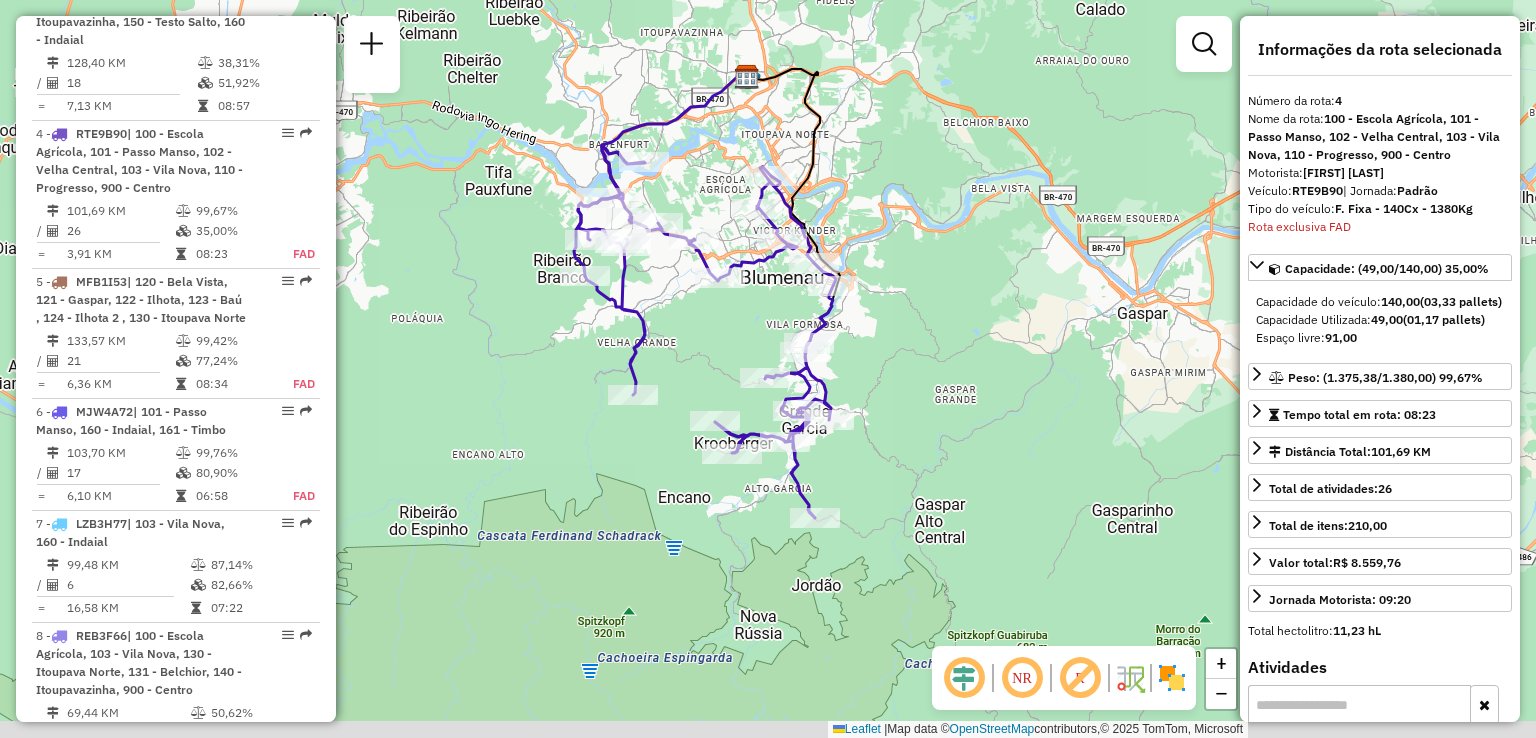 scroll, scrollTop: 1176, scrollLeft: 0, axis: vertical 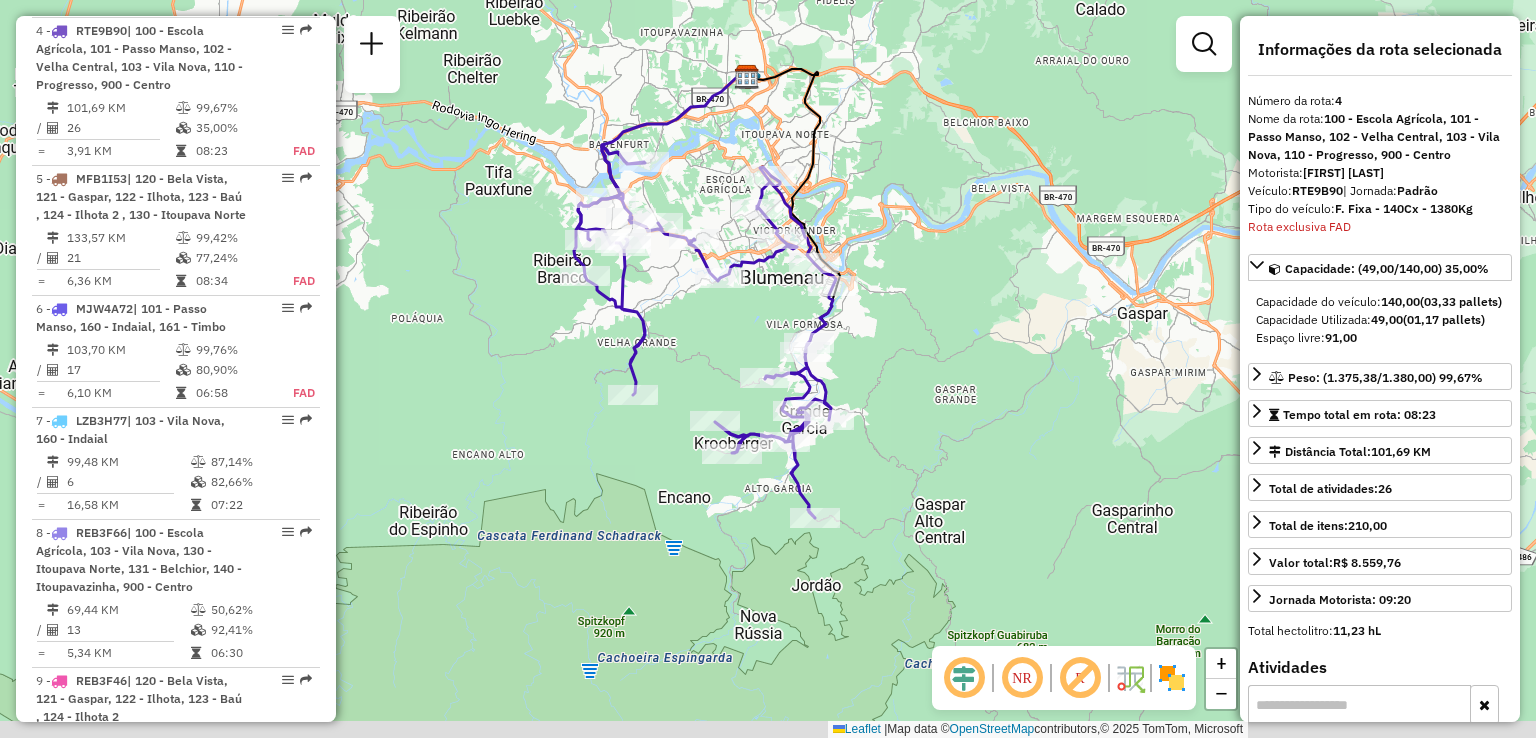 drag, startPoint x: 746, startPoint y: 454, endPoint x: 692, endPoint y: 461, distance: 54.451813 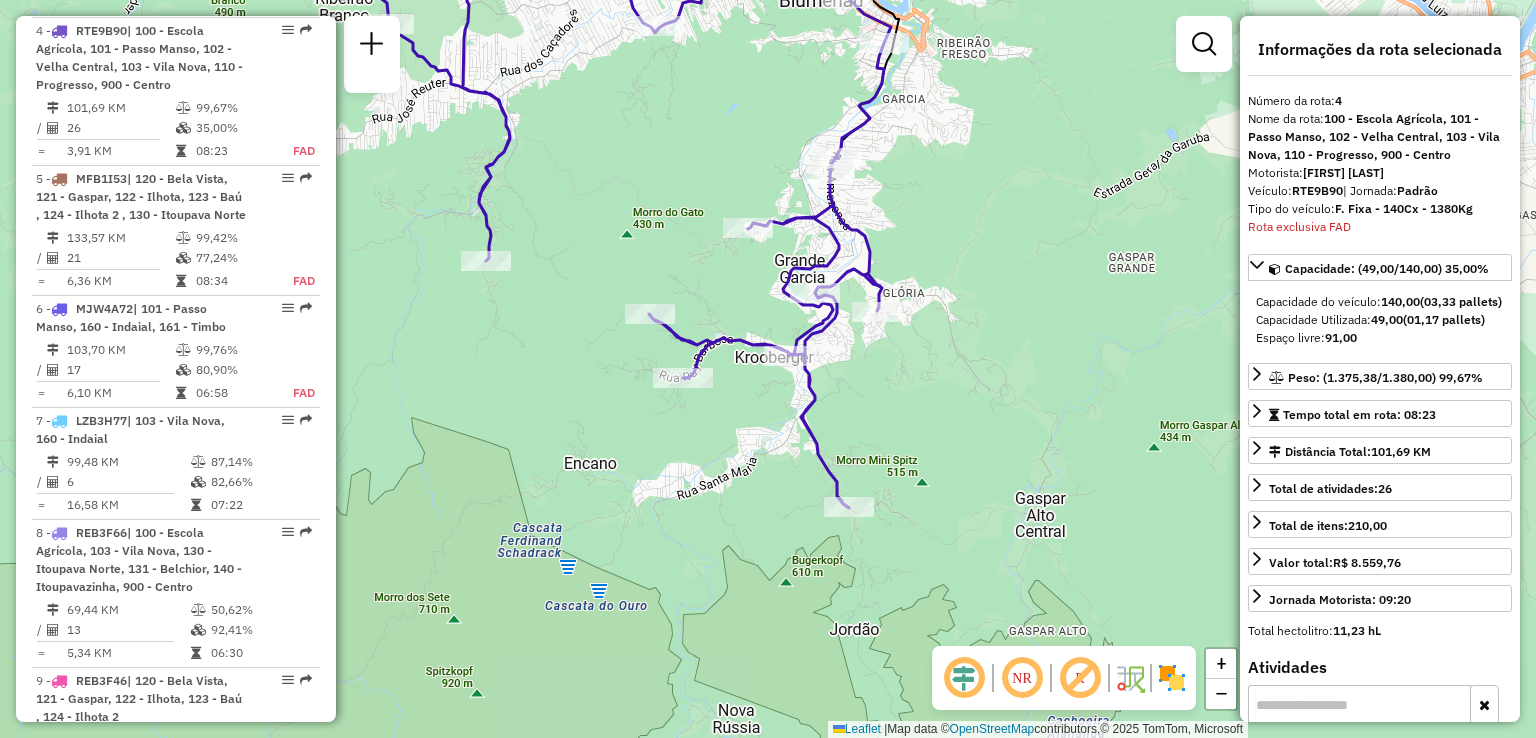 drag, startPoint x: 888, startPoint y: 451, endPoint x: 1042, endPoint y: 633, distance: 238.4114 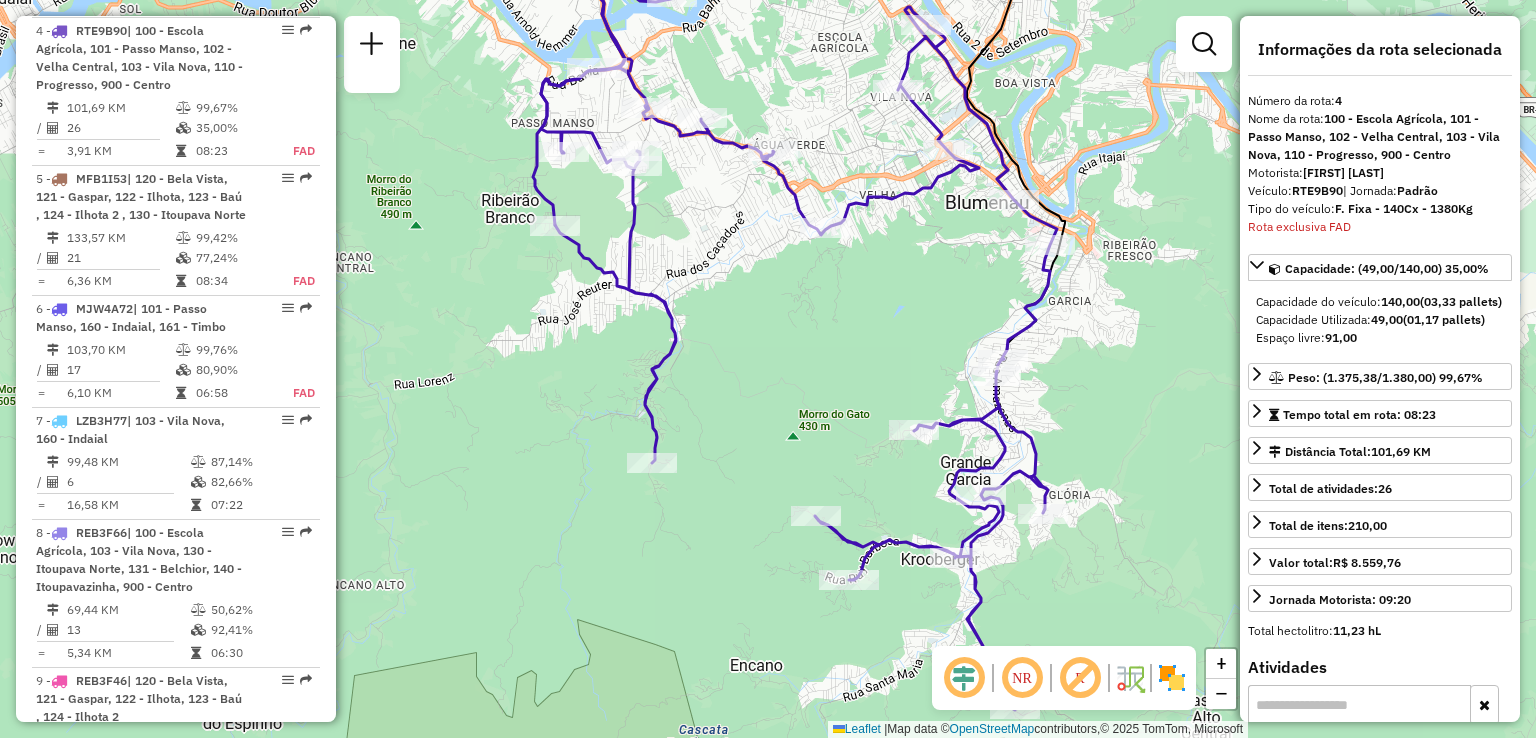 drag, startPoint x: 674, startPoint y: 546, endPoint x: 588, endPoint y: 541, distance: 86.145226 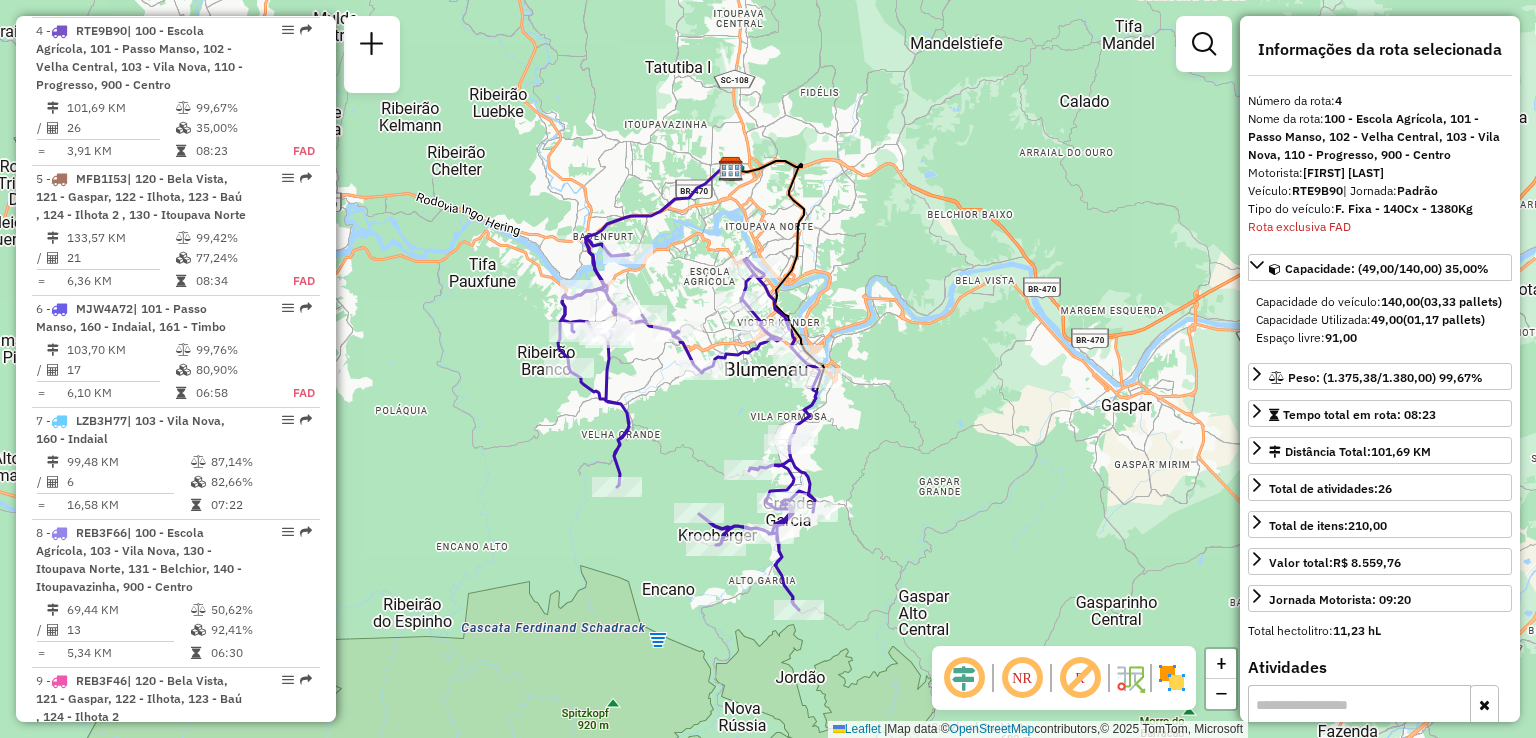 drag, startPoint x: 834, startPoint y: 482, endPoint x: 922, endPoint y: 420, distance: 107.647575 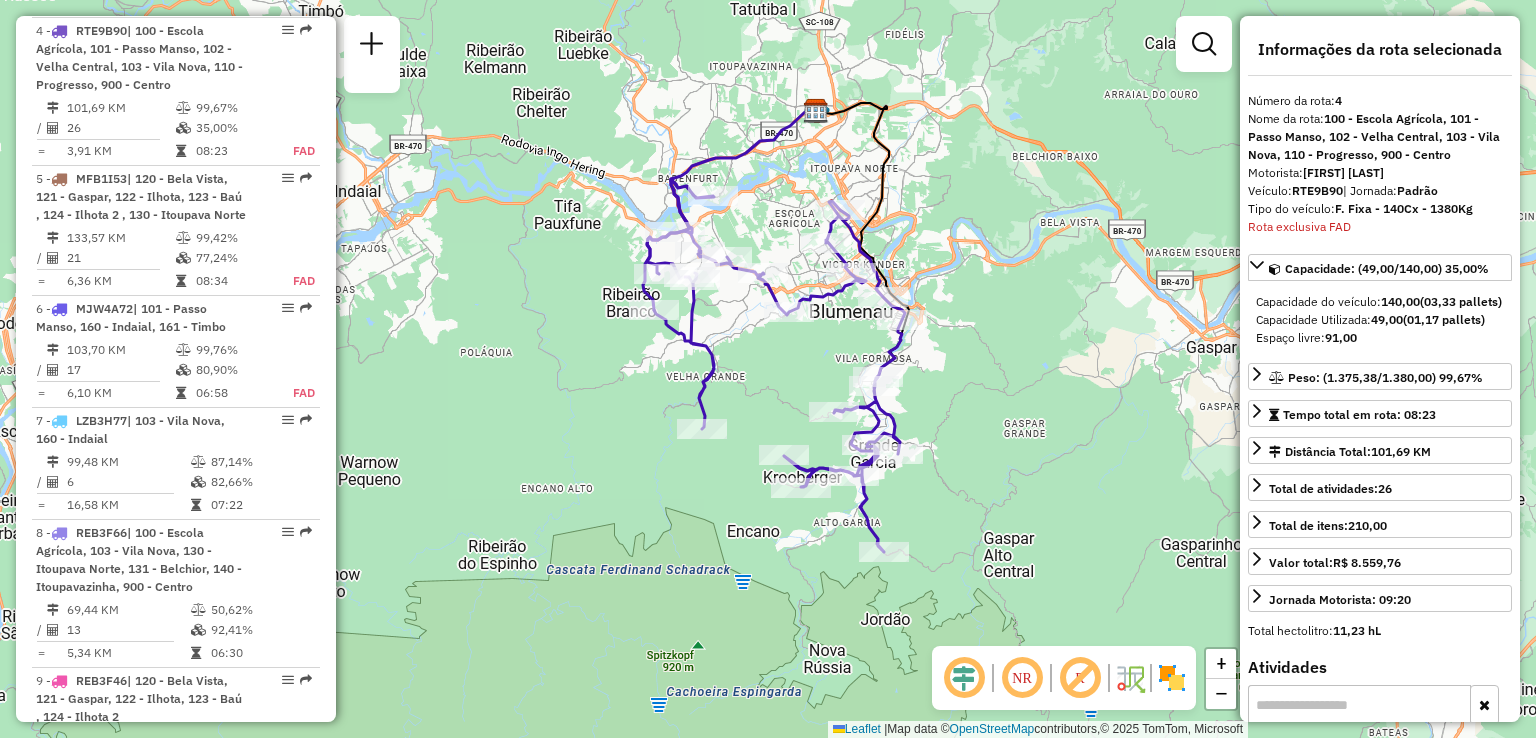 drag, startPoint x: 1019, startPoint y: 399, endPoint x: 1063, endPoint y: 387, distance: 45.607018 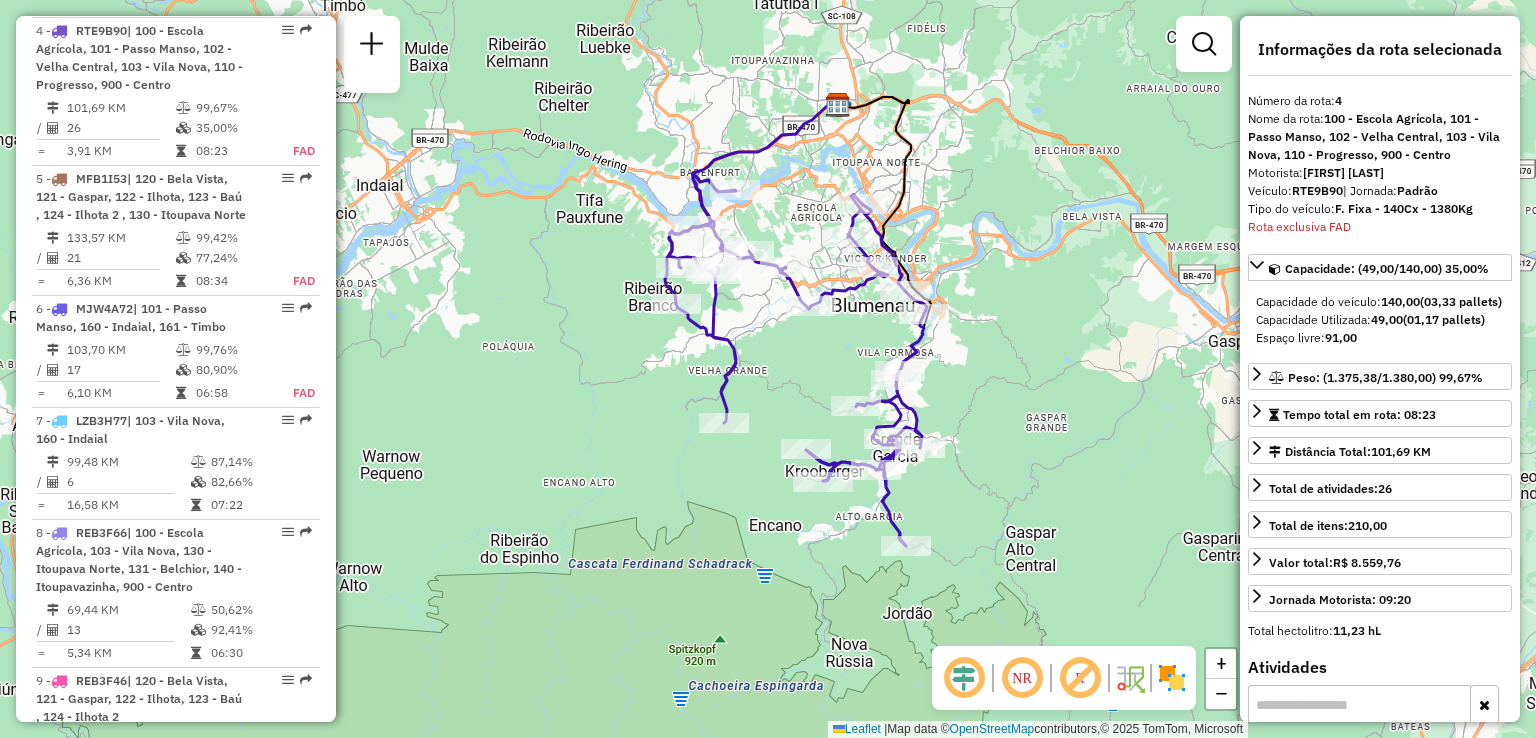 click on "Janela de atendimento Grade de atendimento Capacidade Transportadoras Veículos Cliente Pedidos  Rotas Selecione os dias de semana para filtrar as janelas de atendimento  Seg   Ter   Qua   Qui   Sex   Sáb   Dom  Informe o período da janela de atendimento: De: Até:  Filtrar exatamente a janela do cliente  Considerar janela de atendimento padrão  Selecione os dias de semana para filtrar as grades de atendimento  Seg   Ter   Qua   Qui   Sex   Sáb   Dom   Considerar clientes sem dia de atendimento cadastrado  Clientes fora do dia de atendimento selecionado Filtrar as atividades entre os valores definidos abaixo:  Peso mínimo:   Peso máximo:   Cubagem mínima:   Cubagem máxima:   De:   Até:  Filtrar as atividades entre o tempo de atendimento definido abaixo:  De:   Até:   Considerar capacidade total dos clientes não roteirizados Transportadora: Selecione um ou mais itens Tipo de veículo: Selecione um ou mais itens Veículo: Selecione um ou mais itens Motorista: Selecione um ou mais itens Nome: Rótulo:" 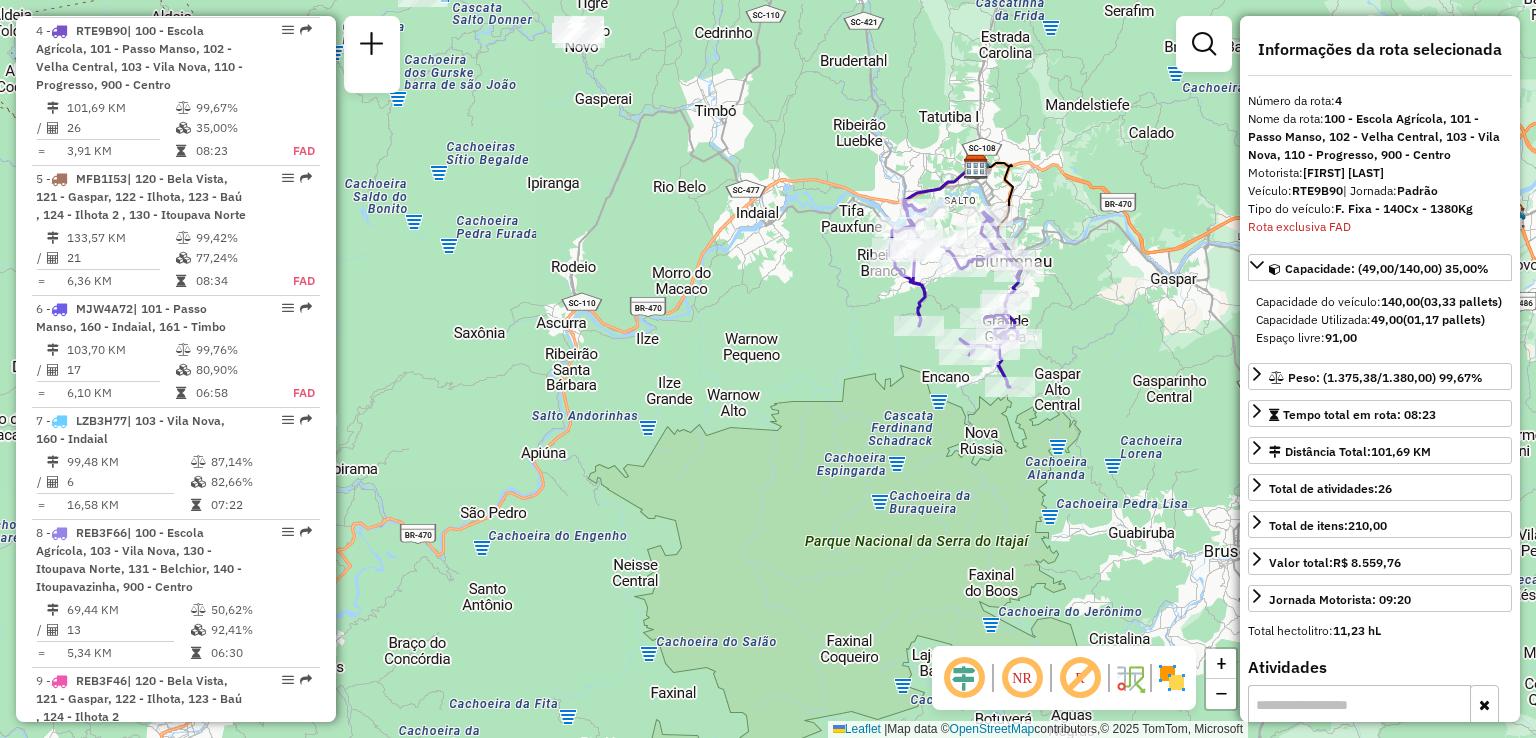 drag, startPoint x: 1092, startPoint y: 357, endPoint x: 1094, endPoint y: 304, distance: 53.037724 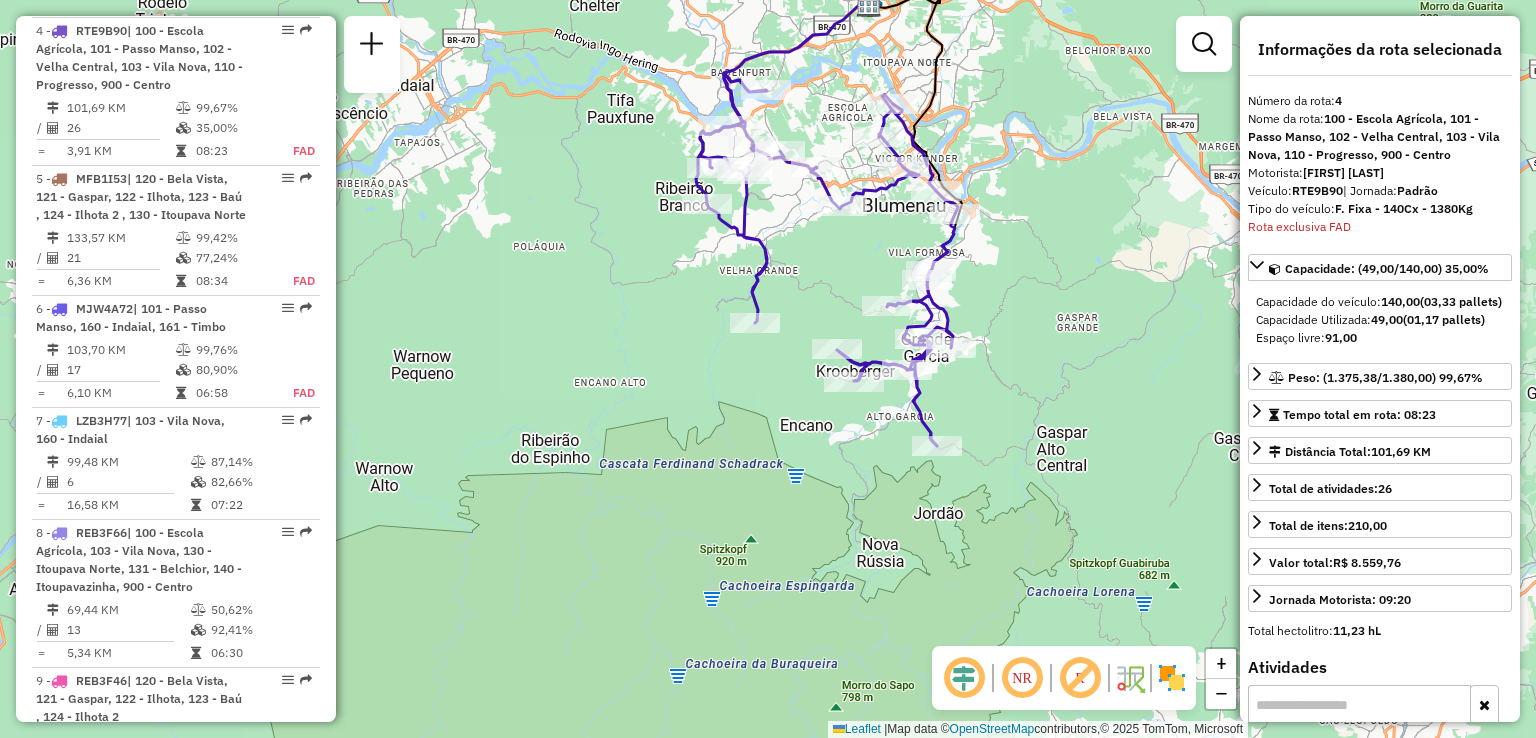drag, startPoint x: 1074, startPoint y: 365, endPoint x: 1206, endPoint y: 365, distance: 132 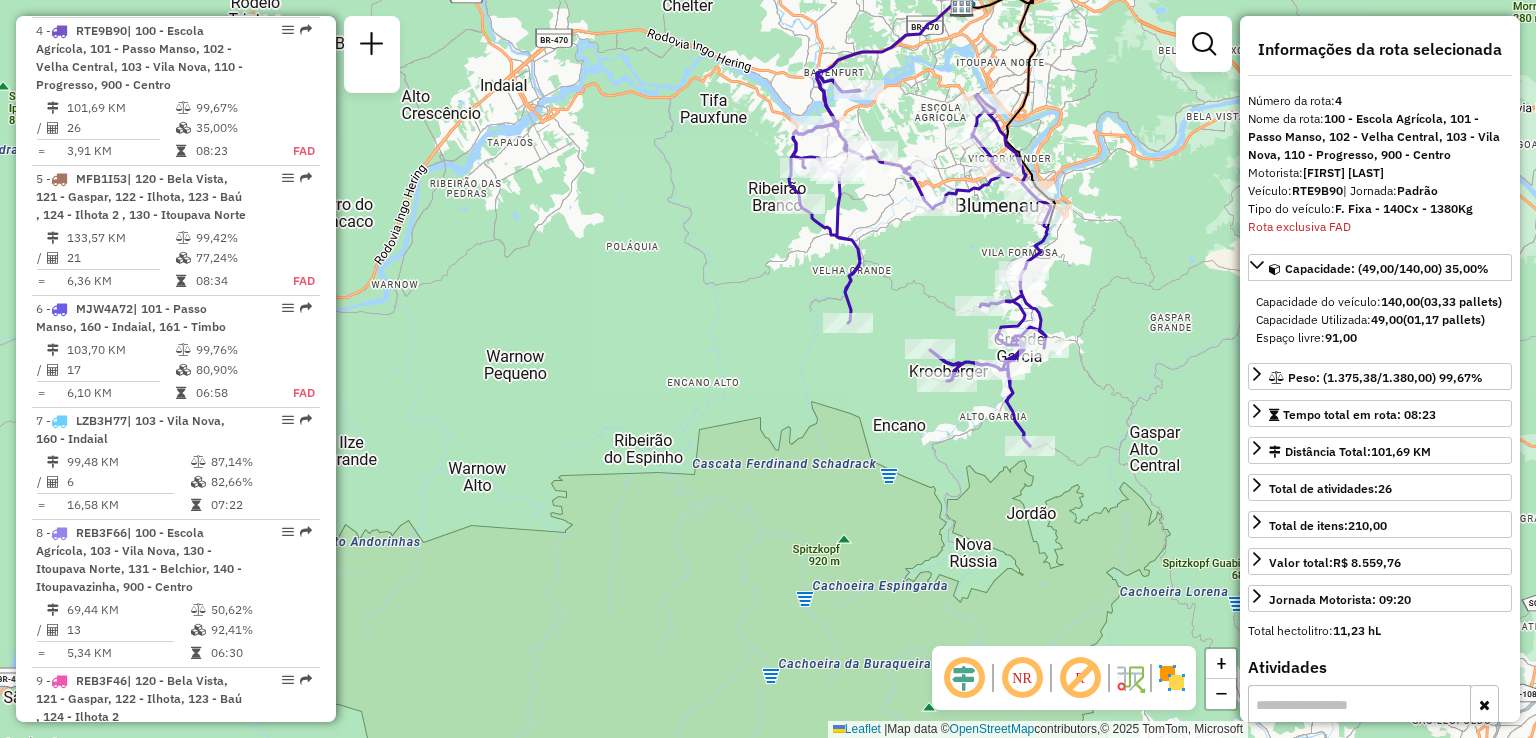 drag, startPoint x: 822, startPoint y: 479, endPoint x: 740, endPoint y: 493, distance: 83.18654 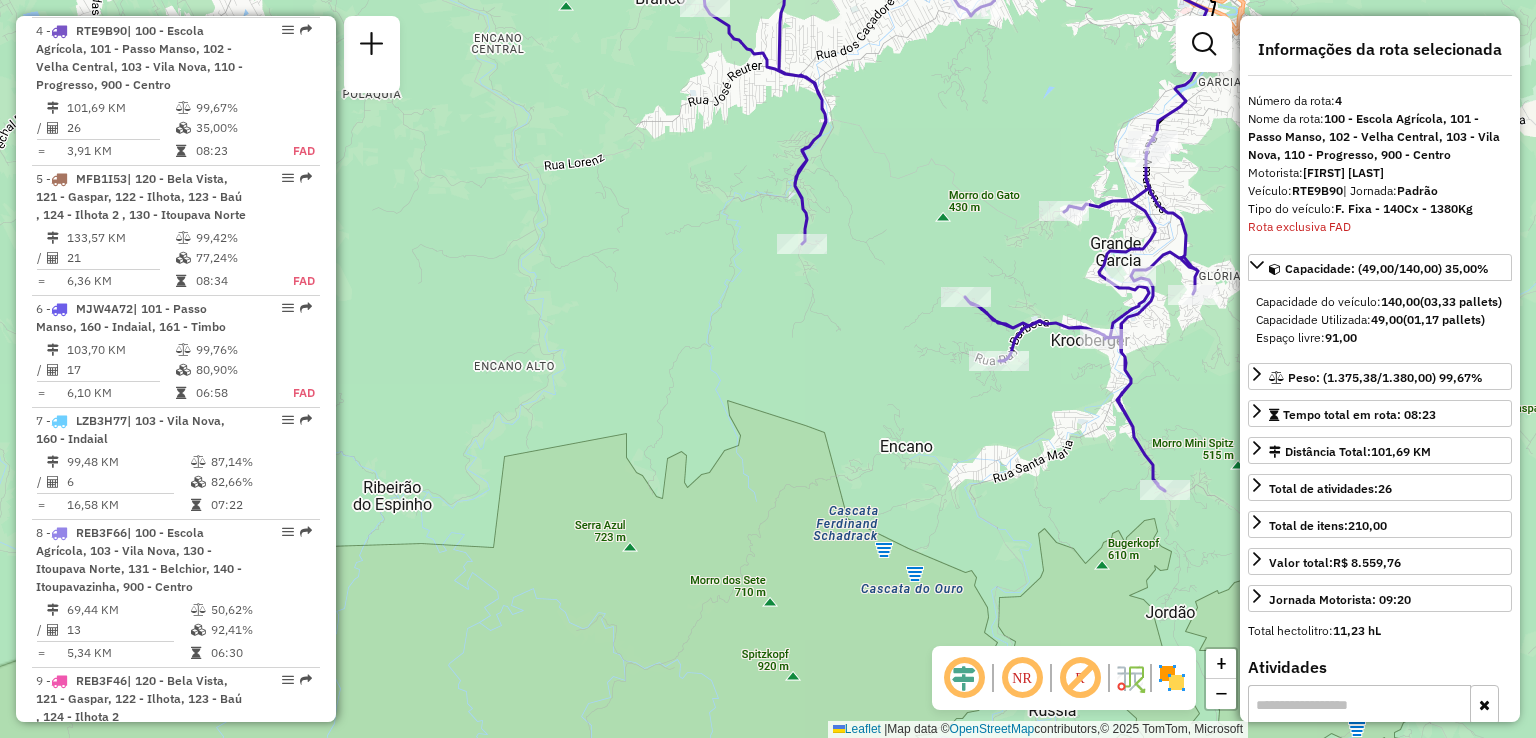 drag, startPoint x: 722, startPoint y: 440, endPoint x: 645, endPoint y: 607, distance: 183.89671 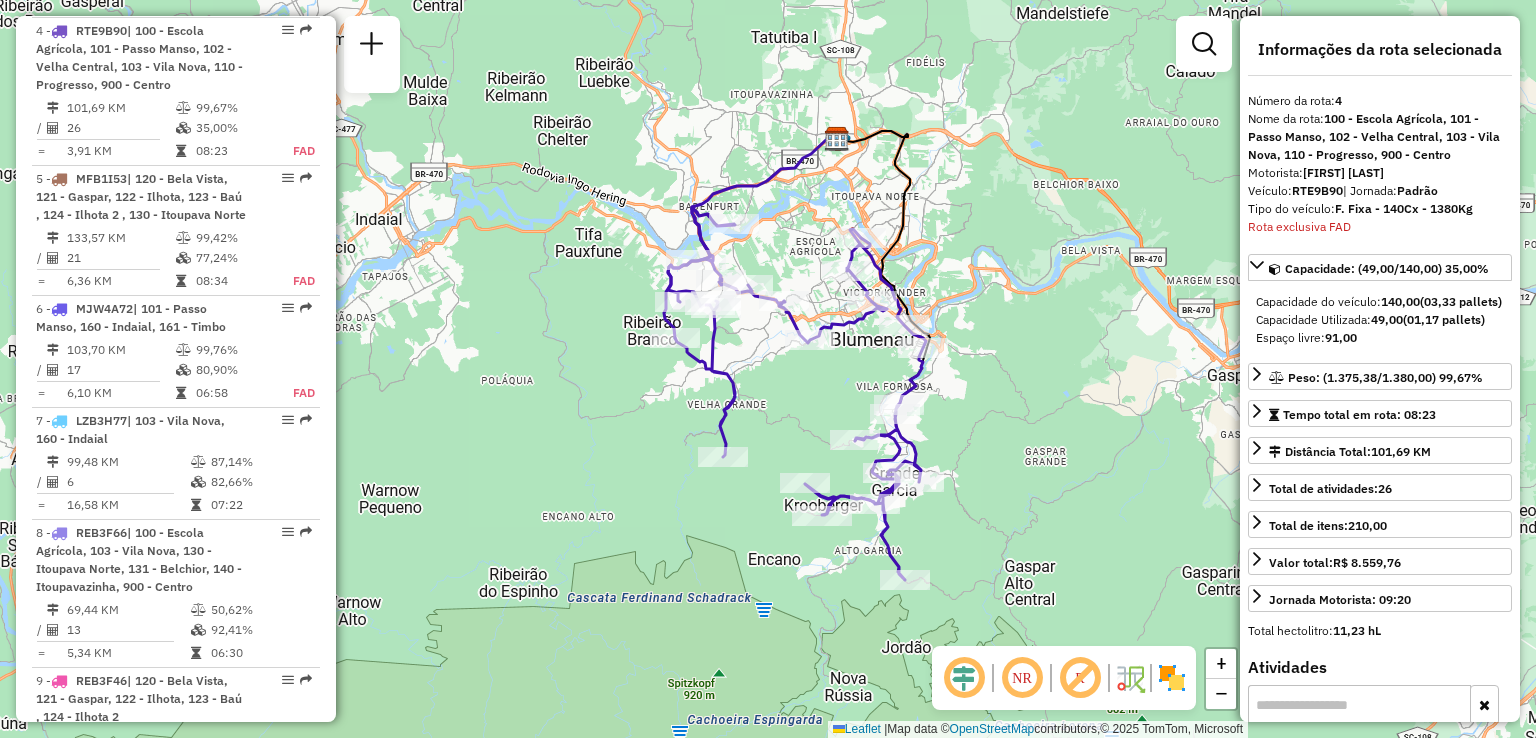 drag, startPoint x: 488, startPoint y: 547, endPoint x: 475, endPoint y: 489, distance: 59.439045 